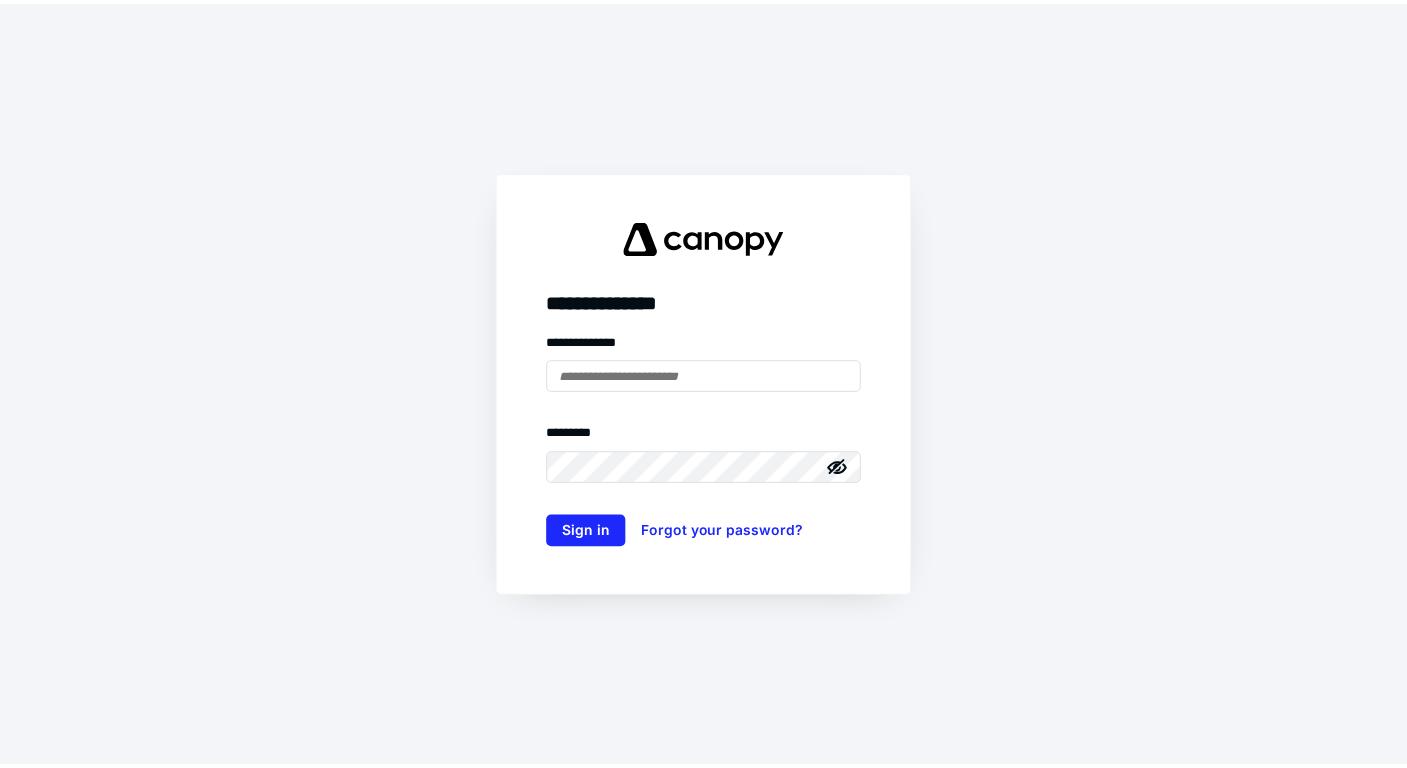 scroll, scrollTop: 0, scrollLeft: 0, axis: both 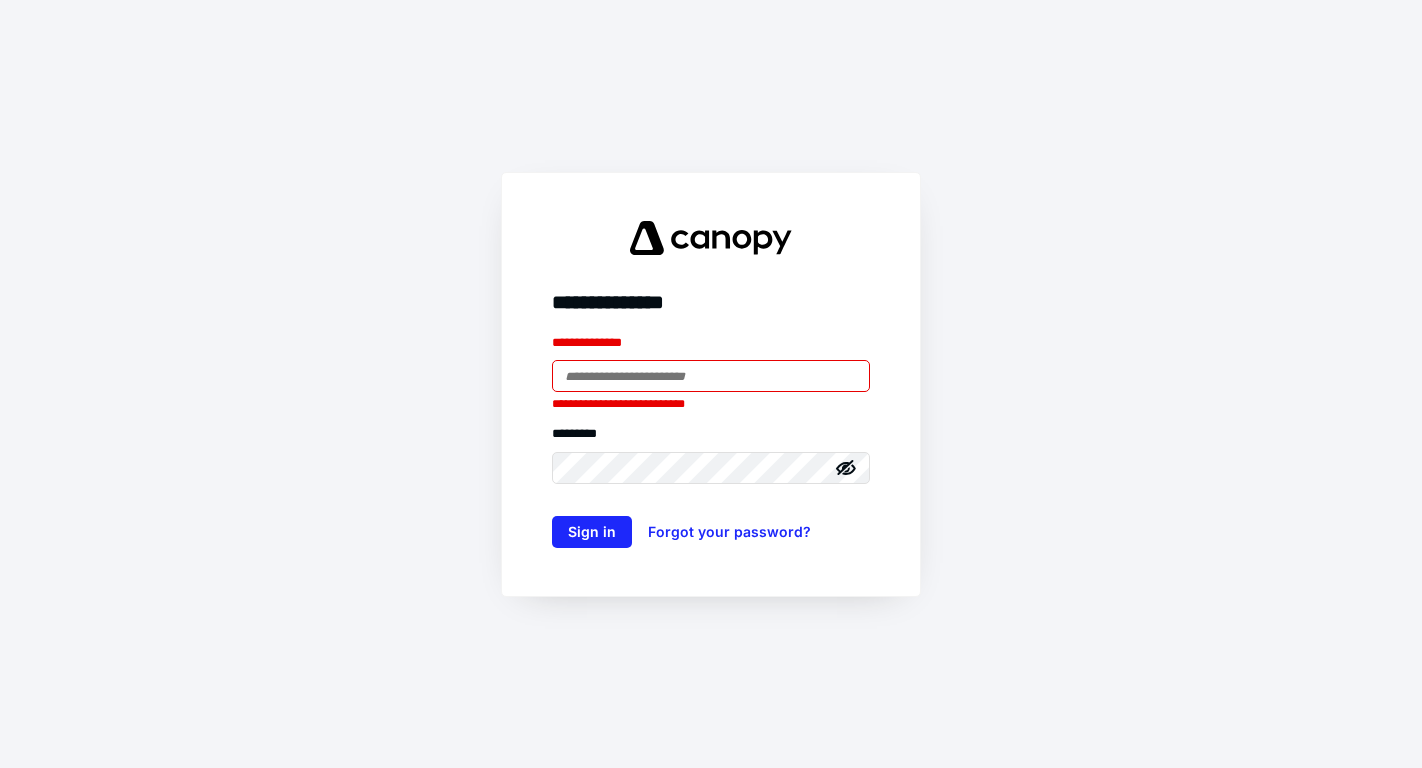 type on "**********" 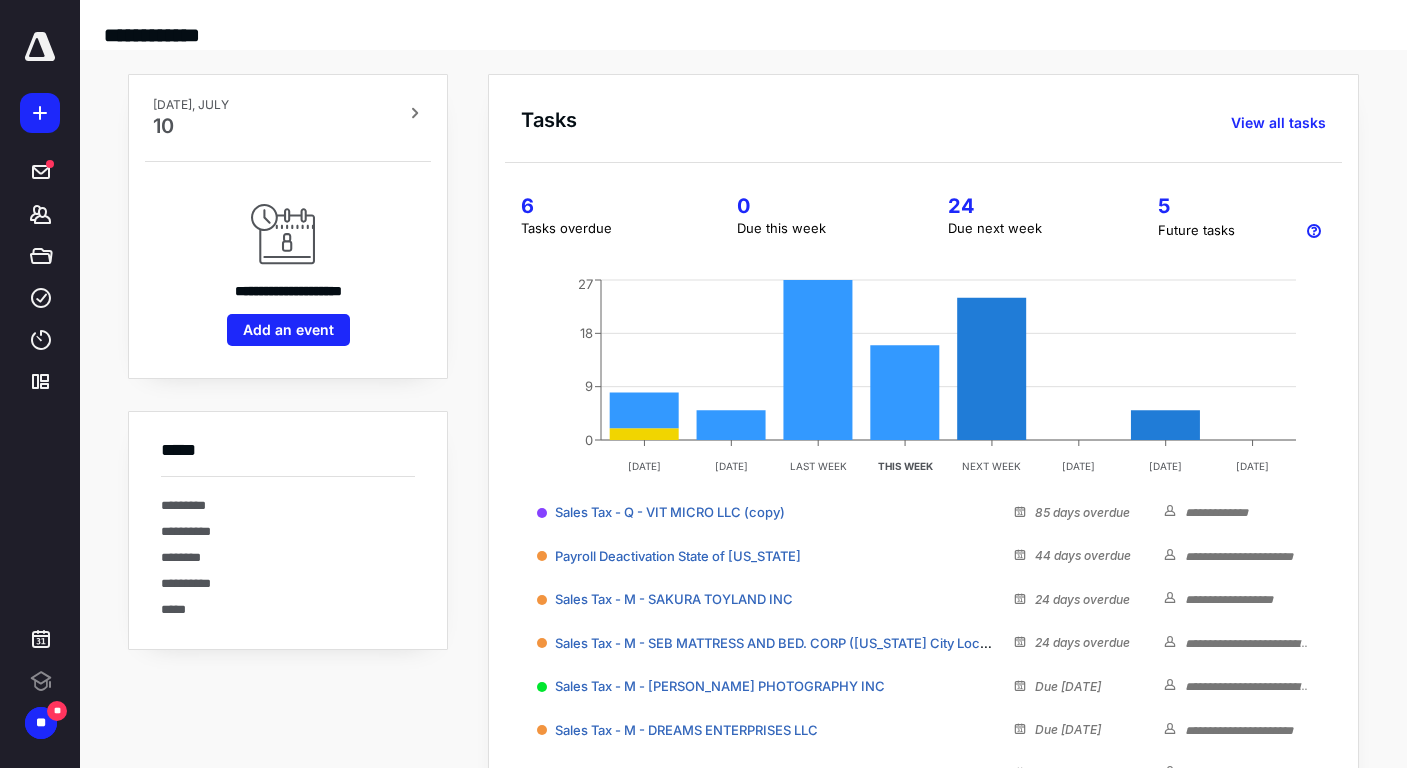 scroll, scrollTop: 0, scrollLeft: 0, axis: both 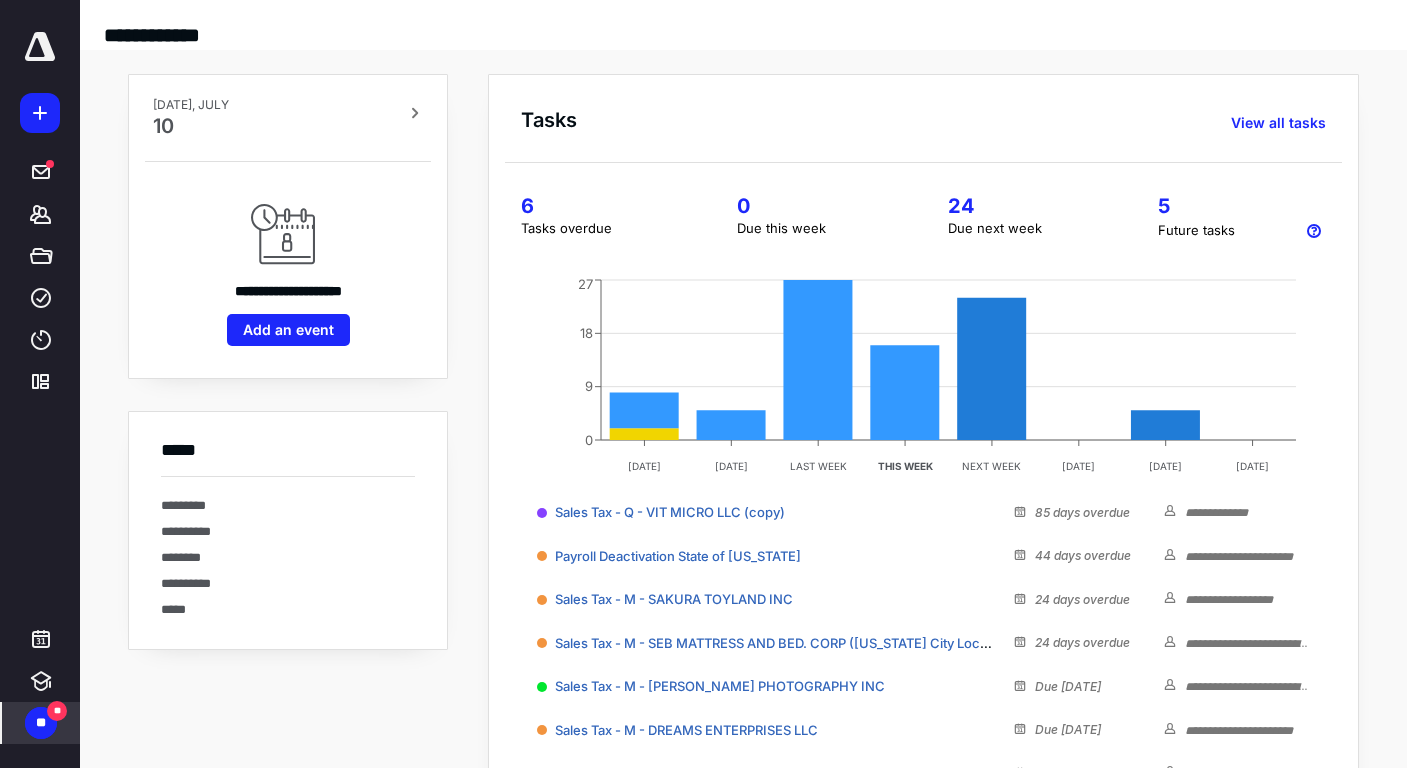 click on "**" at bounding box center (41, 723) 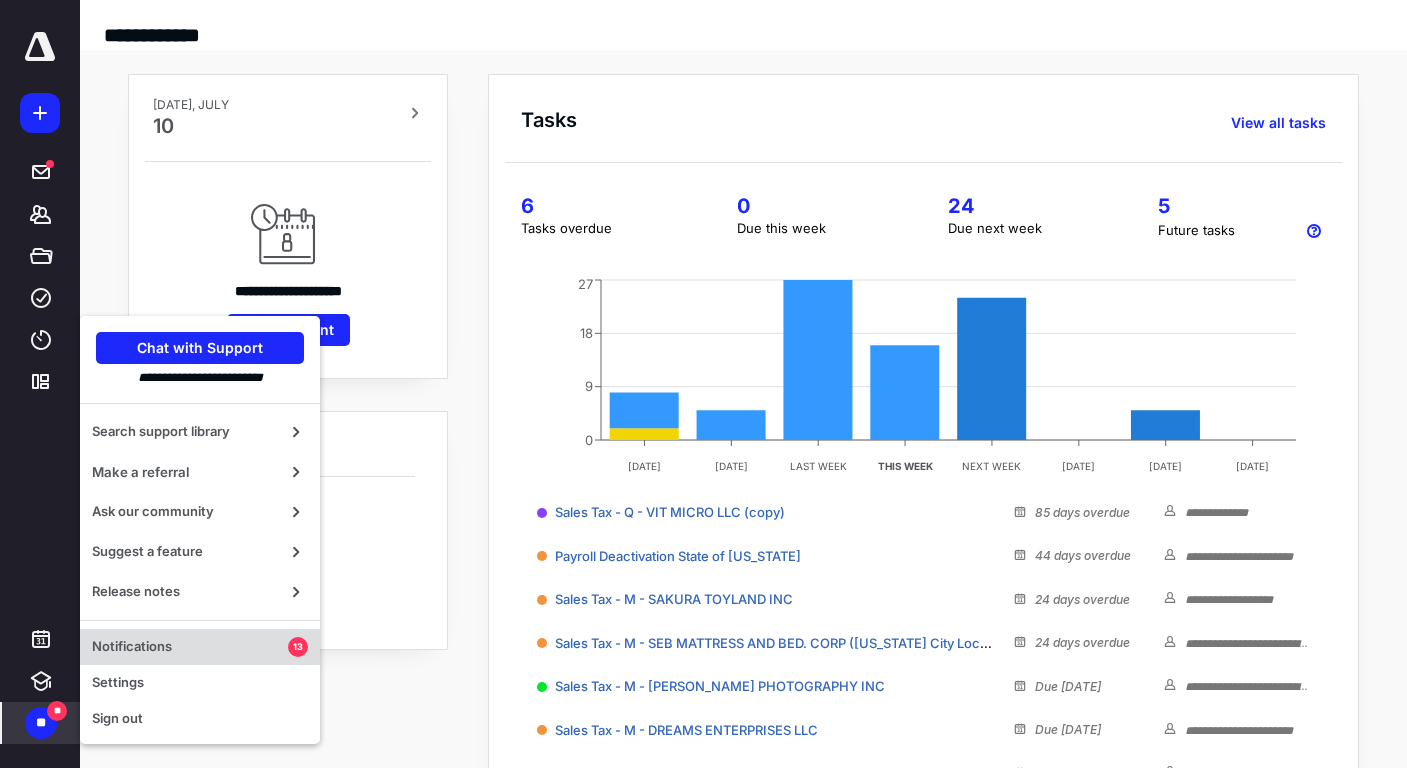 click on "Notifications" at bounding box center [190, 647] 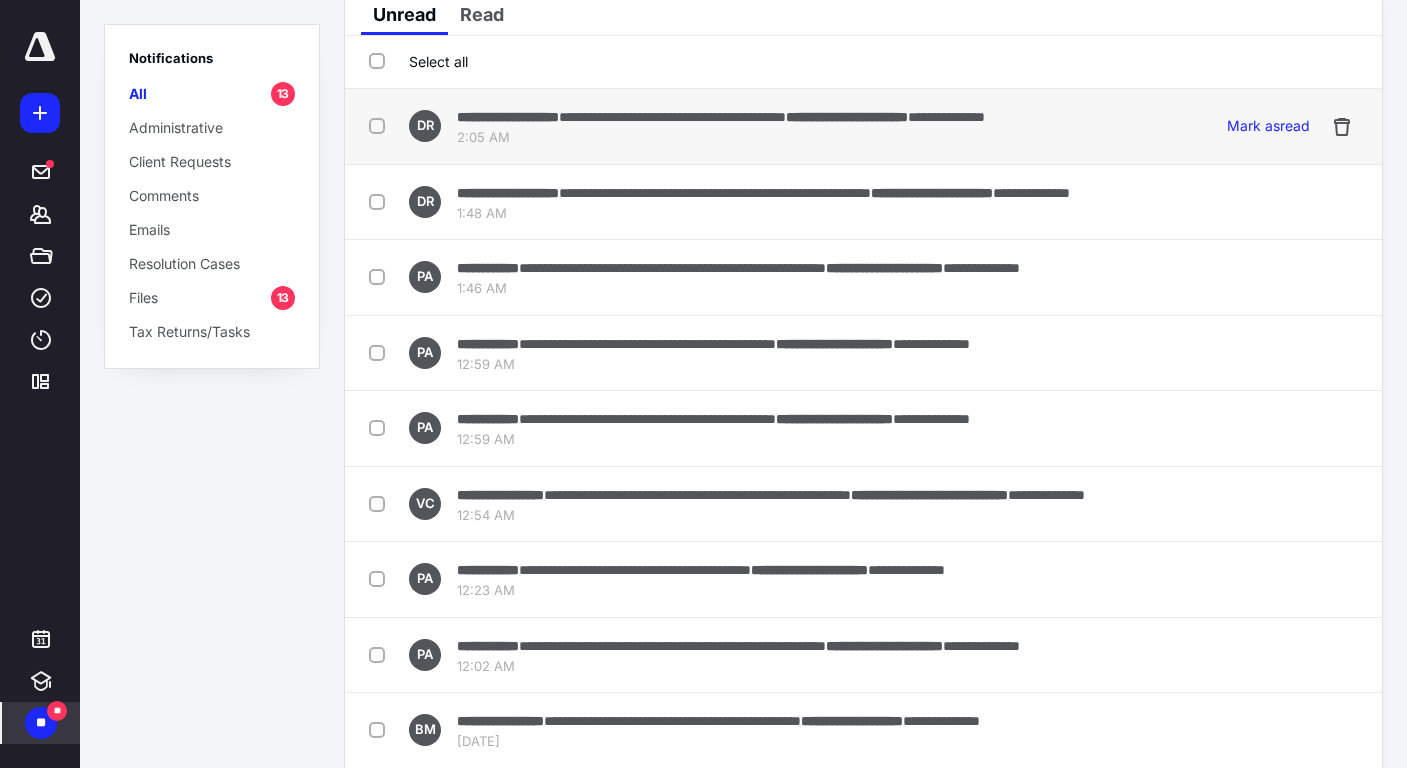 scroll, scrollTop: 0, scrollLeft: 0, axis: both 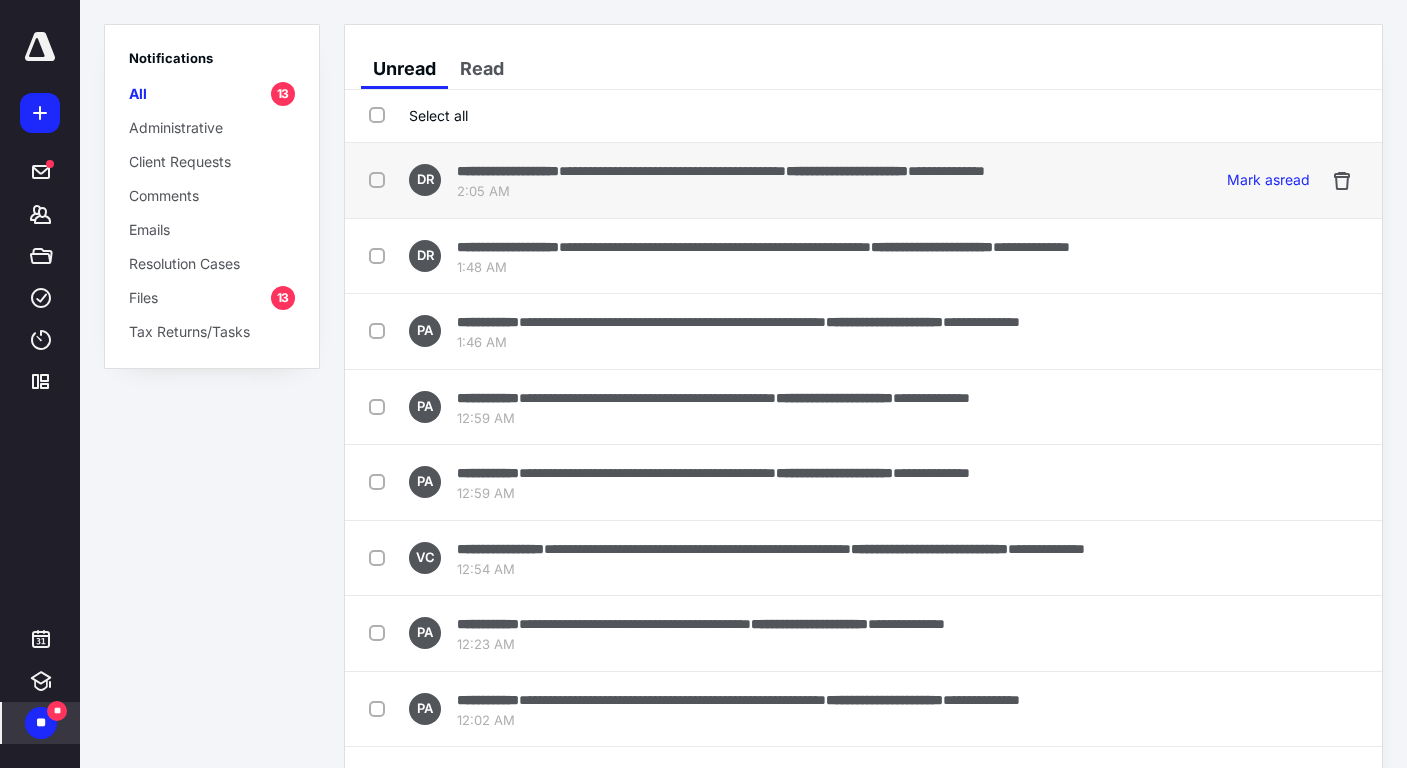 click at bounding box center [381, 179] 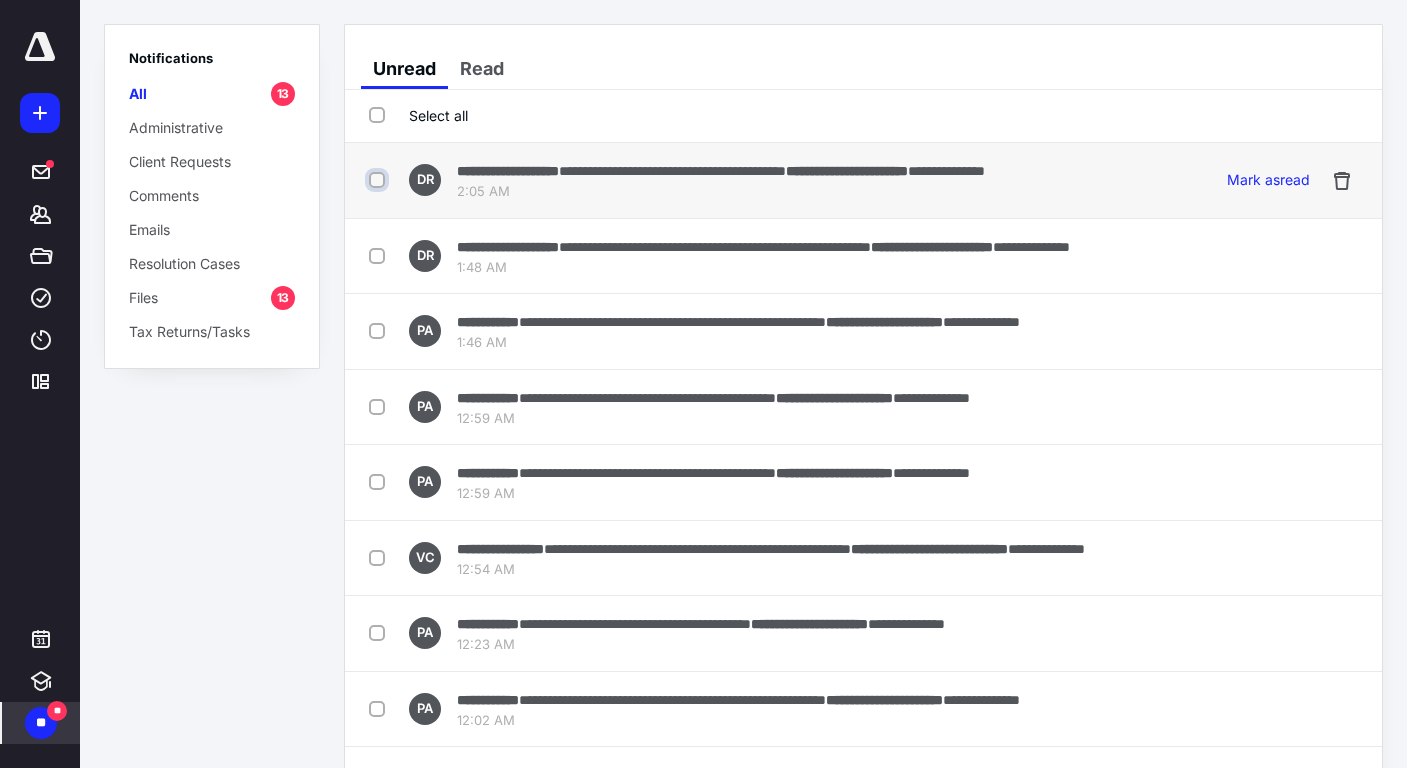 click at bounding box center (379, 180) 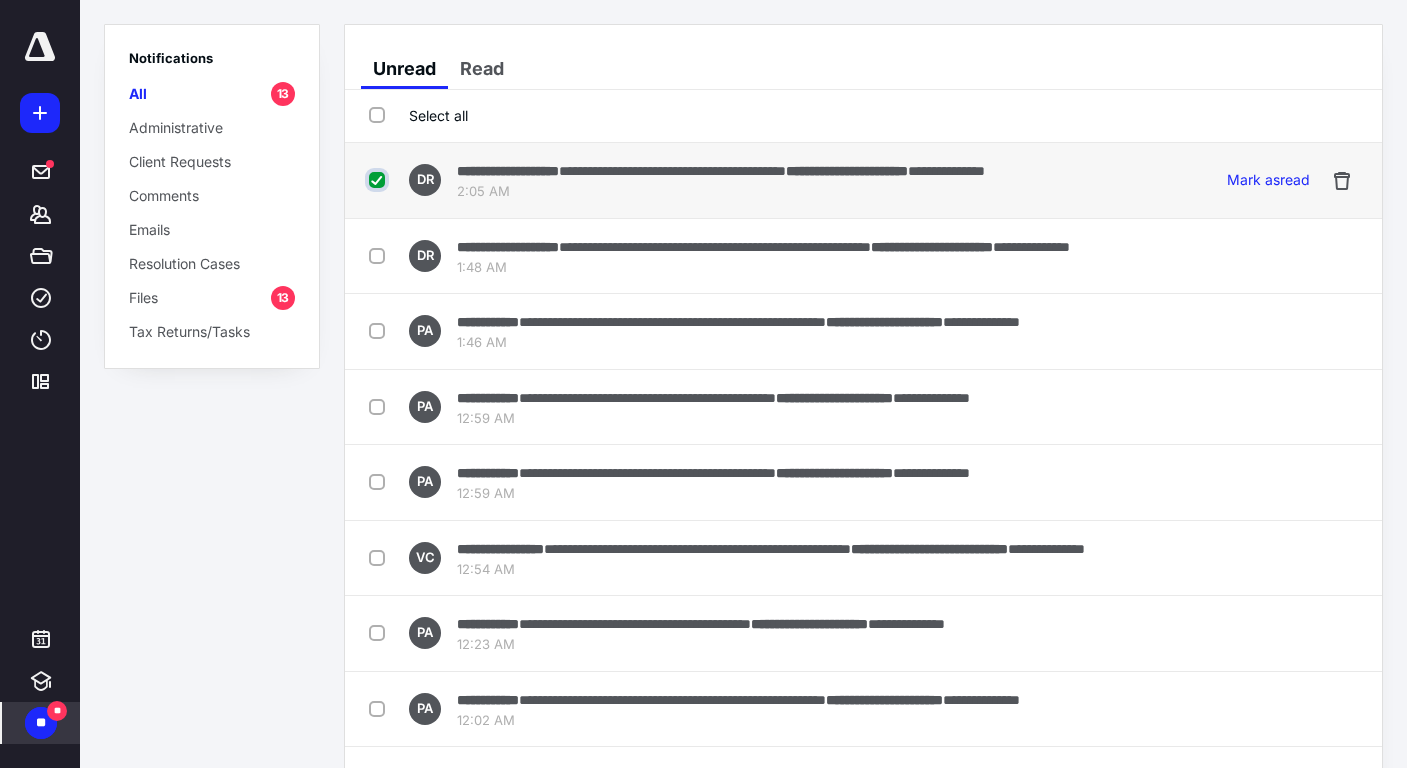 checkbox on "true" 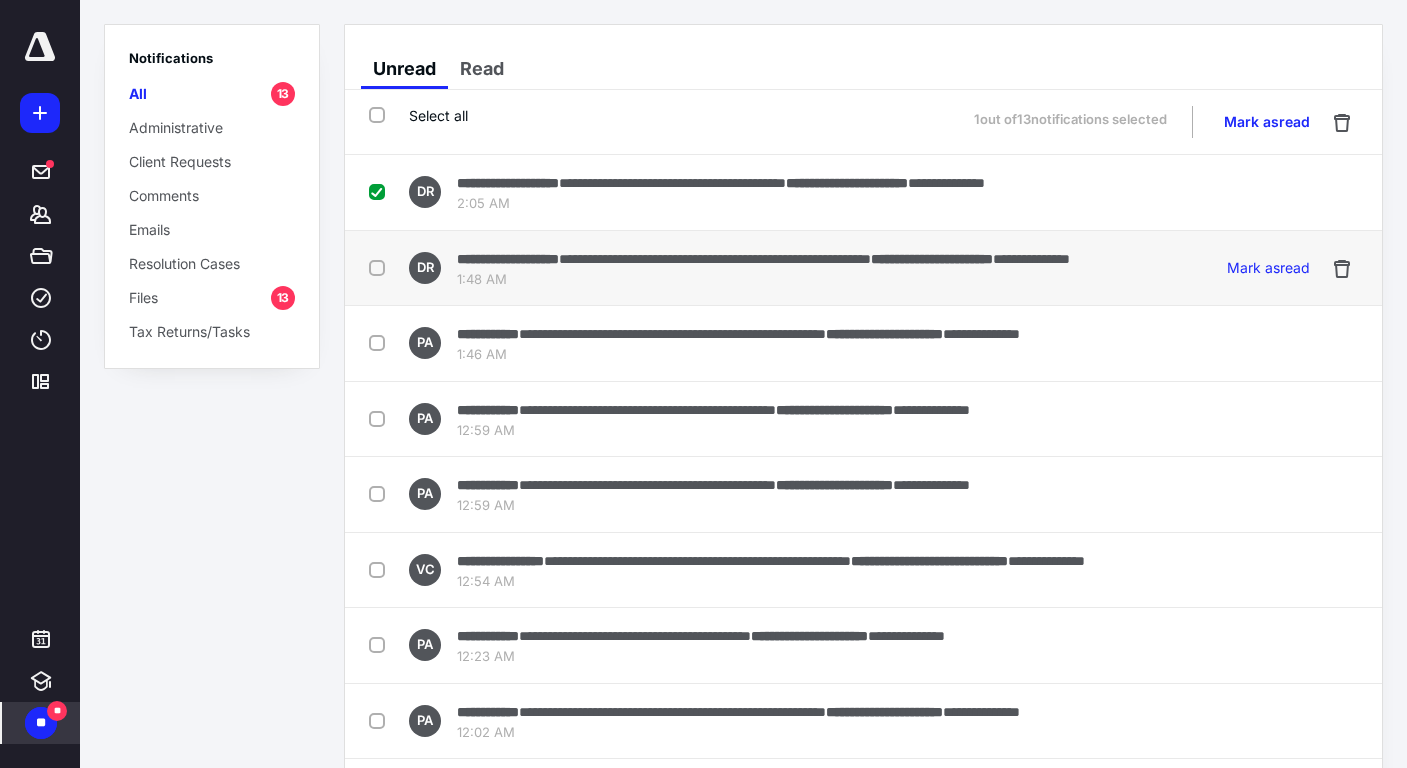 click at bounding box center (381, 267) 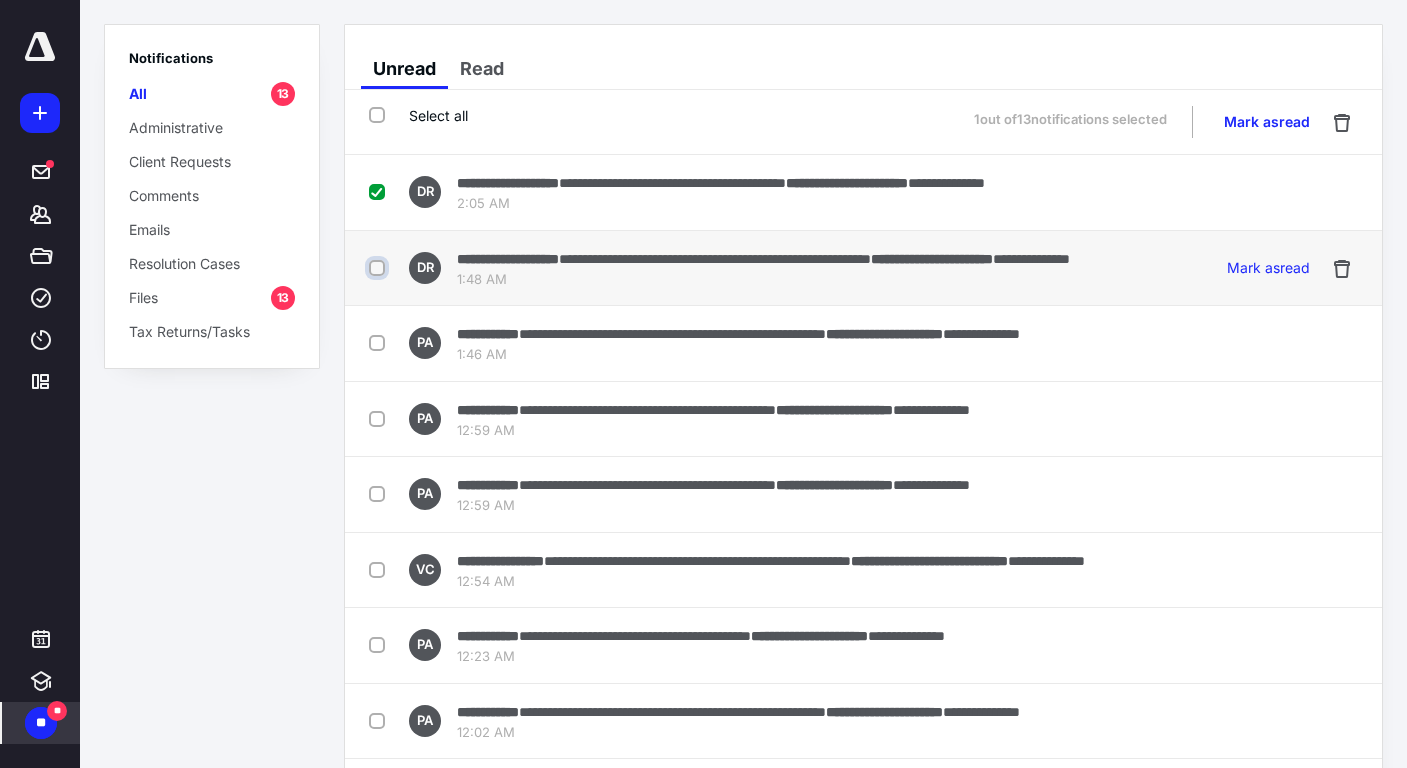 click at bounding box center (379, 268) 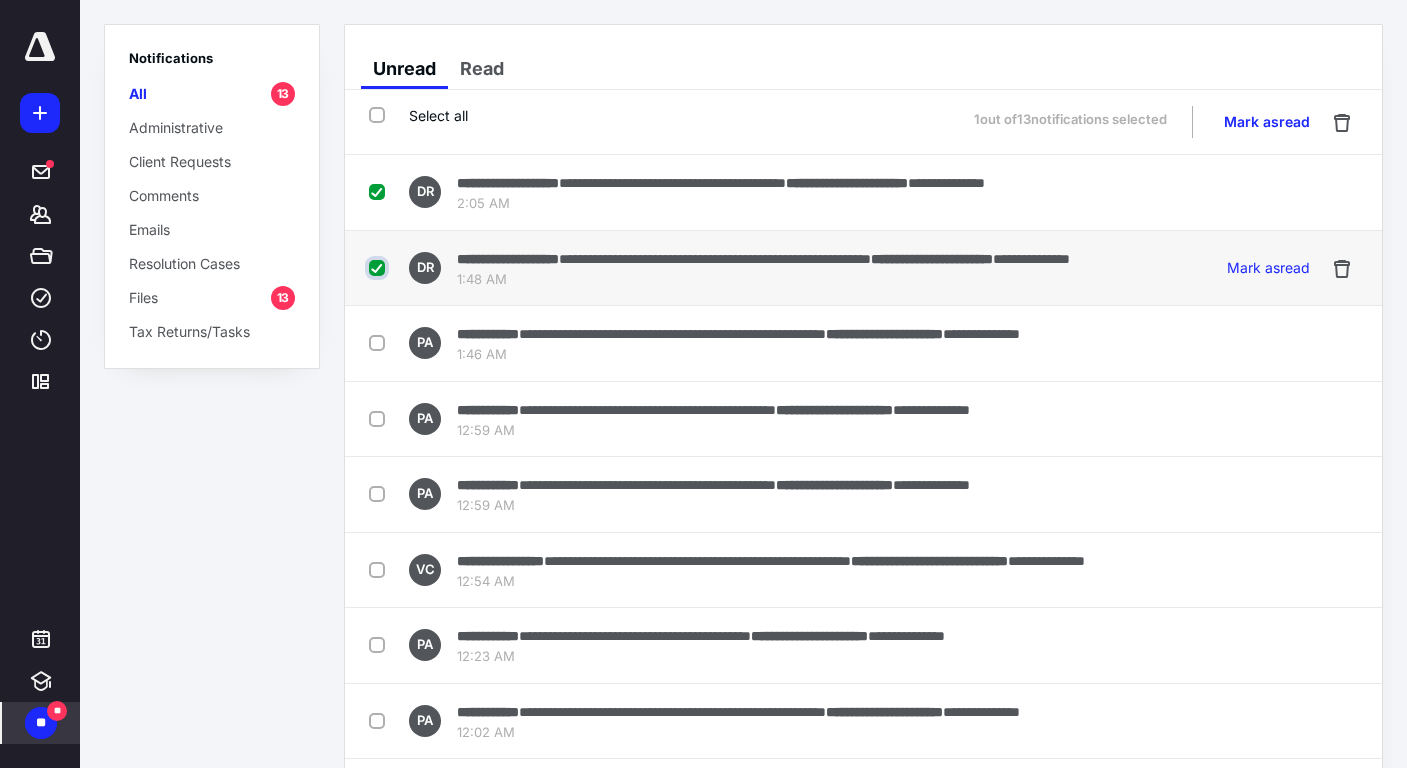 checkbox on "true" 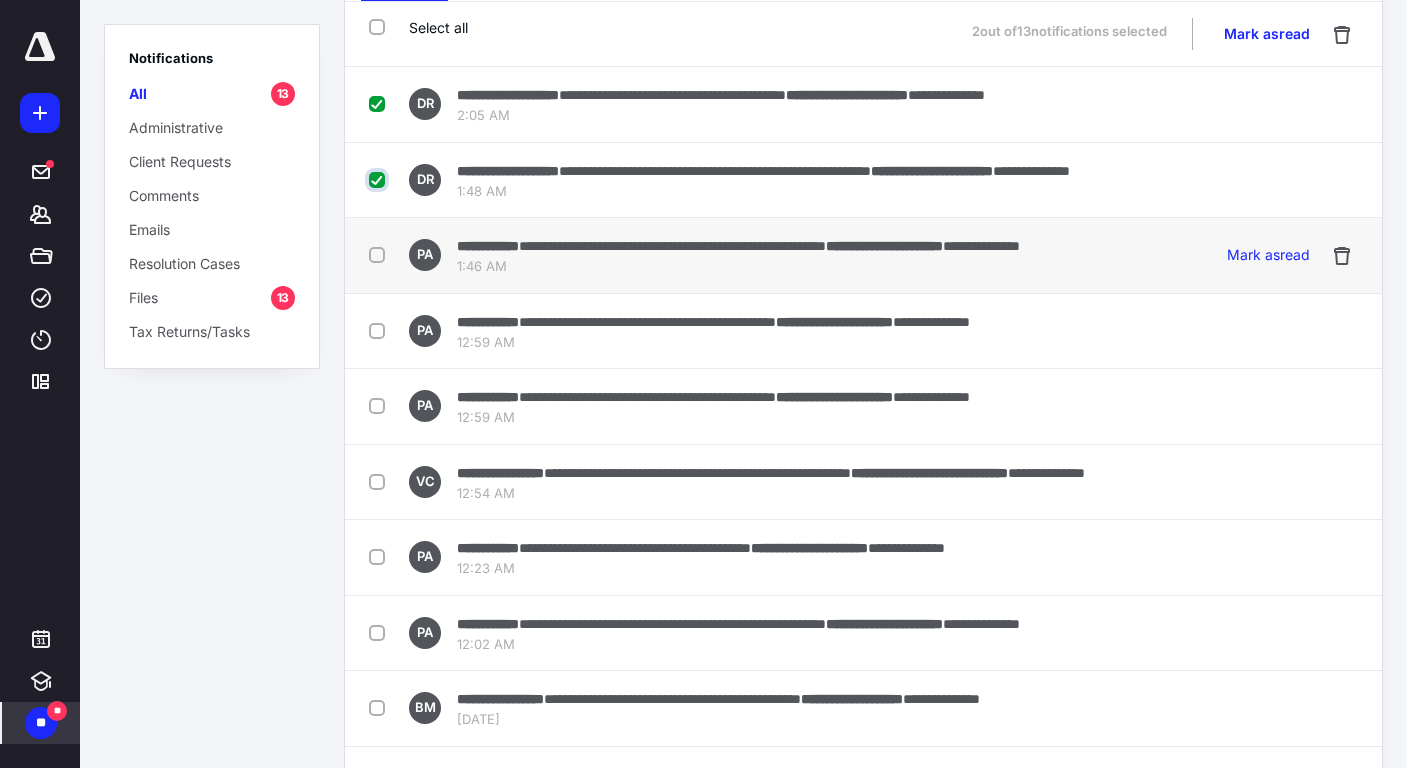 scroll, scrollTop: 90, scrollLeft: 0, axis: vertical 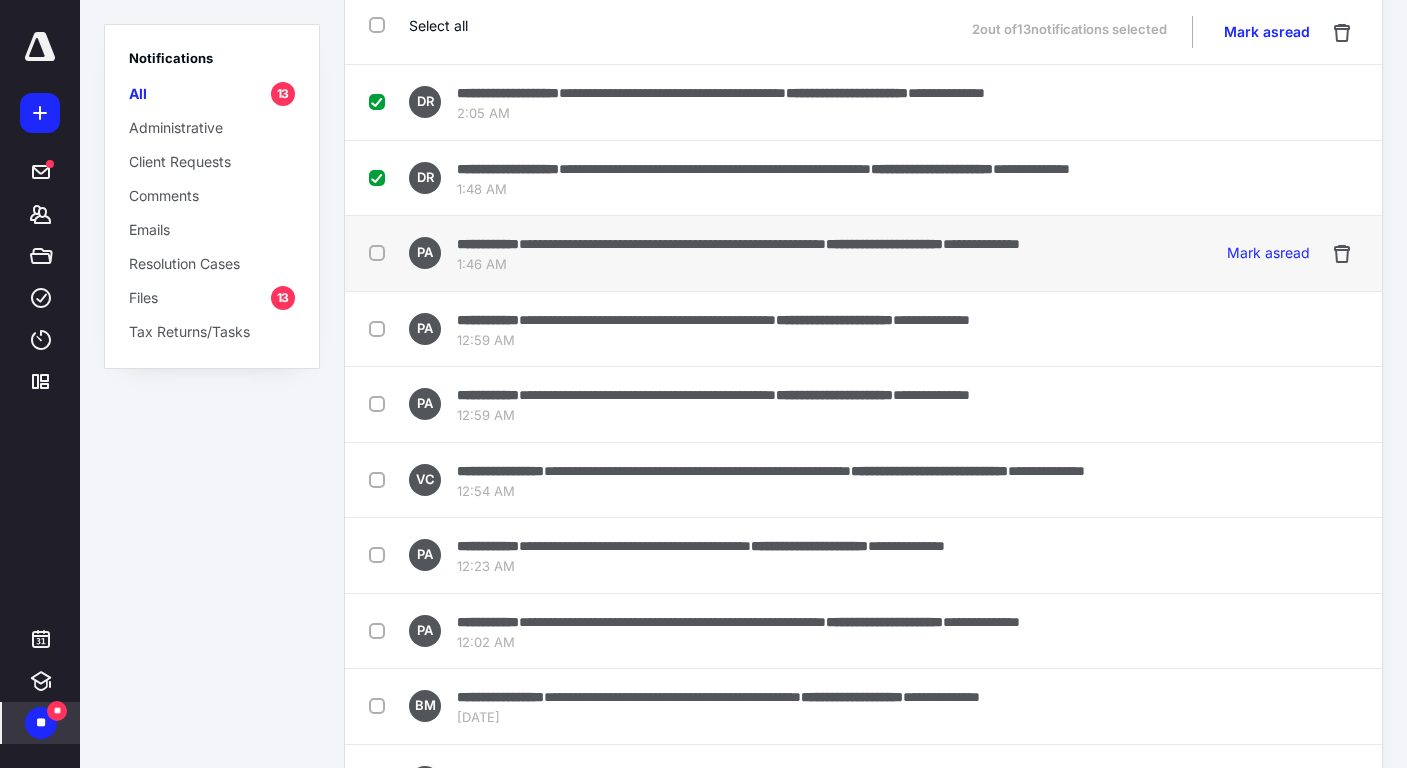 click at bounding box center (381, 252) 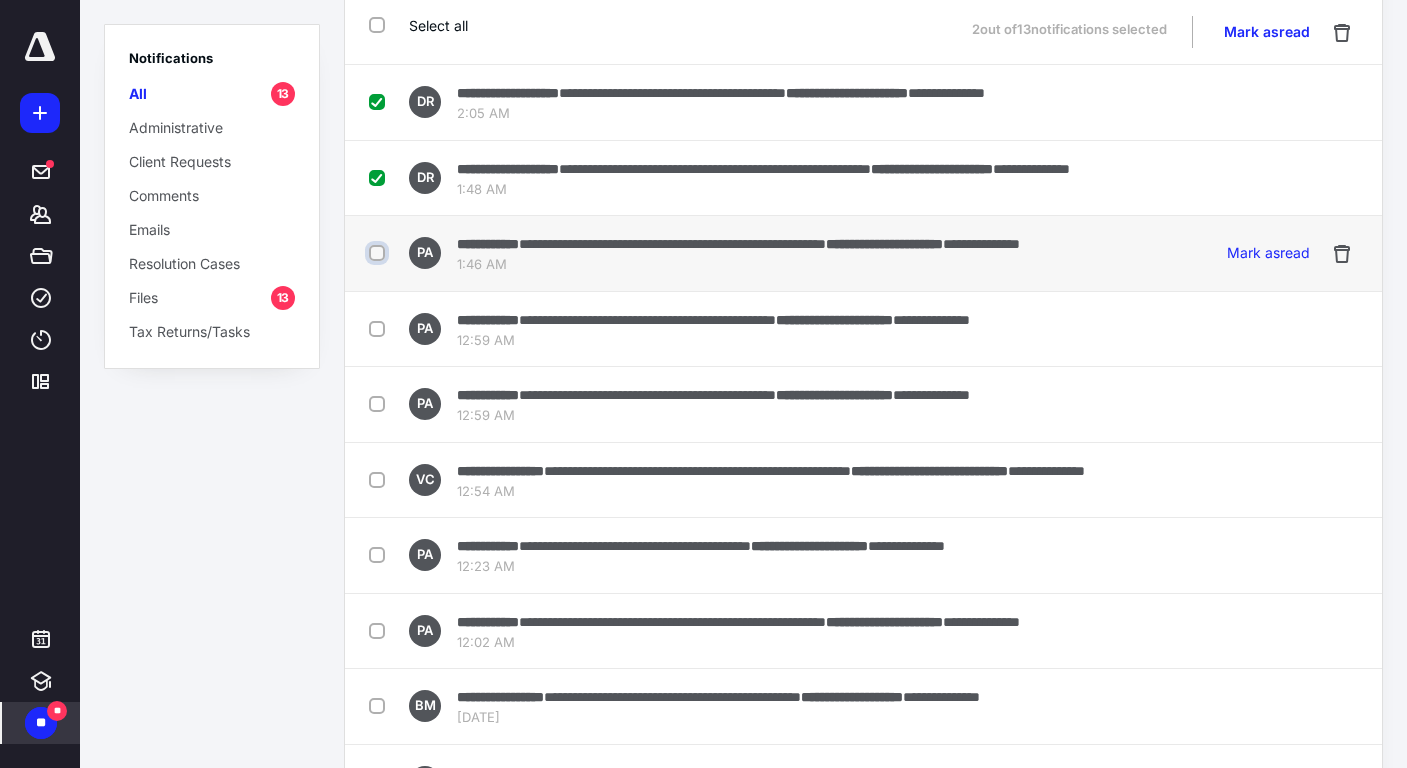 click at bounding box center (379, 253) 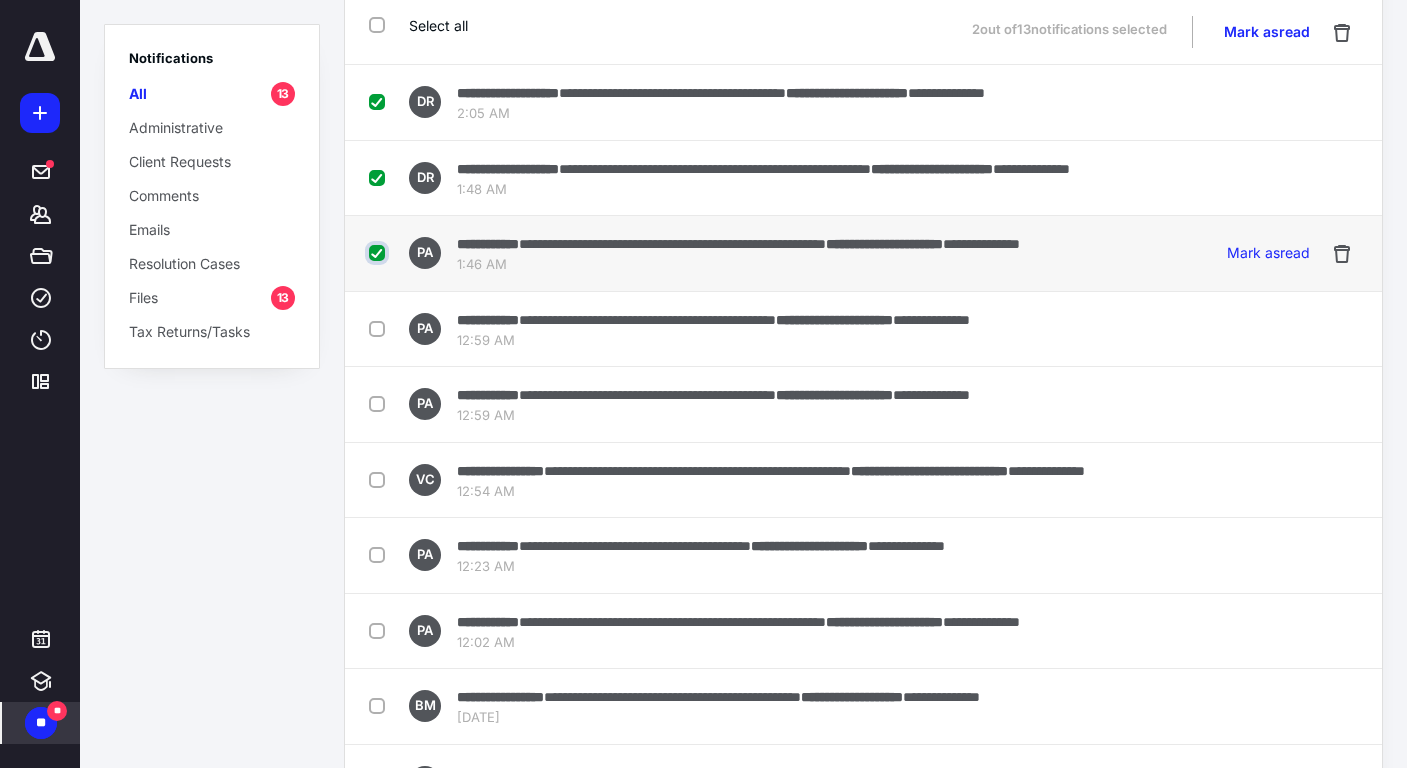 checkbox on "true" 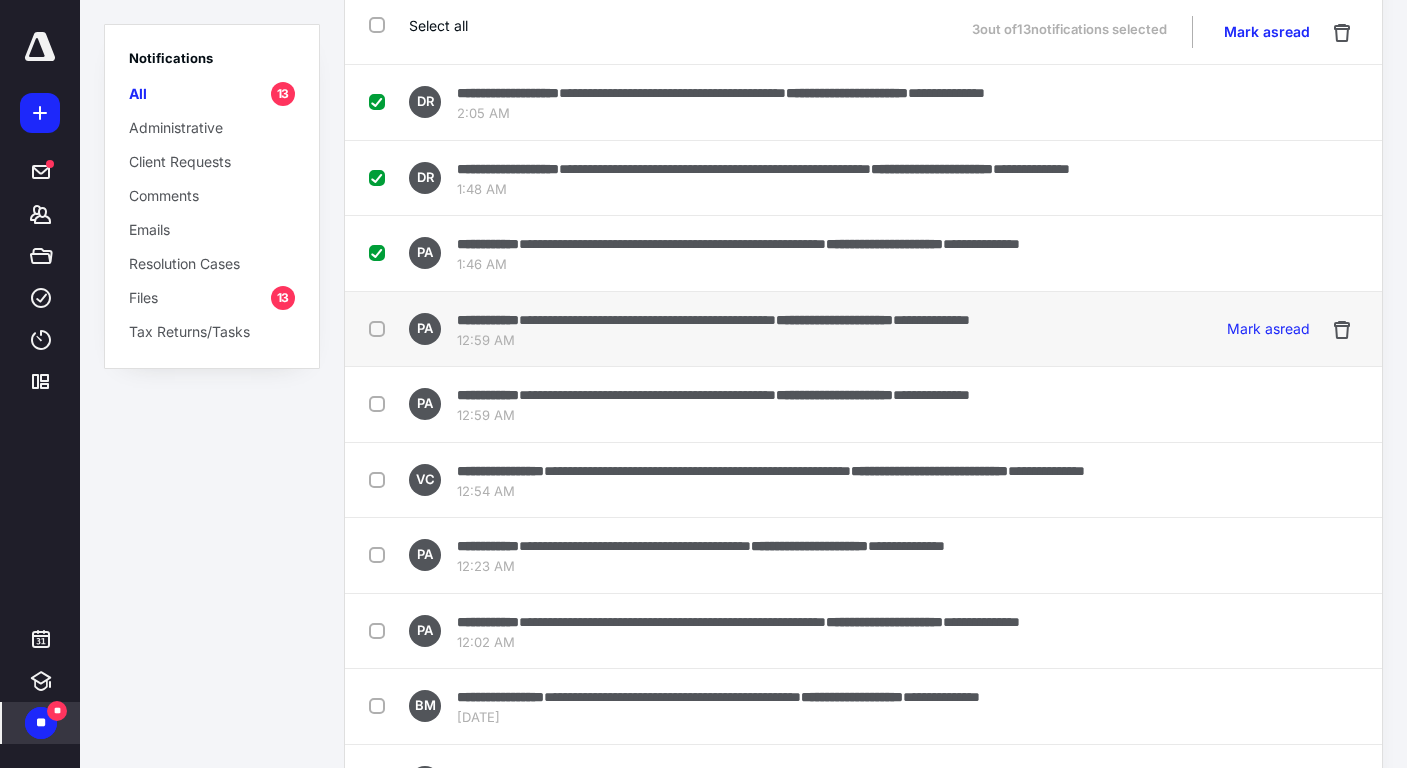 click at bounding box center [381, 328] 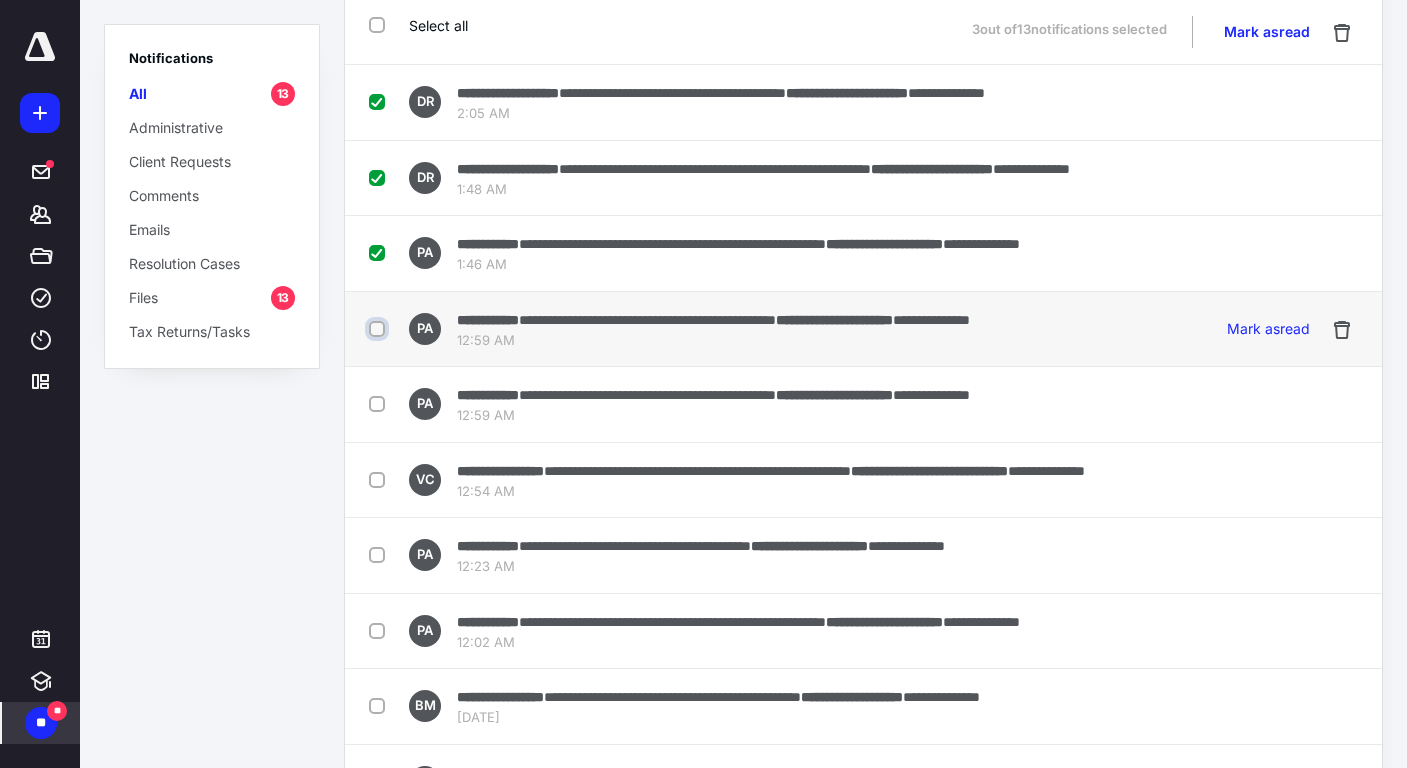 click at bounding box center (379, 329) 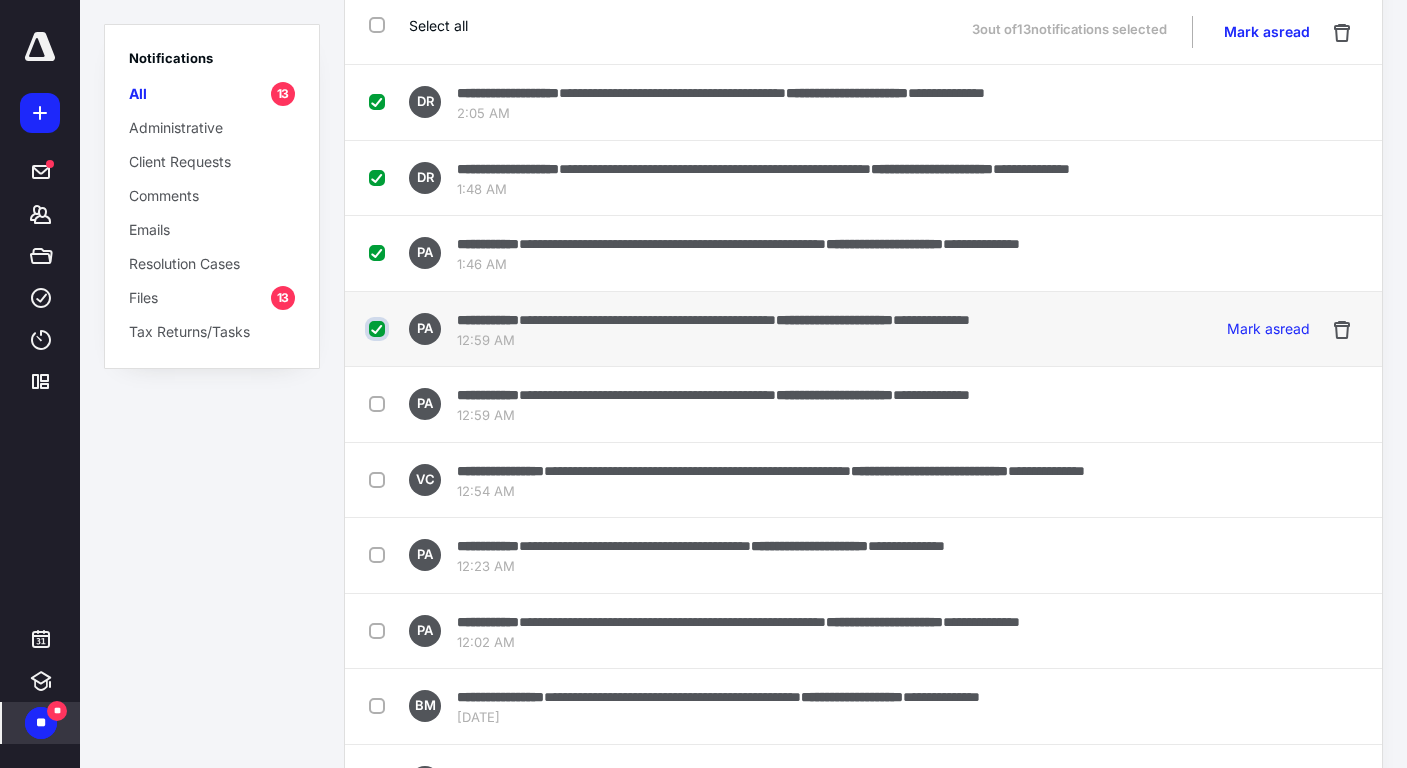 checkbox on "true" 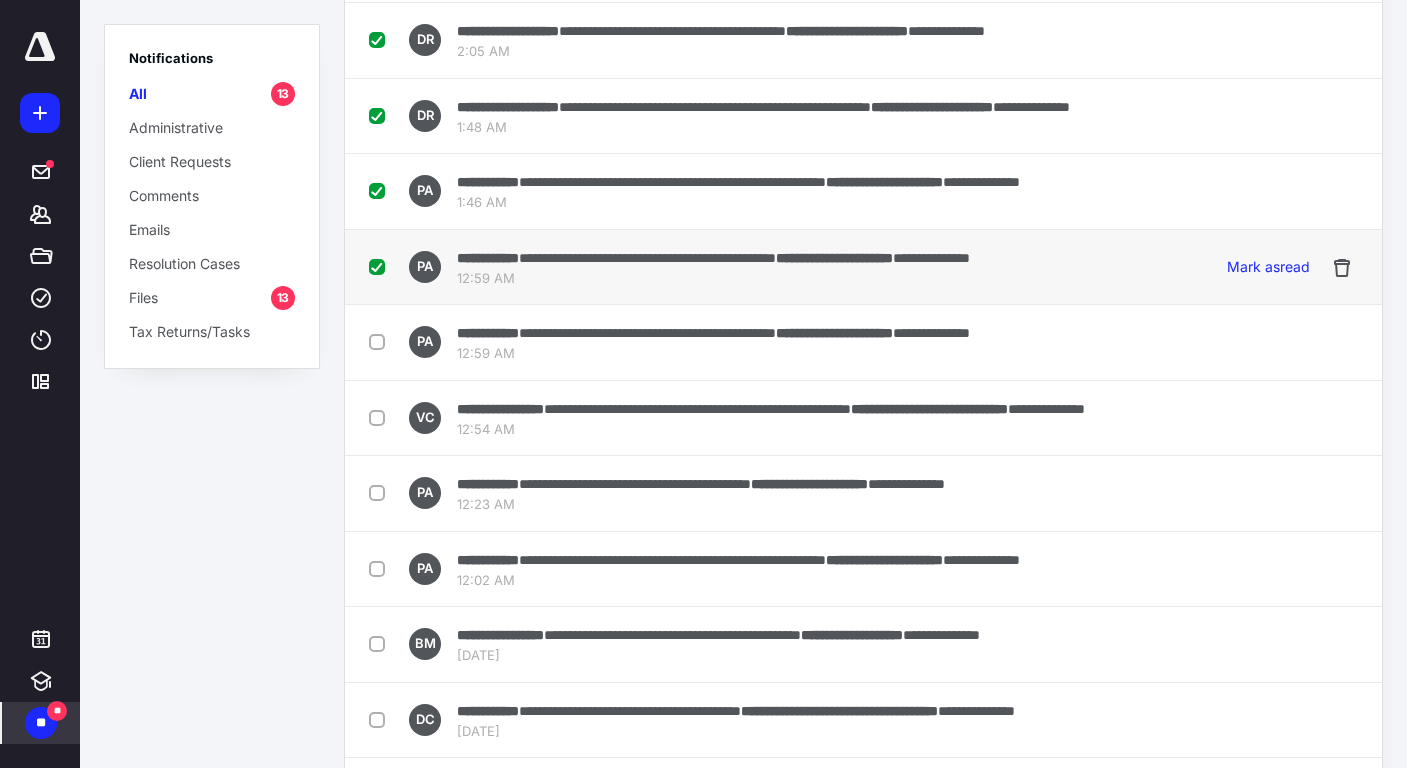 click at bounding box center (381, 341) 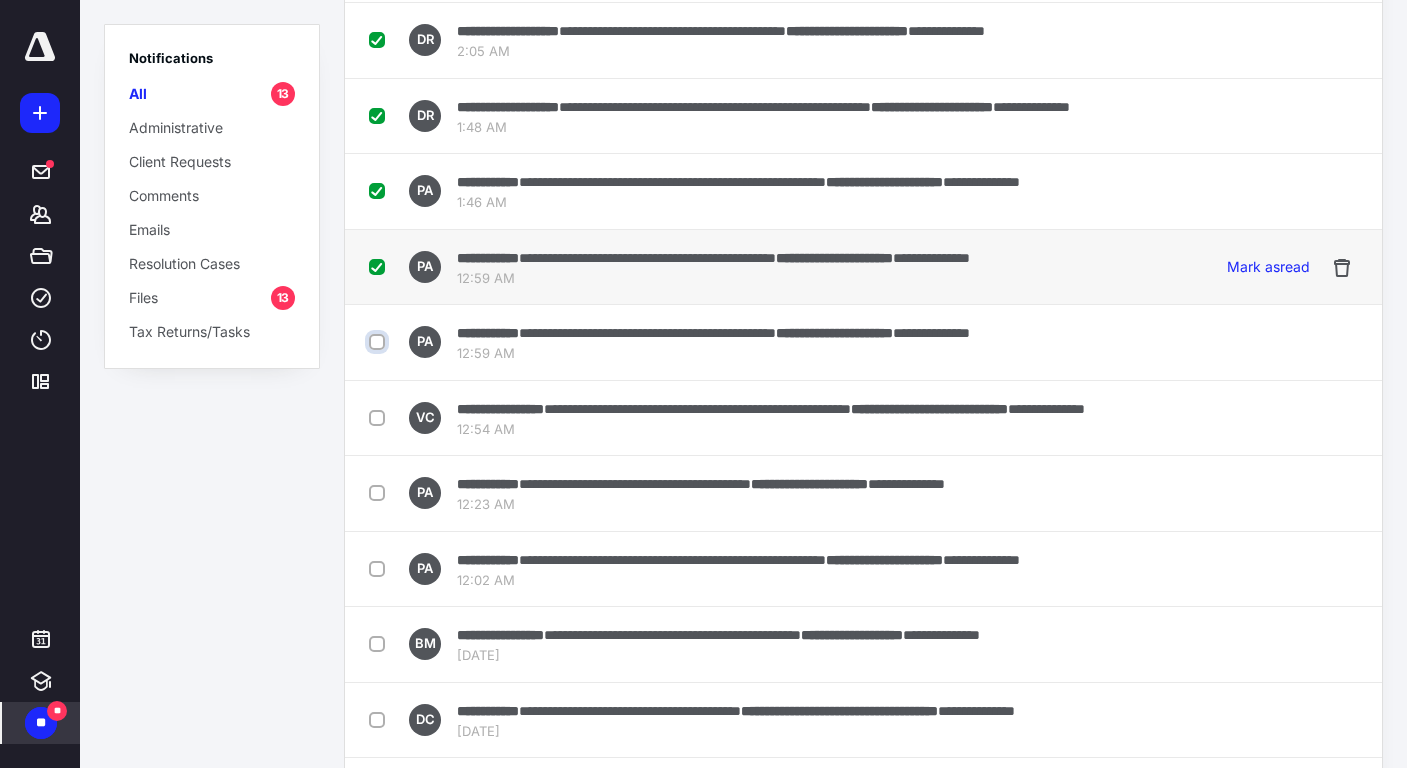 click at bounding box center [379, 342] 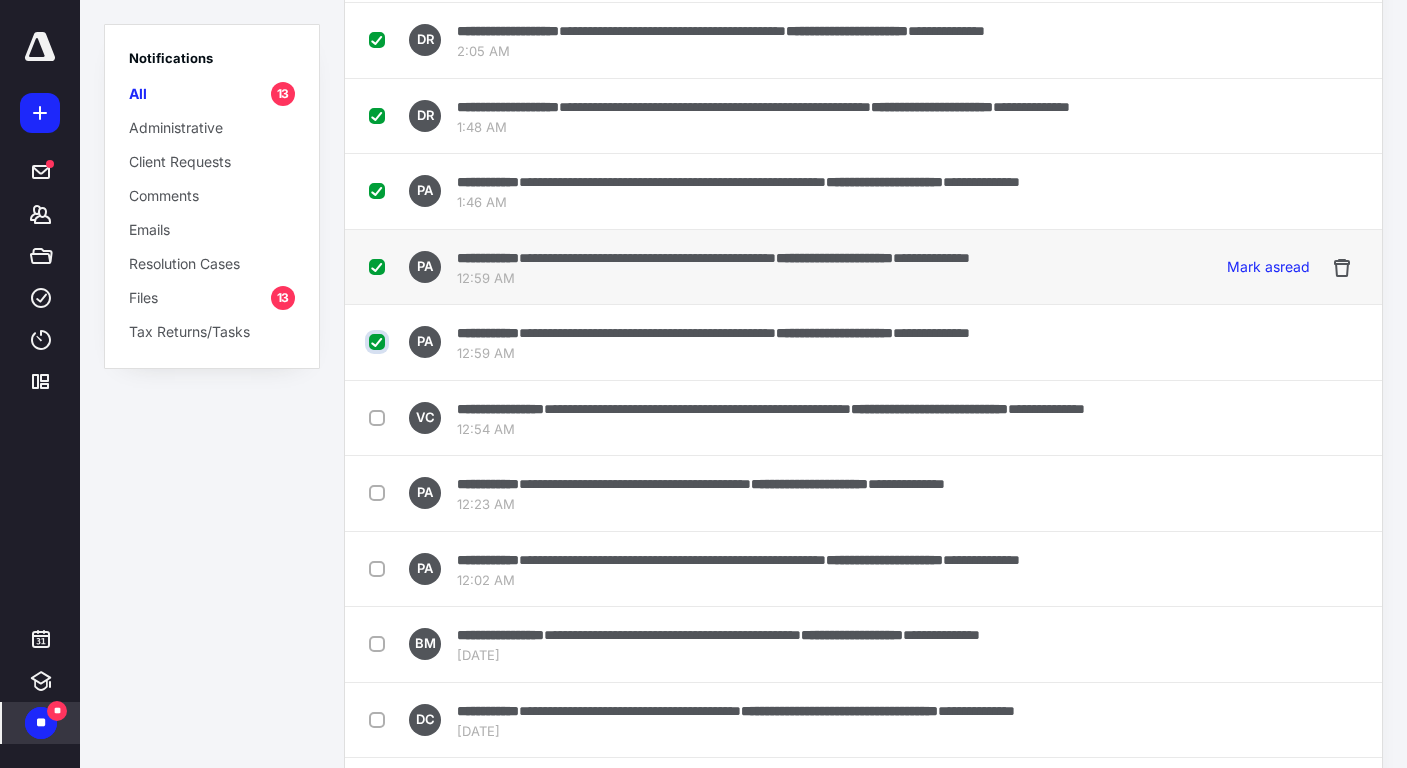 checkbox on "true" 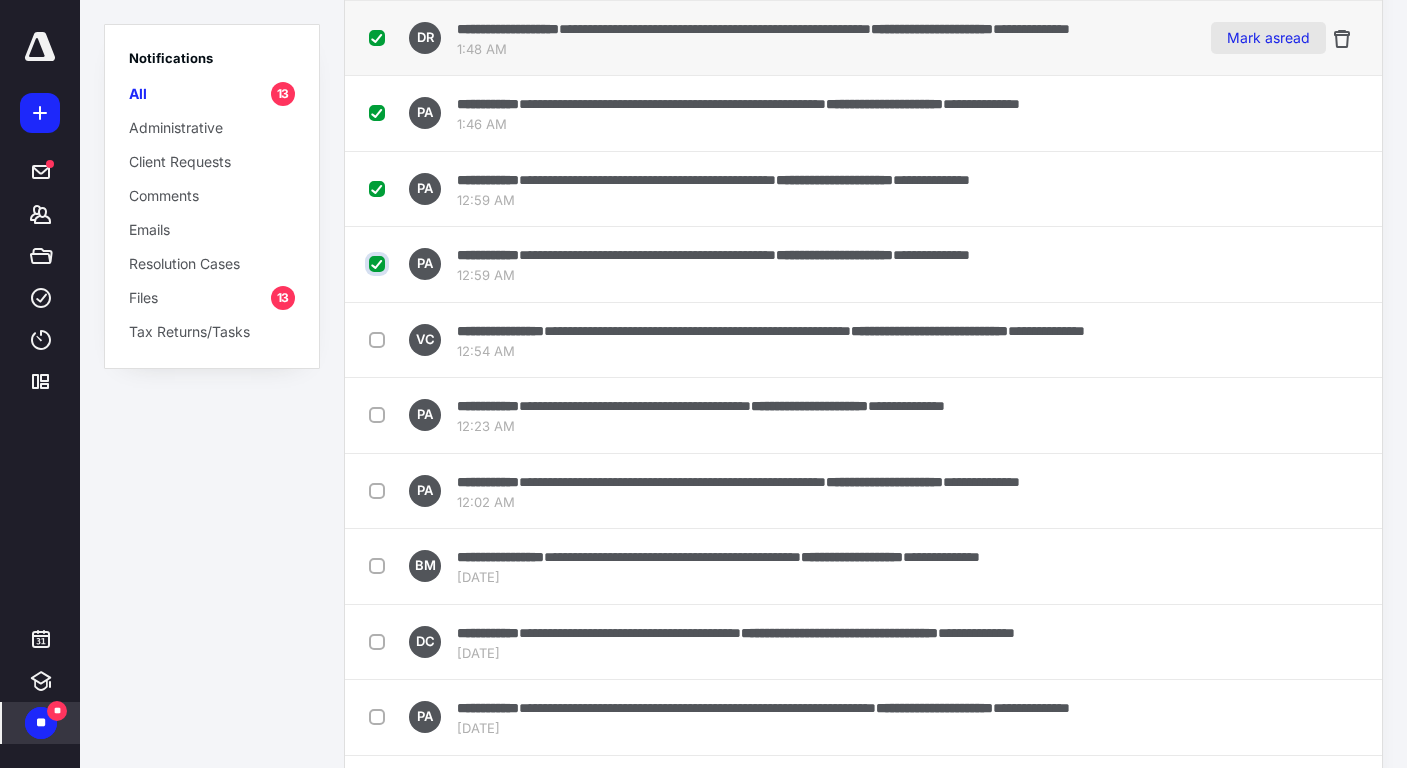 scroll, scrollTop: 0, scrollLeft: 0, axis: both 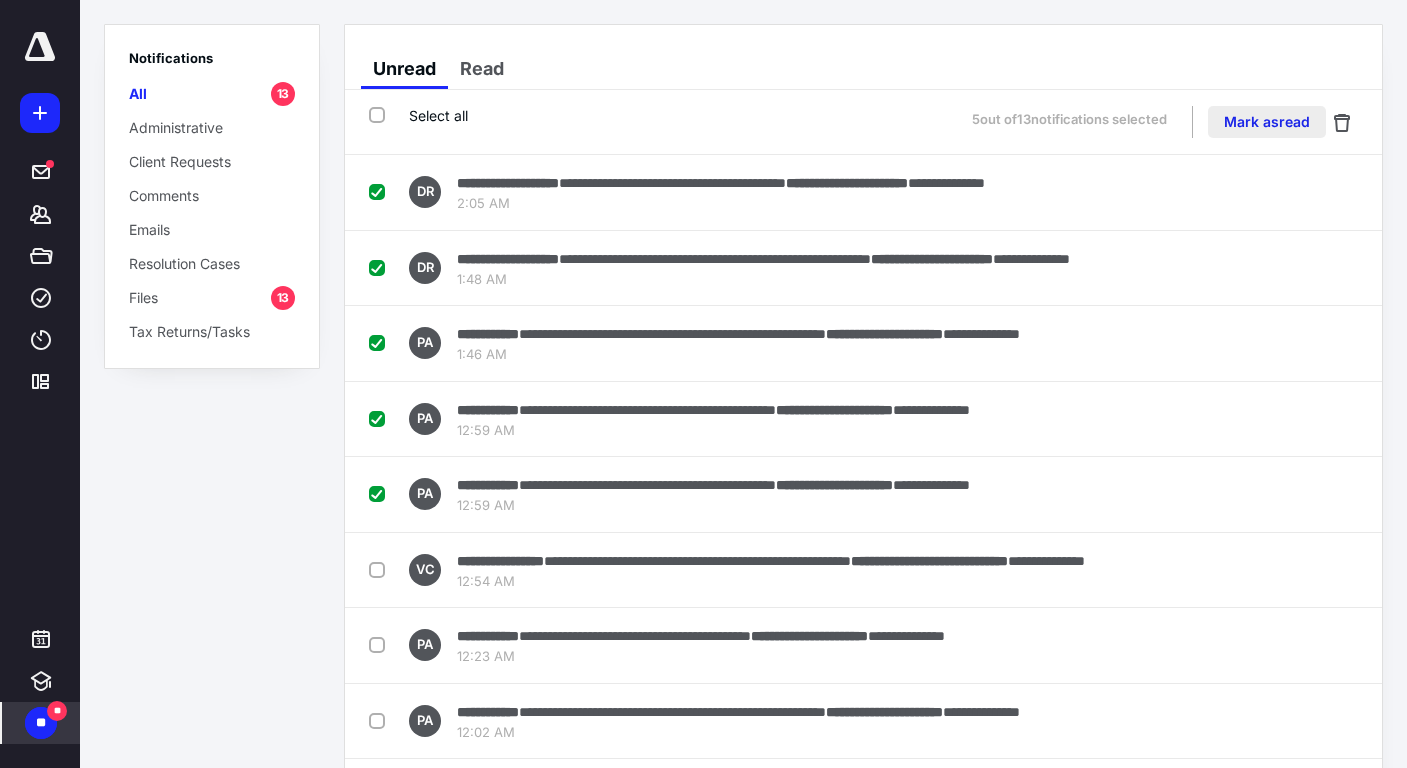click on "Mark as  read" at bounding box center [1267, 122] 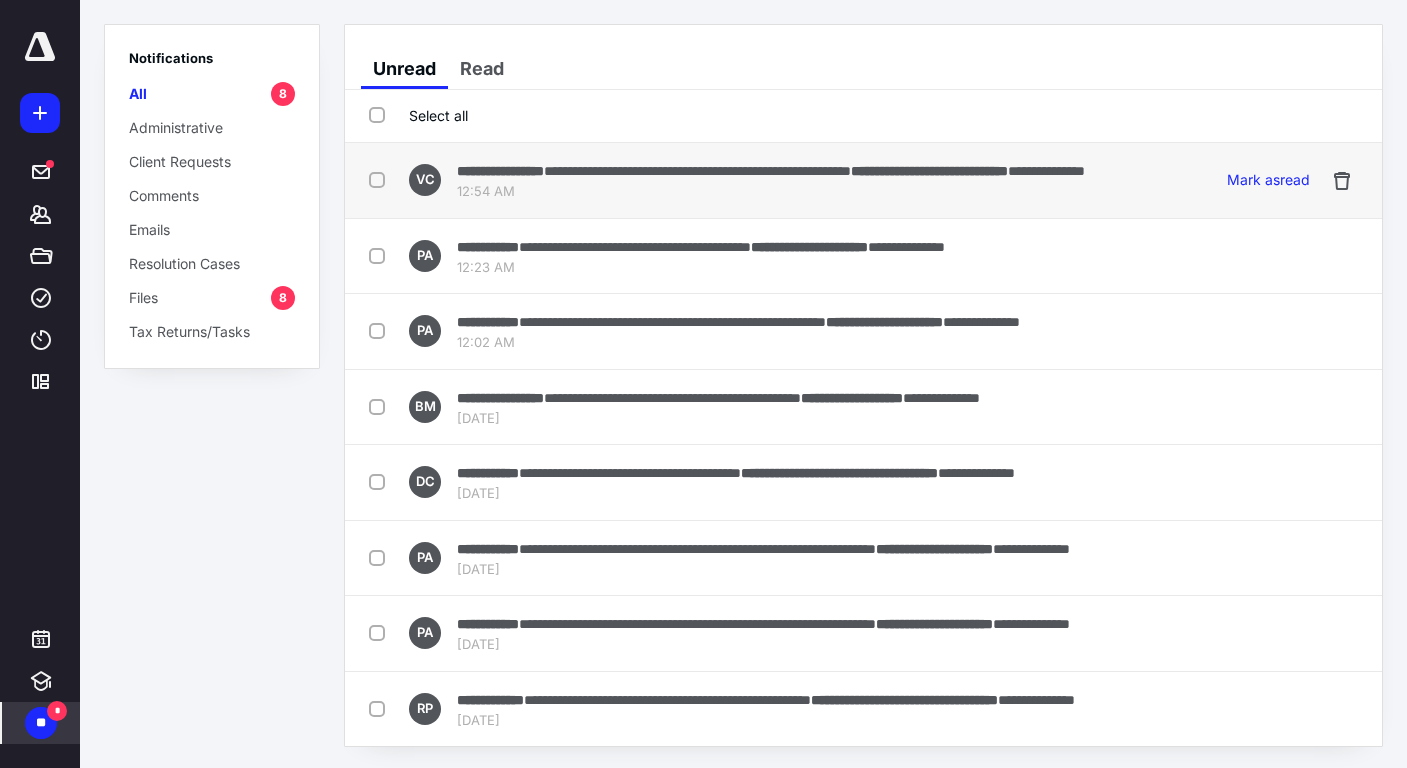 click on "12:54 AM" at bounding box center (771, 192) 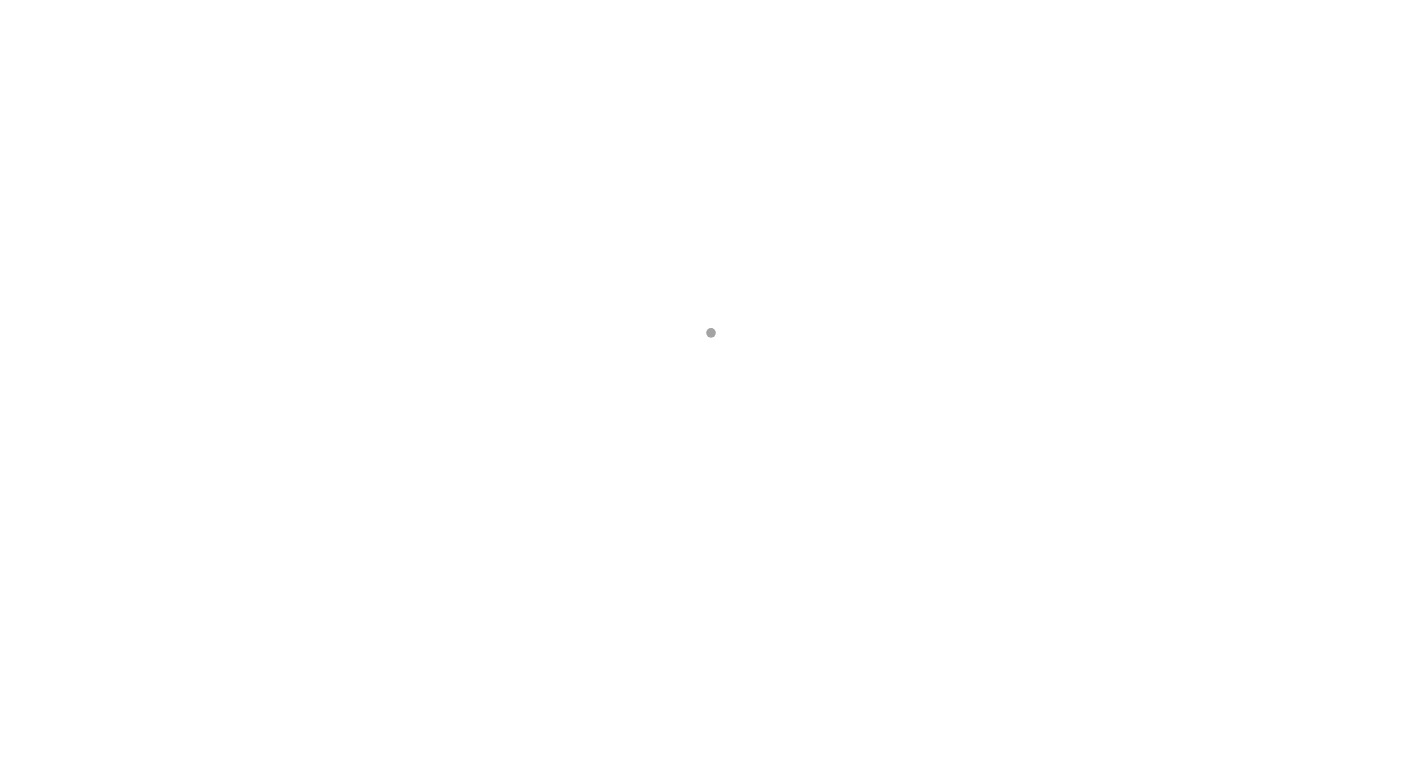 scroll, scrollTop: 0, scrollLeft: 0, axis: both 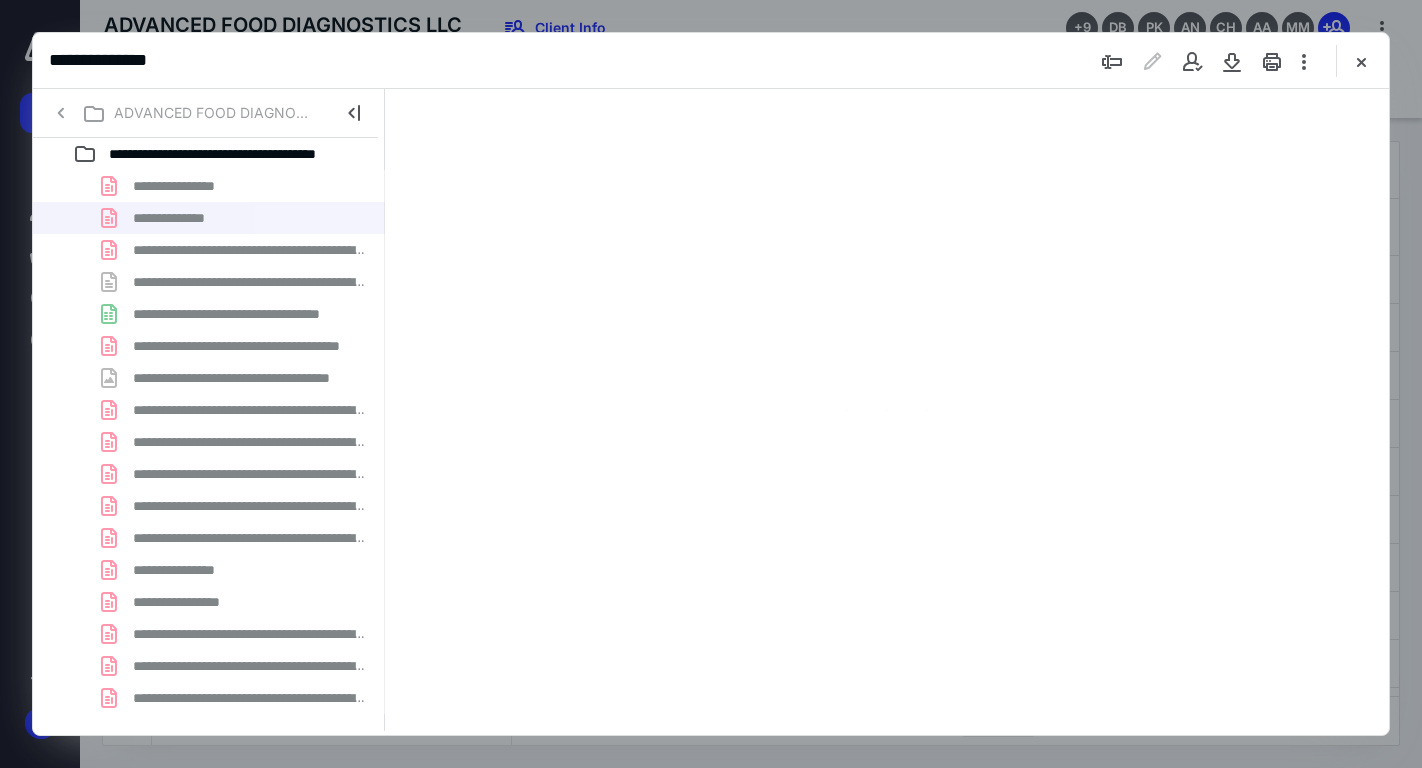 type on "71" 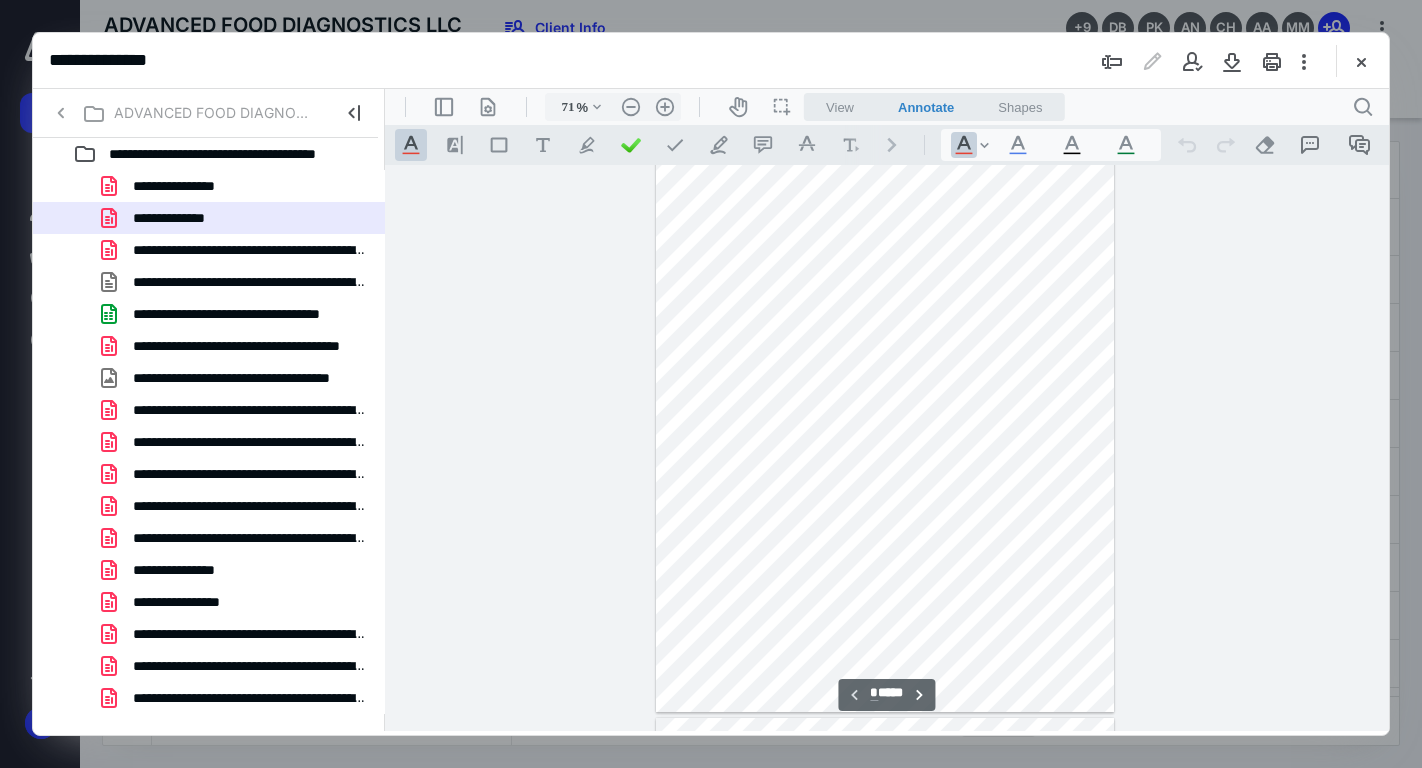 scroll, scrollTop: 0, scrollLeft: 0, axis: both 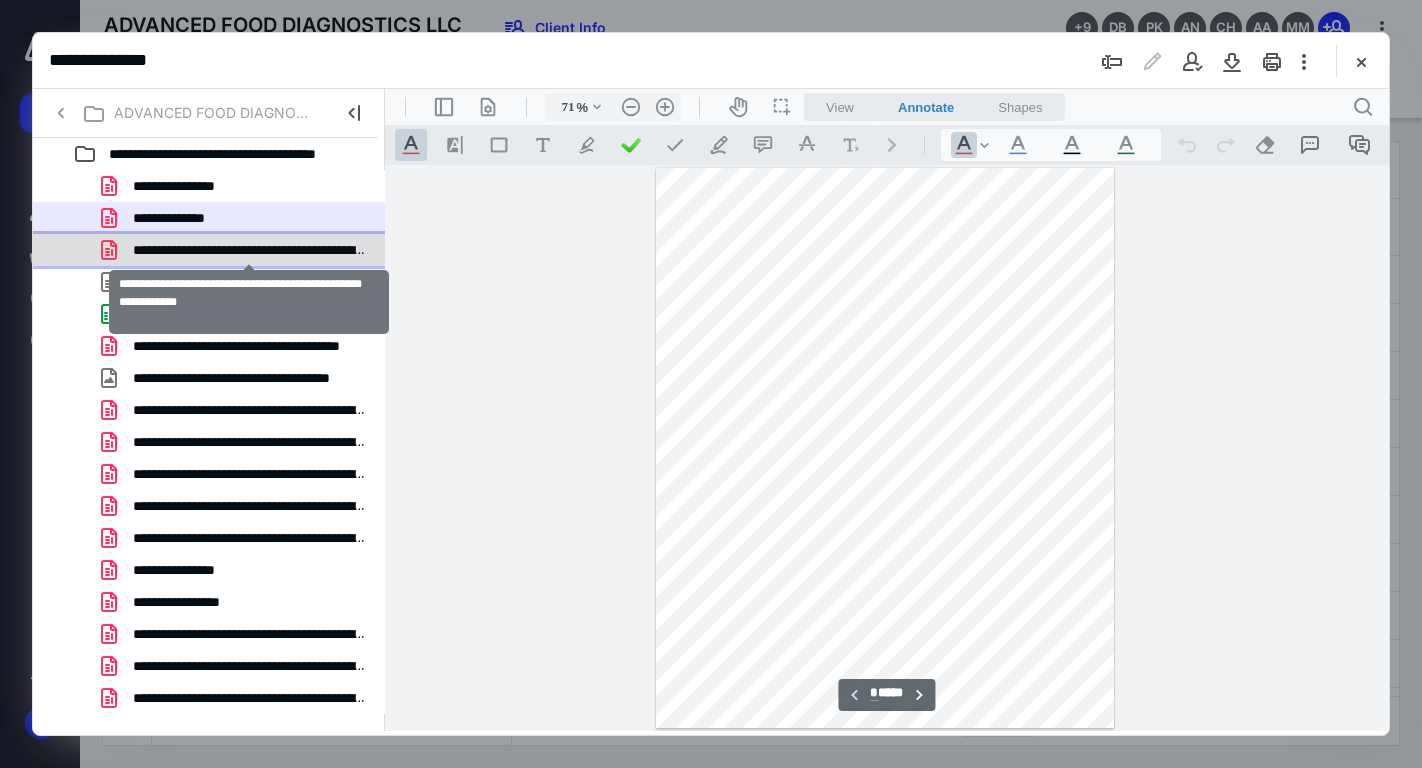click on "**********" at bounding box center [249, 250] 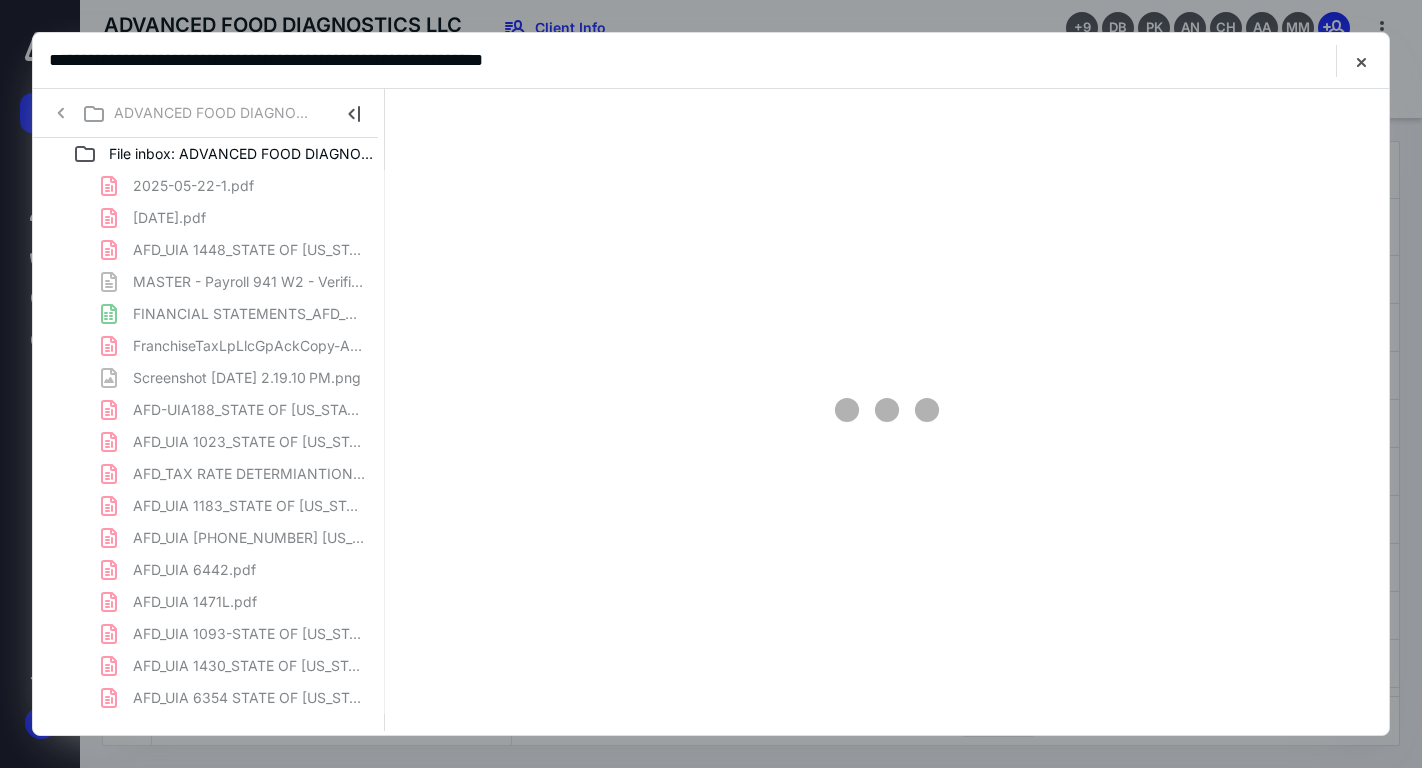 scroll, scrollTop: 0, scrollLeft: 0, axis: both 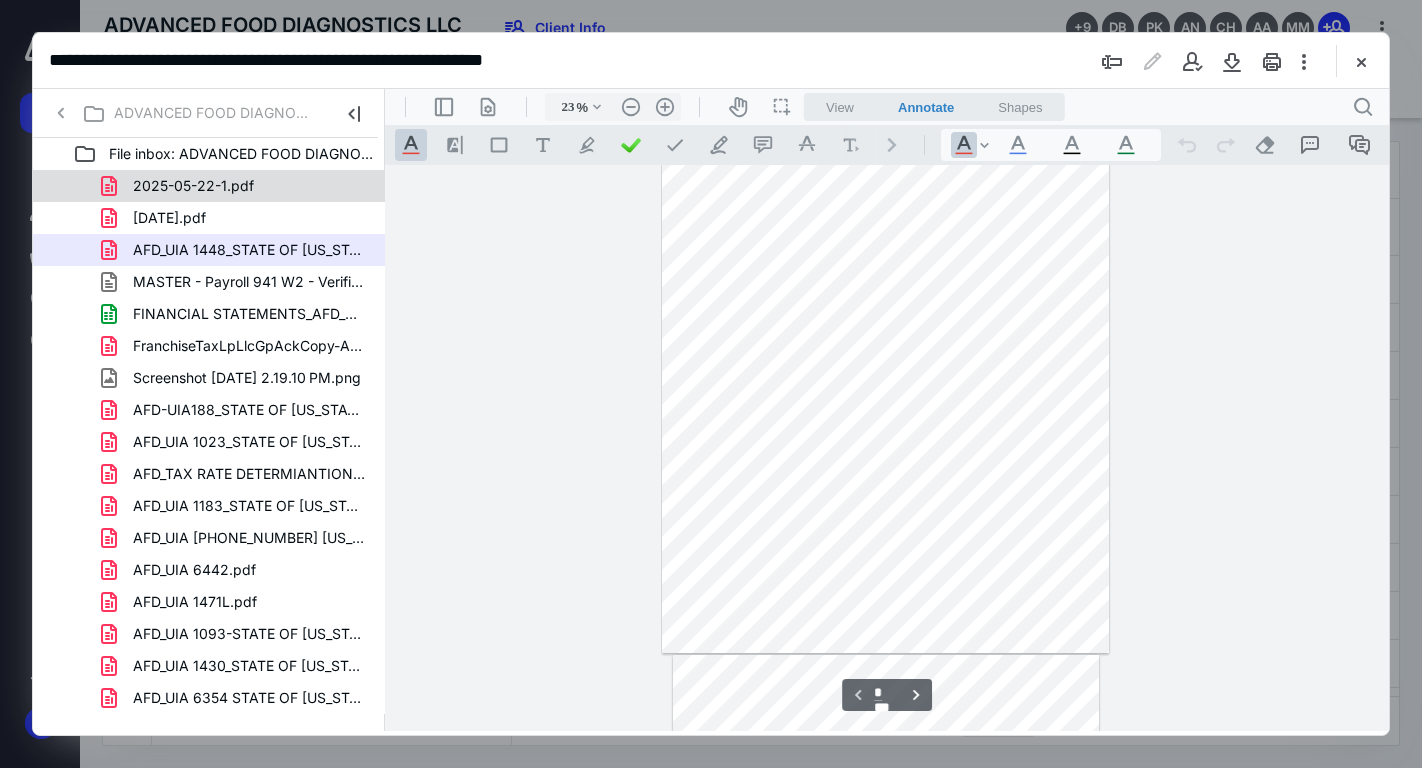 click on "2025-05-22-1.pdf" at bounding box center [237, 186] 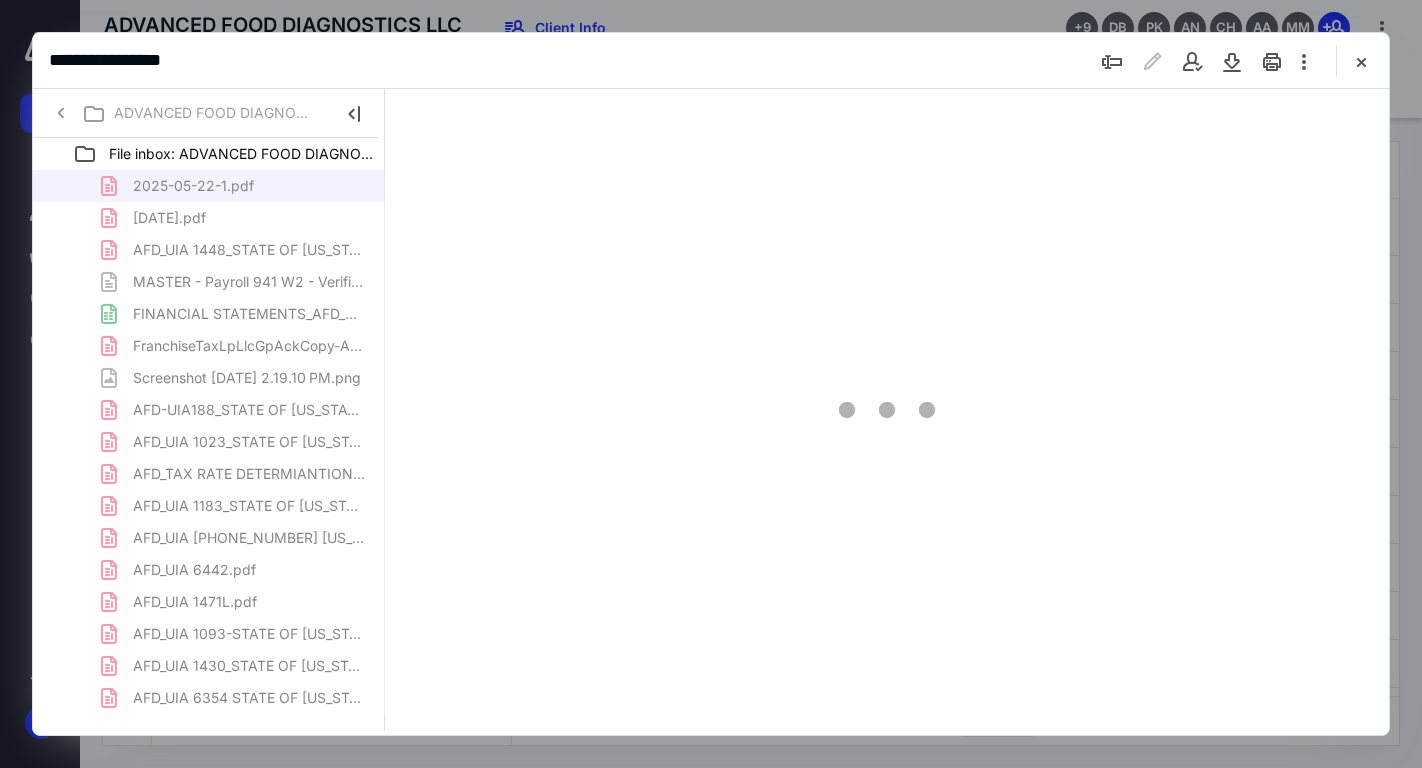 type on "71" 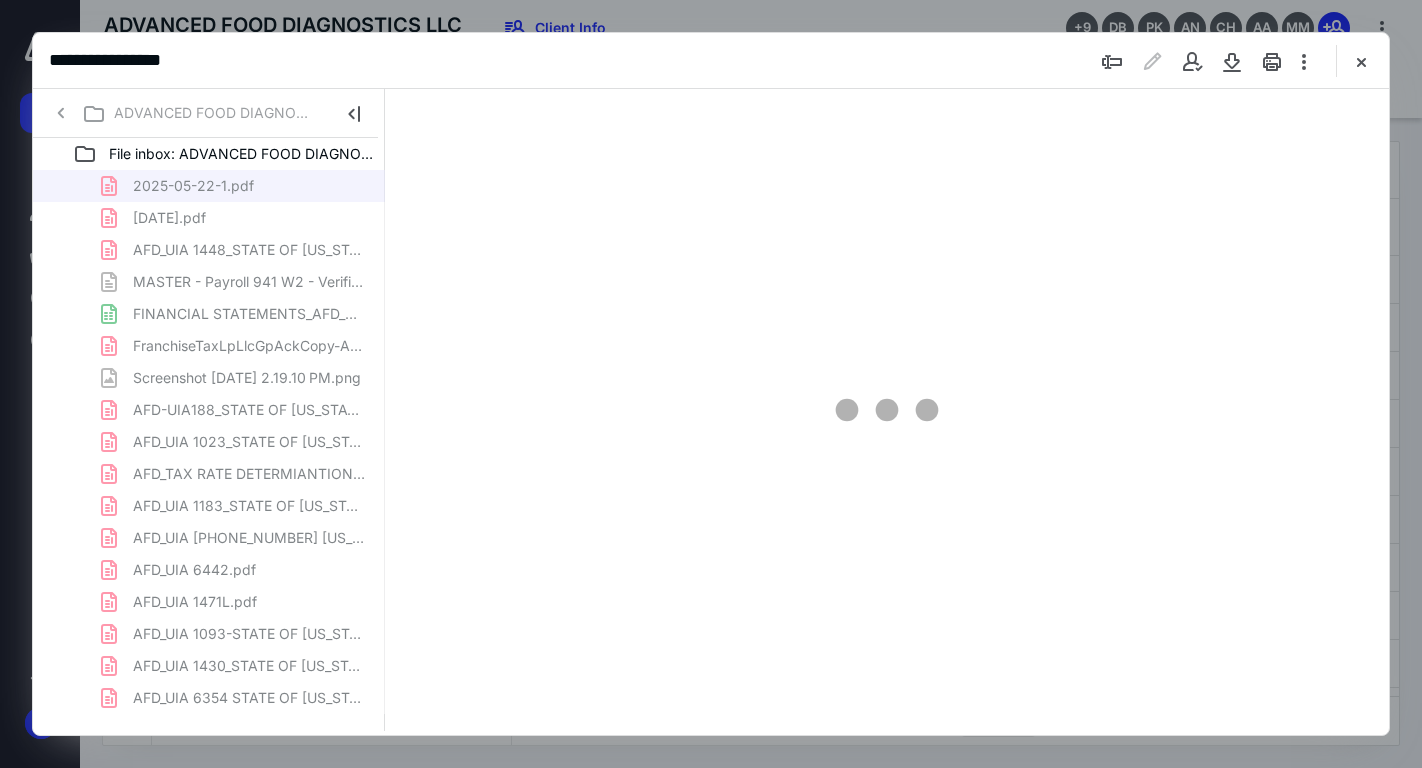 scroll, scrollTop: 79, scrollLeft: 0, axis: vertical 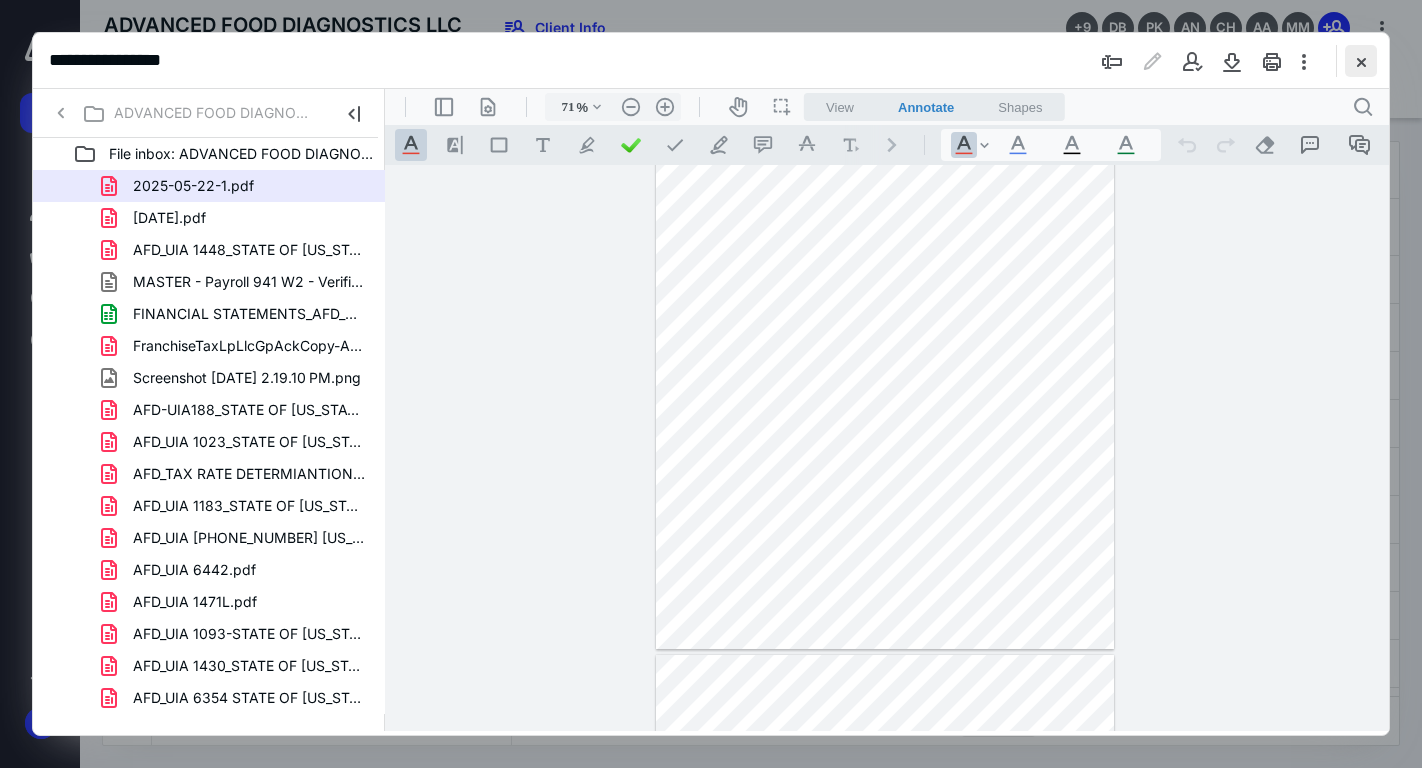 click at bounding box center (1361, 61) 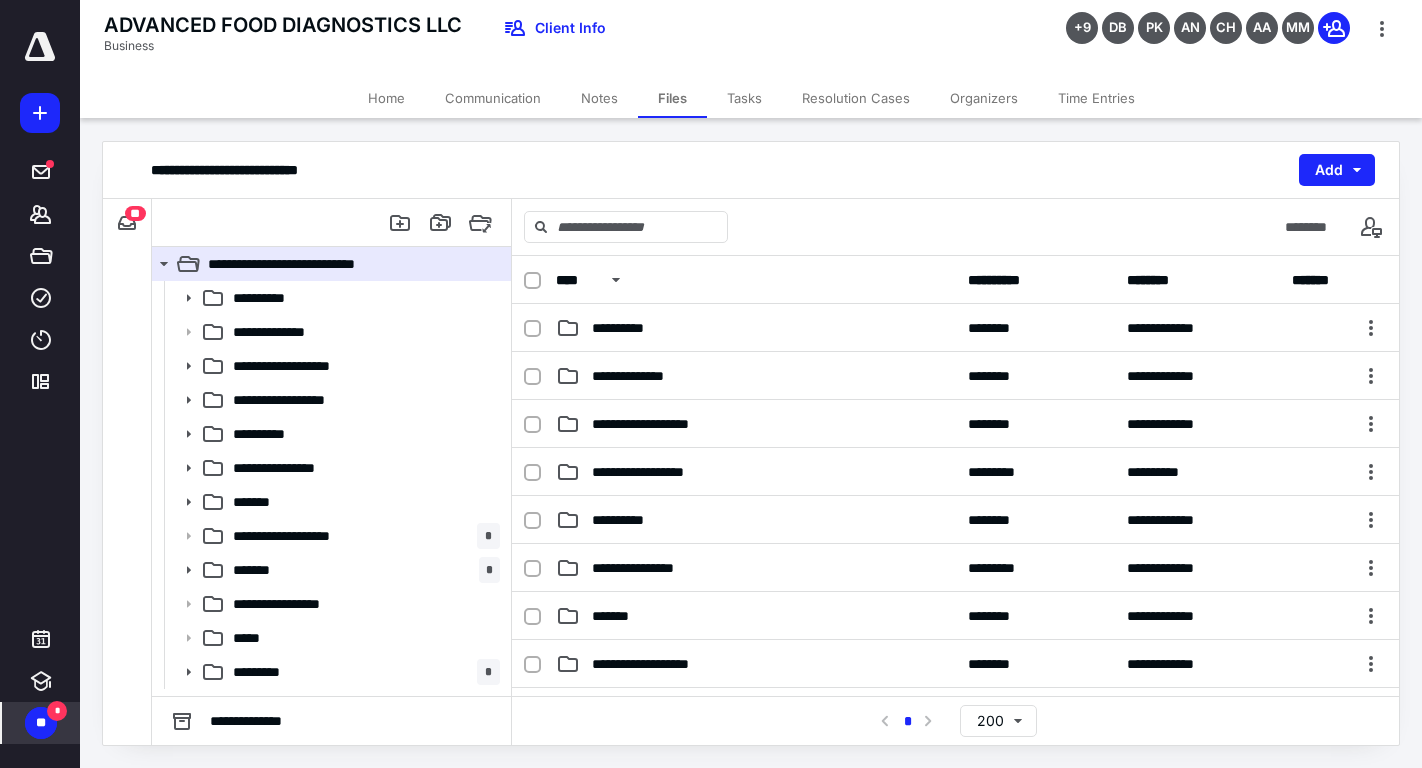 click on "**" at bounding box center [41, 723] 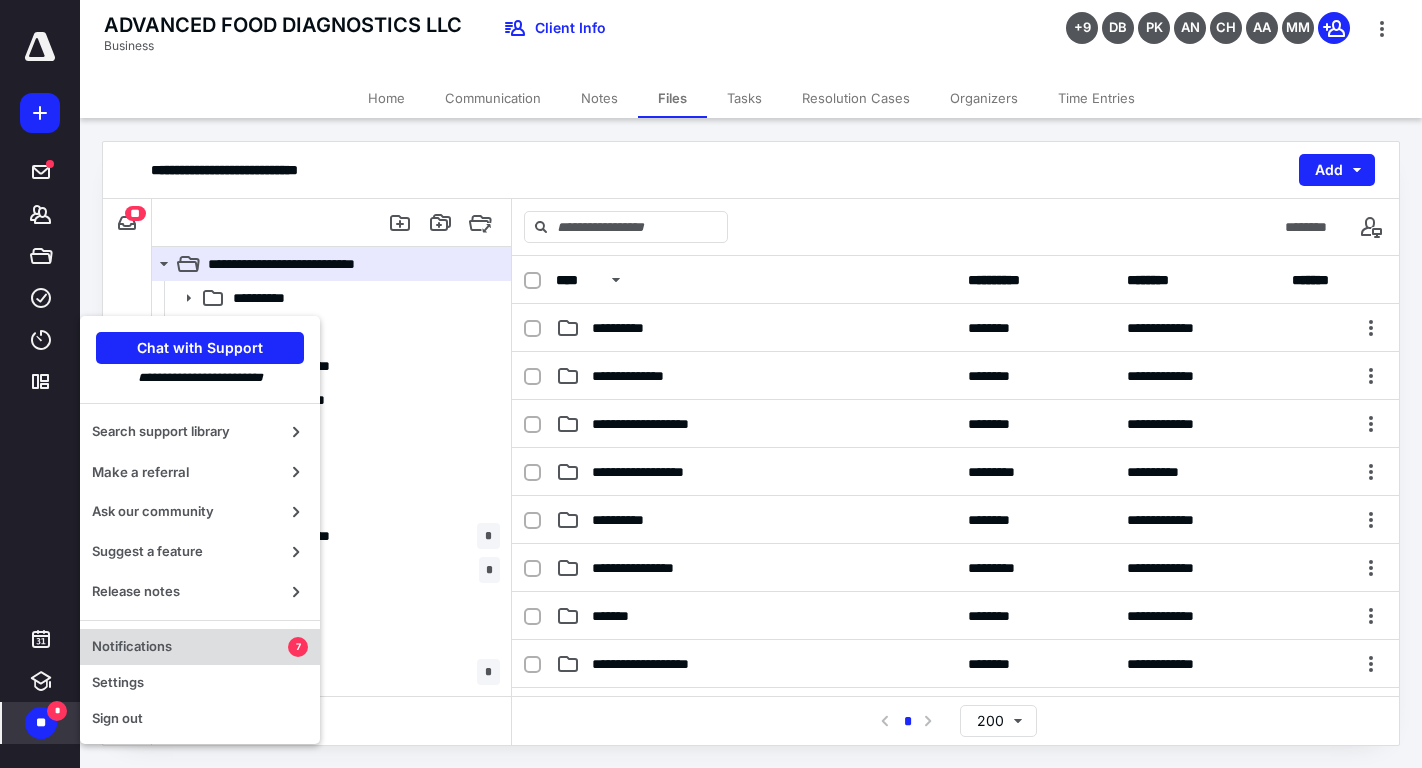 click on "Notifications" at bounding box center [190, 647] 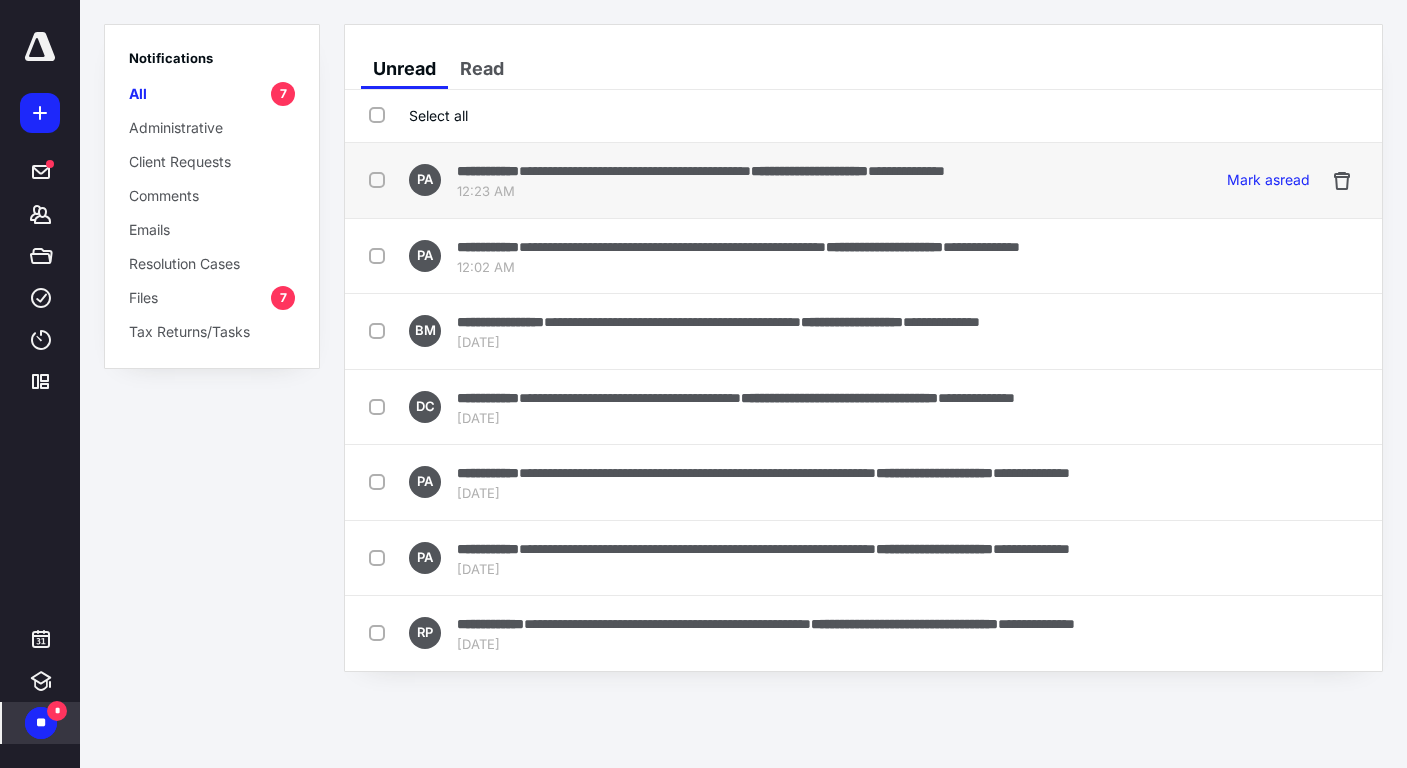 click on "**********" at bounding box center (635, 171) 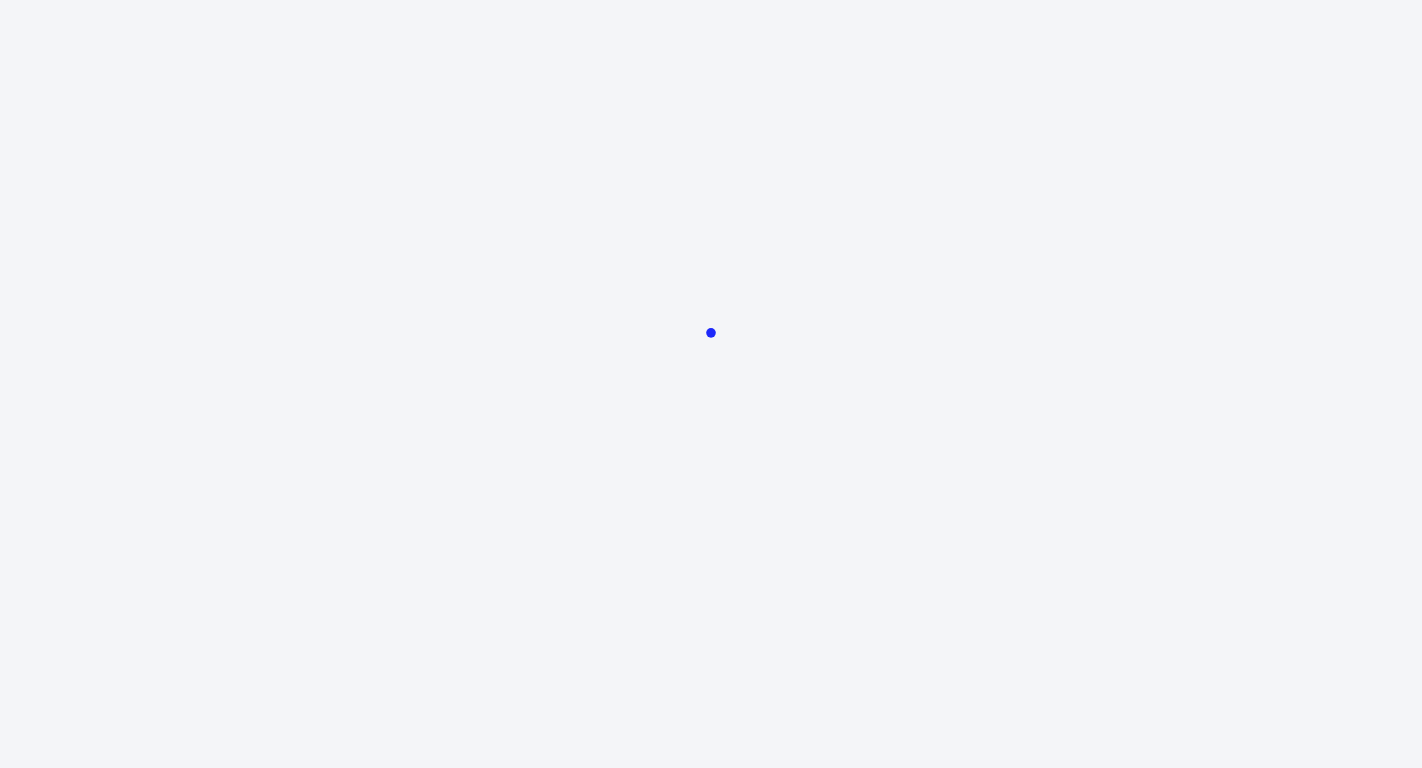 scroll, scrollTop: 0, scrollLeft: 0, axis: both 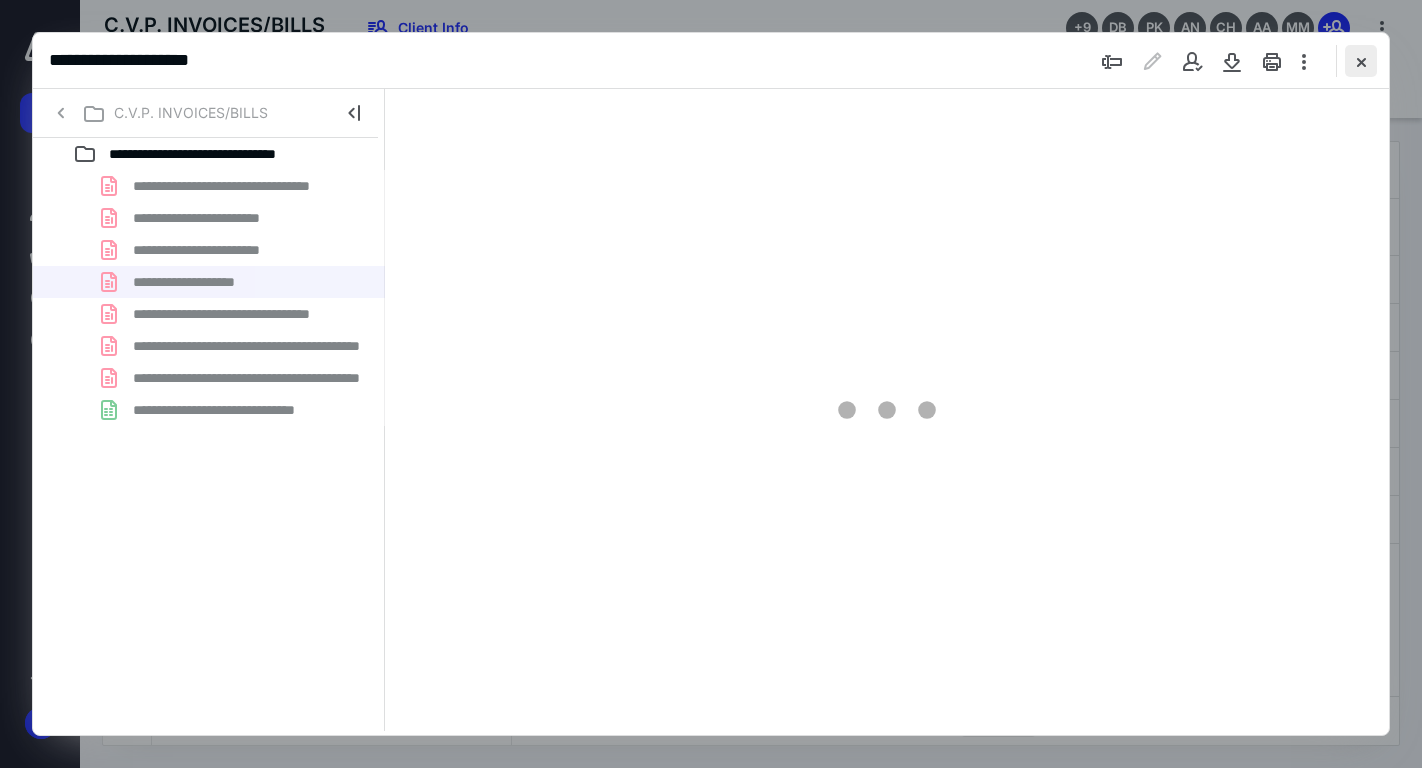 type on "71" 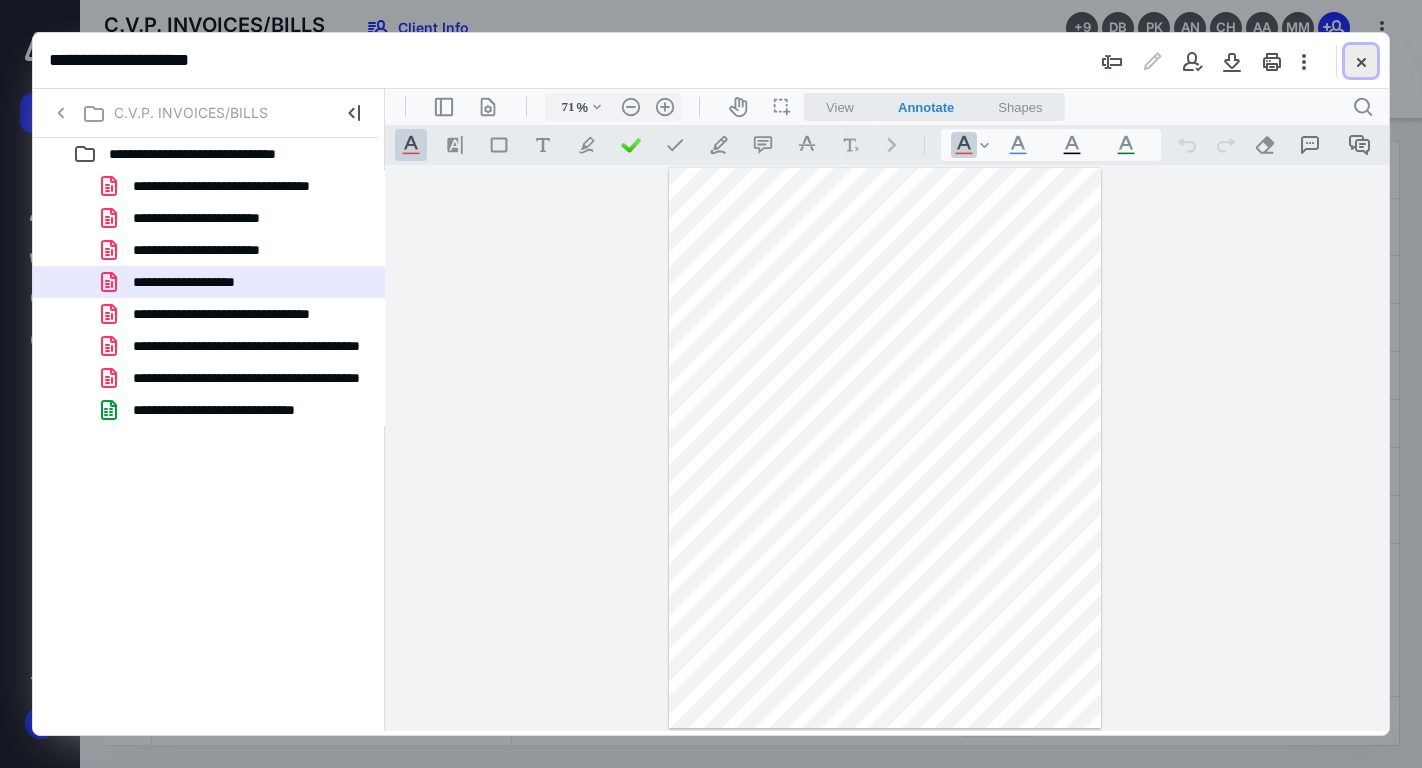 click at bounding box center (1361, 61) 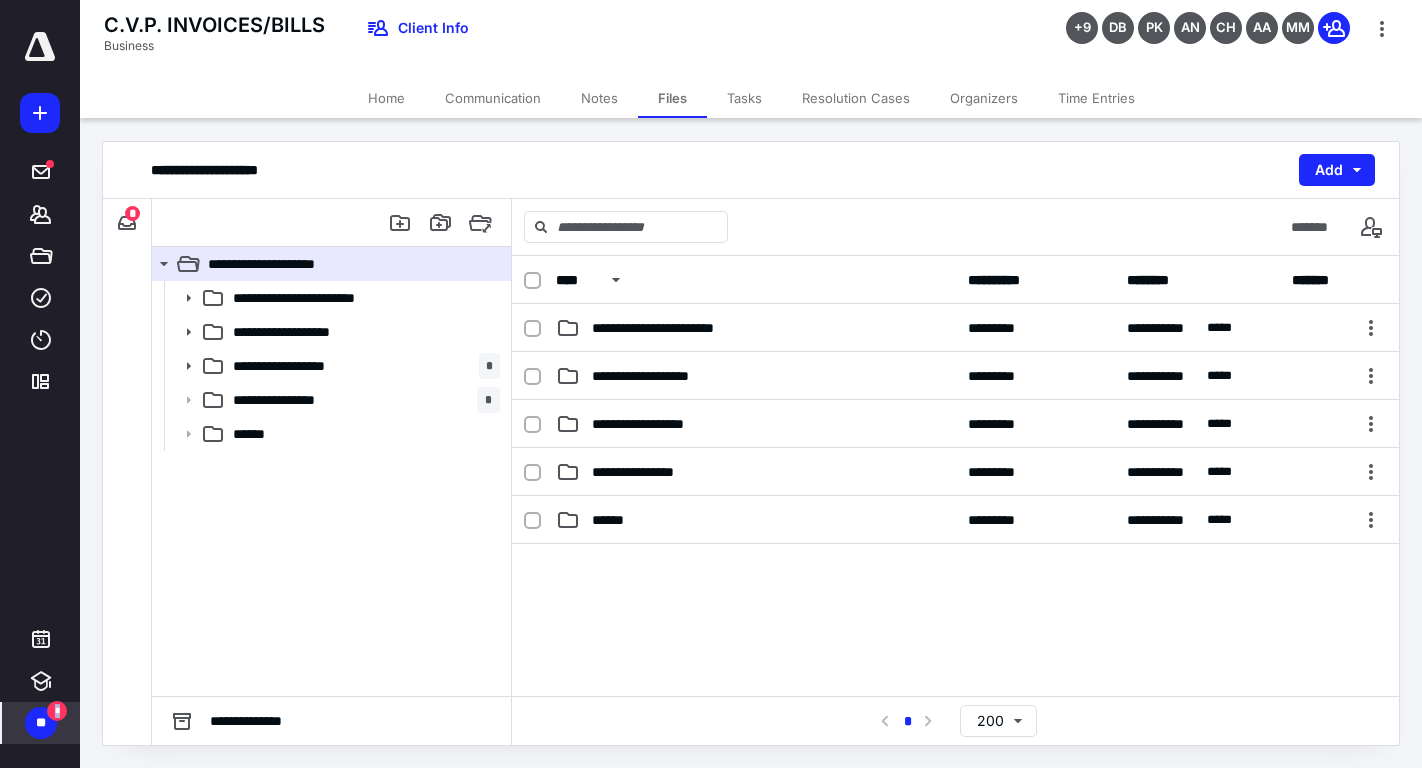 click on "** *" at bounding box center [41, 723] 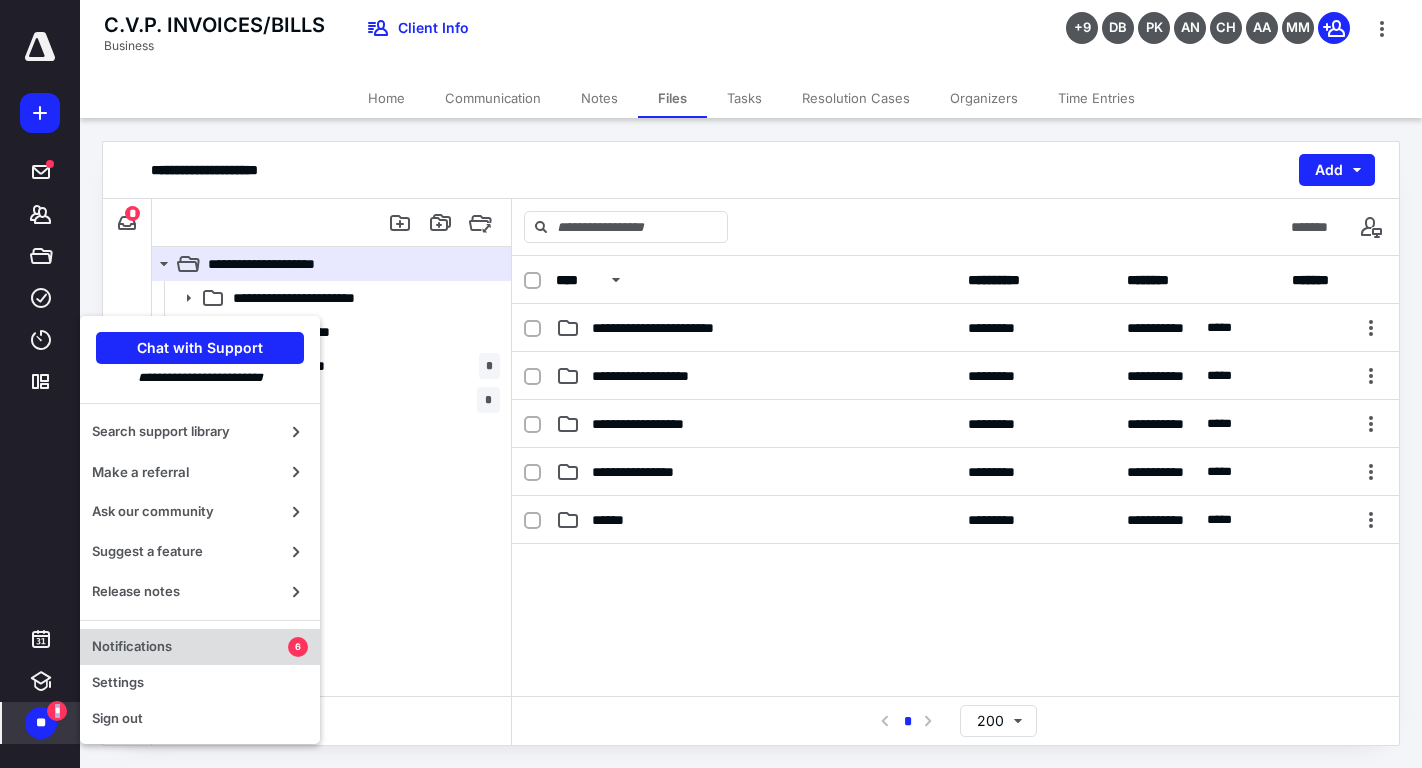 click on "Notifications" at bounding box center [190, 647] 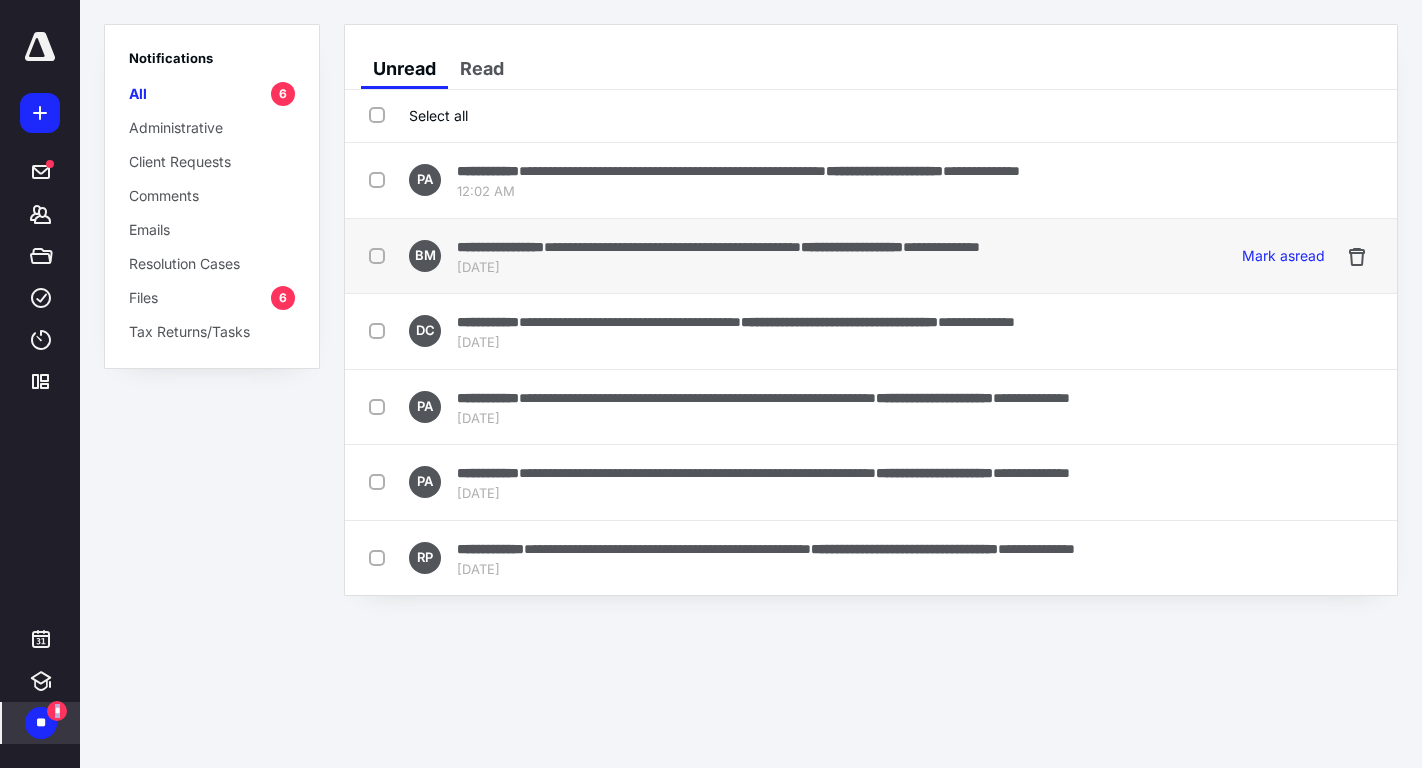 click on "**********" at bounding box center (718, 246) 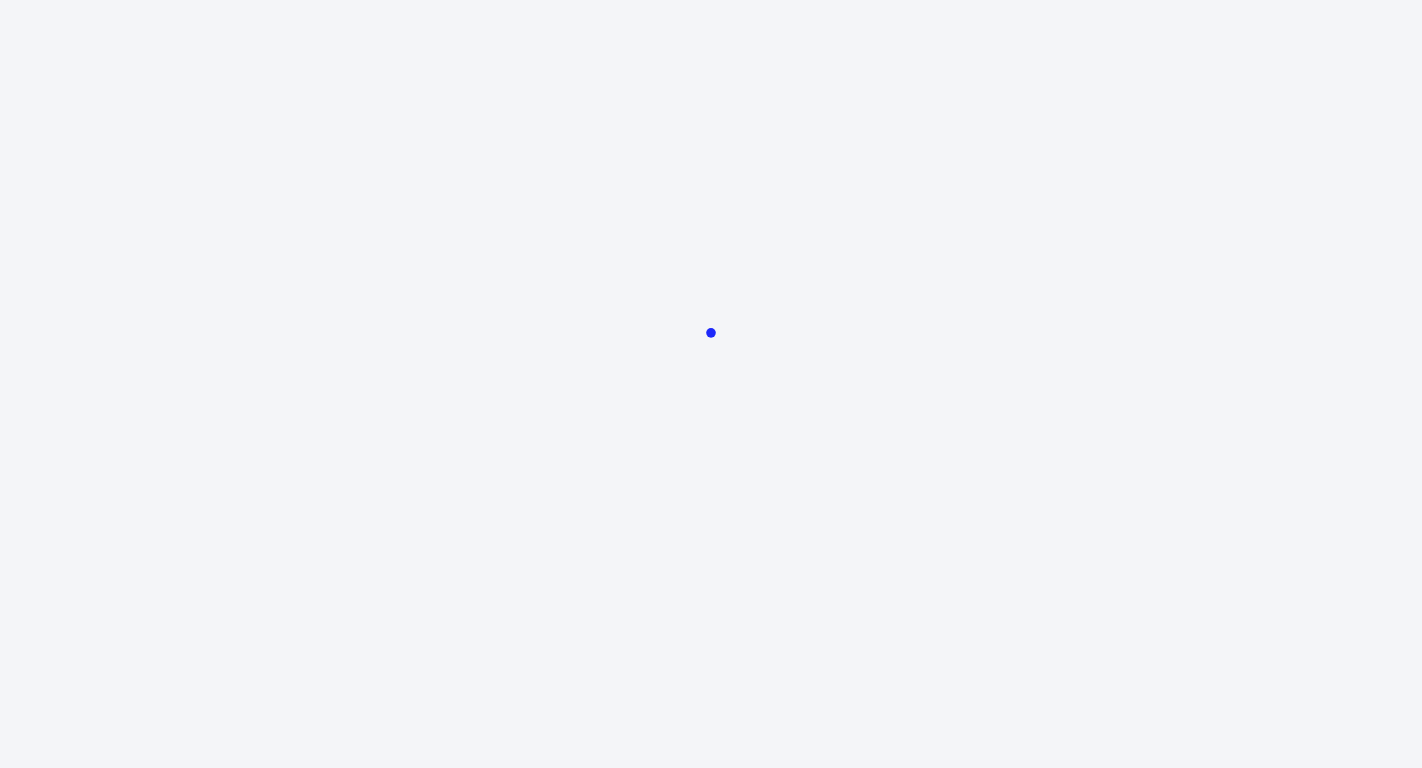 scroll, scrollTop: 0, scrollLeft: 0, axis: both 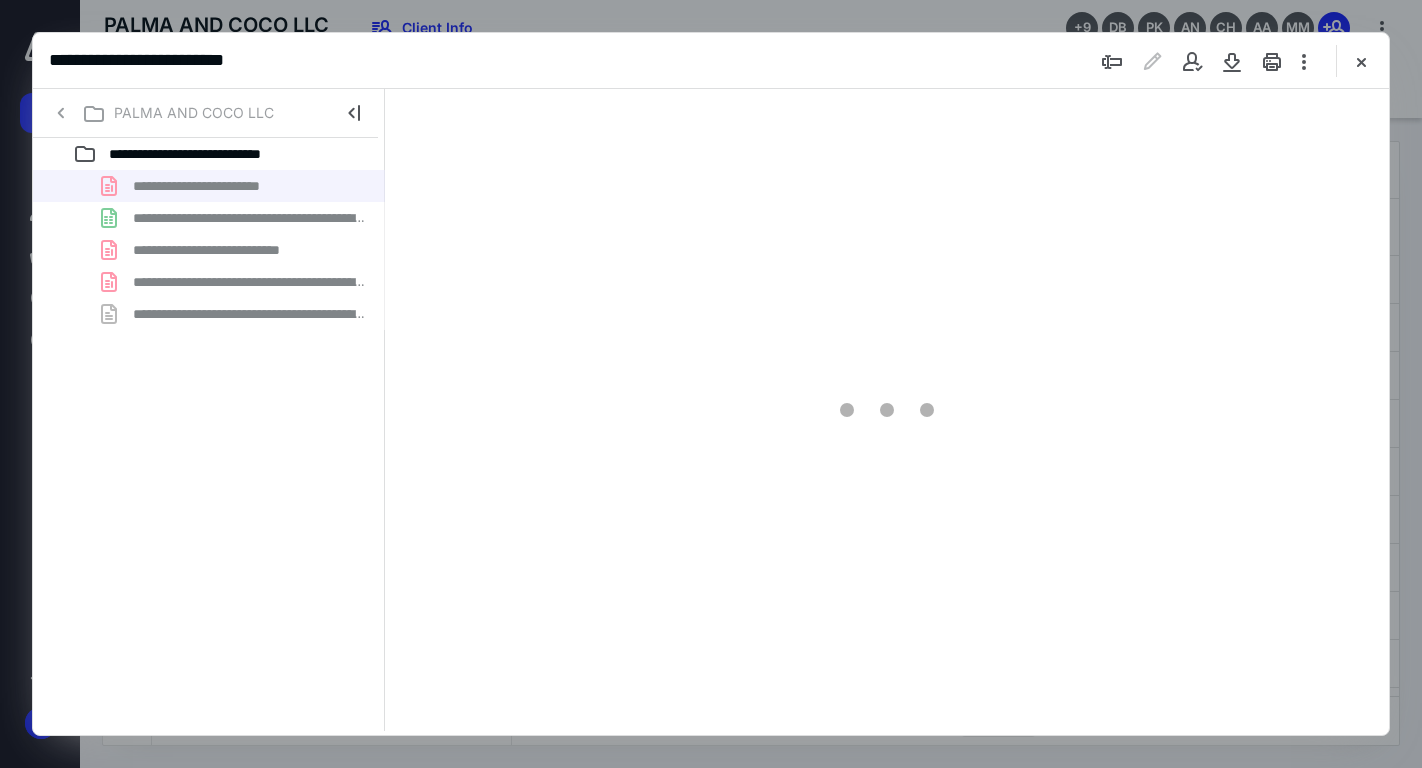 type on "71" 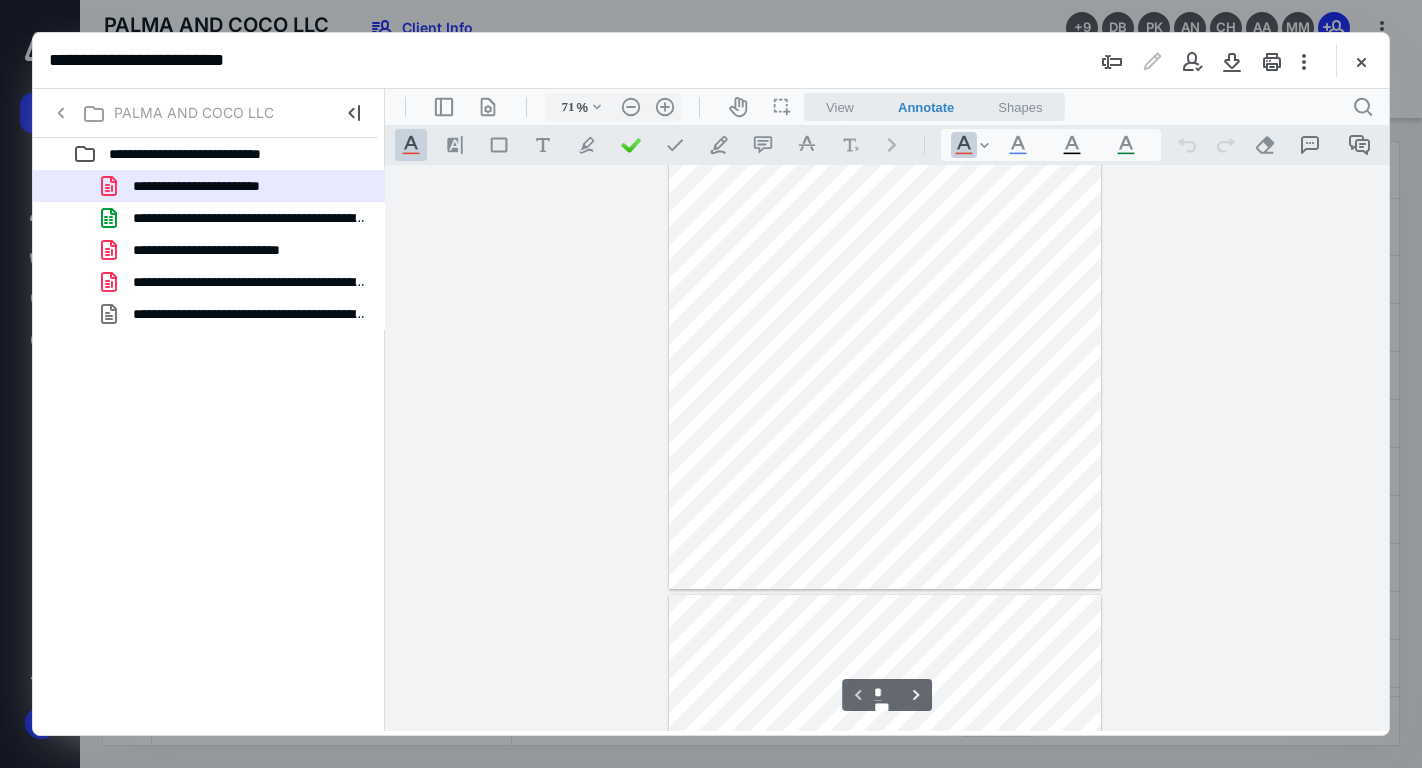 scroll, scrollTop: 157, scrollLeft: 0, axis: vertical 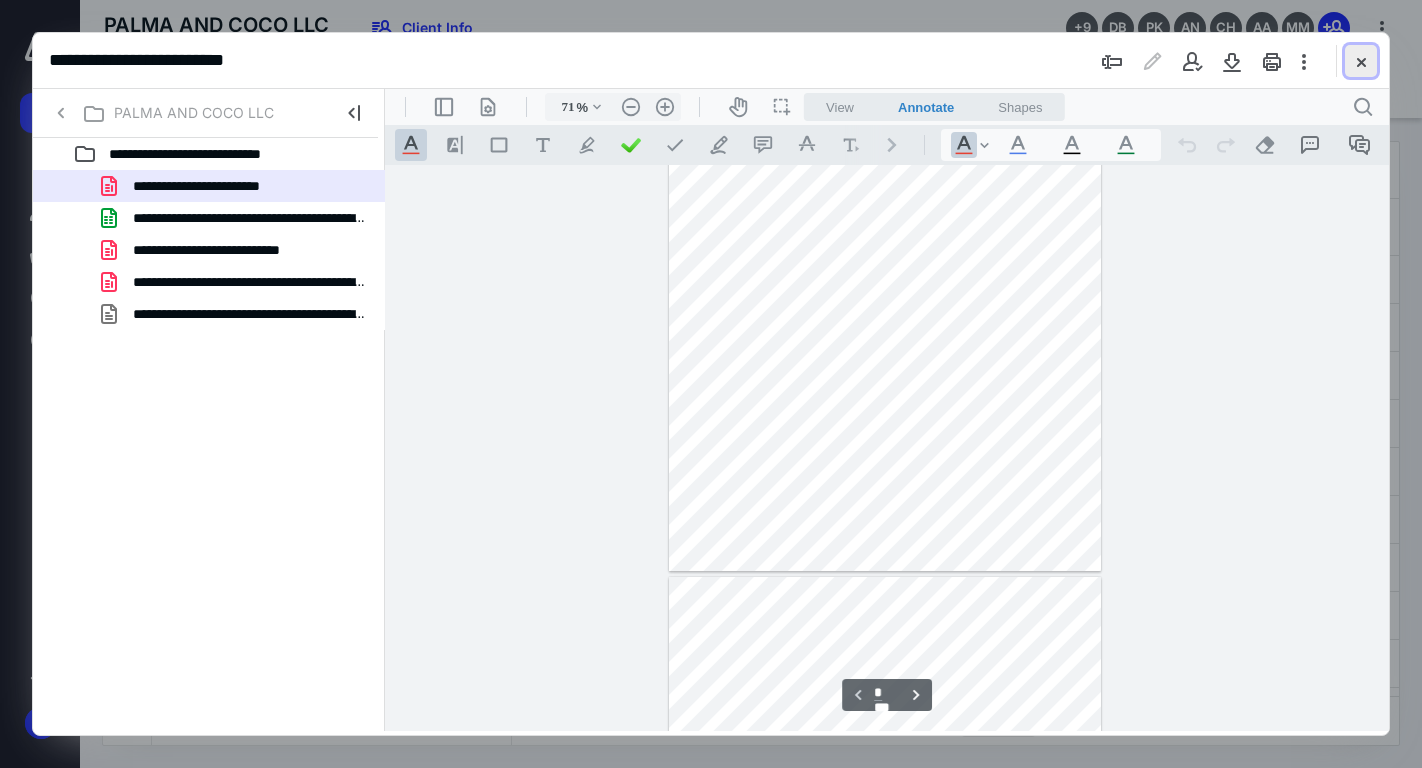 click at bounding box center (1361, 61) 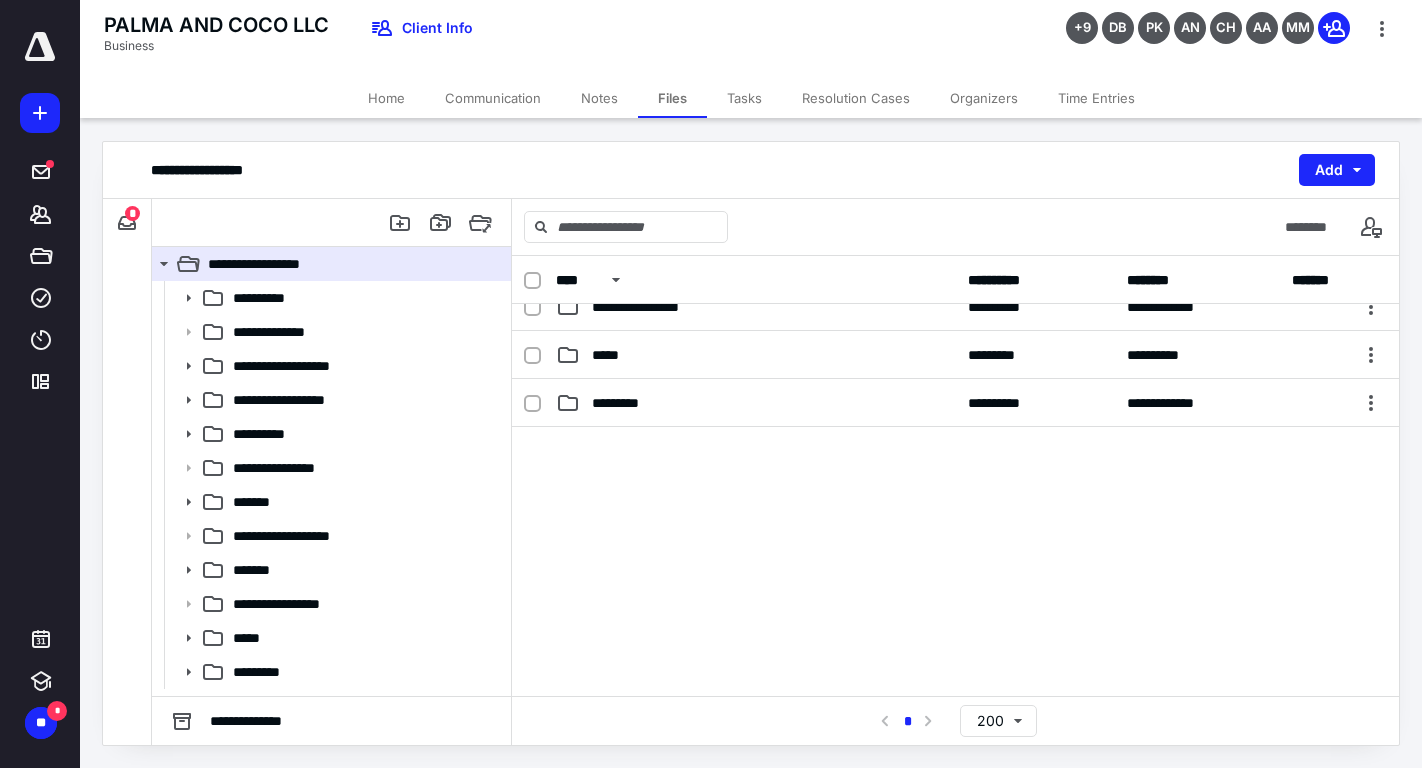 scroll, scrollTop: 484, scrollLeft: 0, axis: vertical 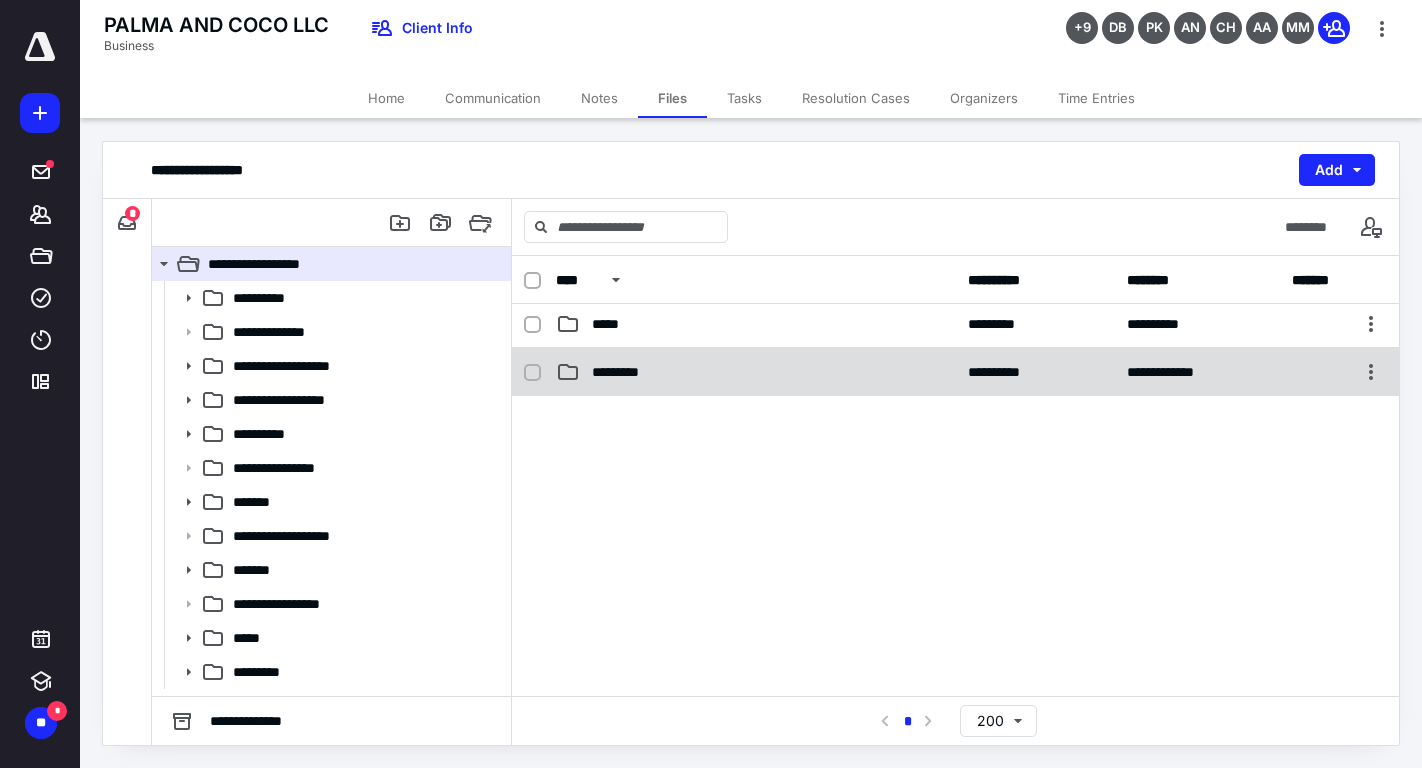 click on "**********" at bounding box center [955, 372] 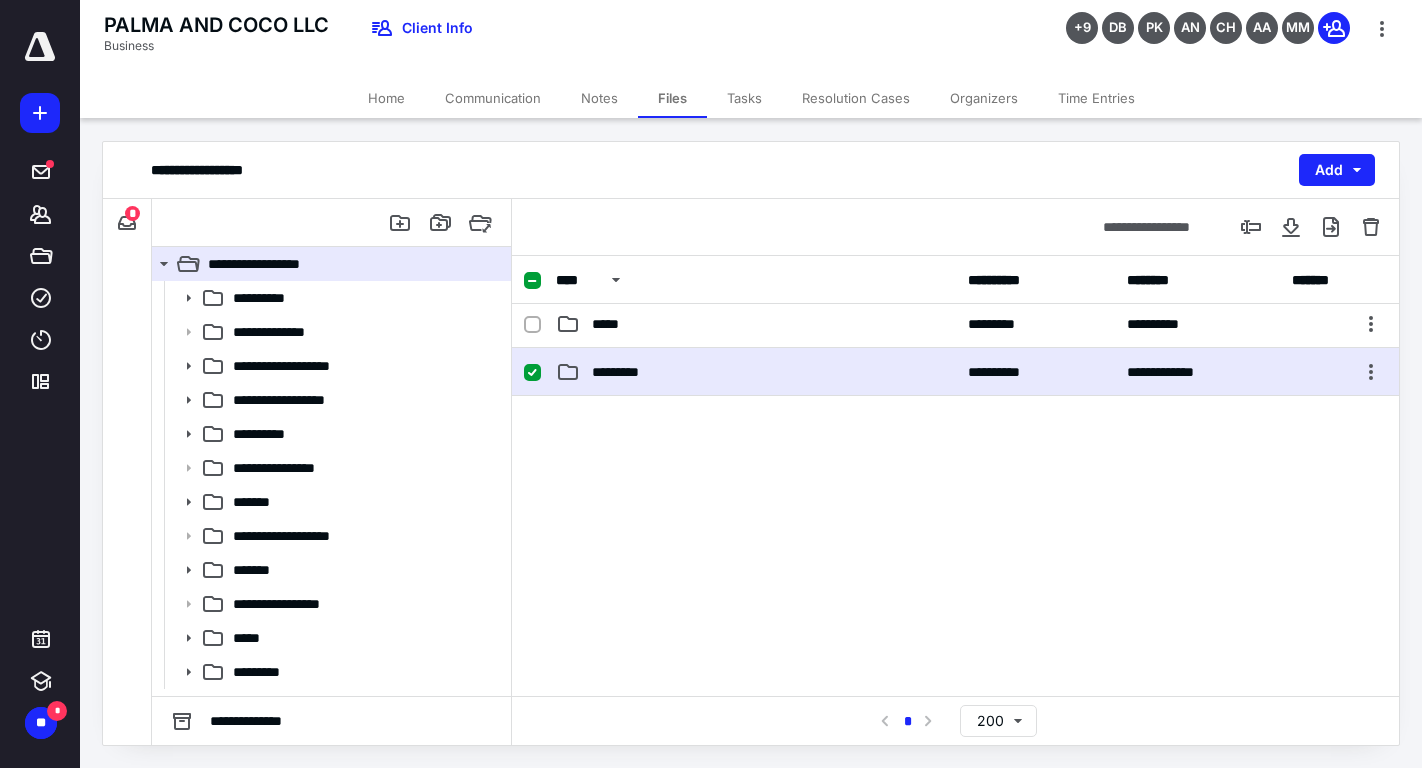 click on "**********" at bounding box center (955, 372) 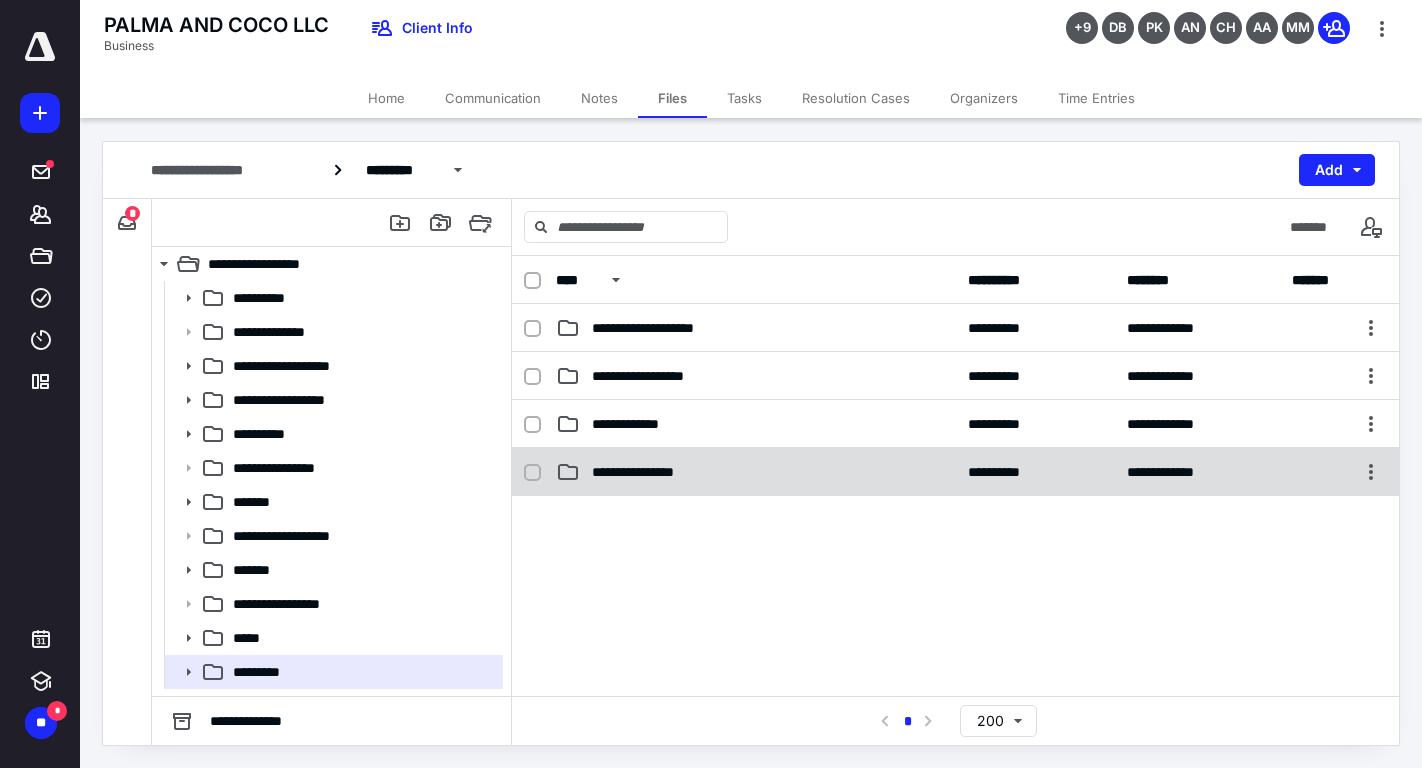 click on "**********" at bounding box center [756, 472] 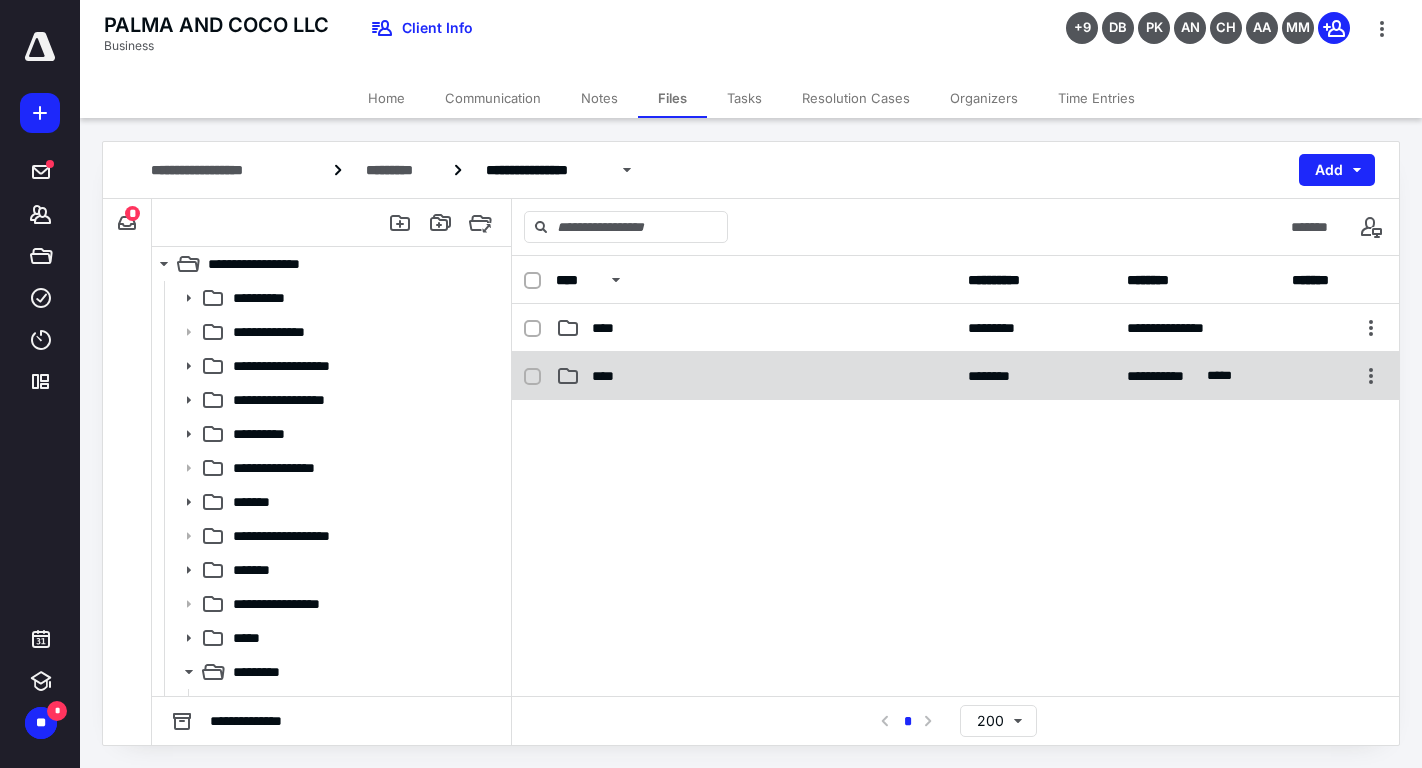 click on "****" at bounding box center [756, 376] 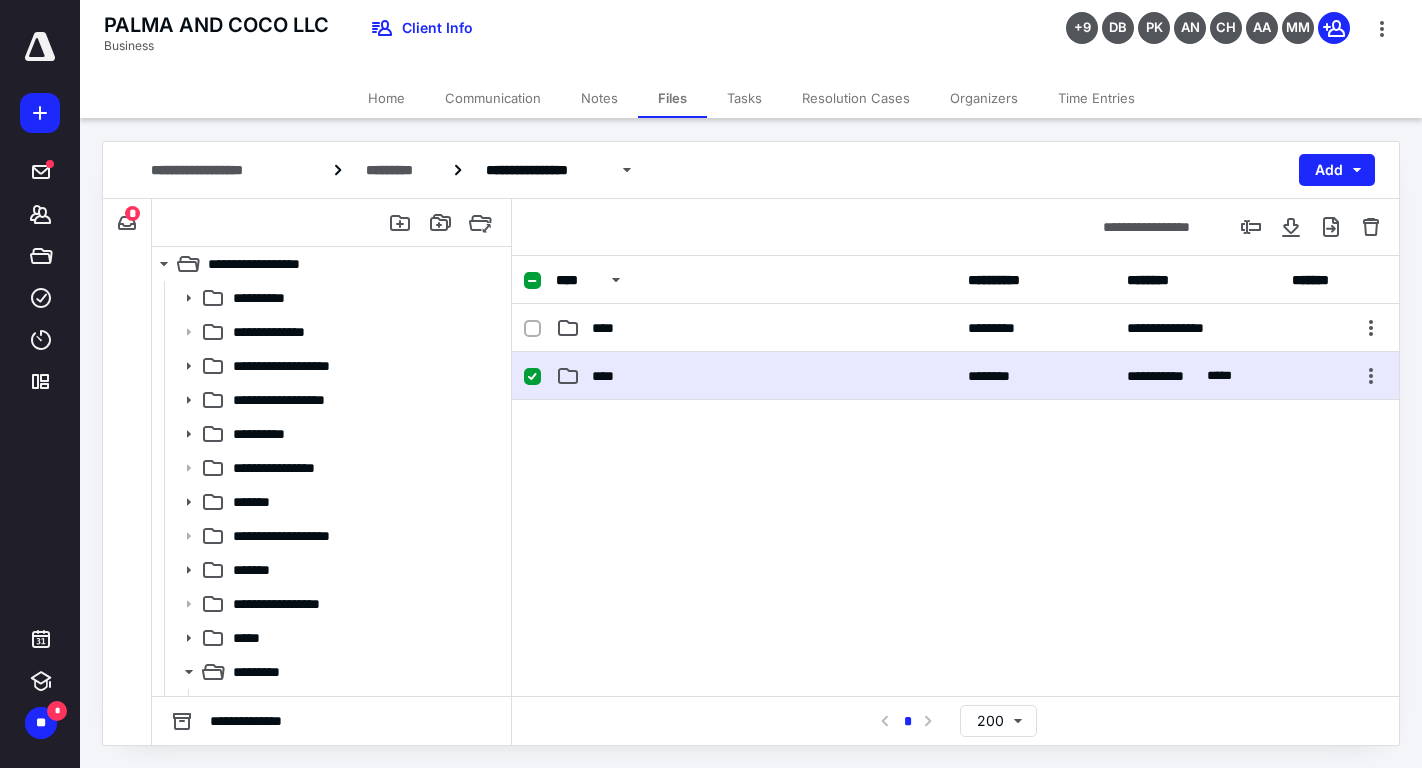 click on "****" at bounding box center [756, 376] 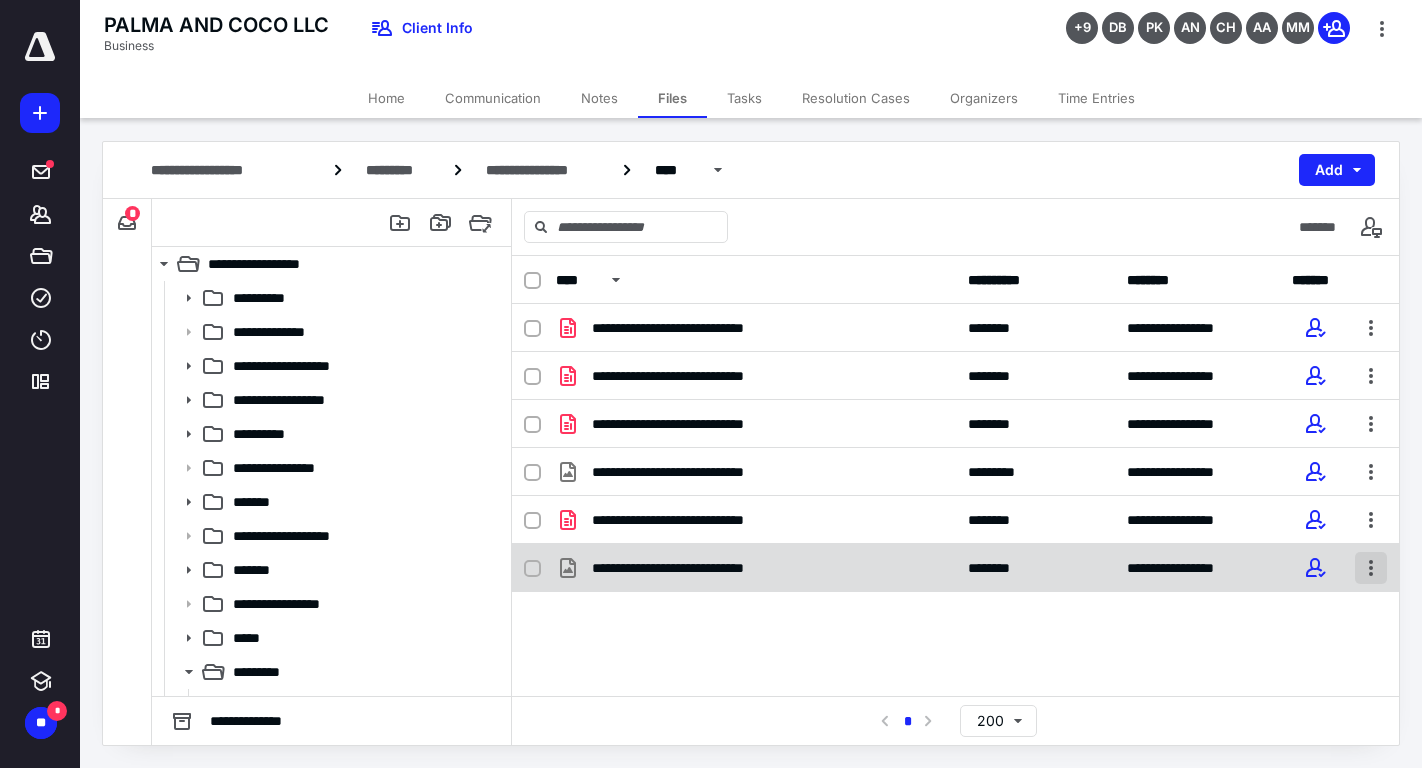 click at bounding box center (1371, 568) 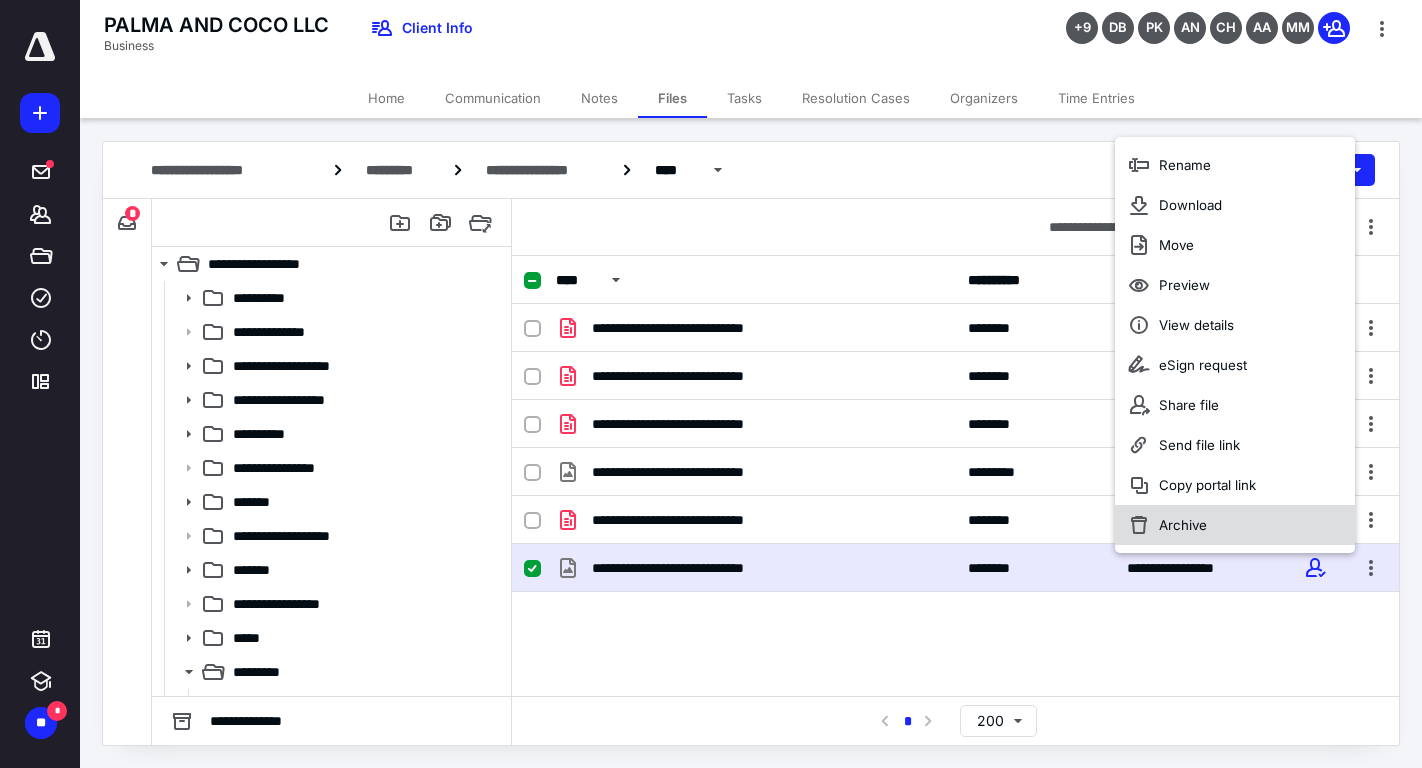 click on "Archive" at bounding box center [1235, 525] 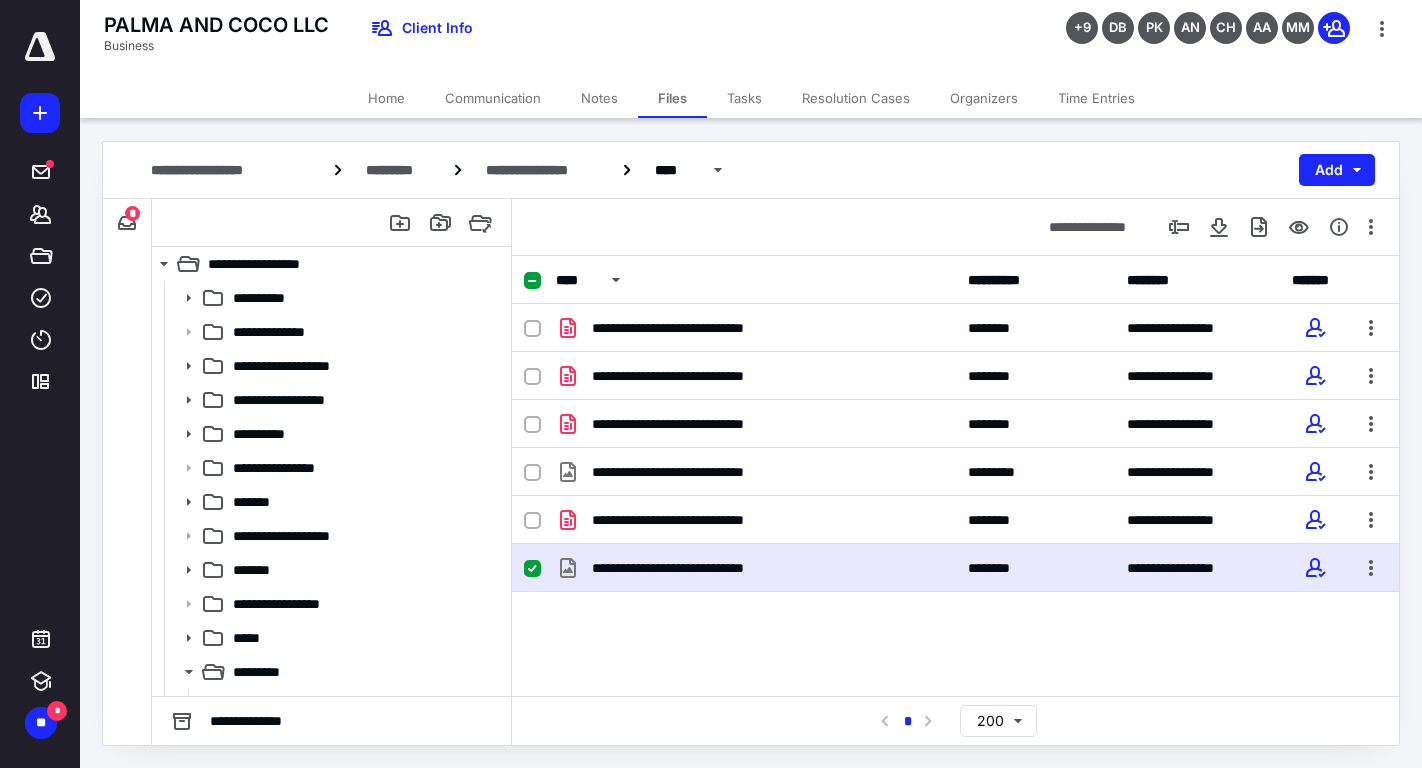 checkbox on "false" 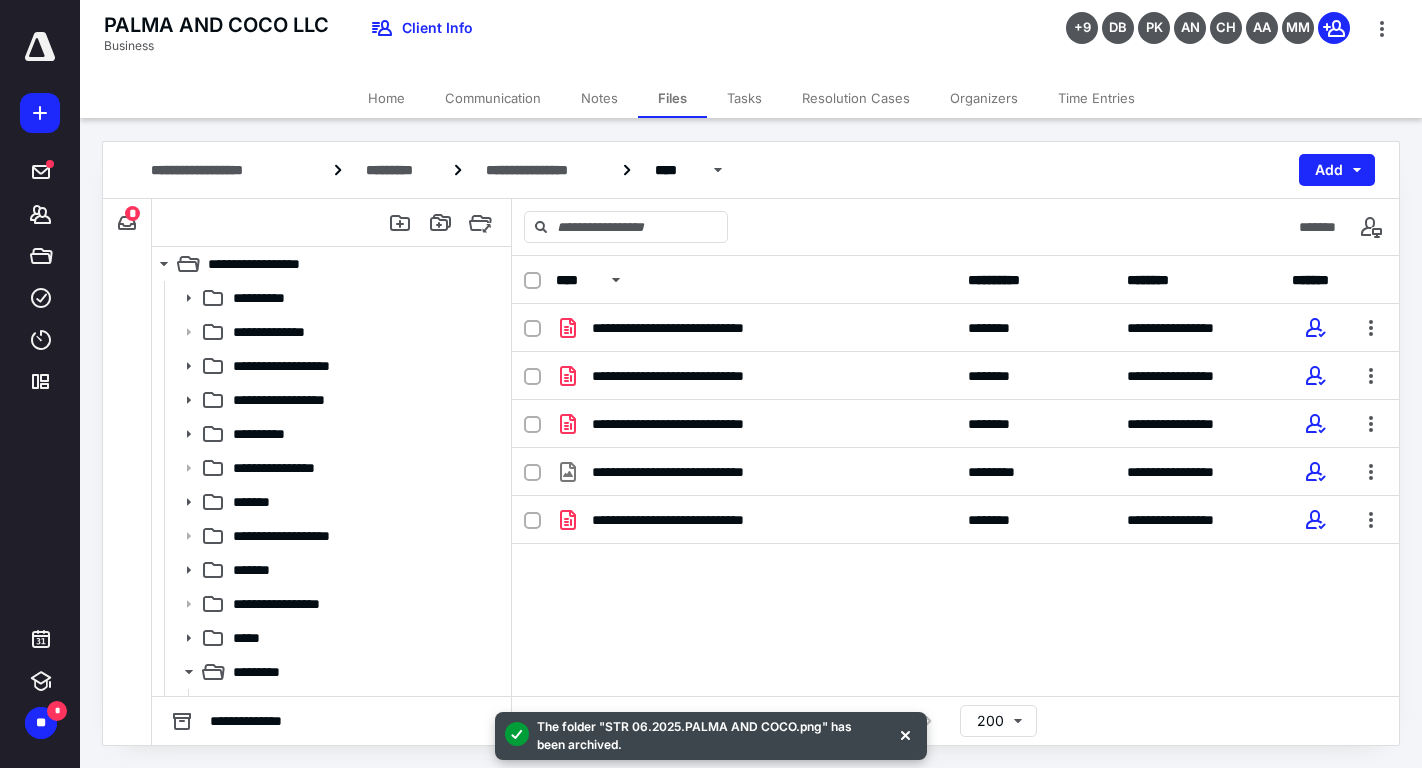 click on "*" at bounding box center (132, 213) 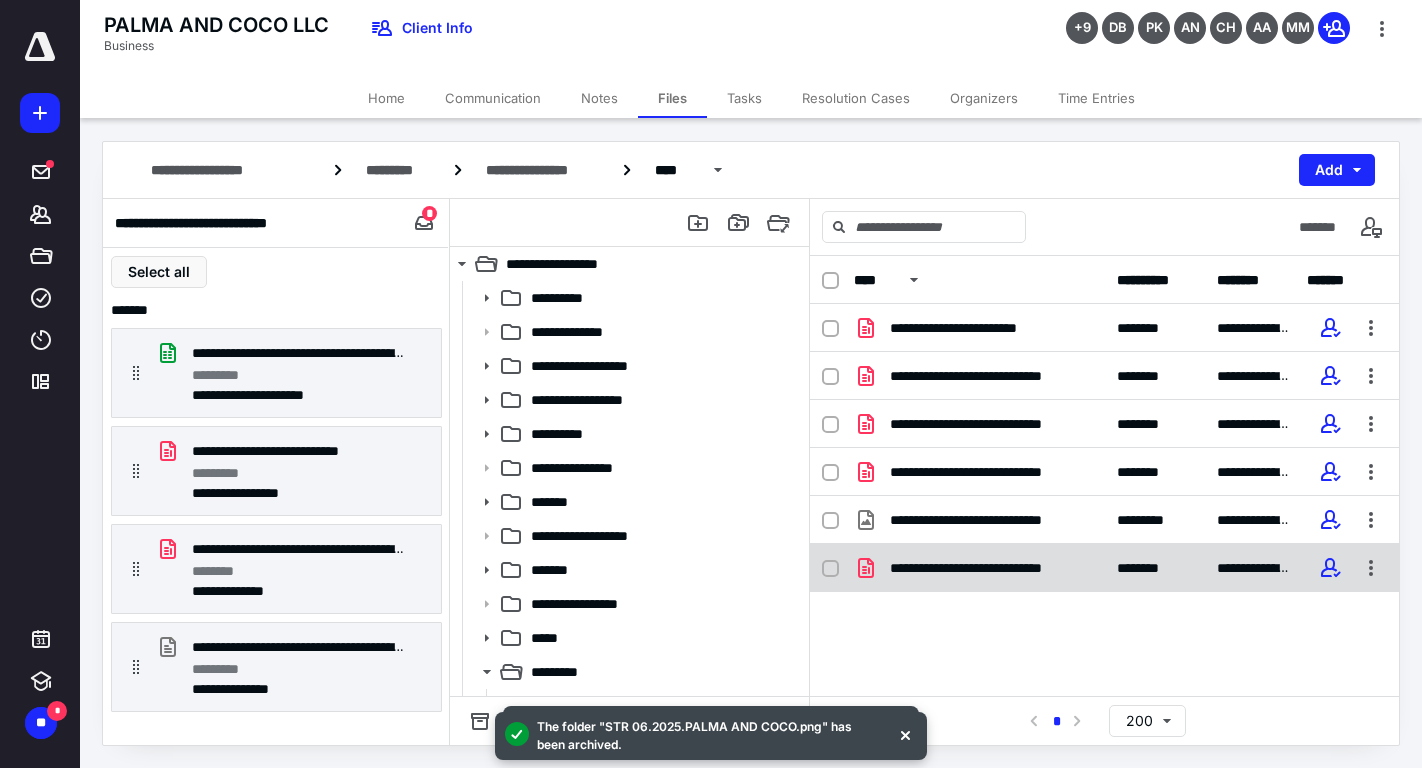checkbox on "true" 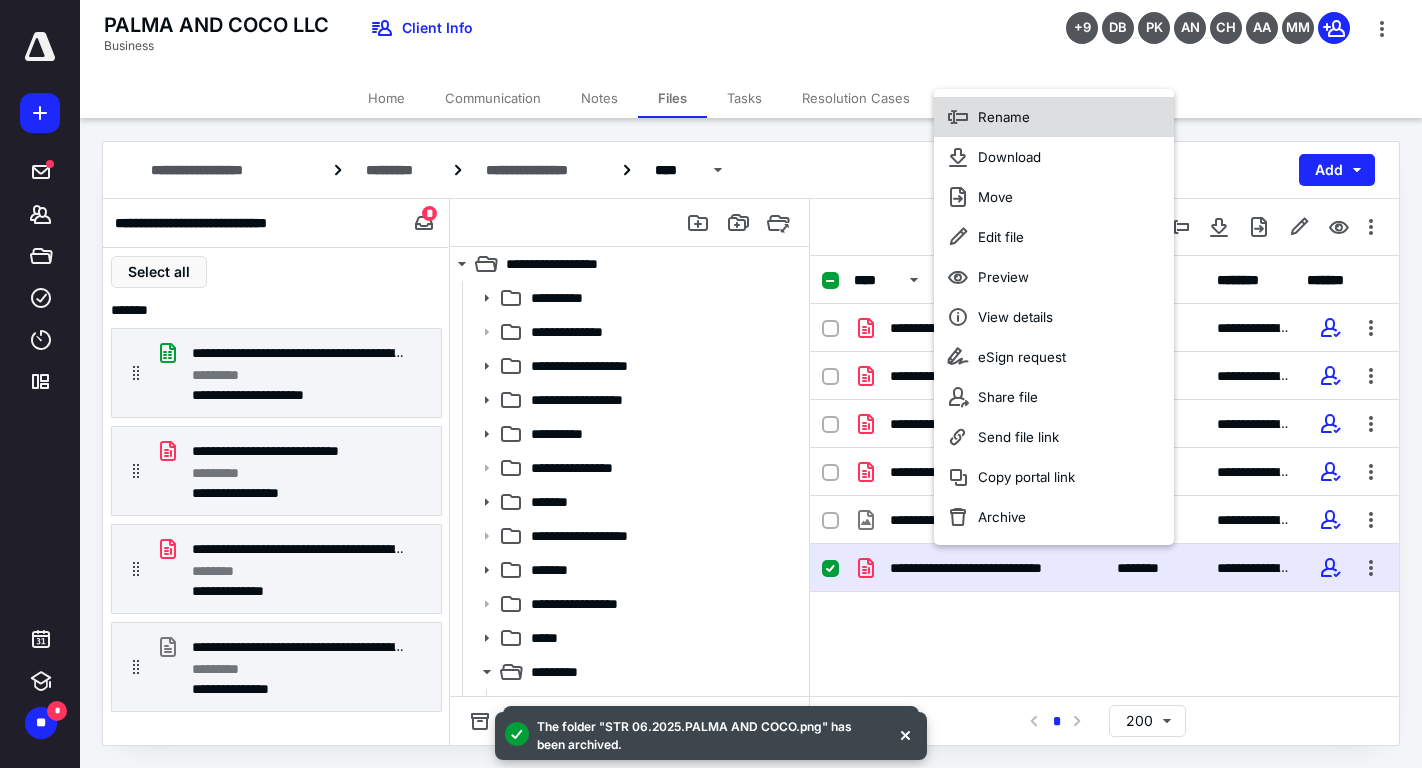 click on "Rename" at bounding box center [1054, 117] 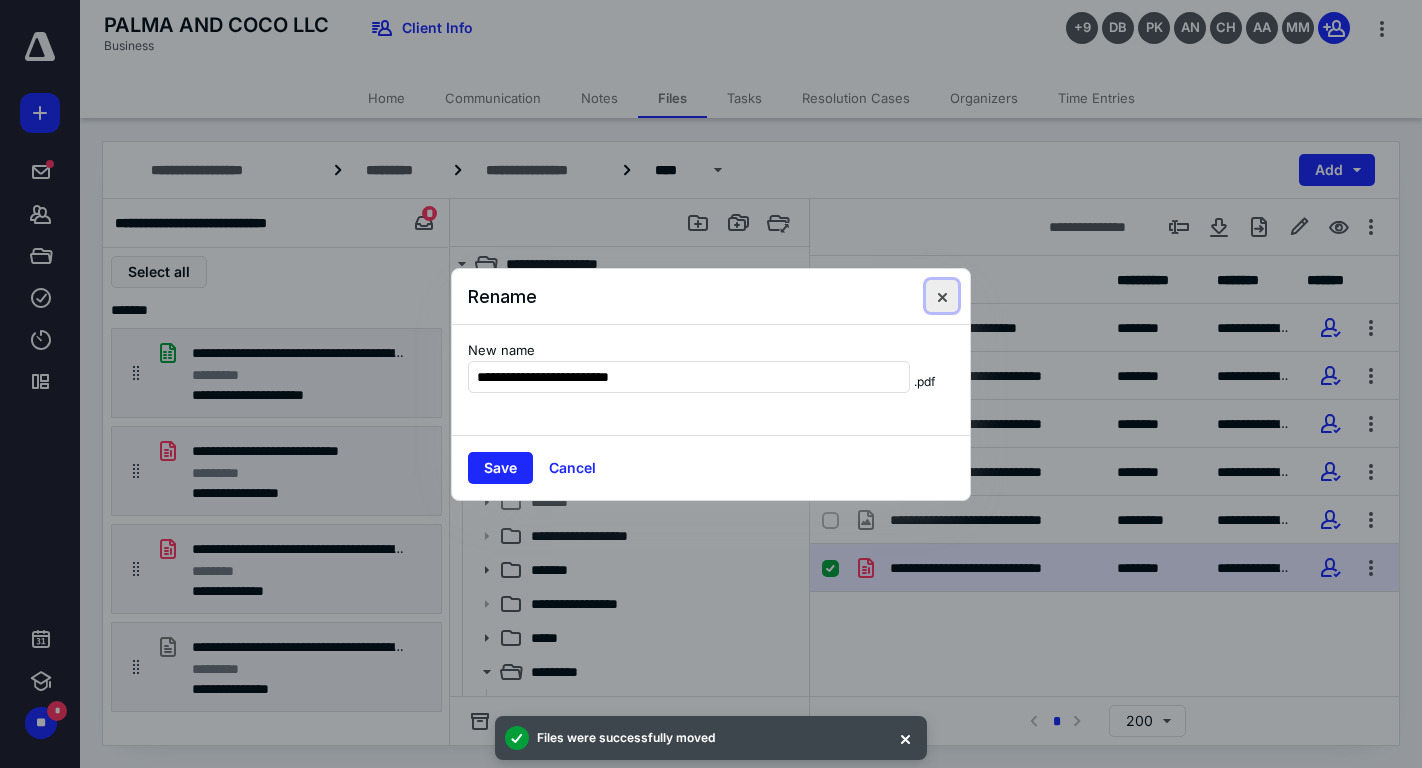 click at bounding box center (942, 296) 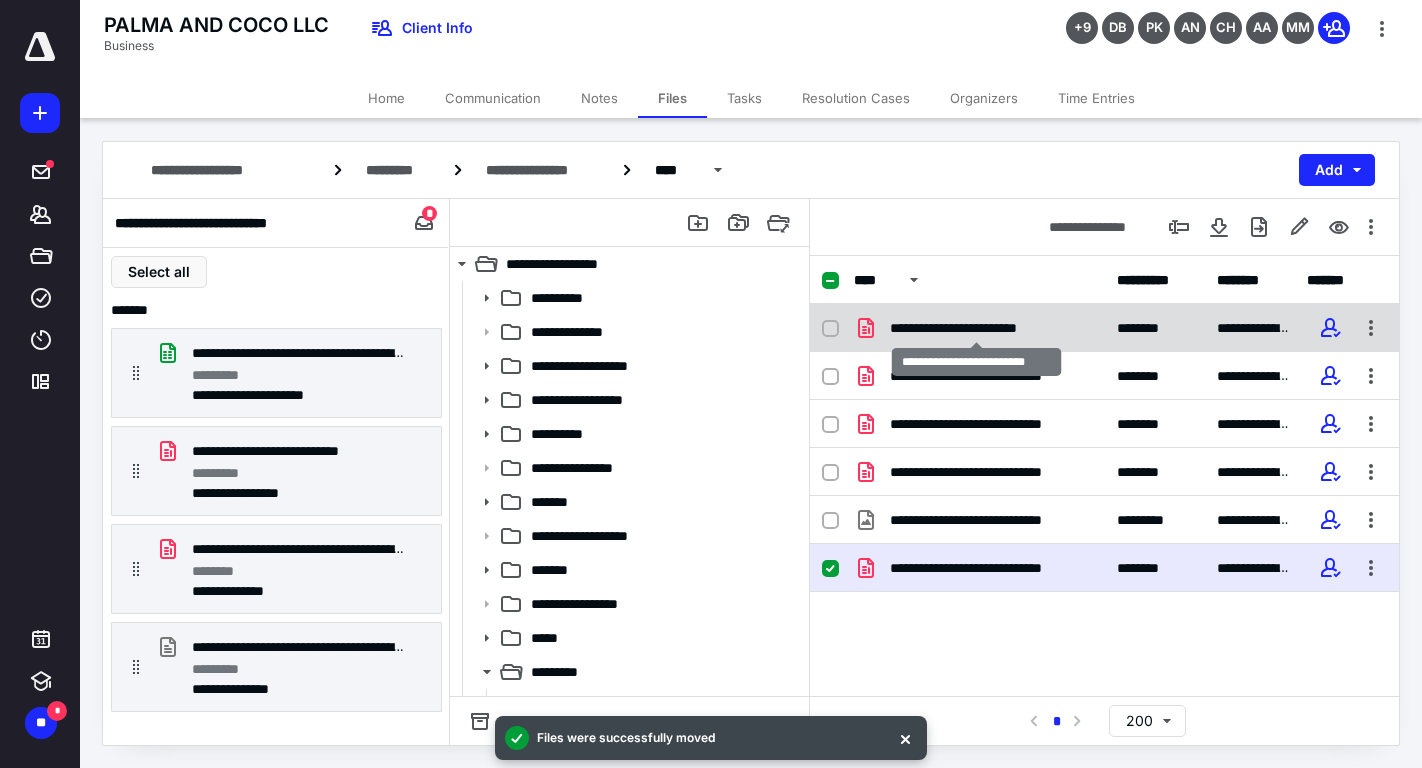checkbox on "true" 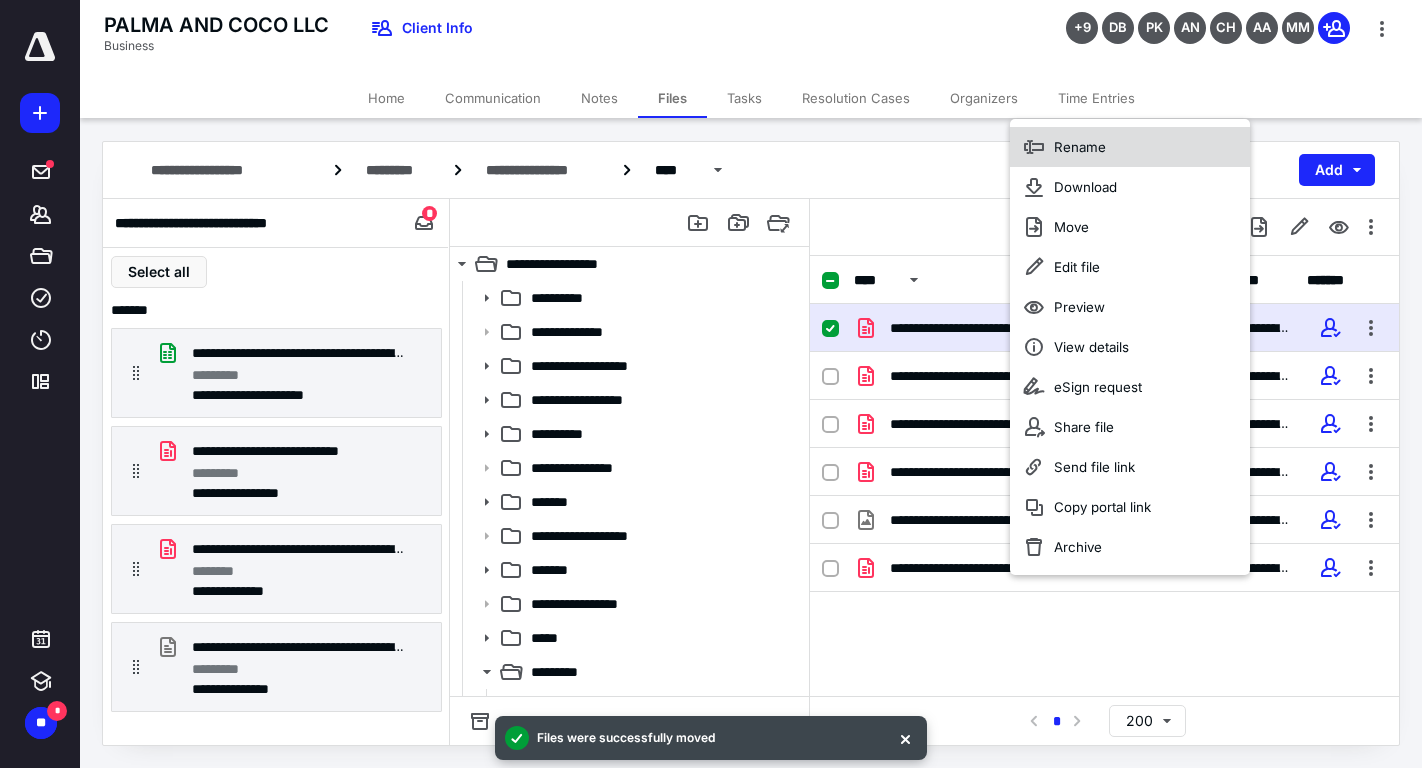click on "Rename" at bounding box center [1080, 147] 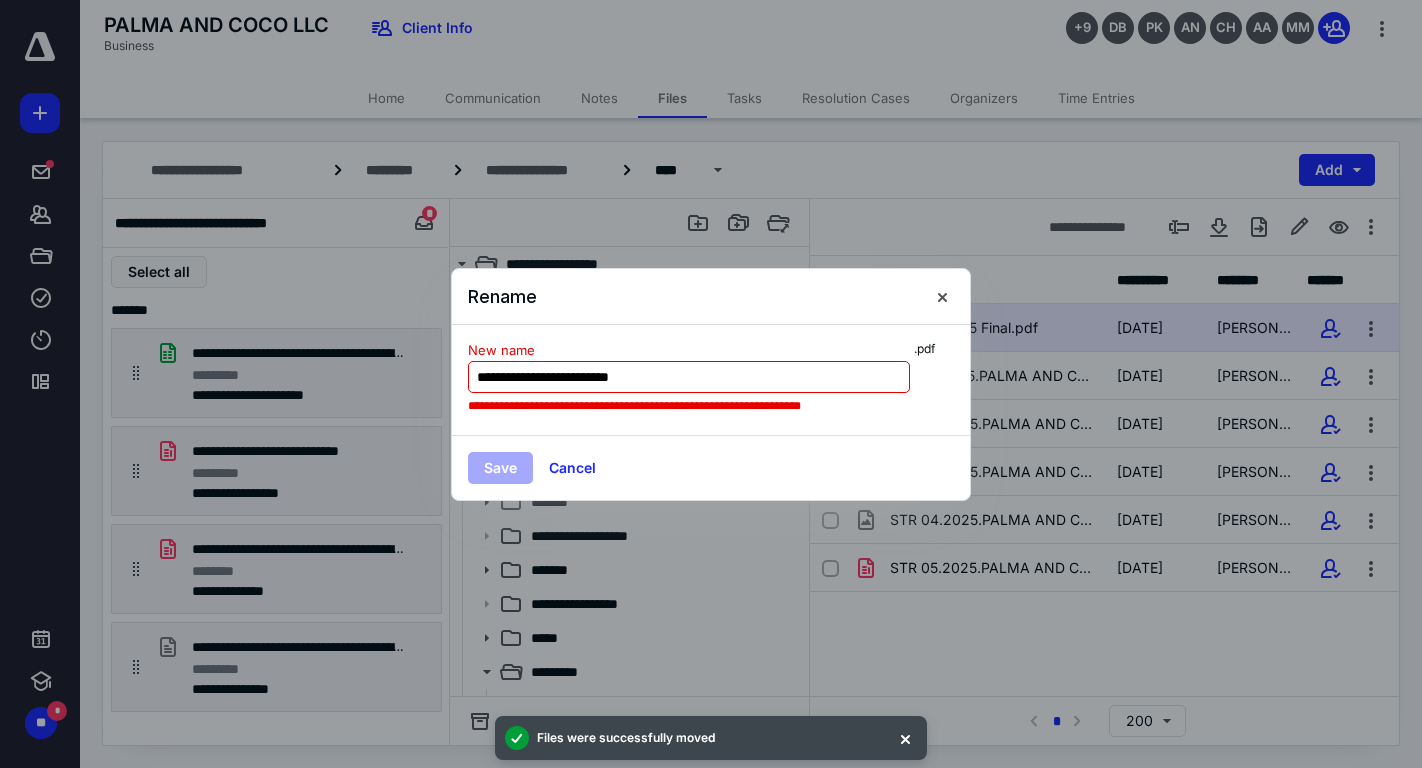 click on "**********" at bounding box center (689, 377) 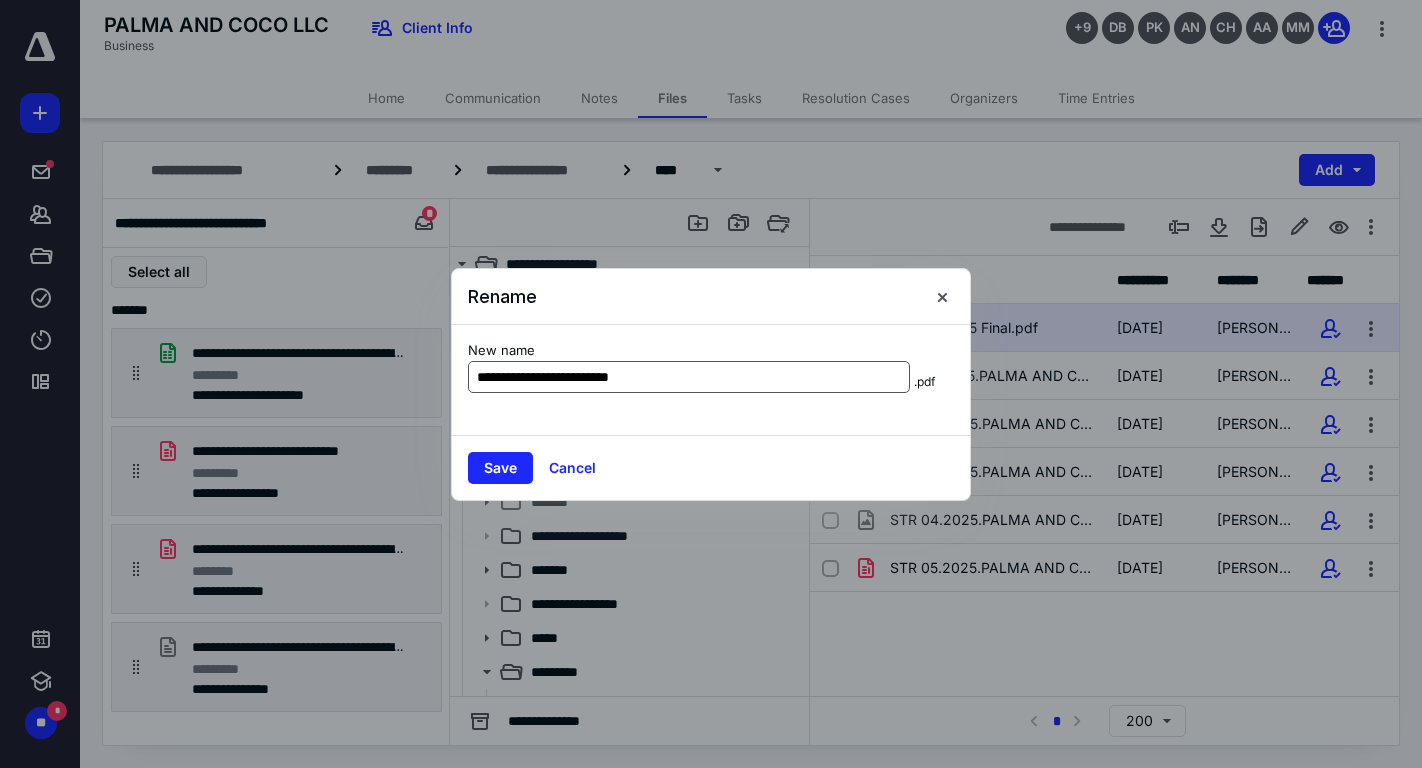 type on "**********" 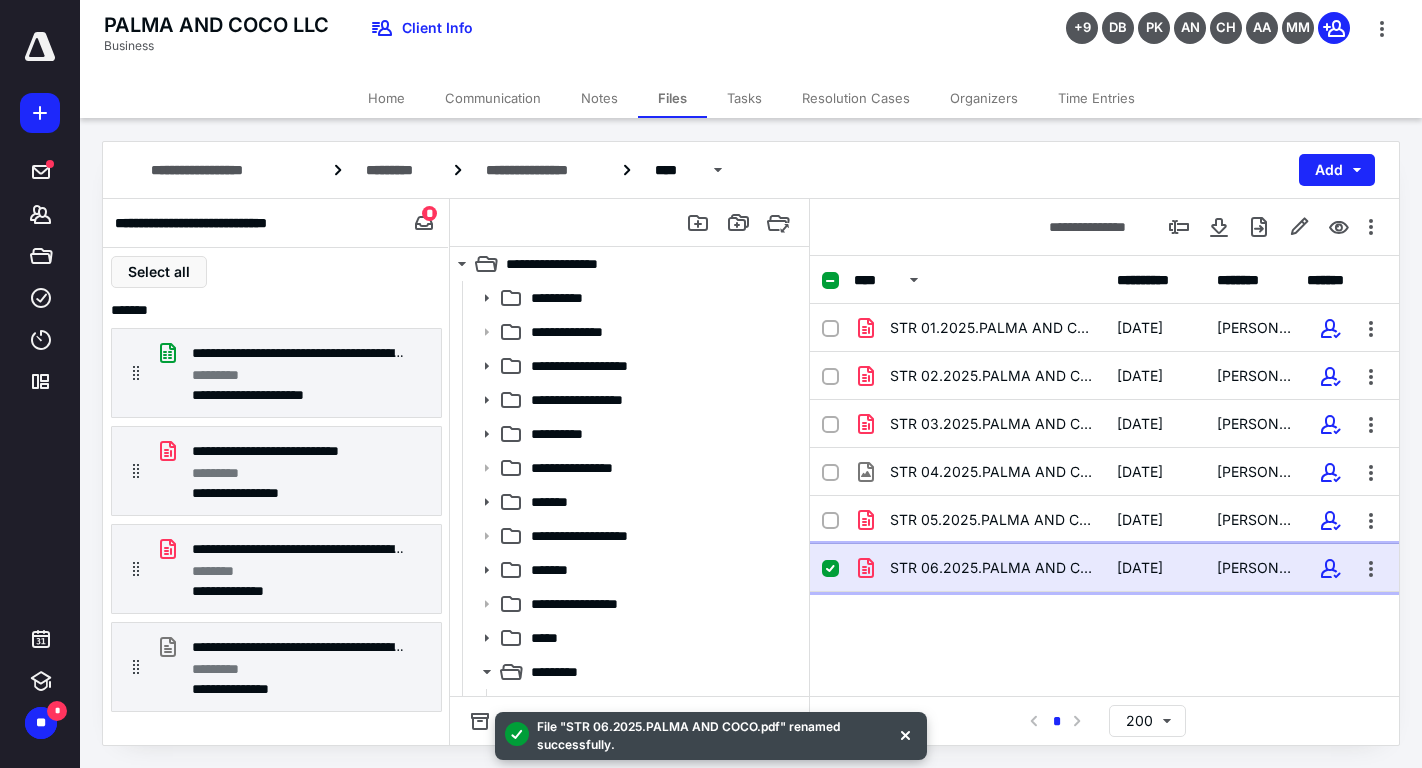 click on "STR 06.2025.PALMA AND COCO.pdf" at bounding box center [991, 568] 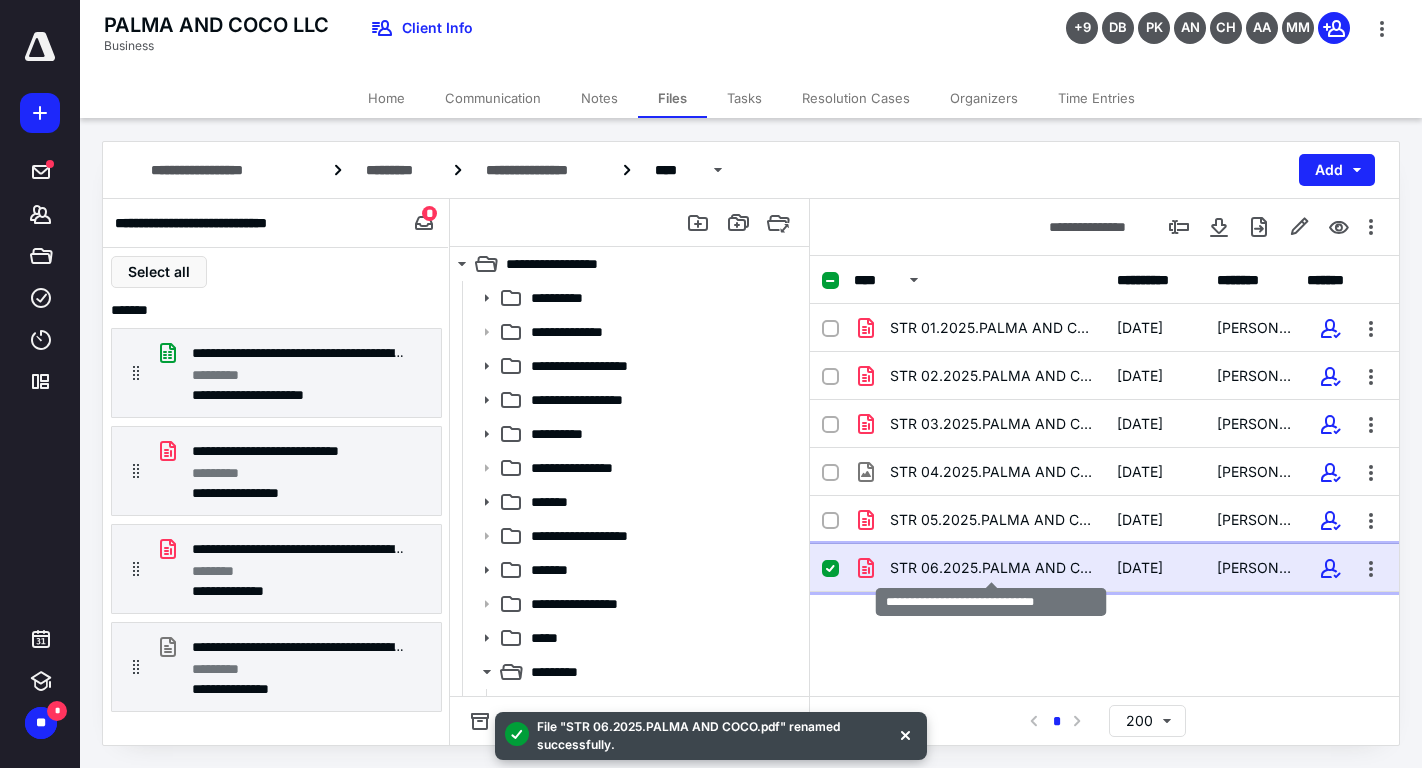 click on "STR 06.2025.PALMA AND COCO.pdf" at bounding box center [991, 568] 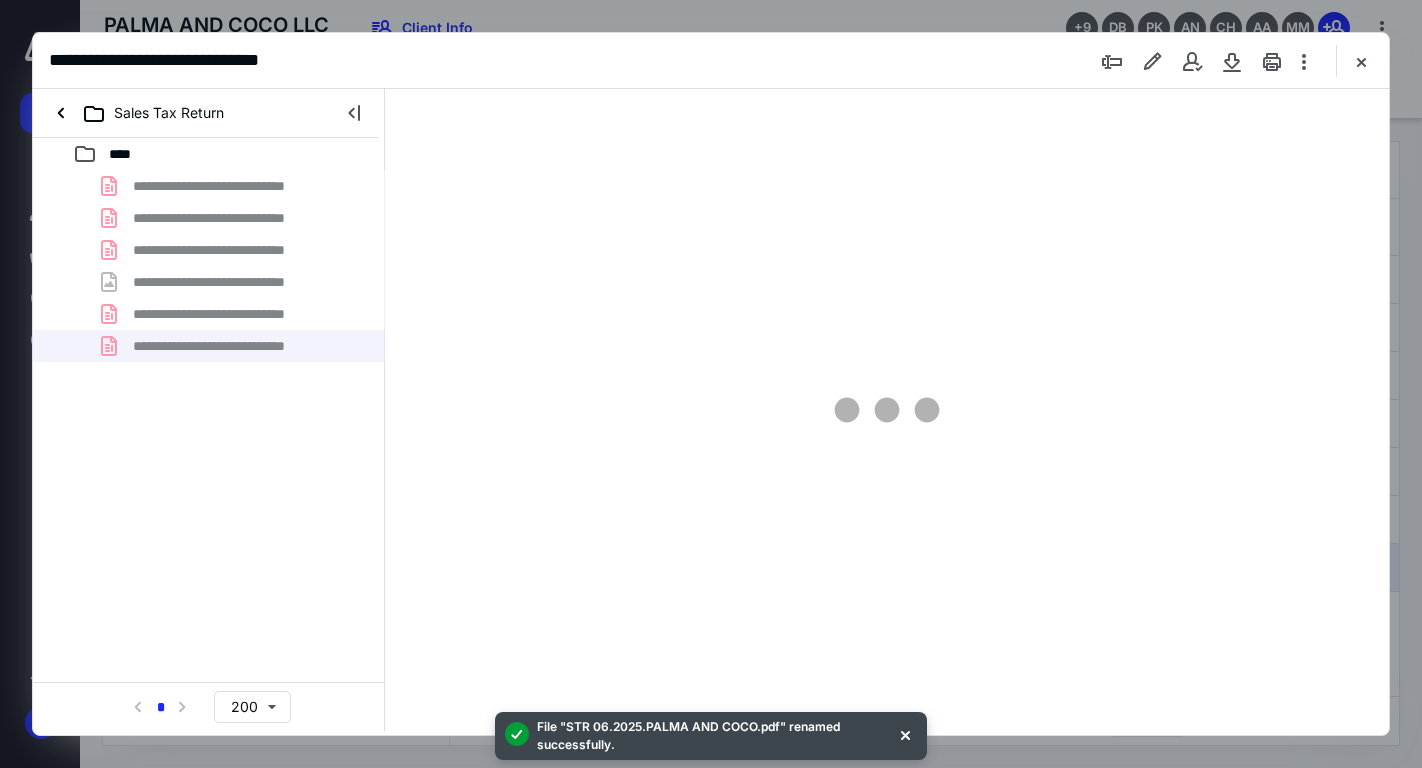 scroll, scrollTop: 0, scrollLeft: 0, axis: both 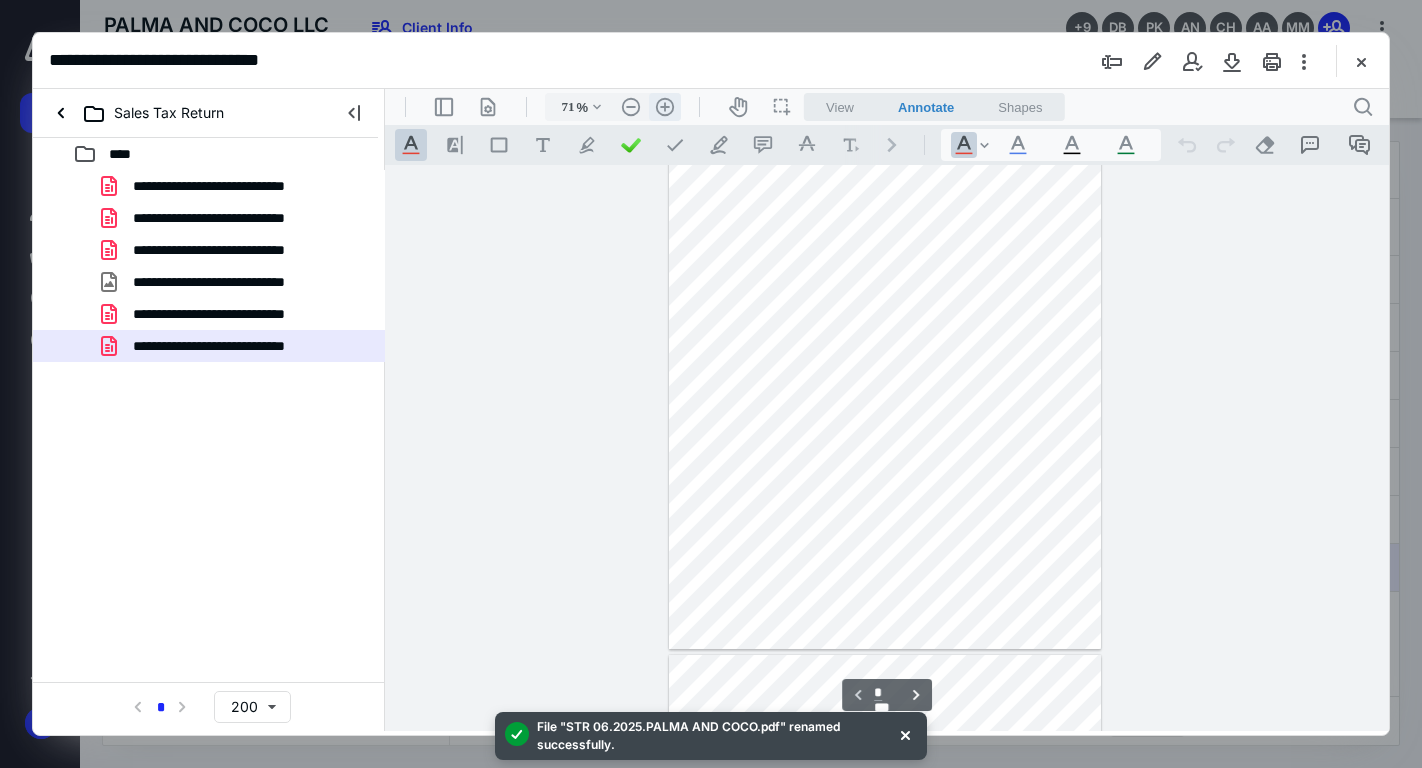 click on ".cls-1{fill:#abb0c4;} icon - header - zoom - in - line" at bounding box center [665, 107] 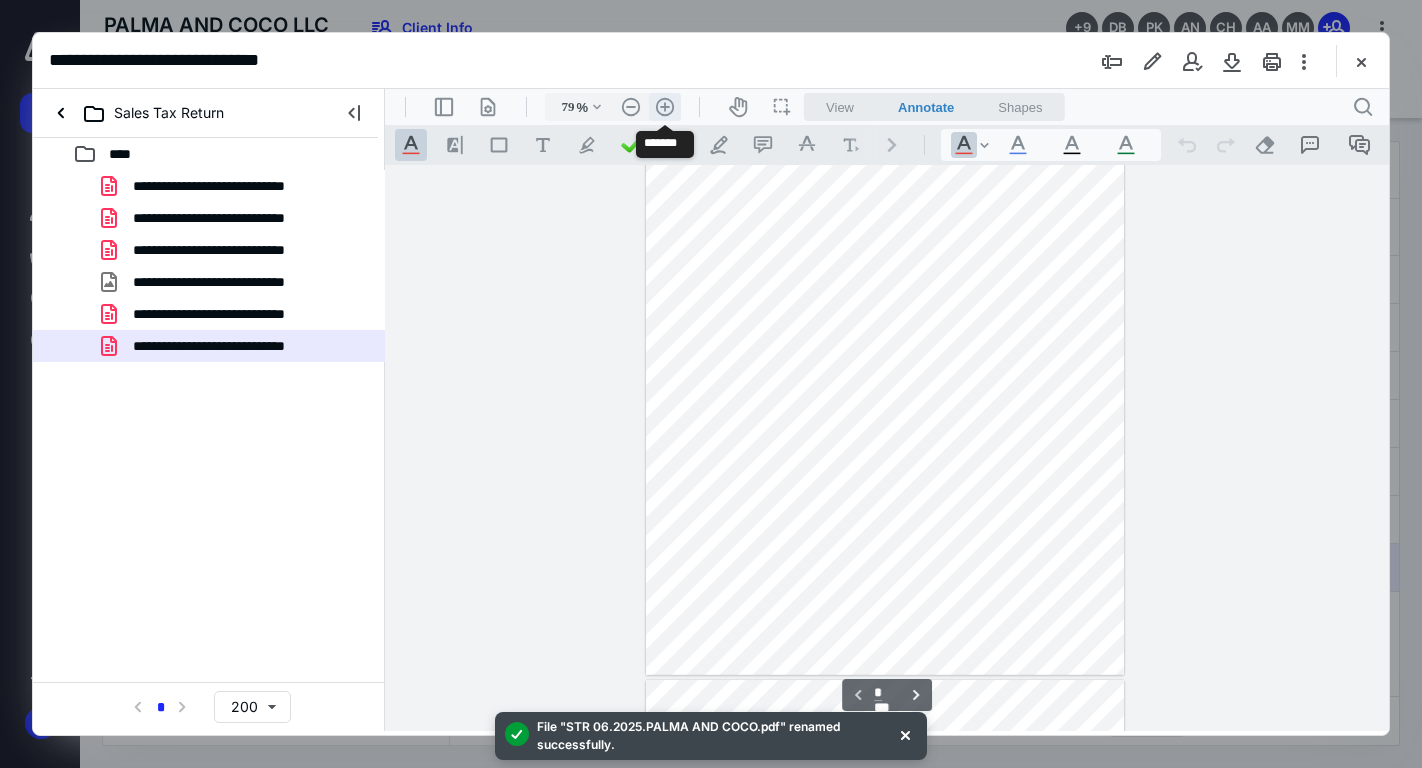 click on ".cls-1{fill:#abb0c4;} icon - header - zoom - in - line" at bounding box center (665, 107) 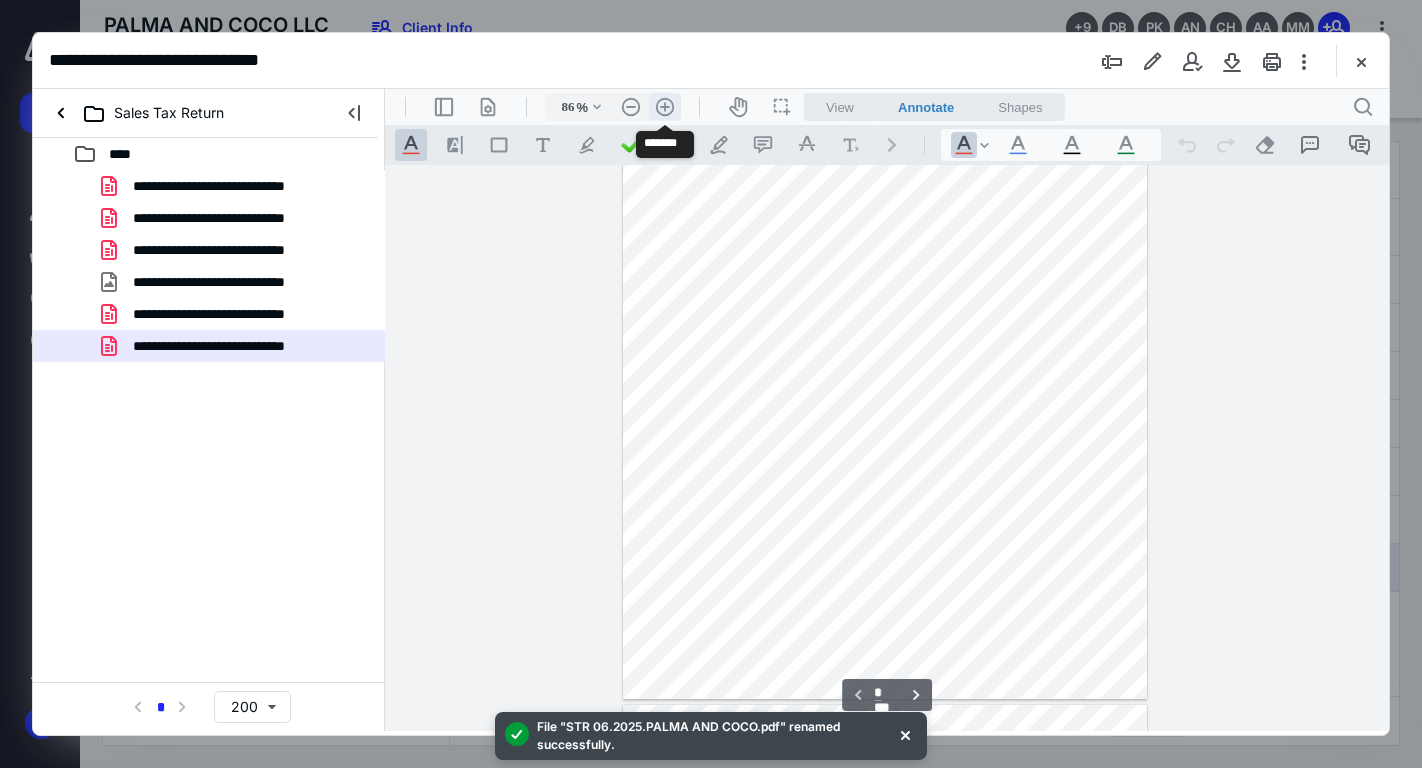 click on ".cls-1{fill:#abb0c4;} icon - header - zoom - in - line" at bounding box center [665, 107] 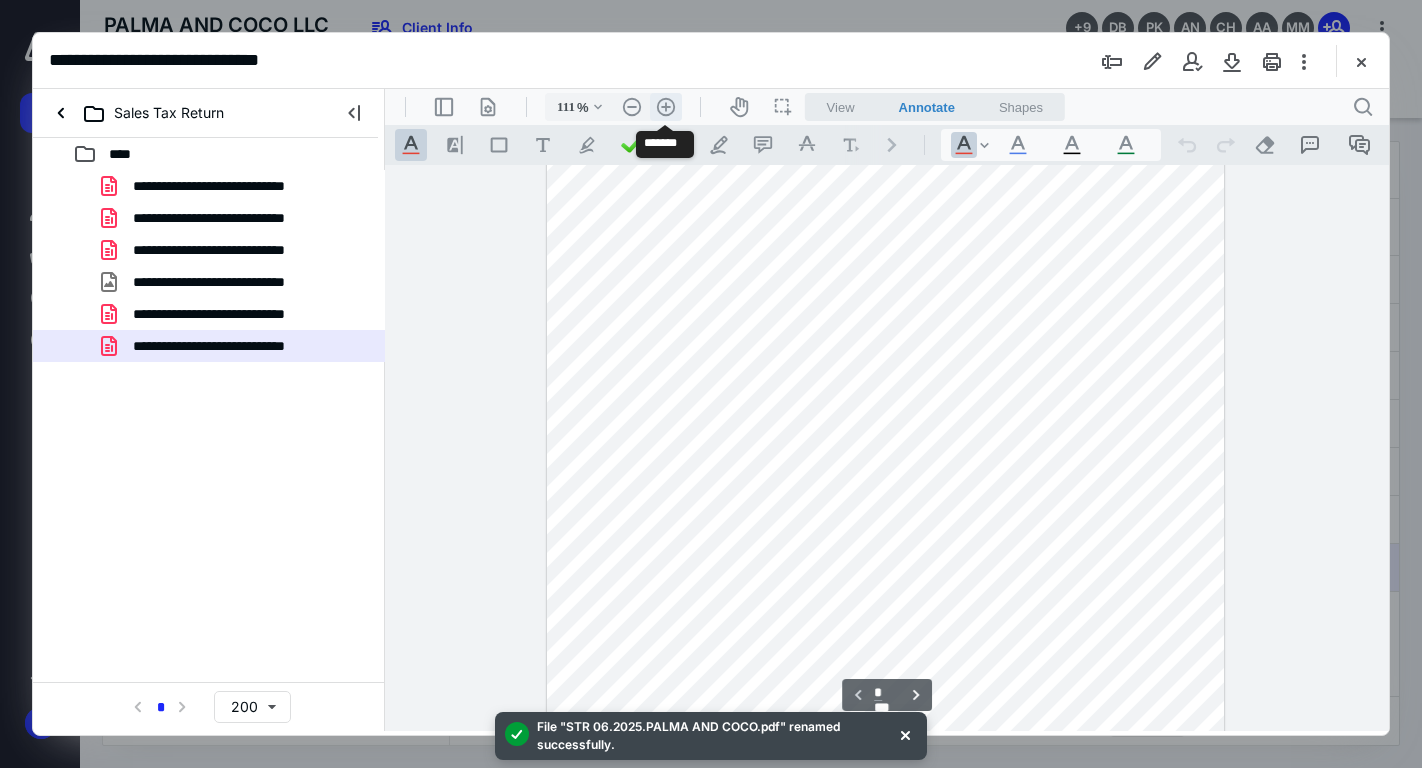 click on ".cls-1{fill:#abb0c4;} icon - header - zoom - in - line" at bounding box center (666, 107) 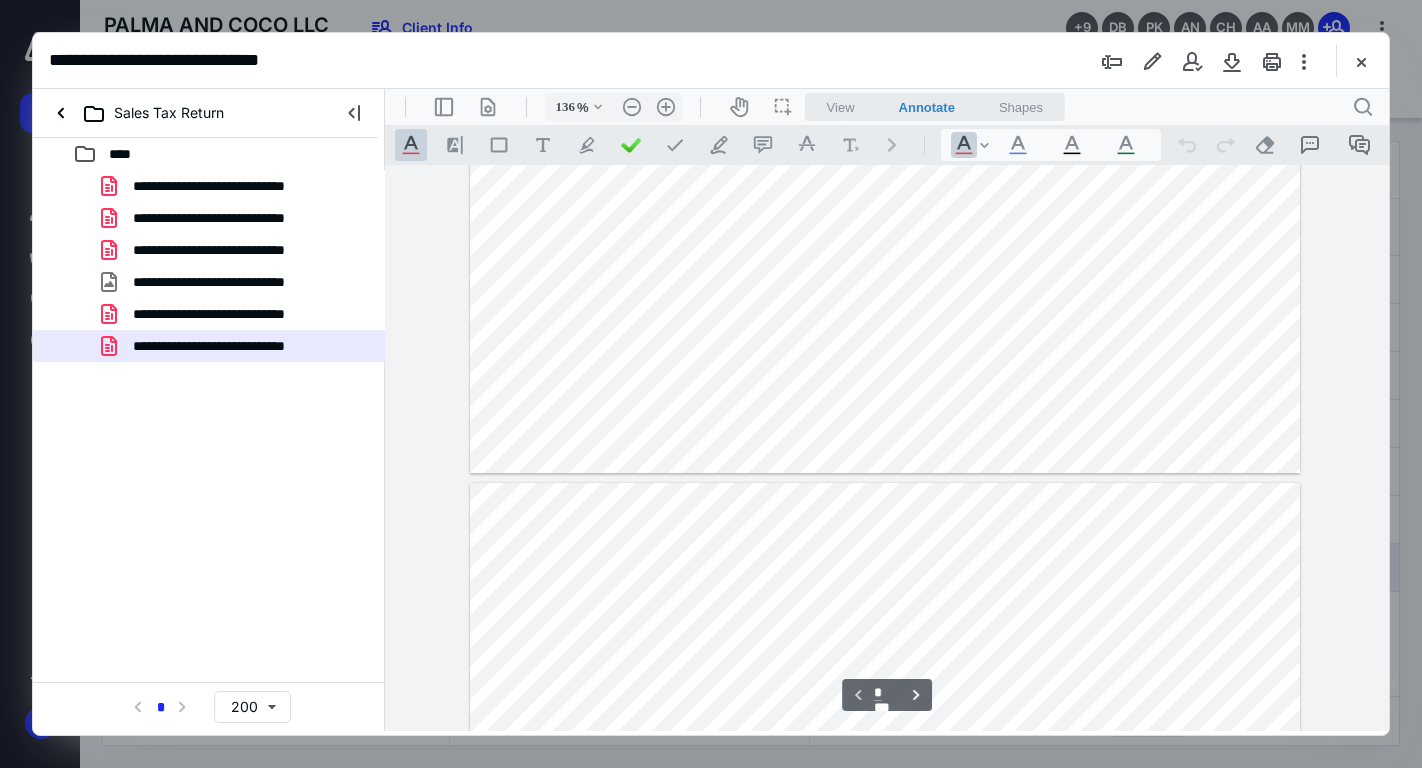 type on "*" 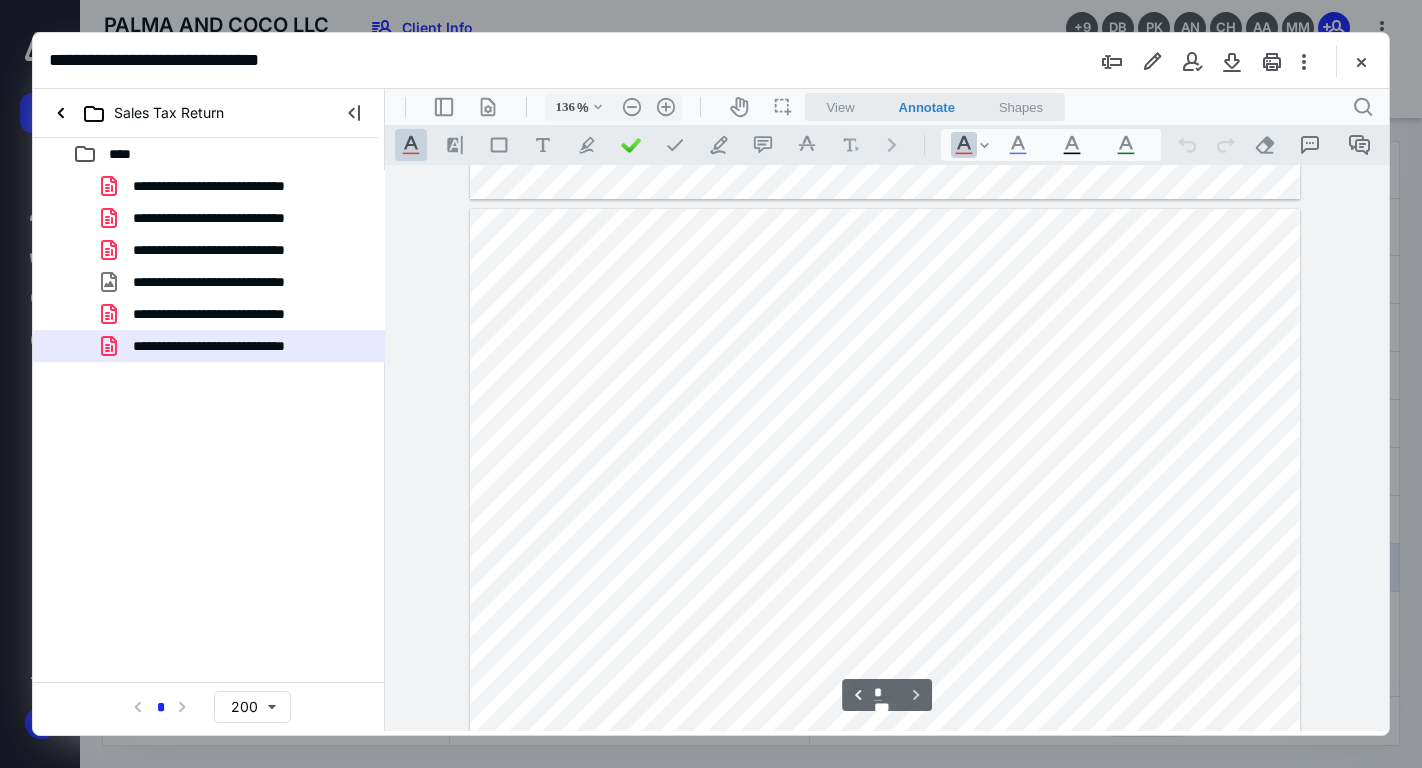 scroll, scrollTop: 1148, scrollLeft: 0, axis: vertical 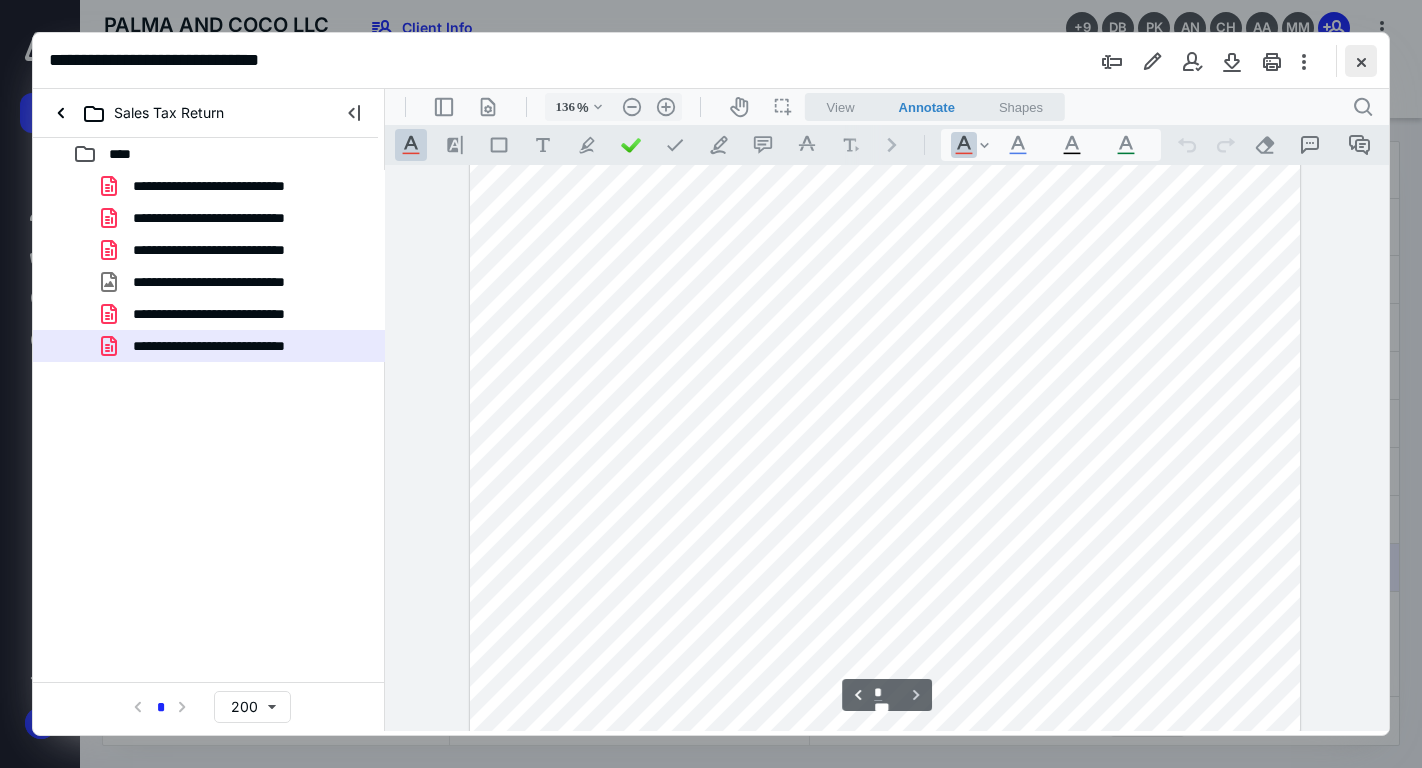click at bounding box center (1361, 61) 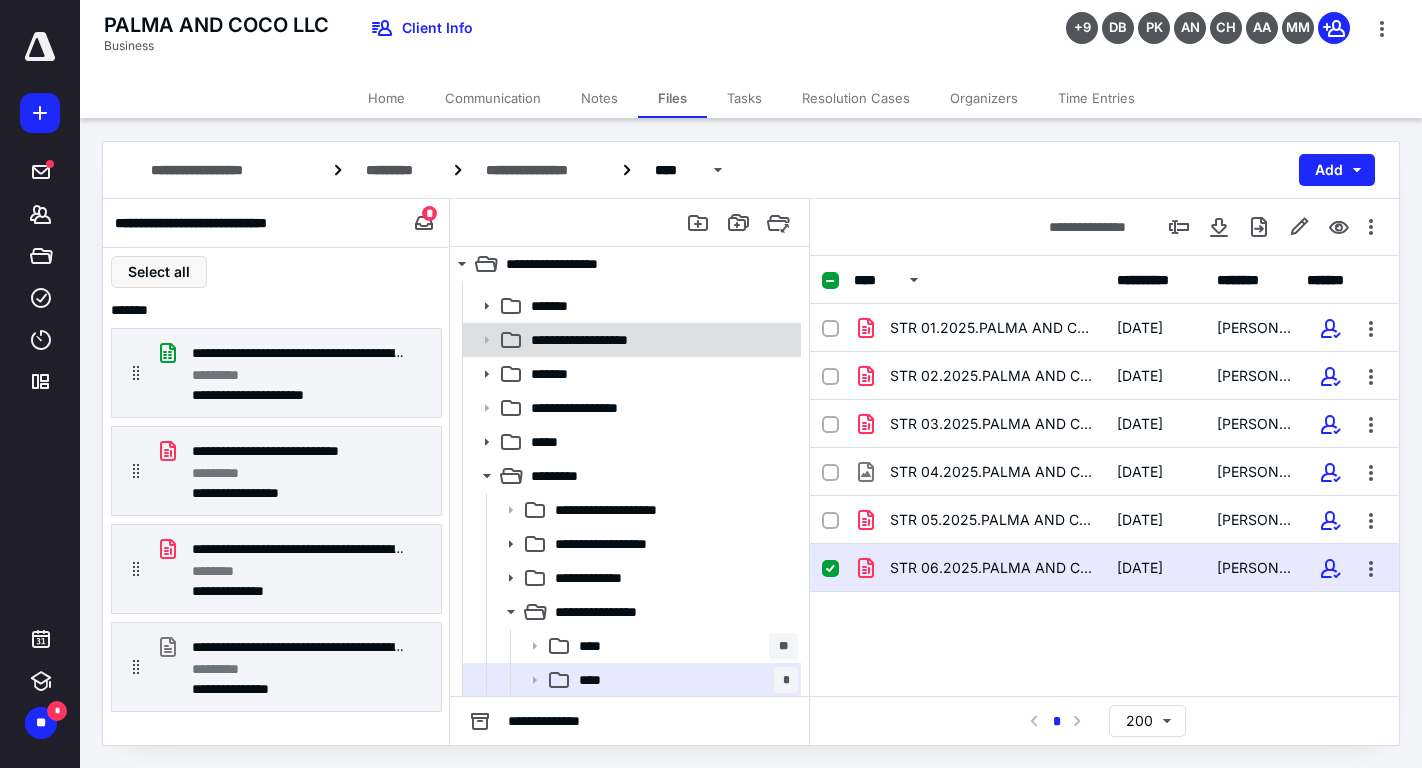 scroll, scrollTop: 197, scrollLeft: 0, axis: vertical 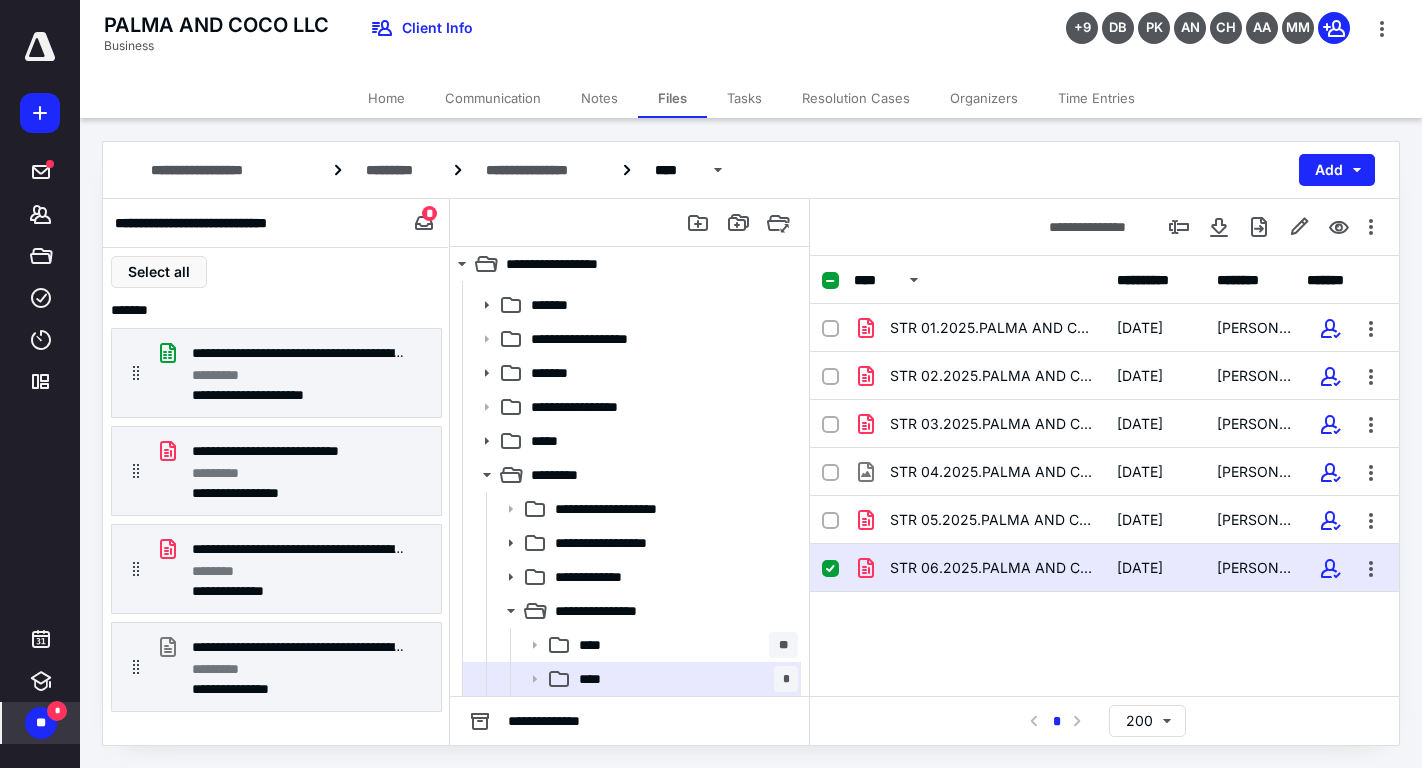 click on "**" at bounding box center [41, 723] 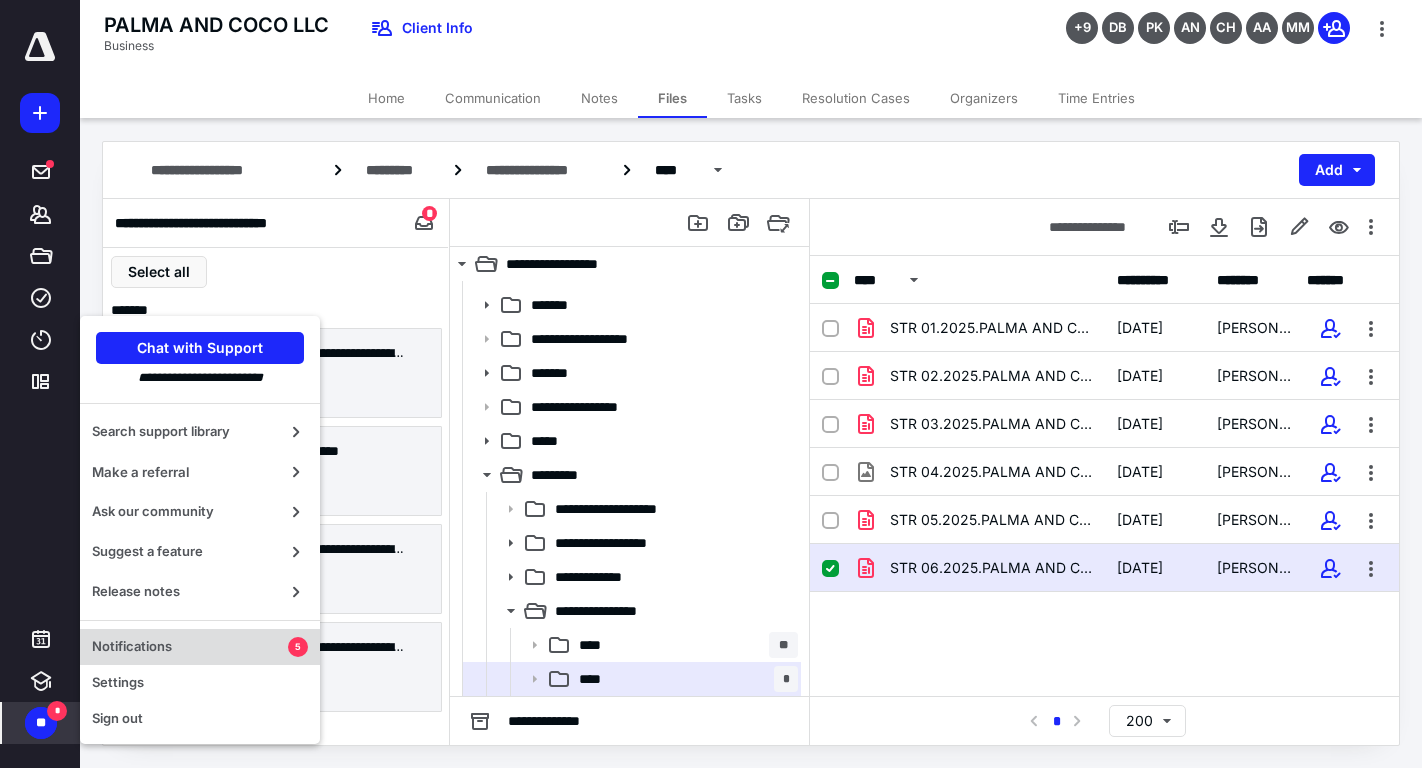 click on "Notifications 5" at bounding box center [200, 647] 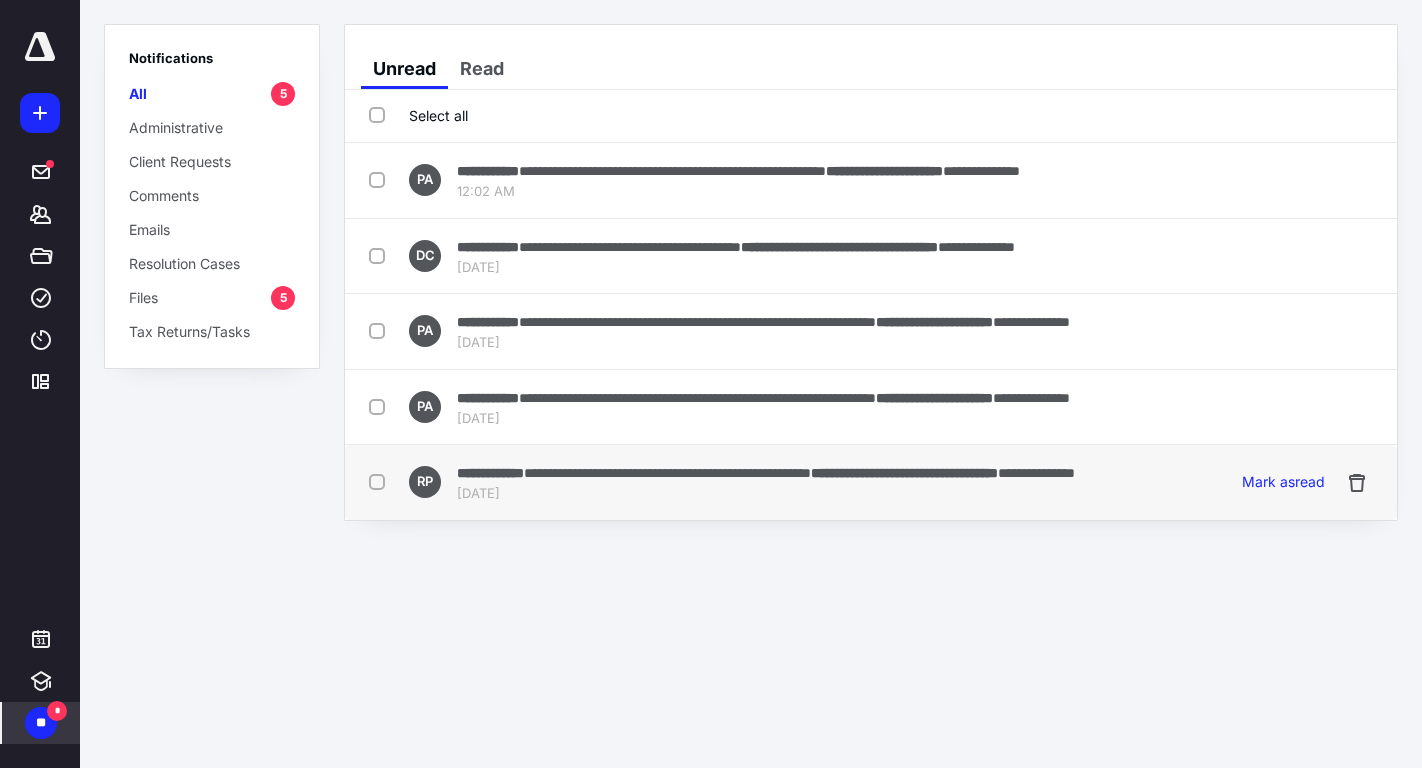 click on "[DATE]" at bounding box center (766, 494) 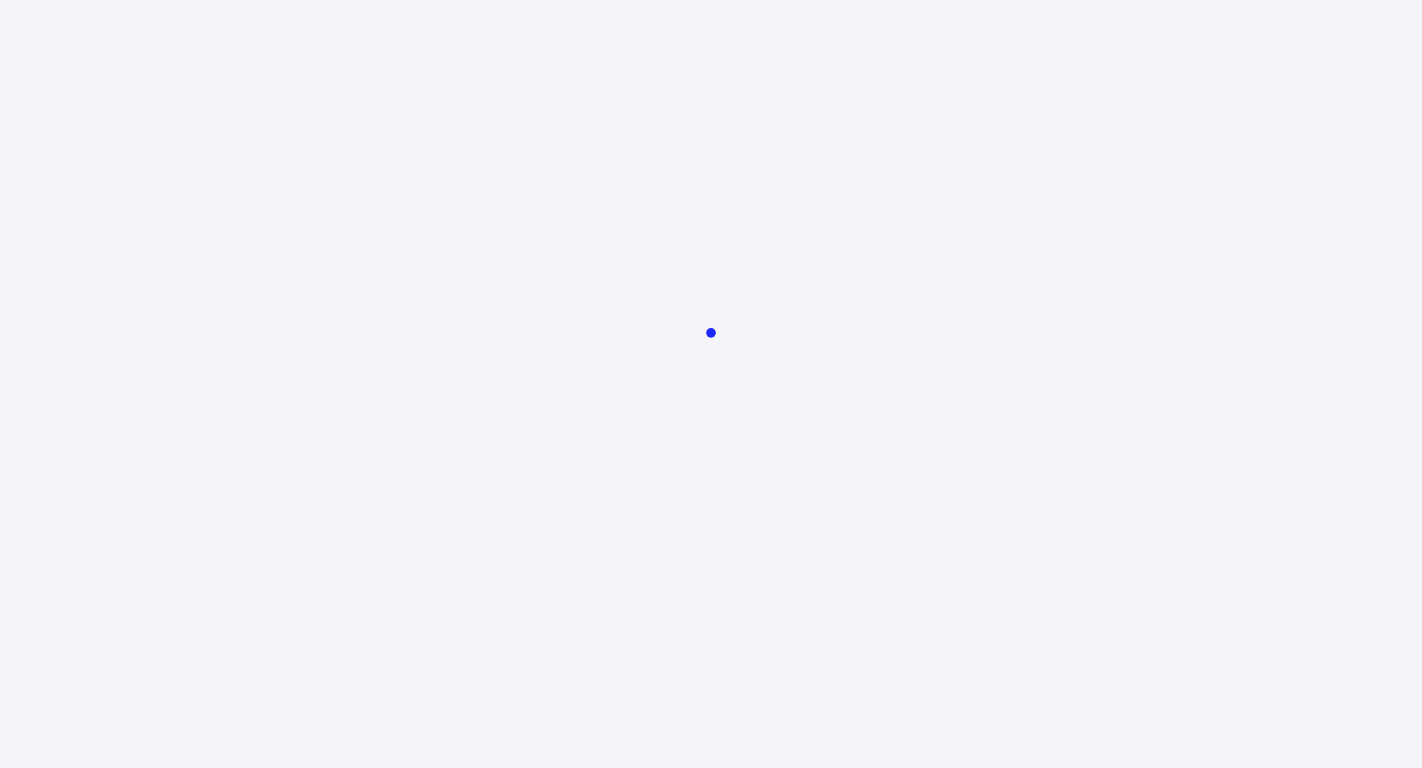 scroll, scrollTop: 0, scrollLeft: 0, axis: both 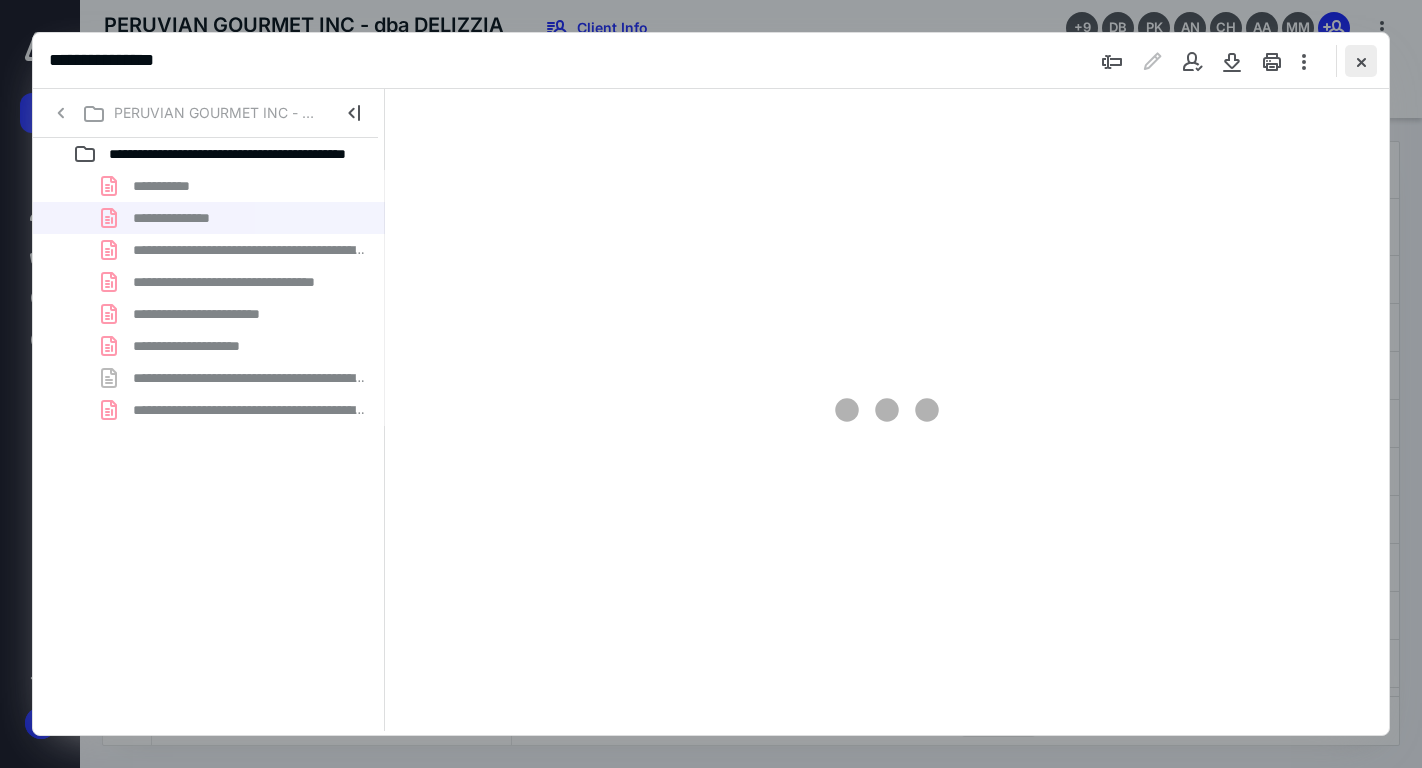 type on "71" 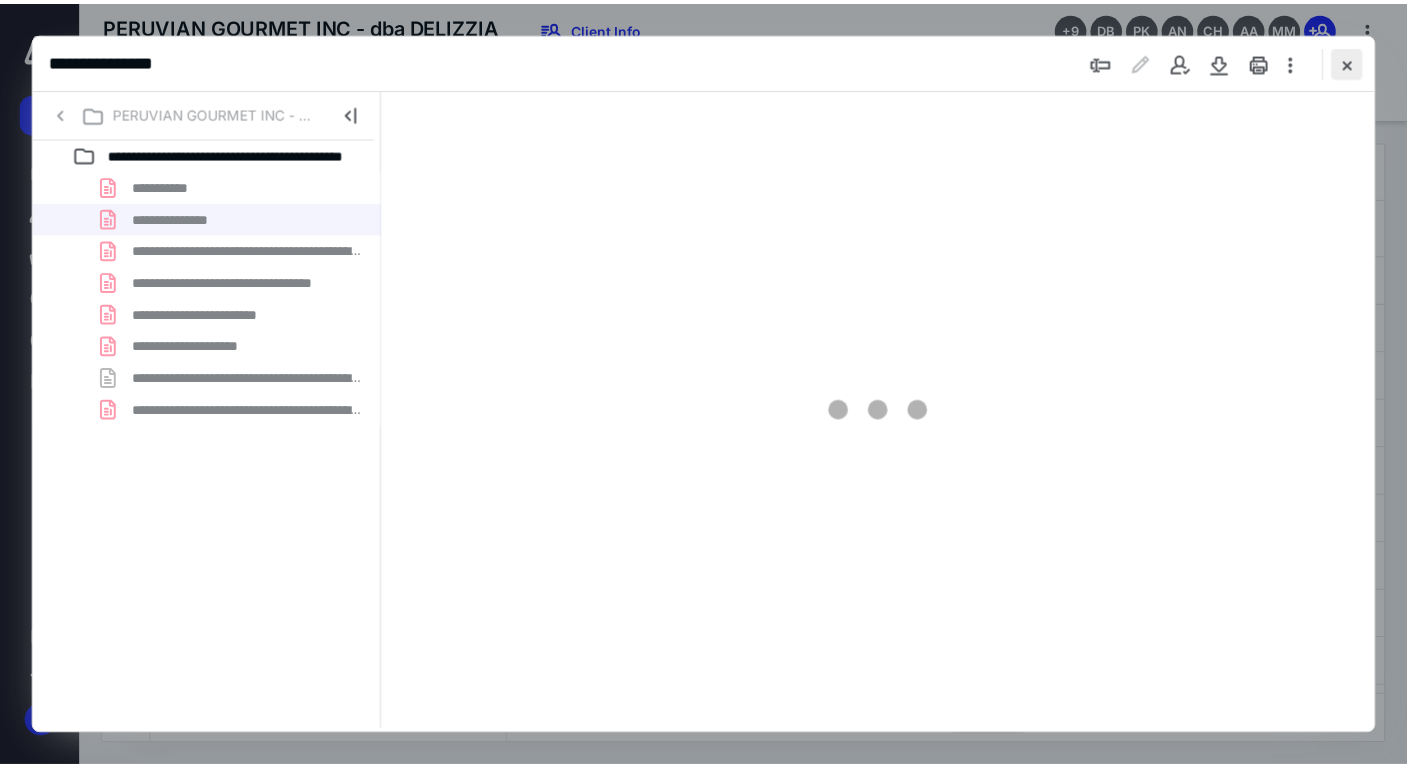 scroll, scrollTop: 79, scrollLeft: 0, axis: vertical 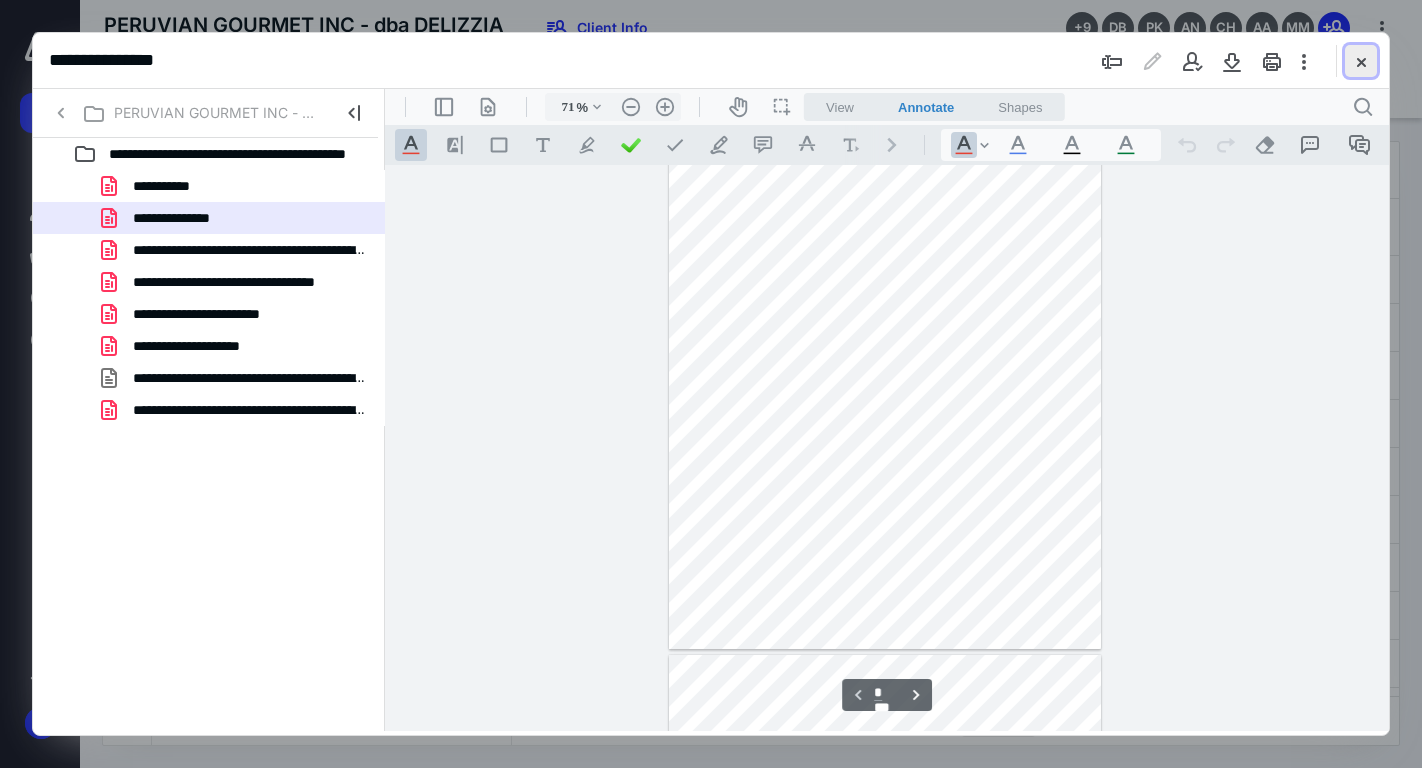 click at bounding box center [1361, 61] 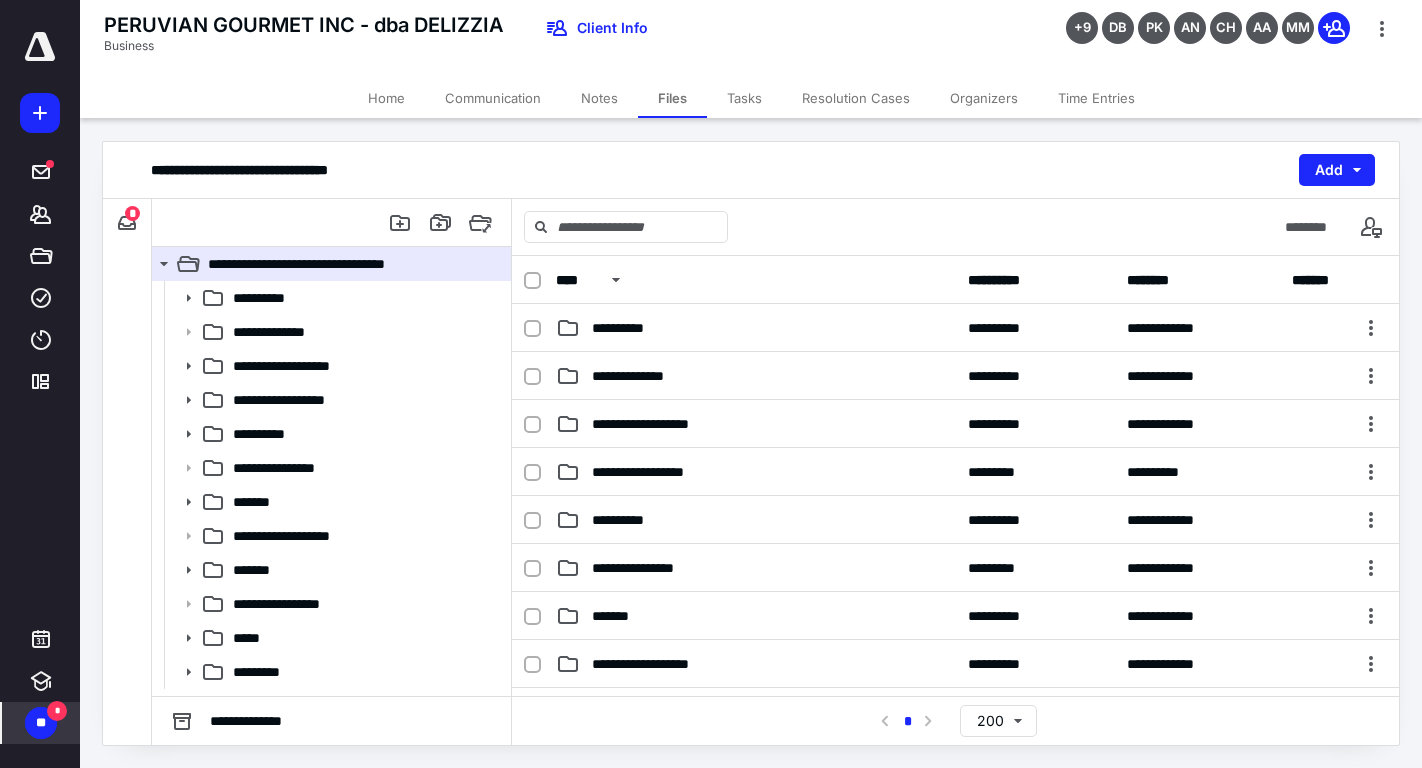 click on "**" at bounding box center [41, 723] 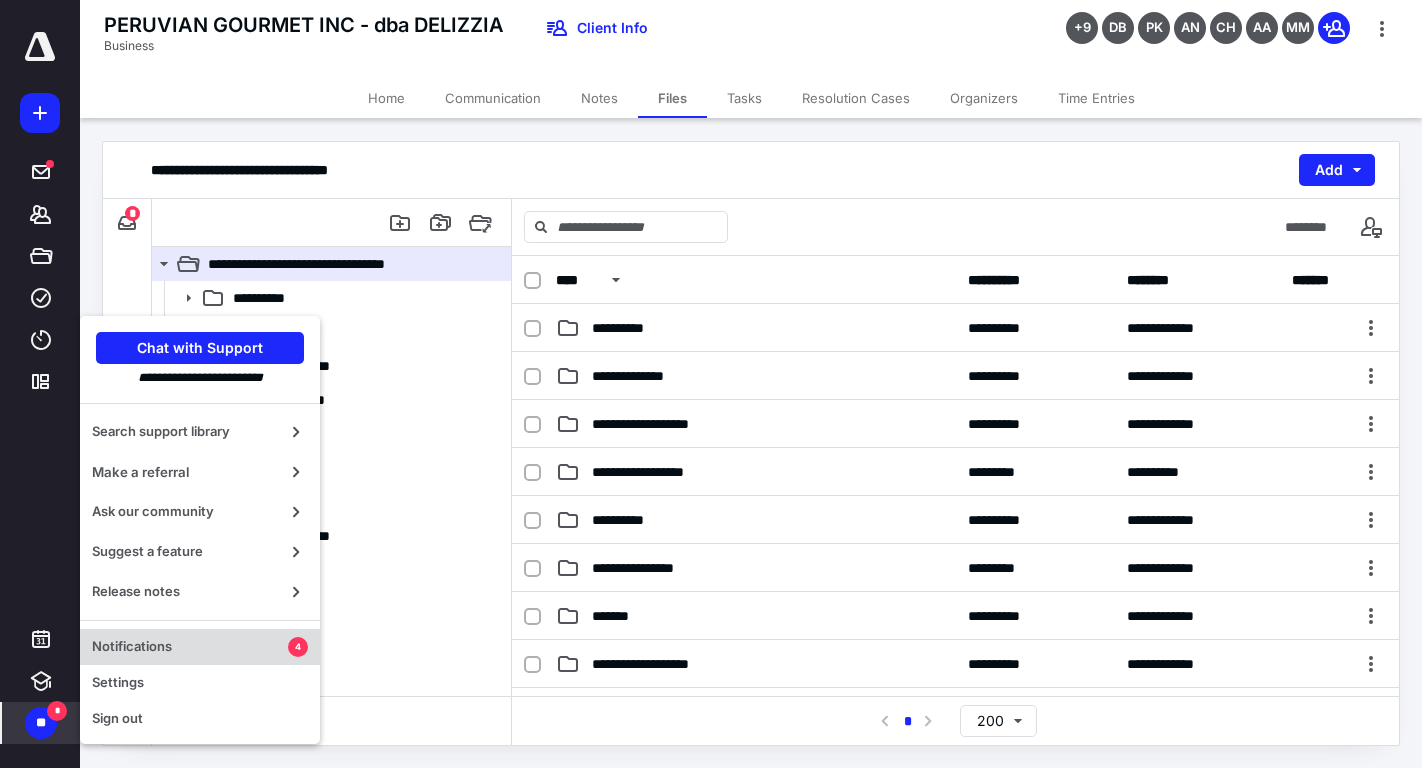 click on "Notifications" at bounding box center (190, 647) 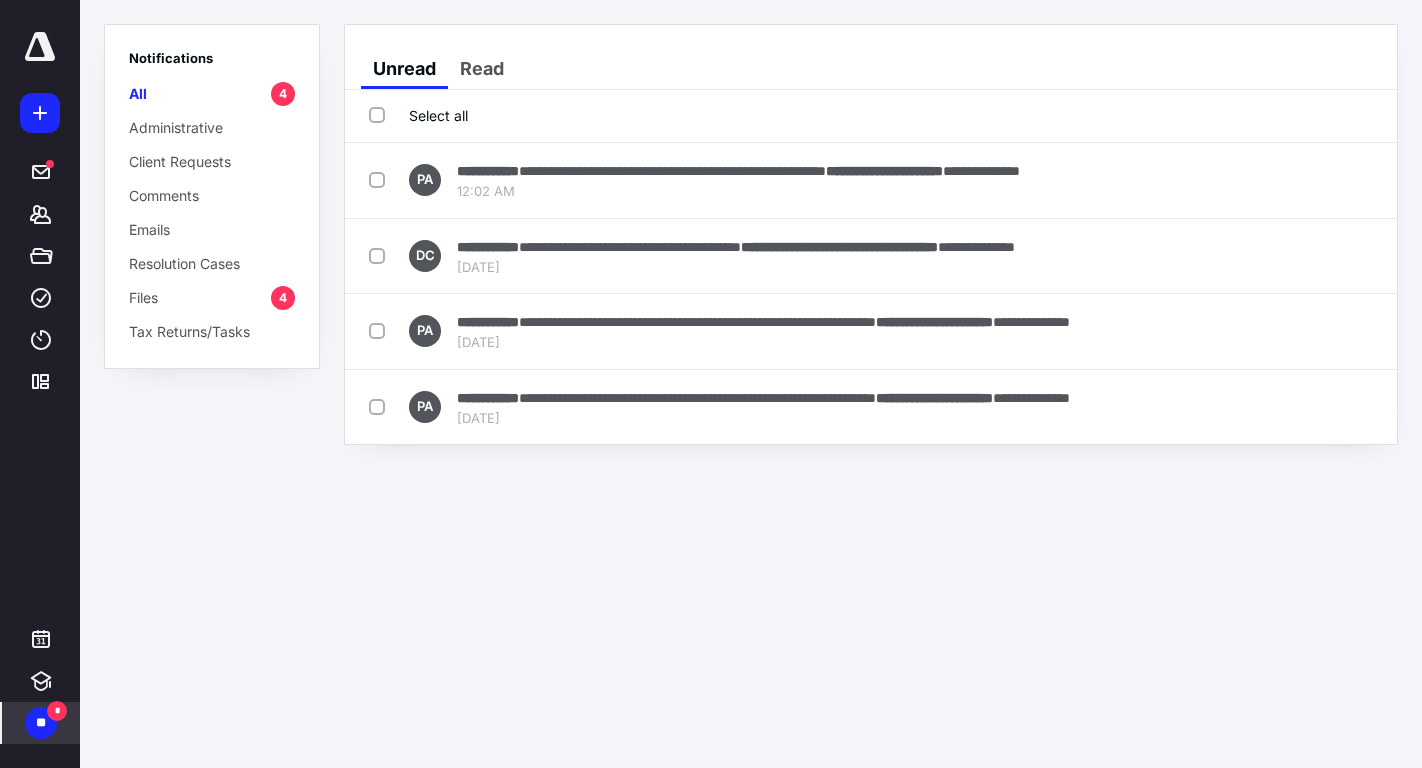 click on "Select all" at bounding box center (418, 115) 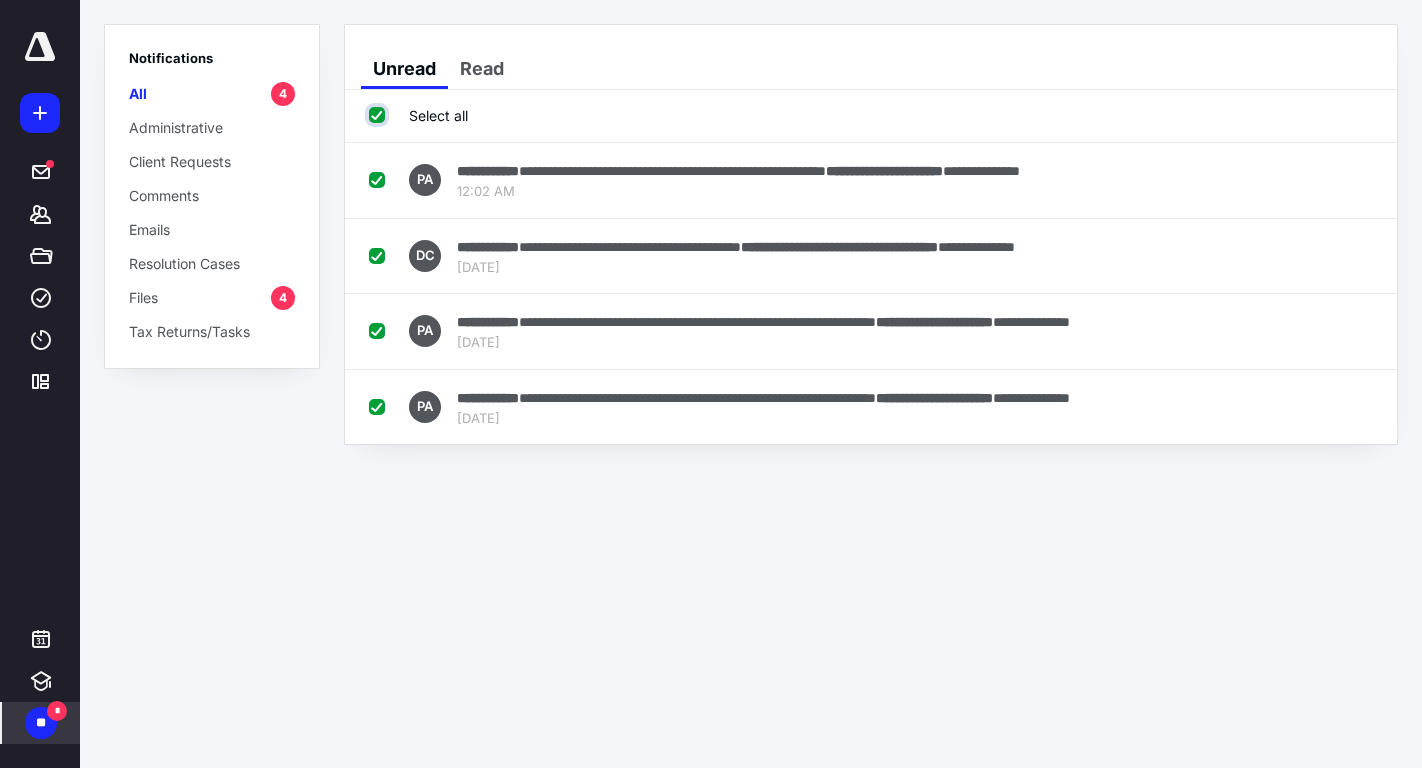 checkbox on "true" 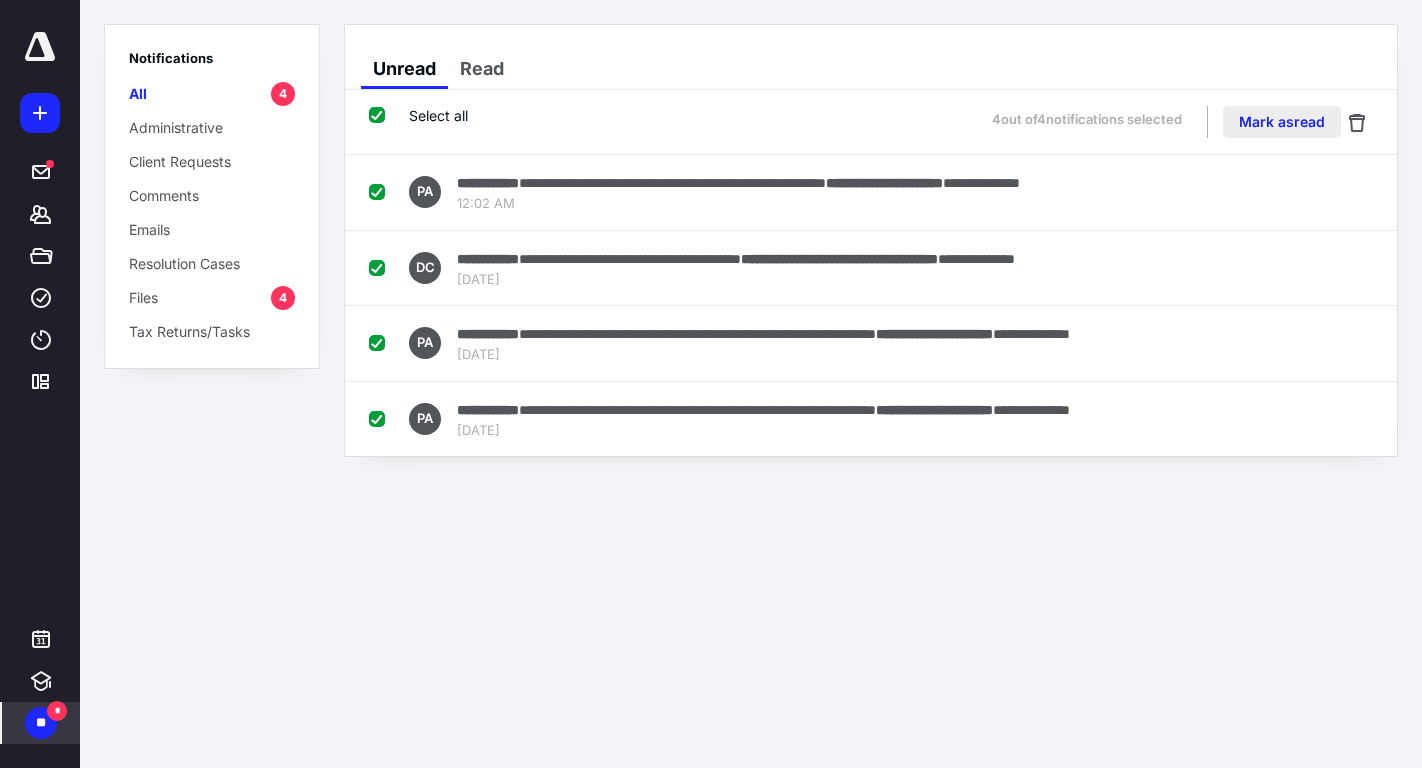click on "Mark as  read" at bounding box center (1282, 122) 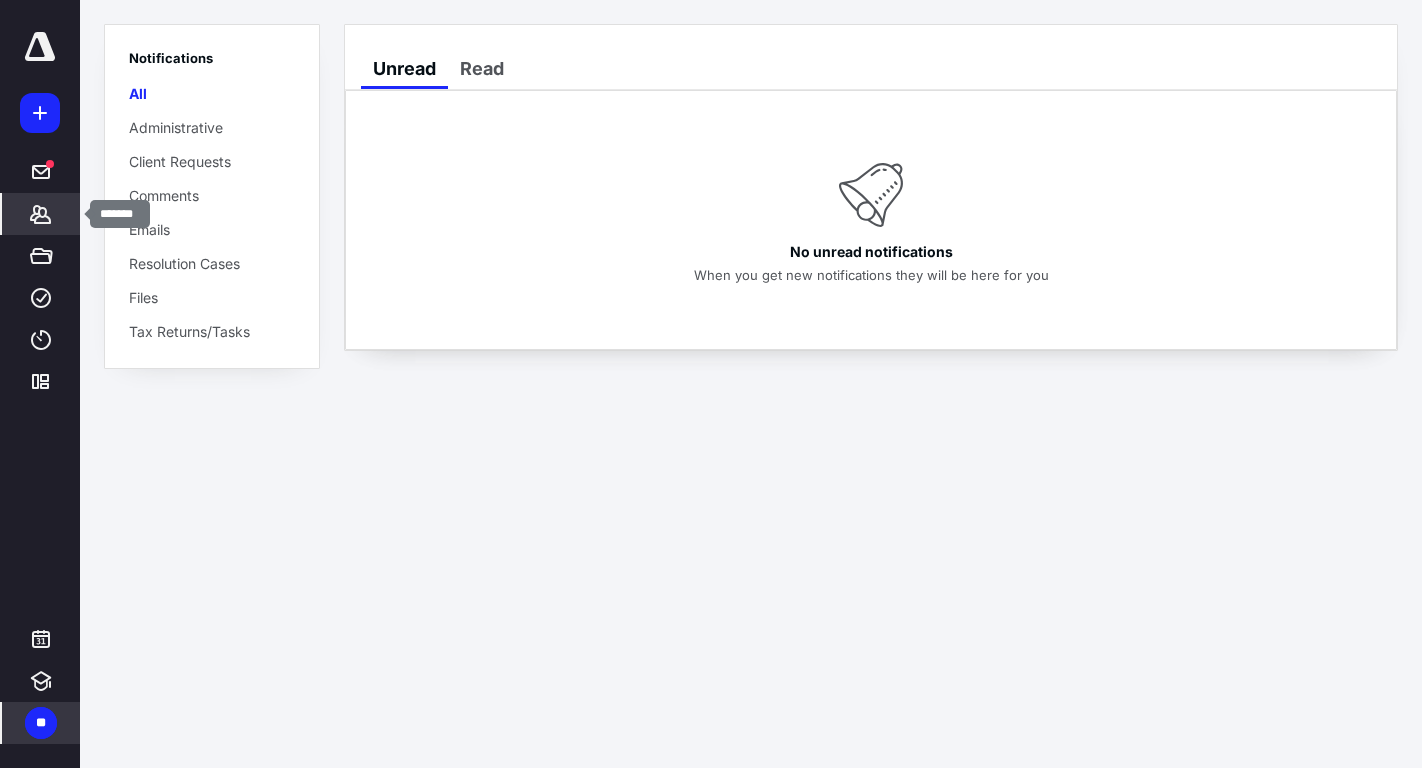 click 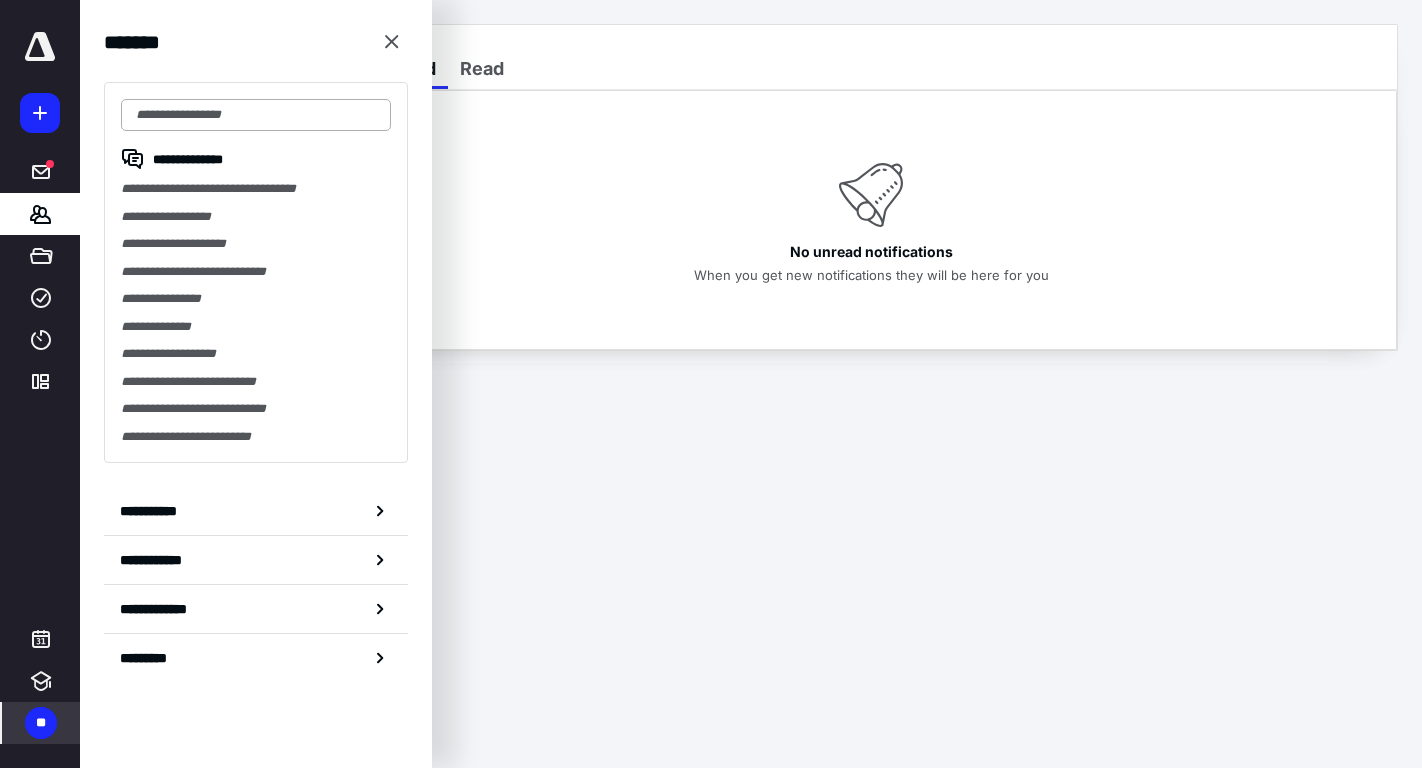 click at bounding box center [256, 115] 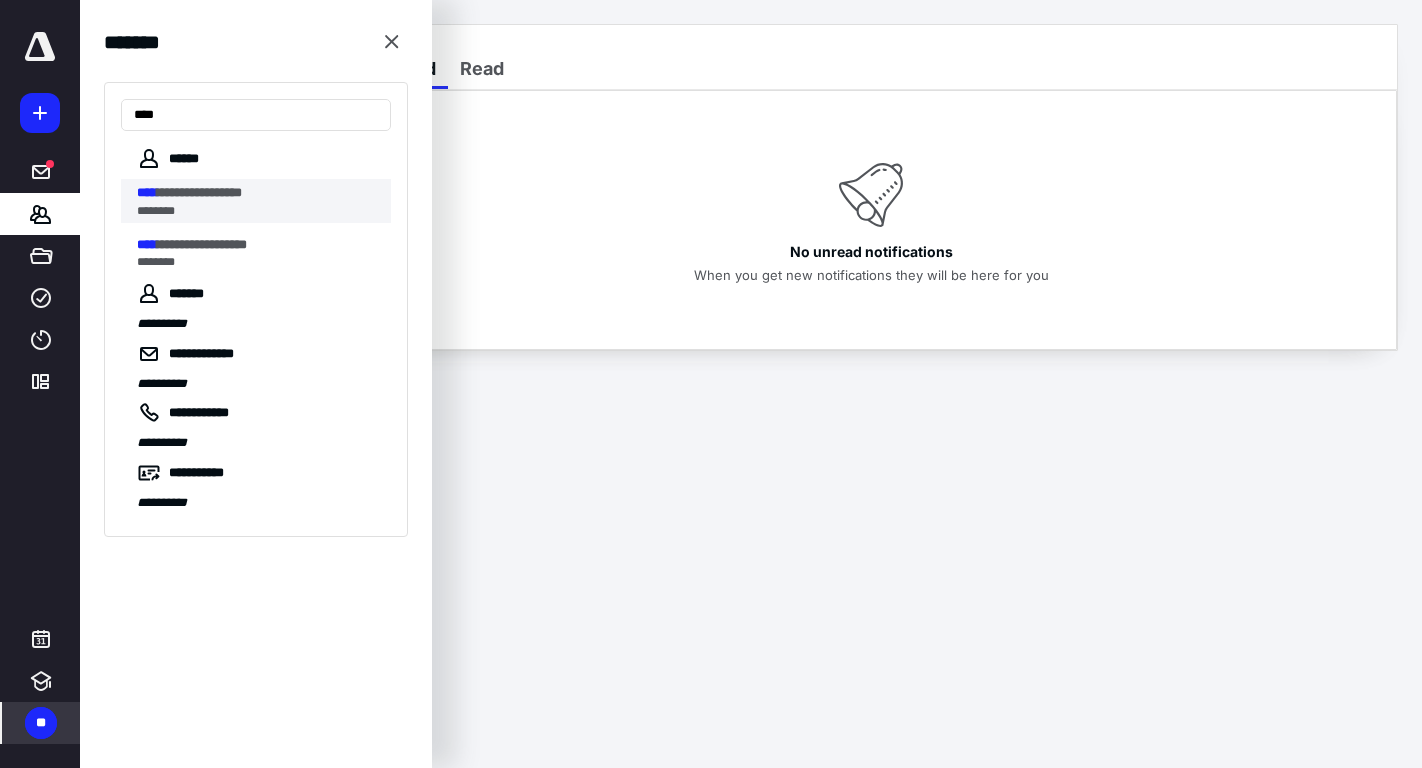 type on "****" 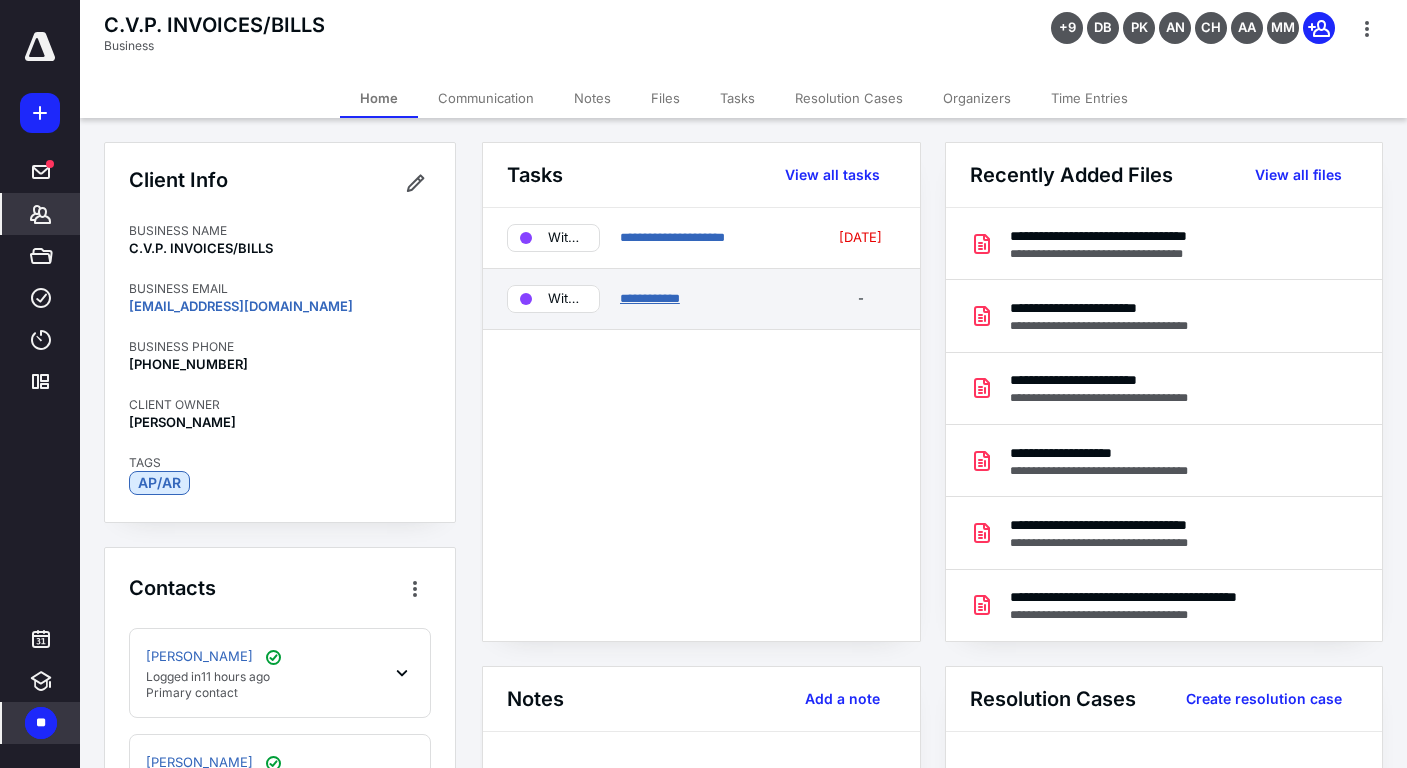 click on "**********" at bounding box center [650, 298] 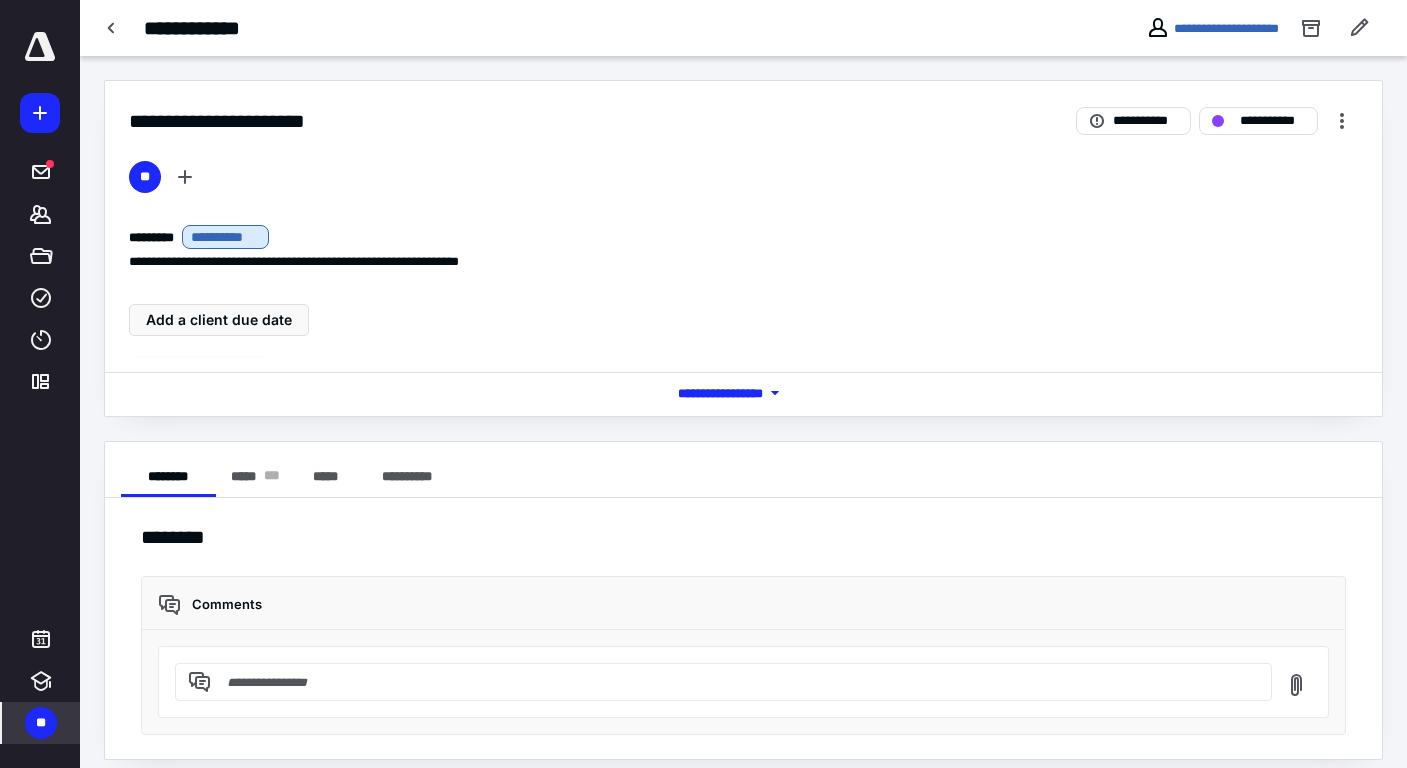 scroll, scrollTop: 16, scrollLeft: 0, axis: vertical 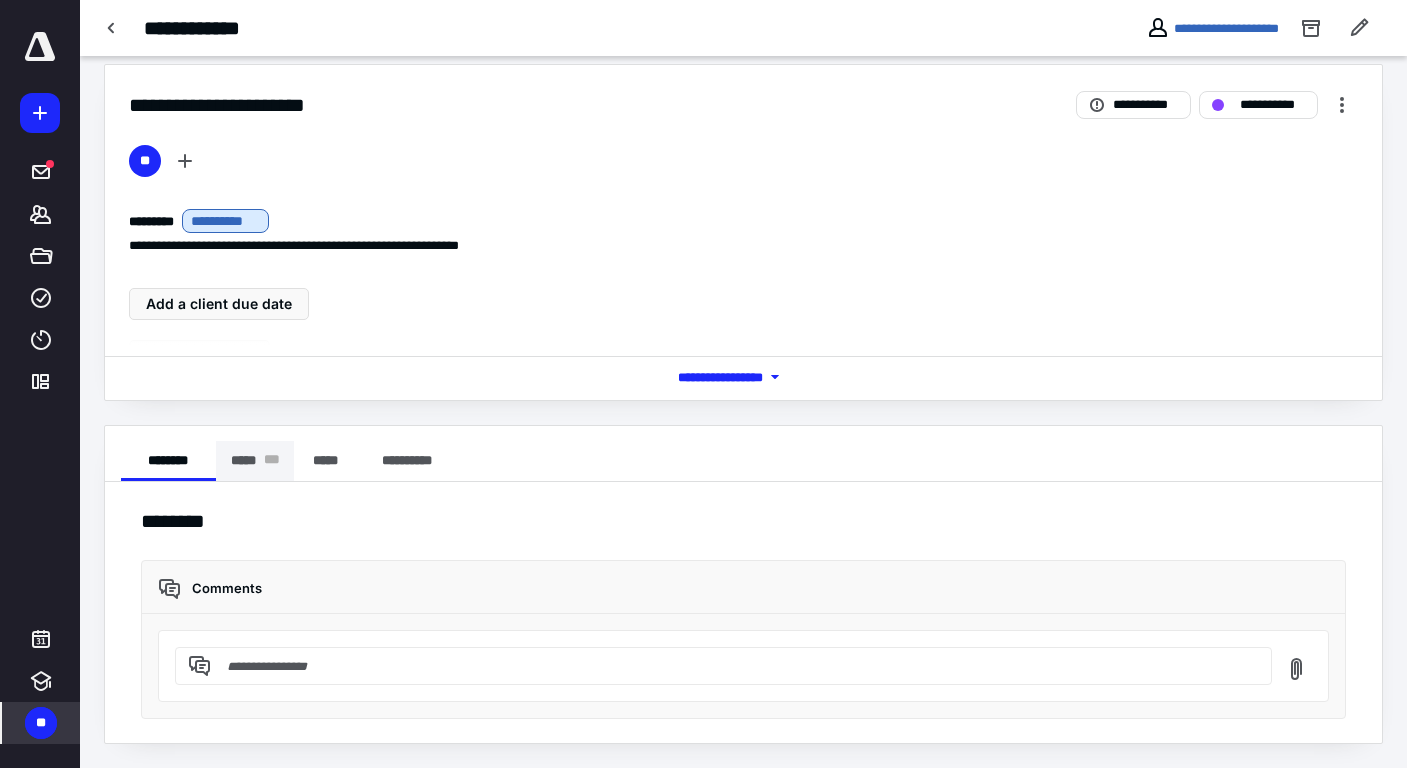 click on "***** * * *" at bounding box center (255, 461) 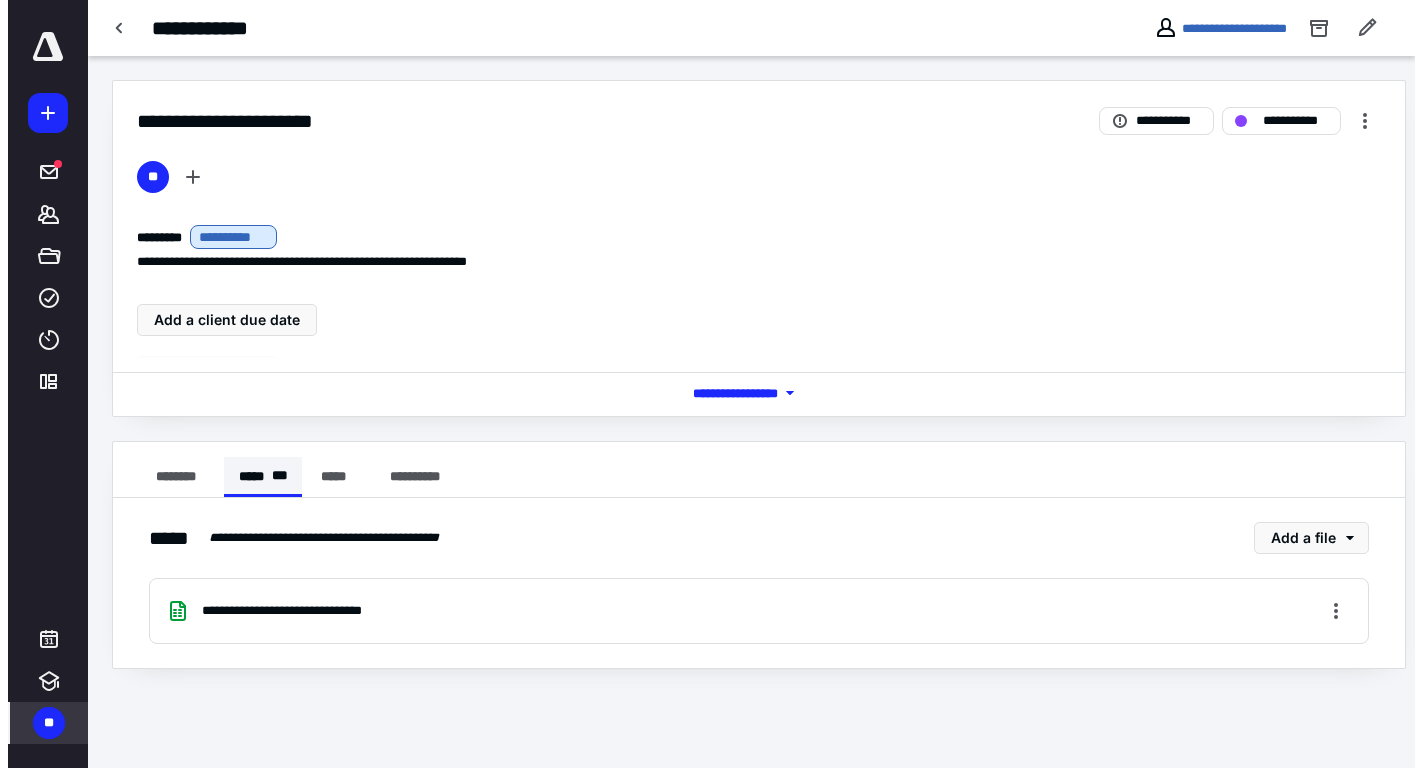 scroll, scrollTop: 0, scrollLeft: 0, axis: both 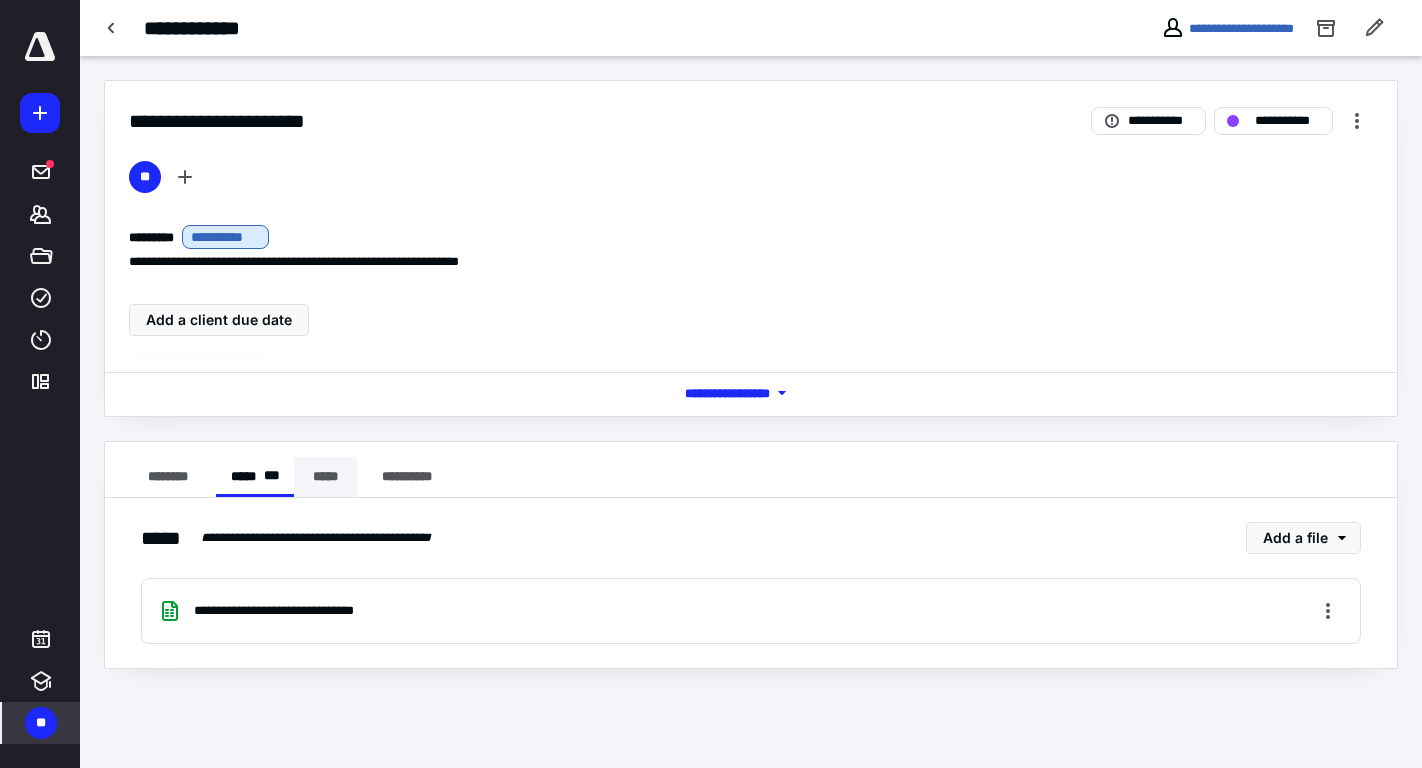 click on "*****" at bounding box center [325, 477] 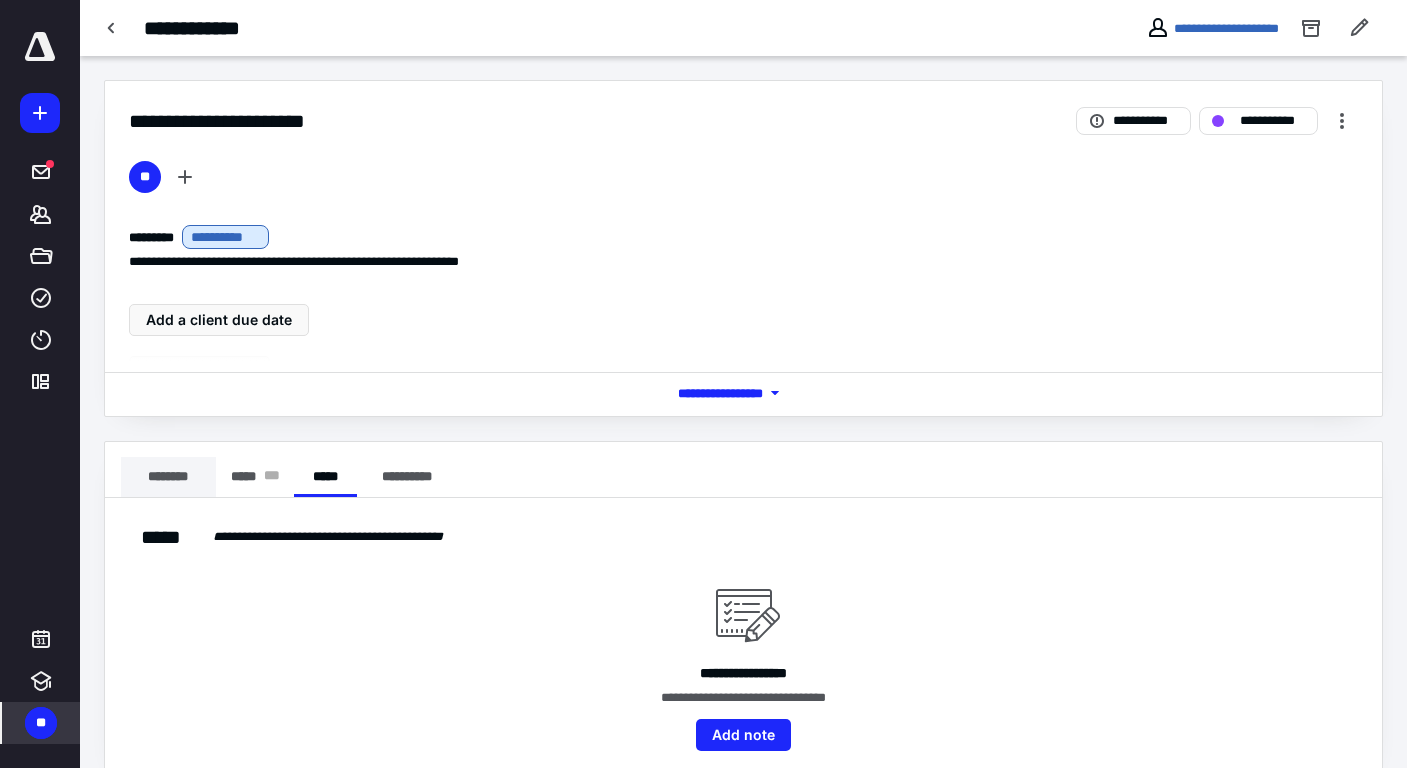 click on "********" at bounding box center [168, 477] 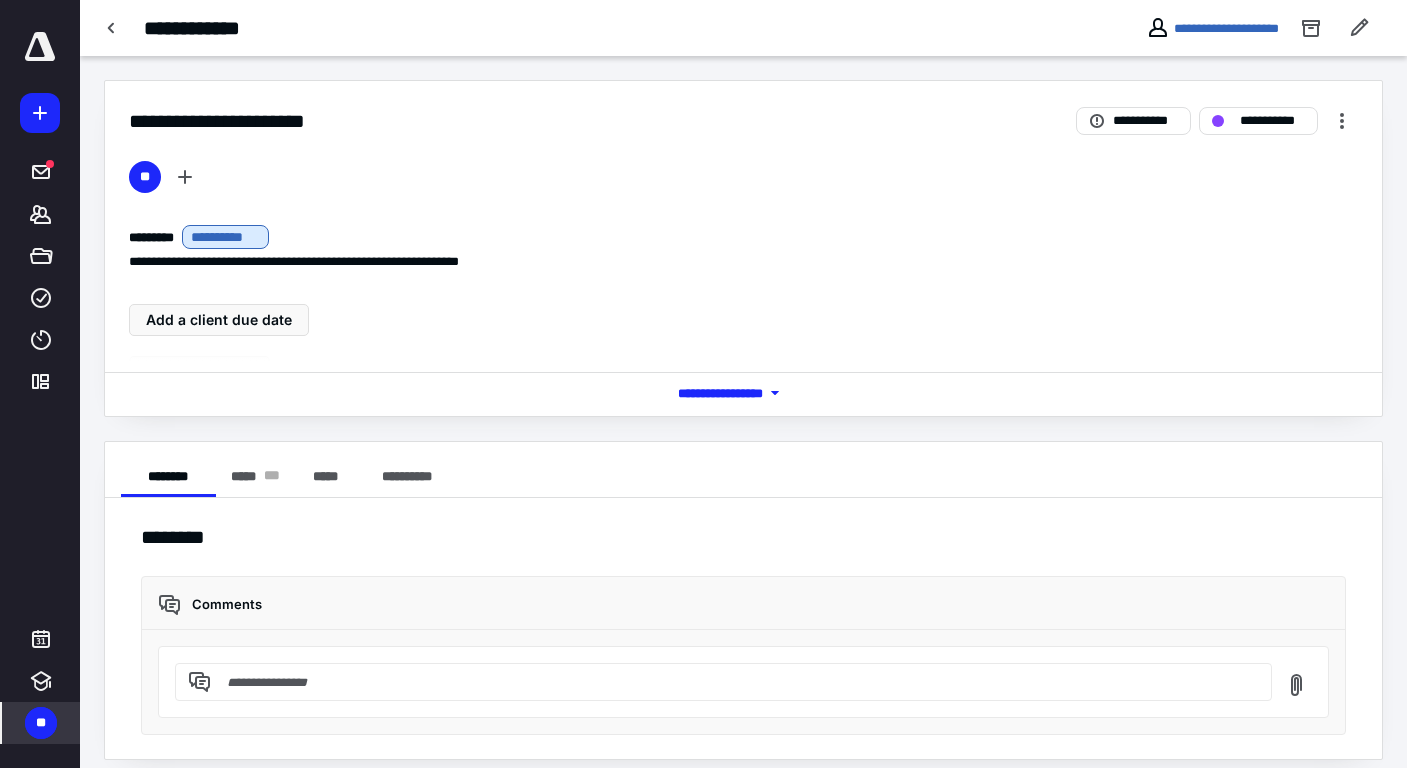 type 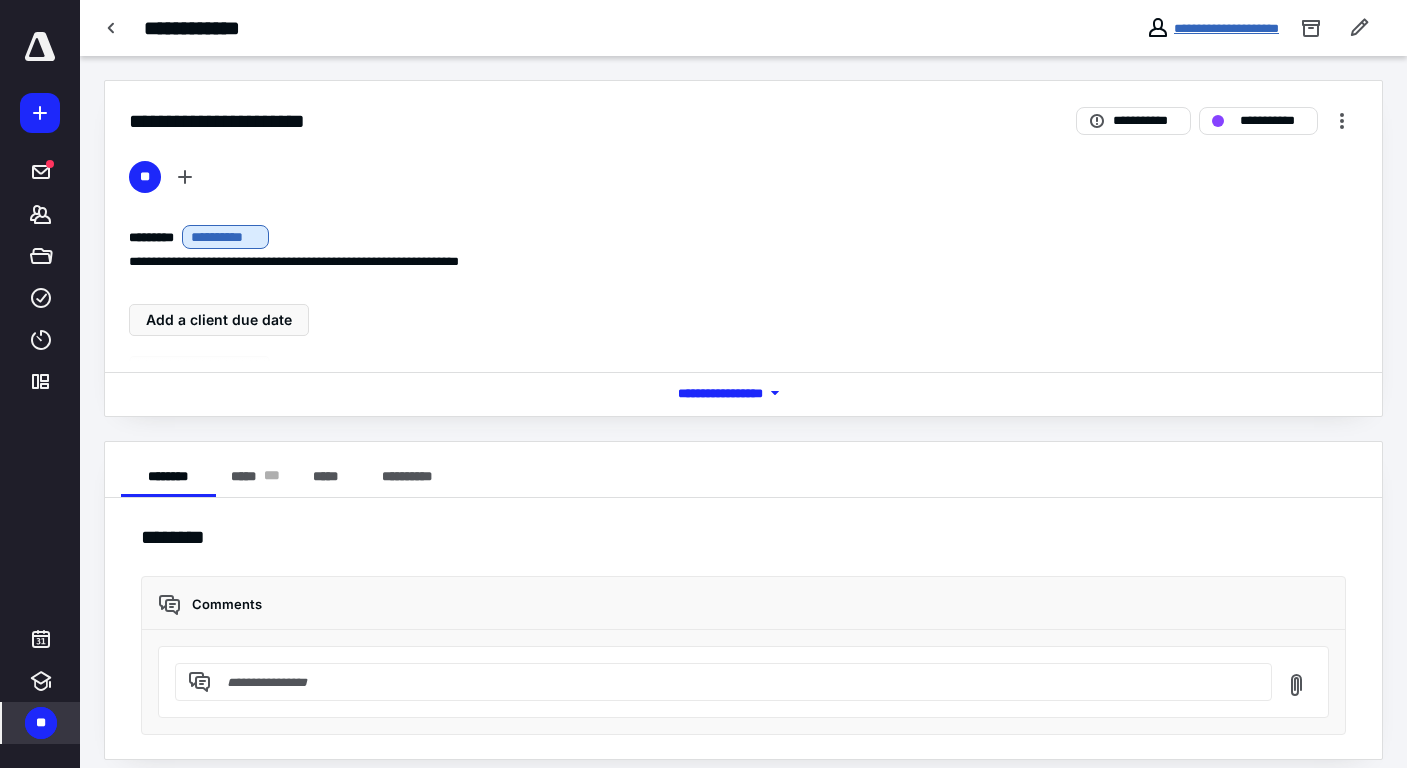 click on "**********" at bounding box center (1226, 28) 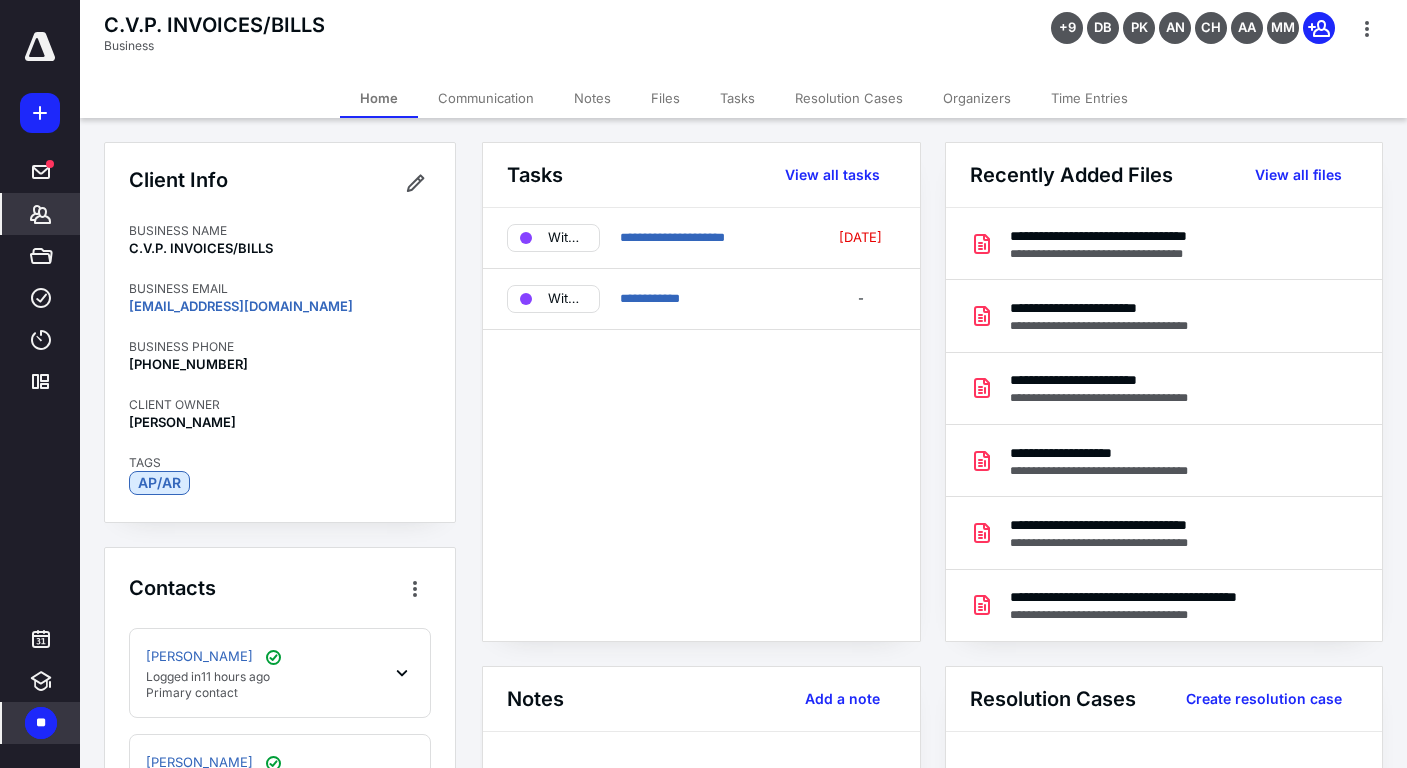 click on "Tasks" at bounding box center [737, 98] 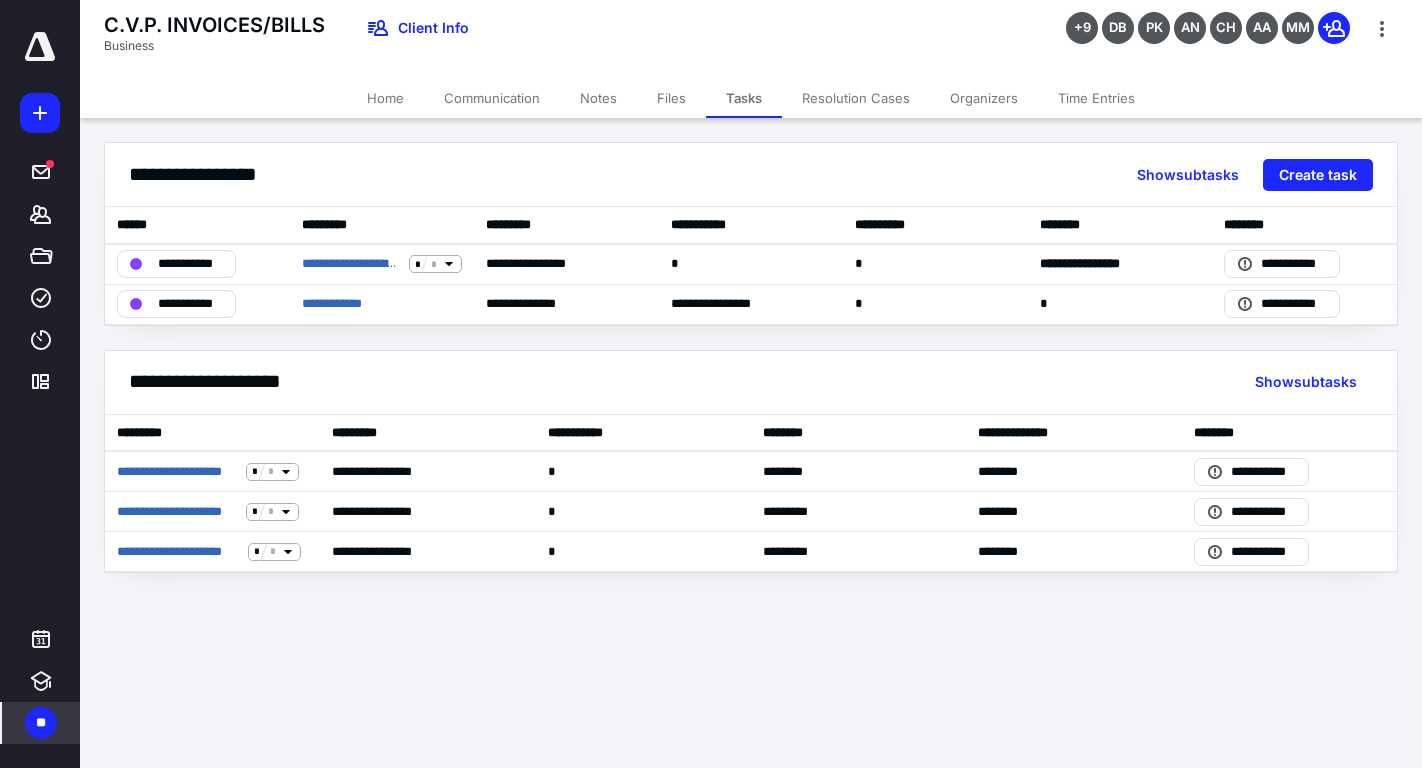 click on "Files" at bounding box center [671, 98] 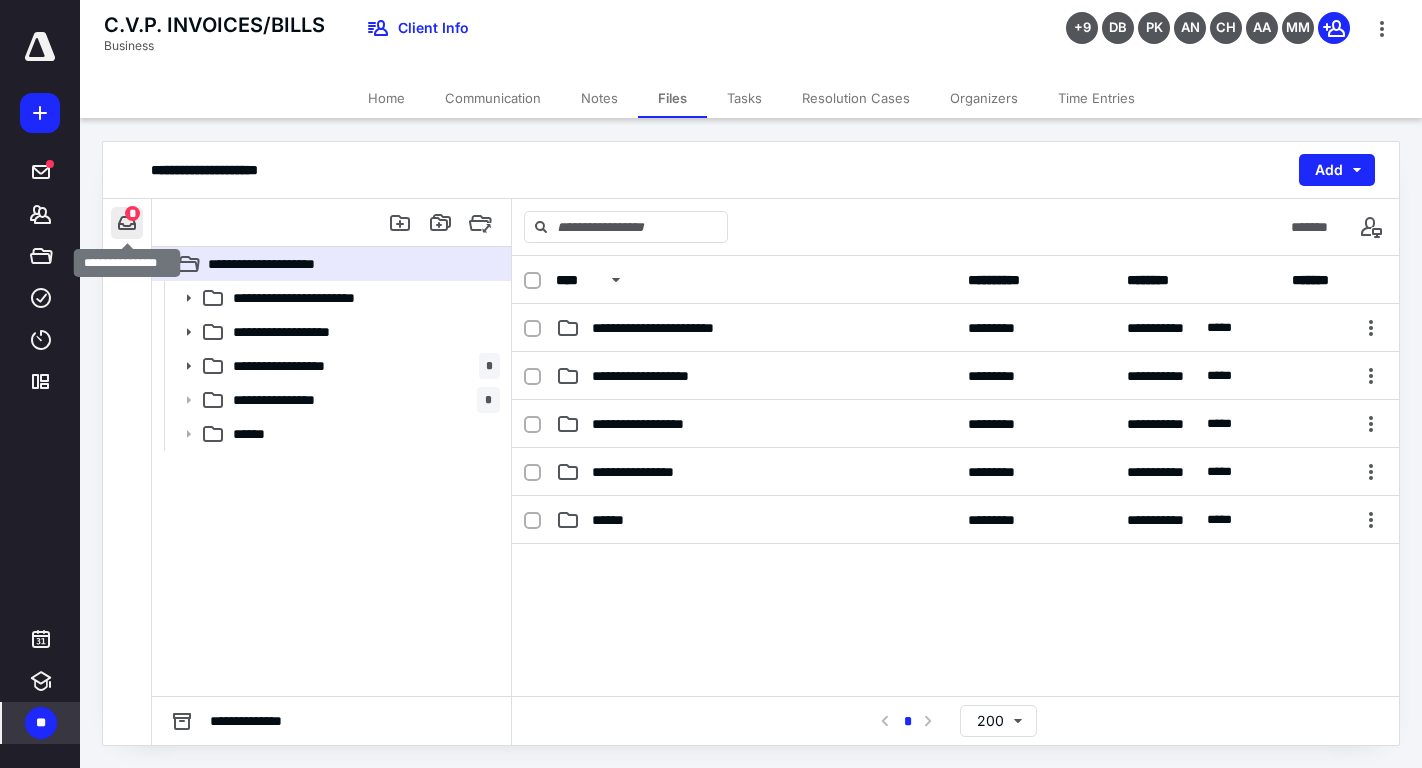 click at bounding box center [127, 223] 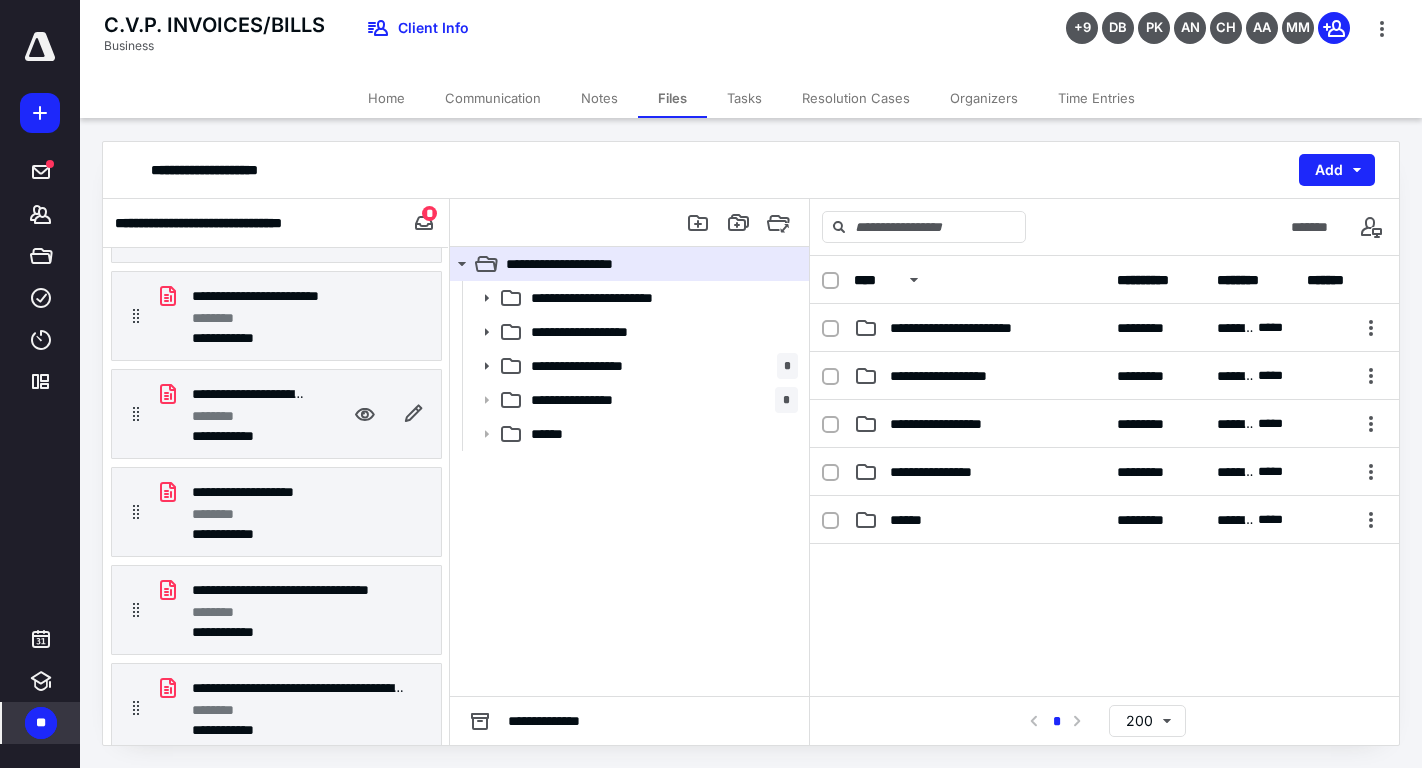 scroll, scrollTop: 0, scrollLeft: 0, axis: both 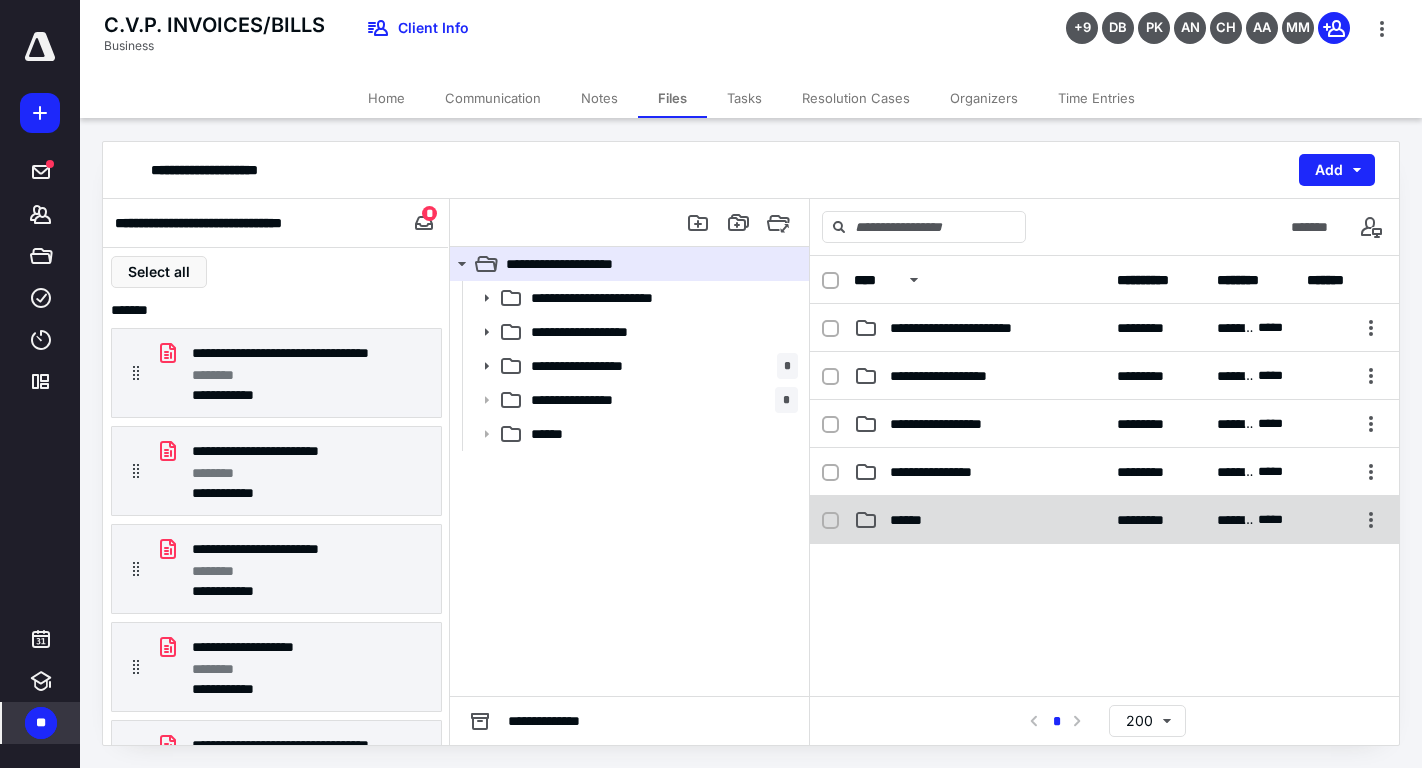 click on "******" at bounding box center (913, 520) 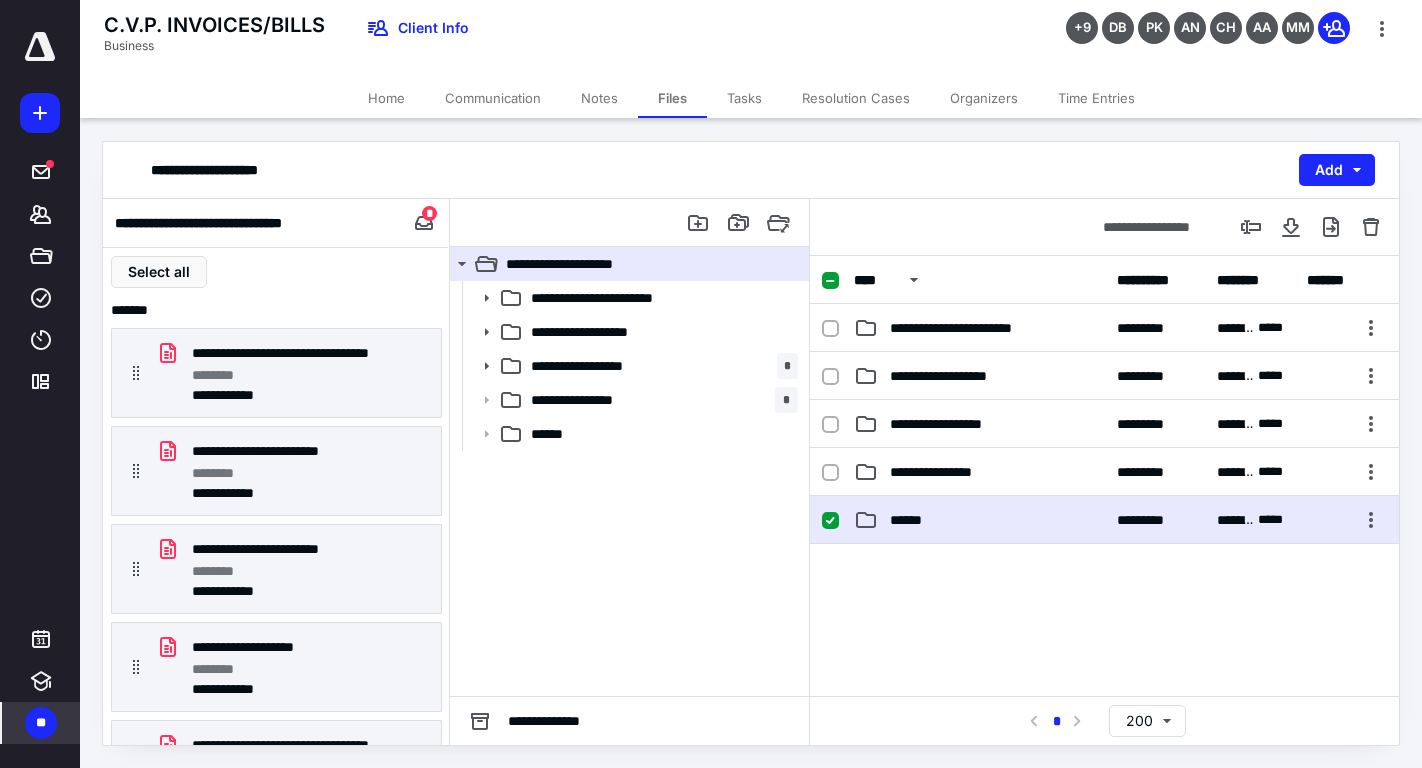 click on "******" at bounding box center (913, 520) 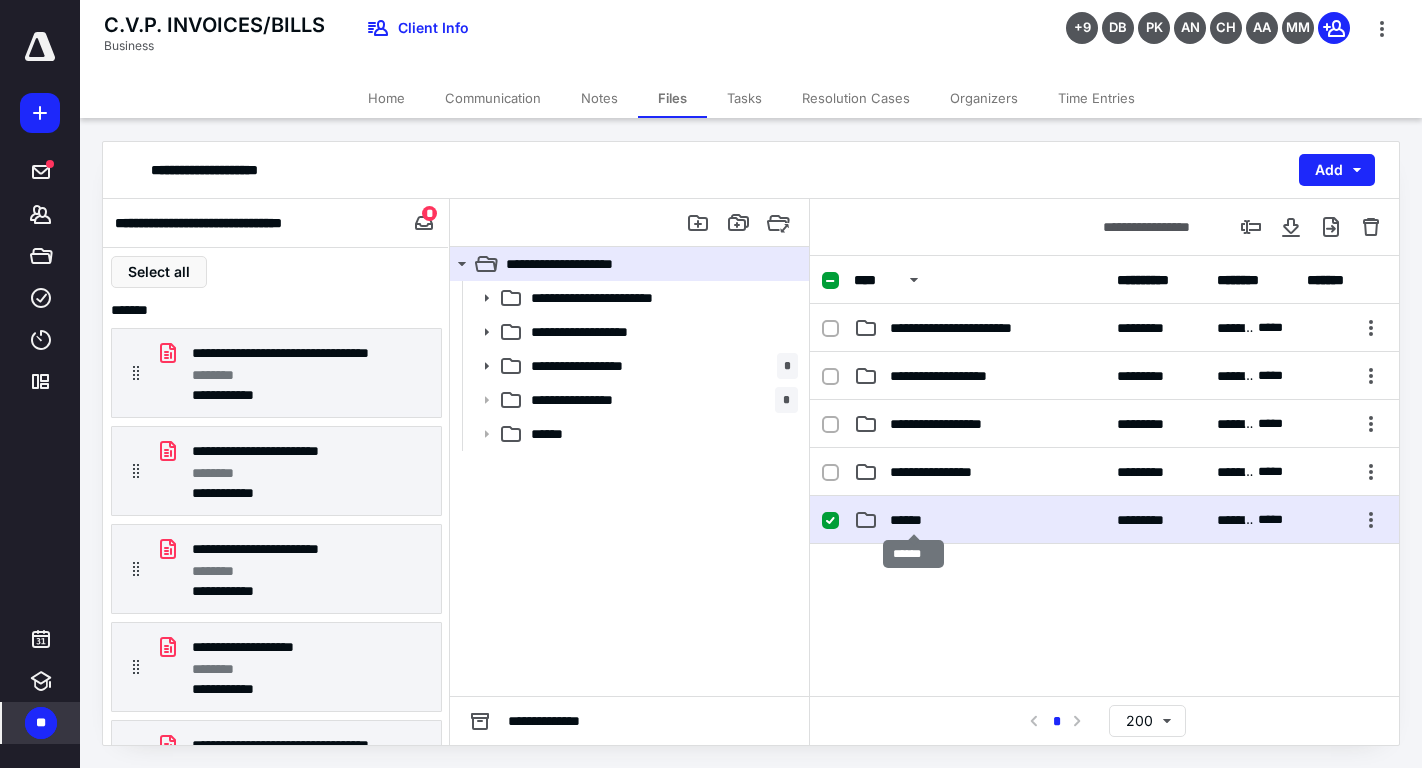 click on "******" at bounding box center (913, 520) 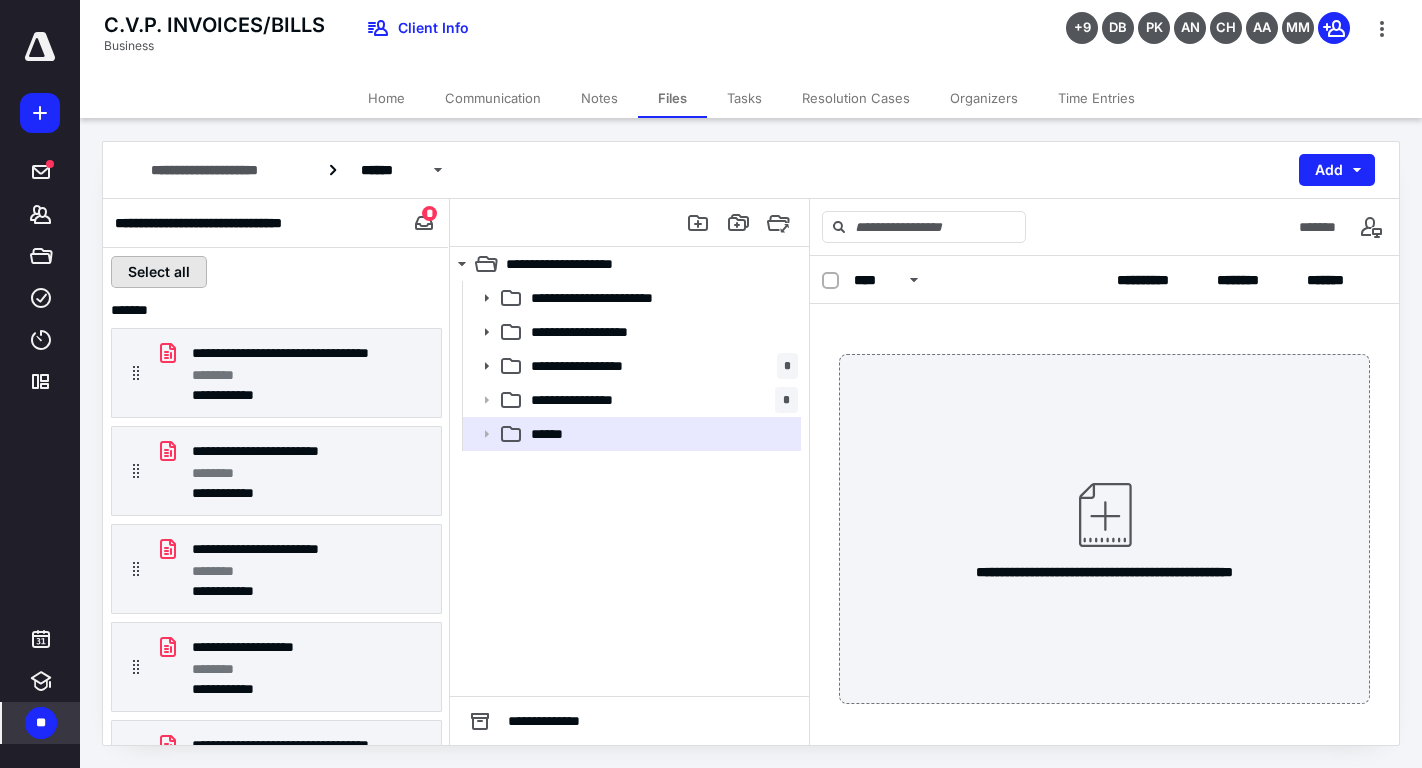 click on "Select all" at bounding box center [159, 272] 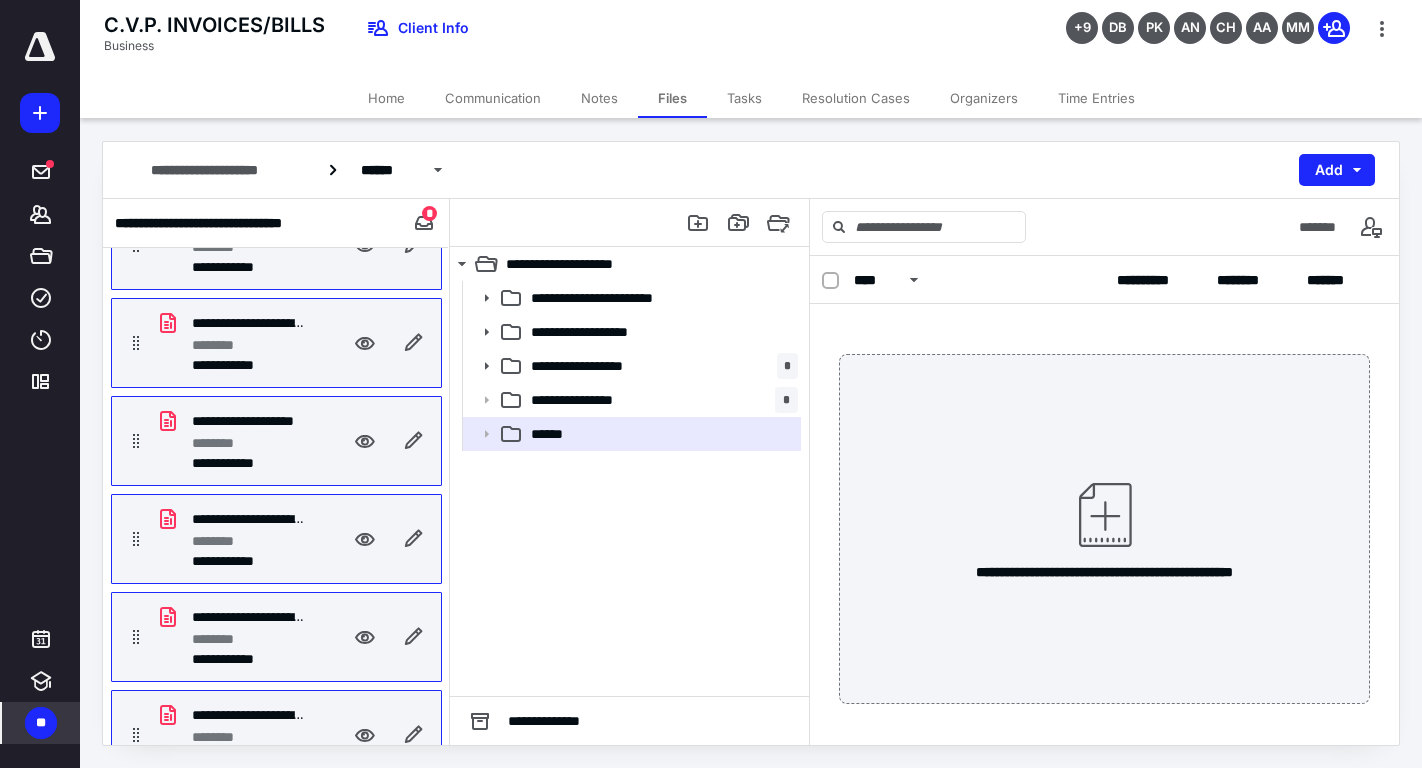 scroll, scrollTop: 359, scrollLeft: 0, axis: vertical 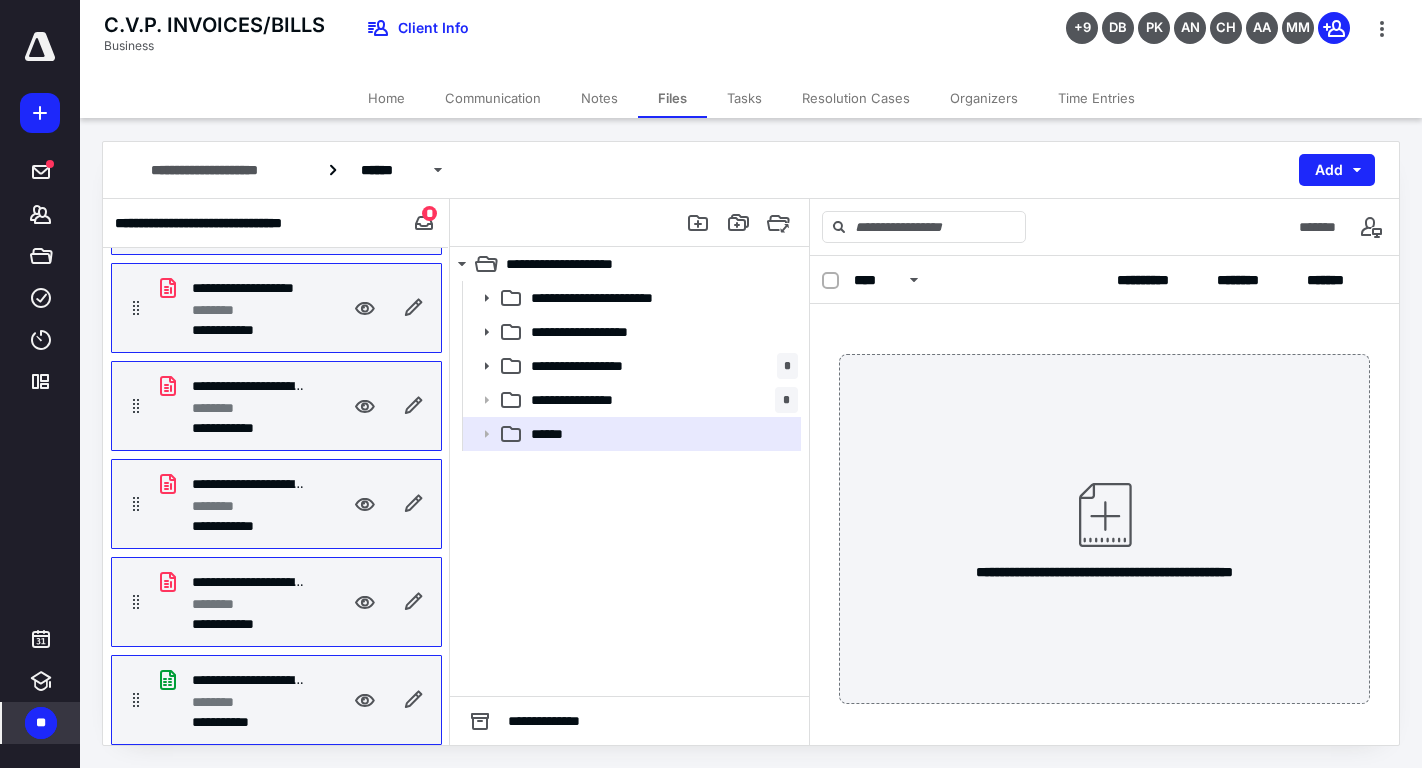 click on "**********" at bounding box center (276, 700) 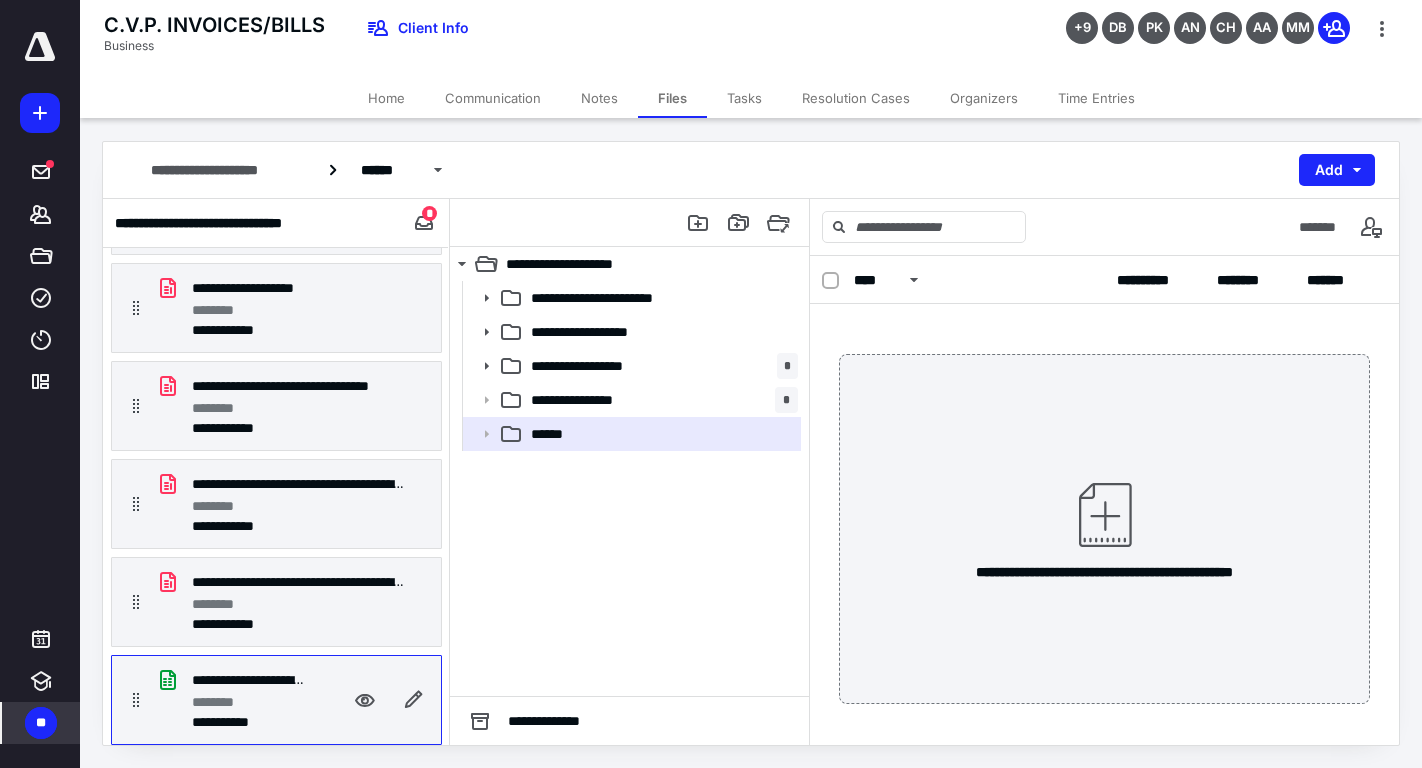 click on "**********" at bounding box center [276, 700] 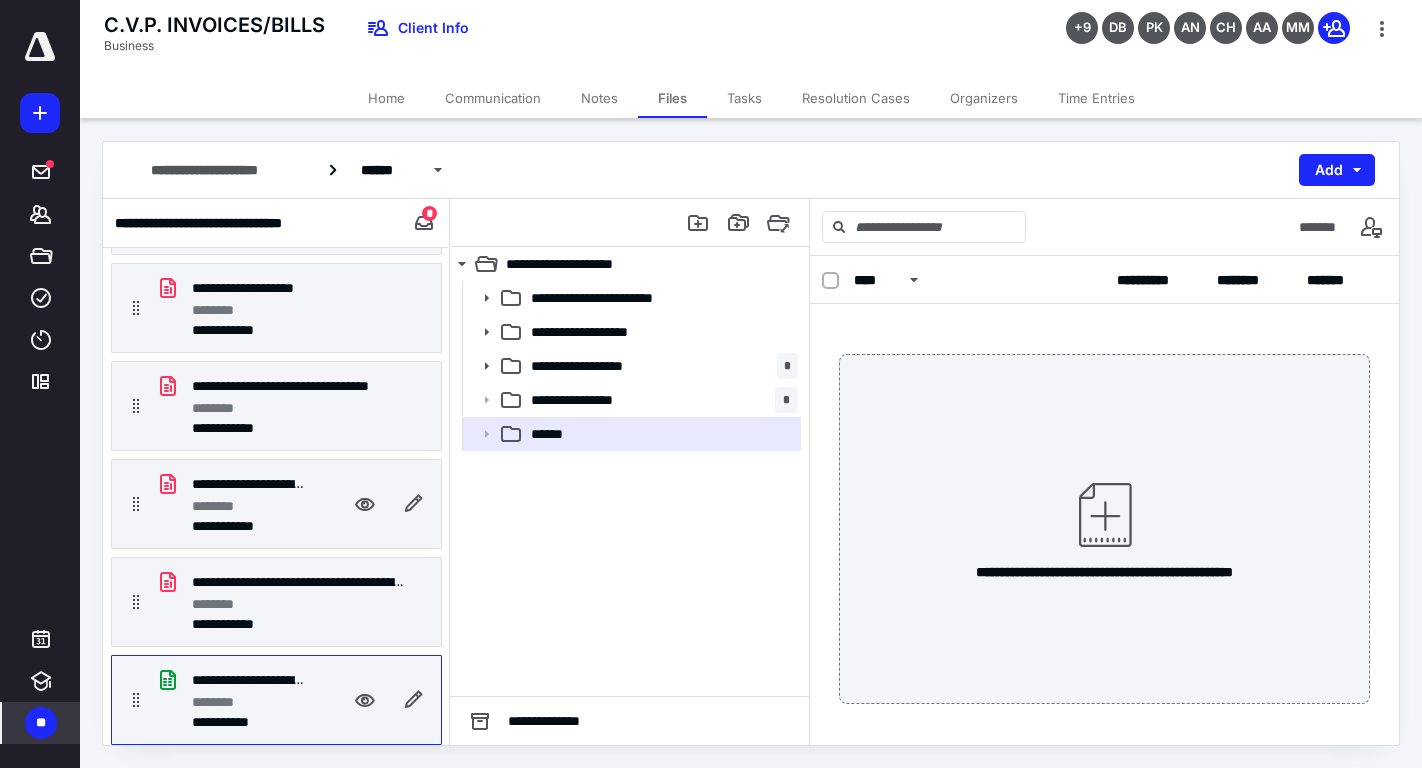 scroll, scrollTop: 0, scrollLeft: 0, axis: both 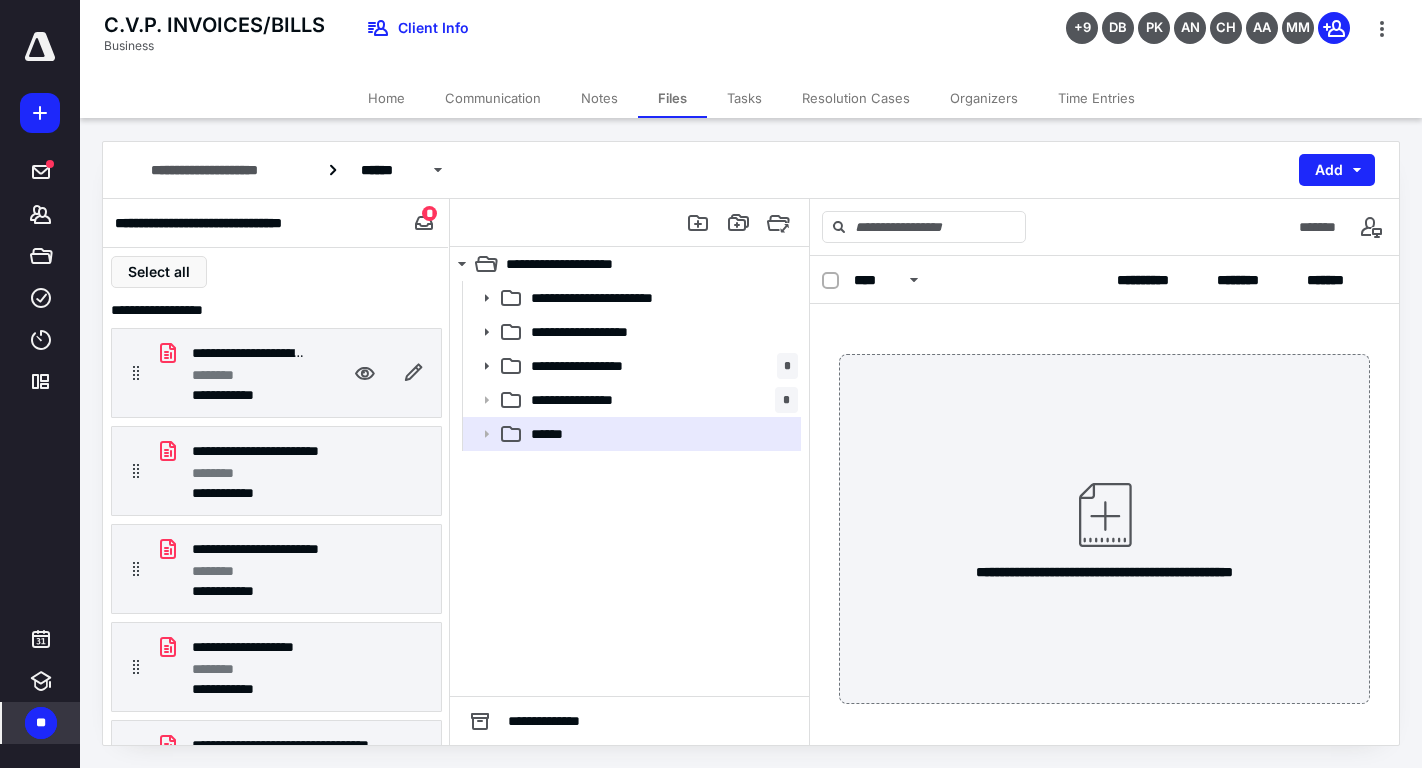 click on "**********" at bounding box center (236, 373) 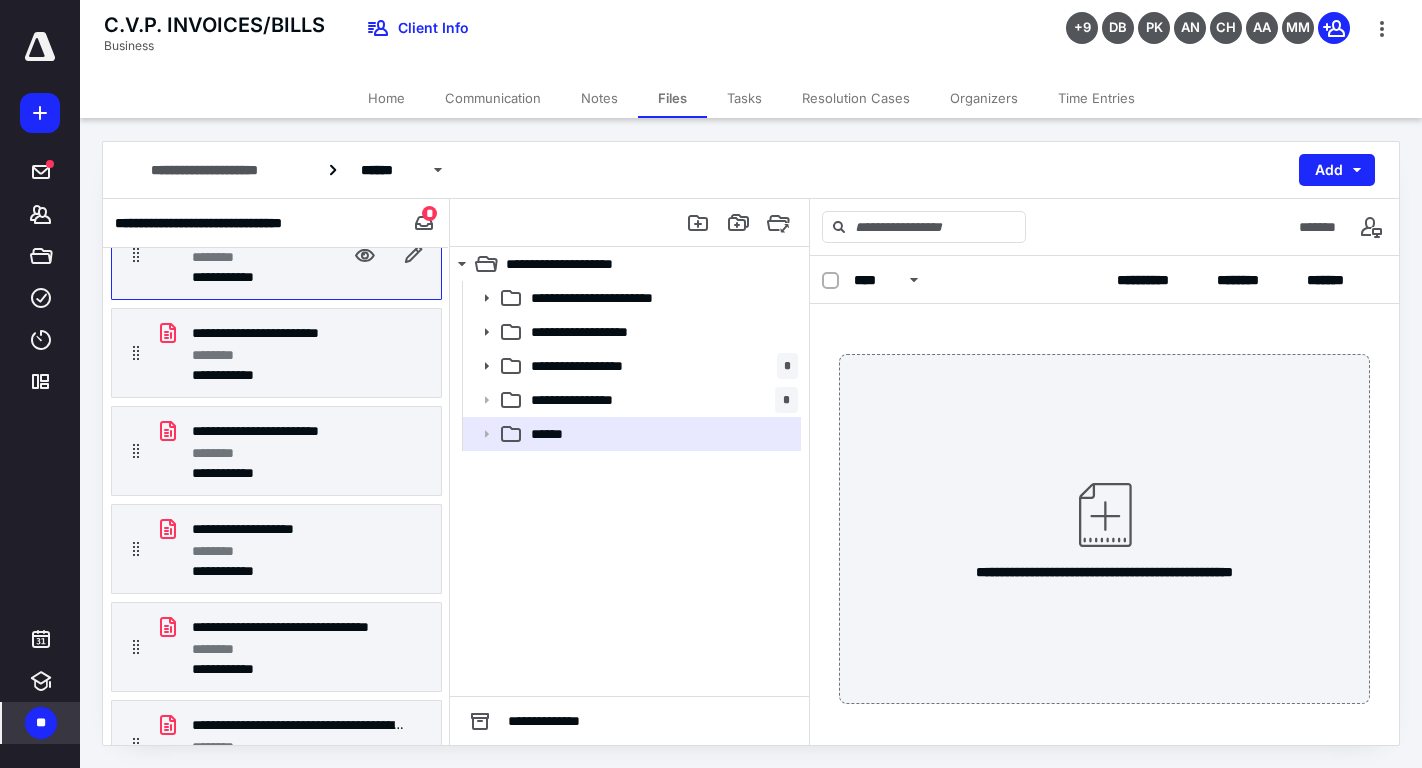 scroll, scrollTop: 121, scrollLeft: 0, axis: vertical 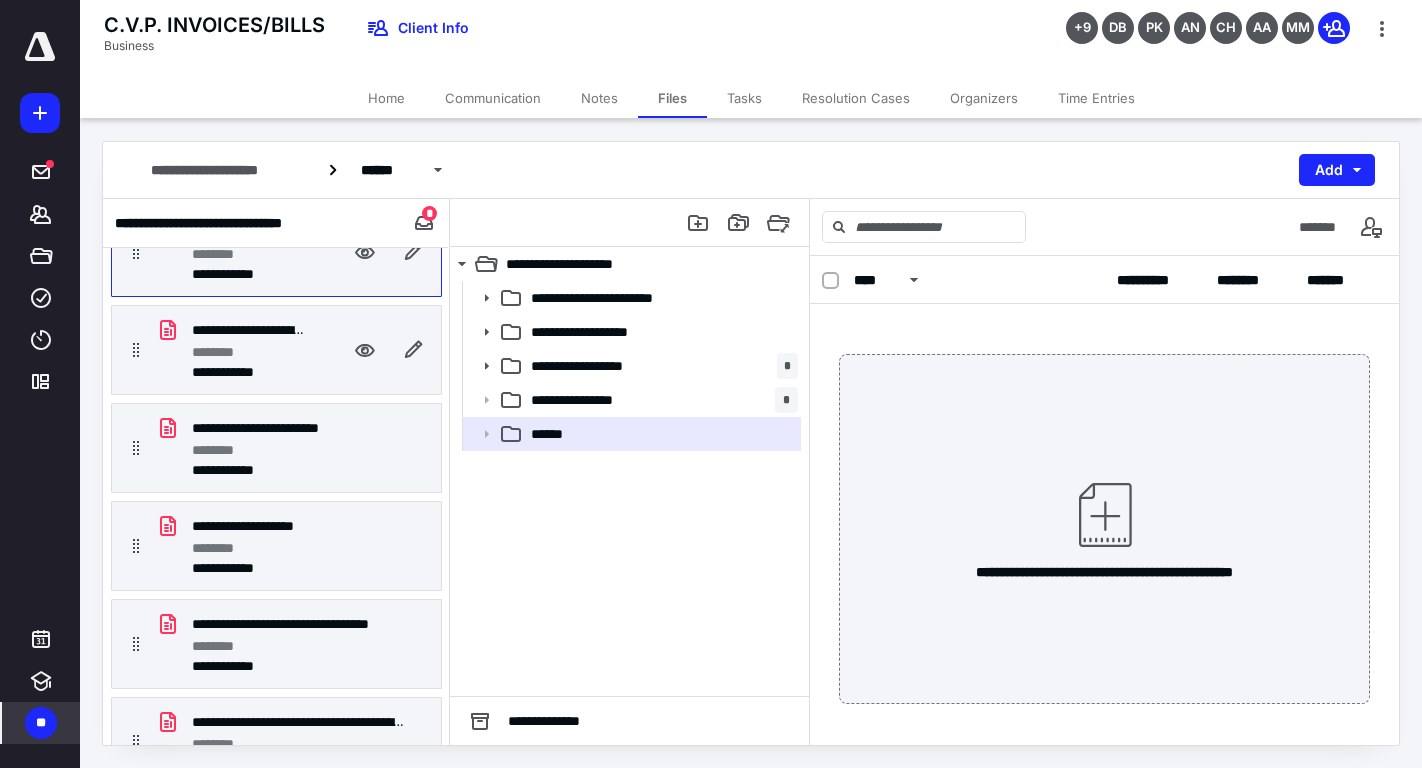 click on "**********" at bounding box center (276, 350) 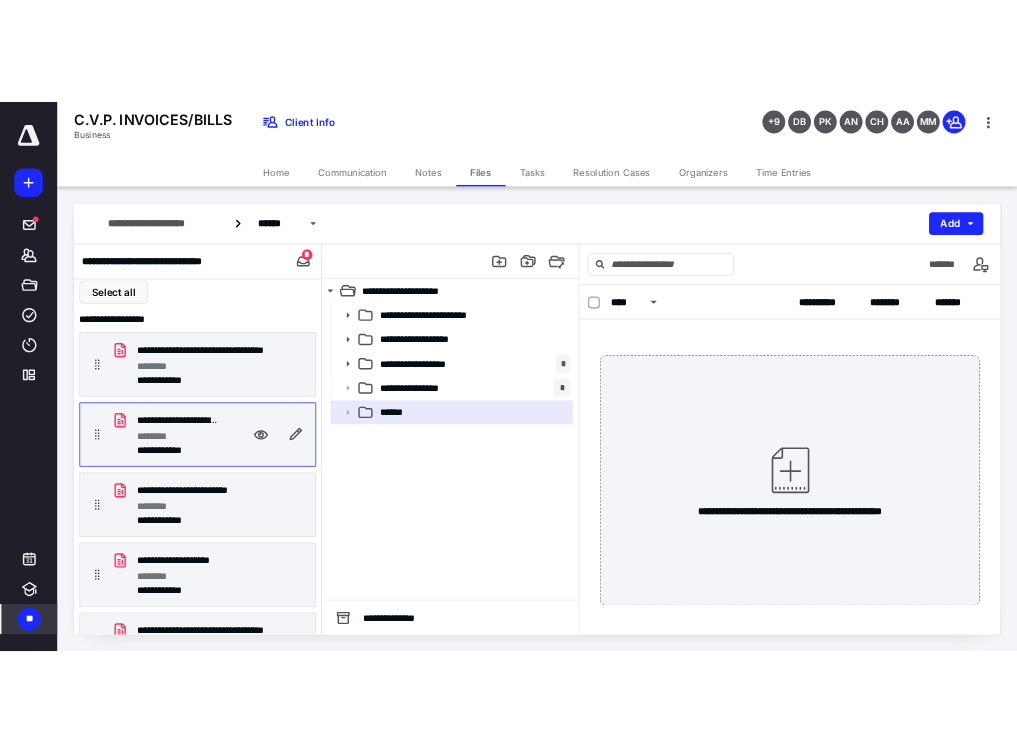 scroll, scrollTop: 0, scrollLeft: 0, axis: both 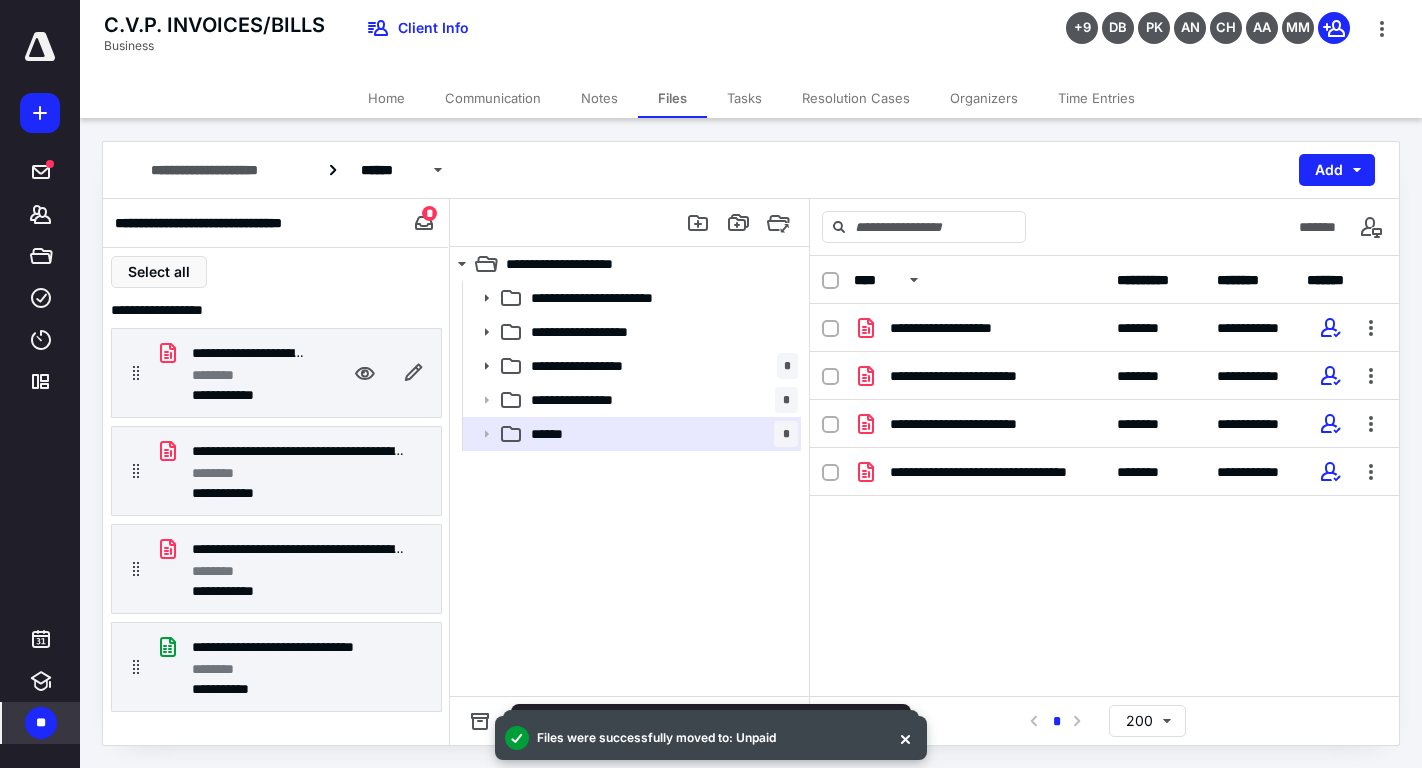 click on "********" at bounding box center [222, 375] 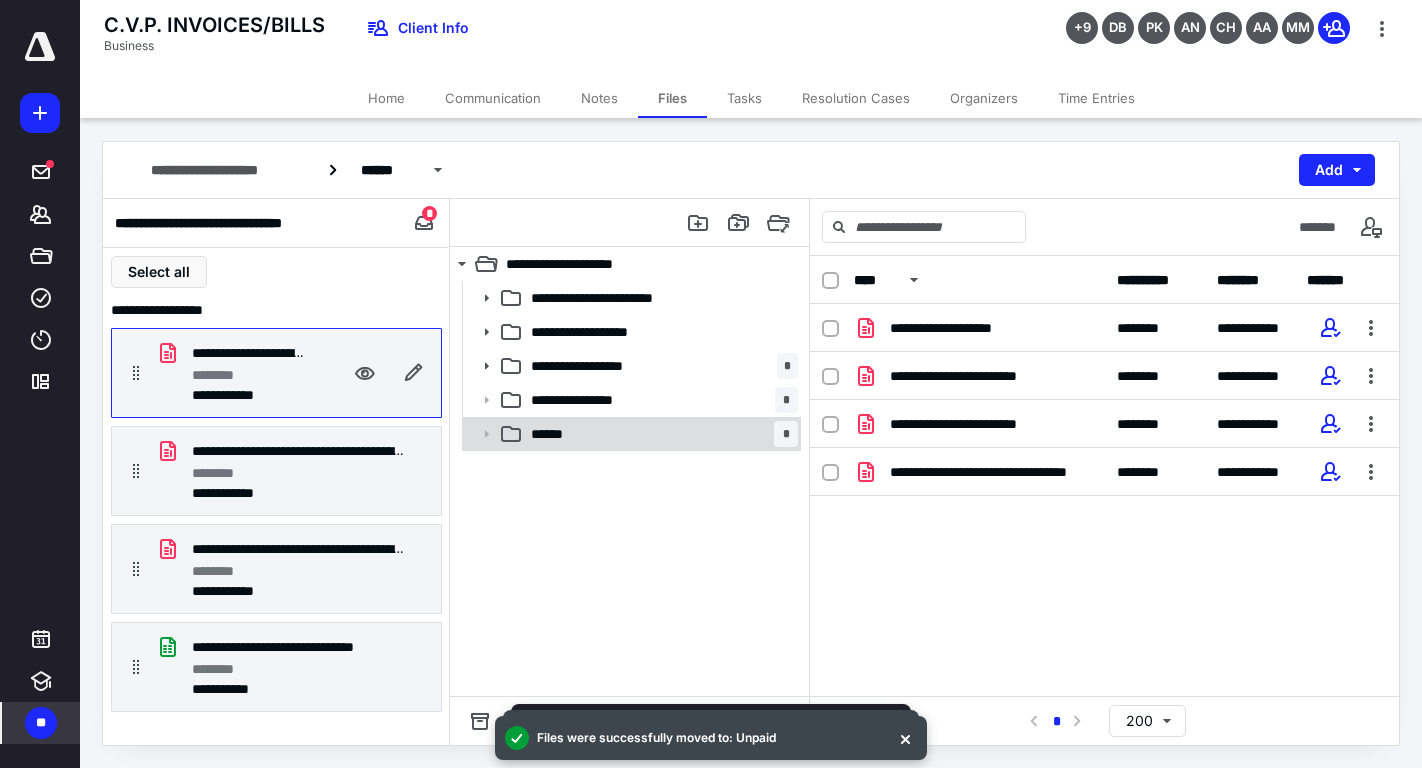 drag, startPoint x: 251, startPoint y: 377, endPoint x: 616, endPoint y: 439, distance: 370.2283 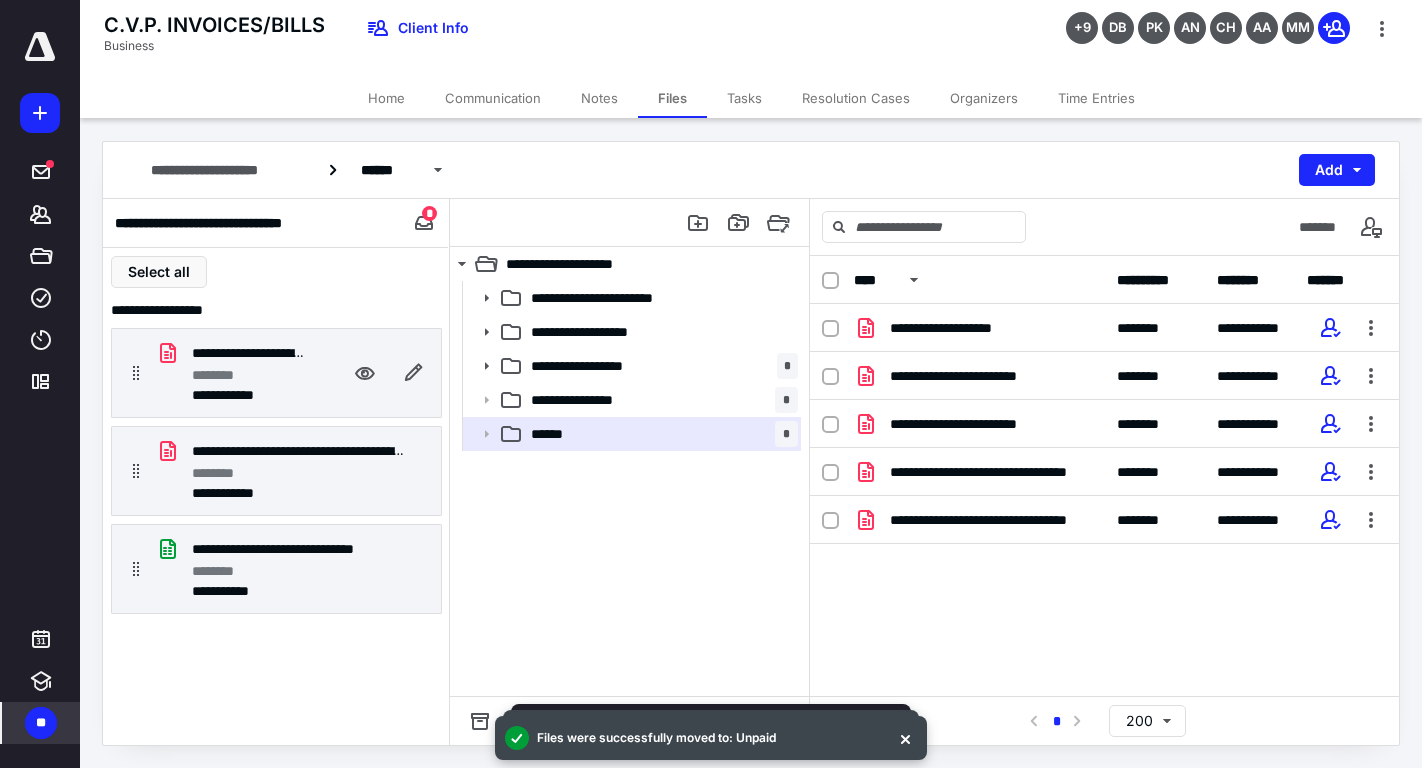 click on "********" at bounding box center (248, 375) 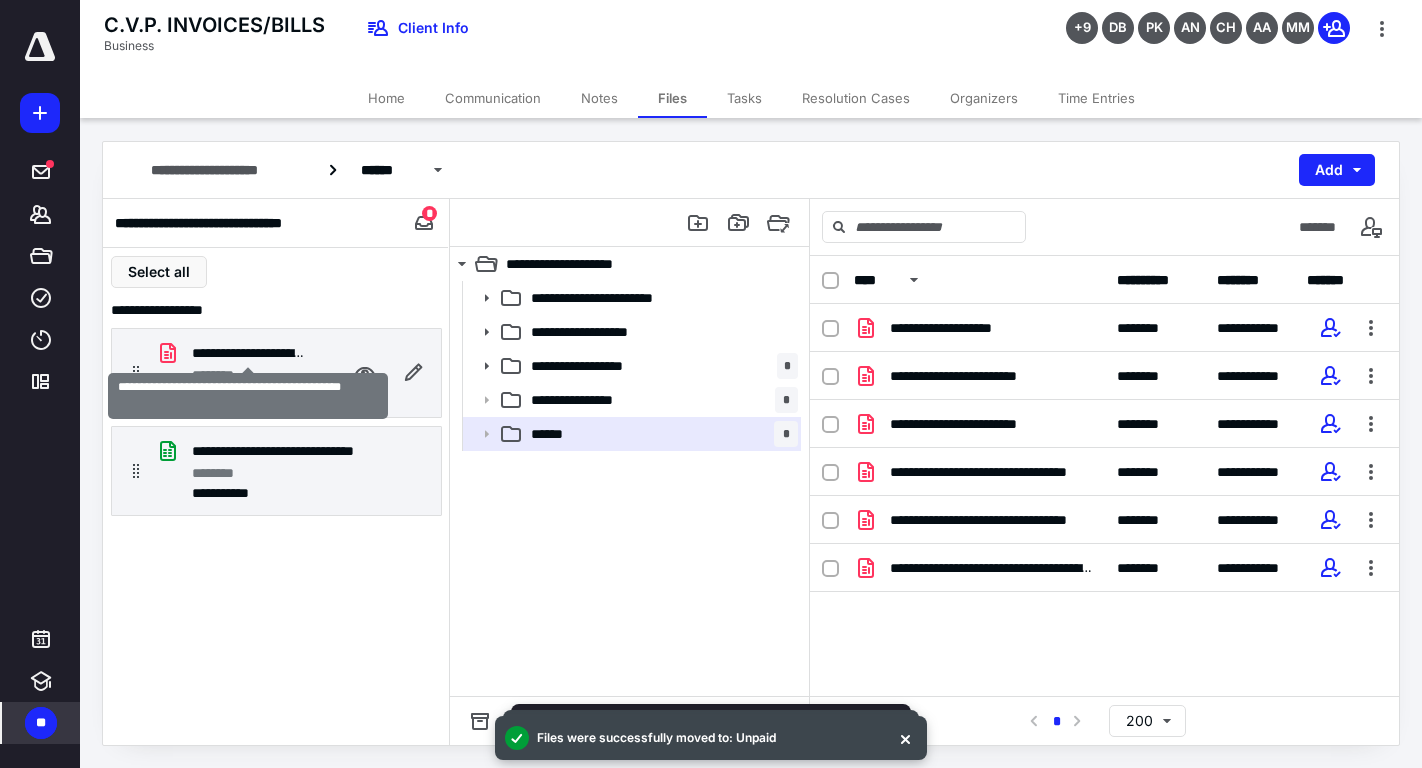 click on "**********" at bounding box center [248, 353] 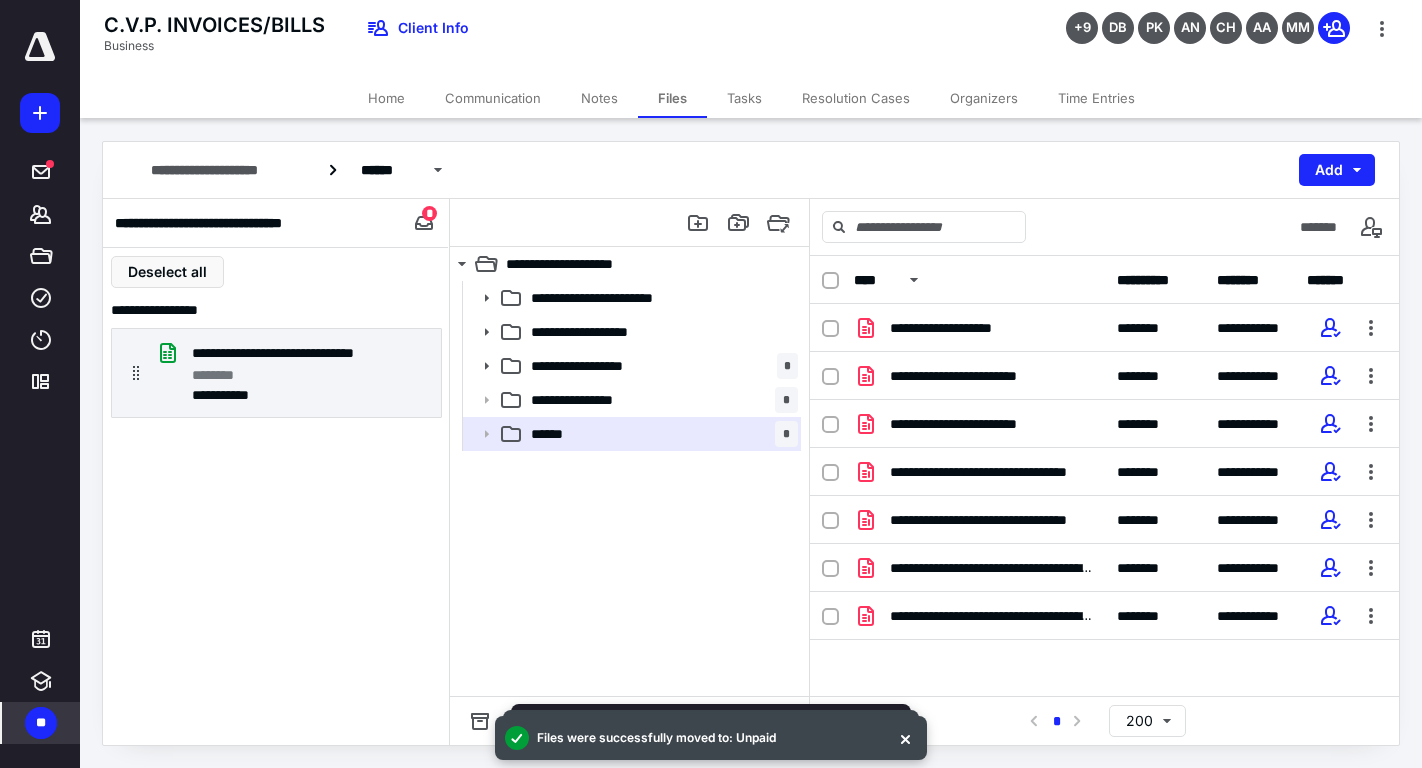 click on "Tasks" at bounding box center (744, 98) 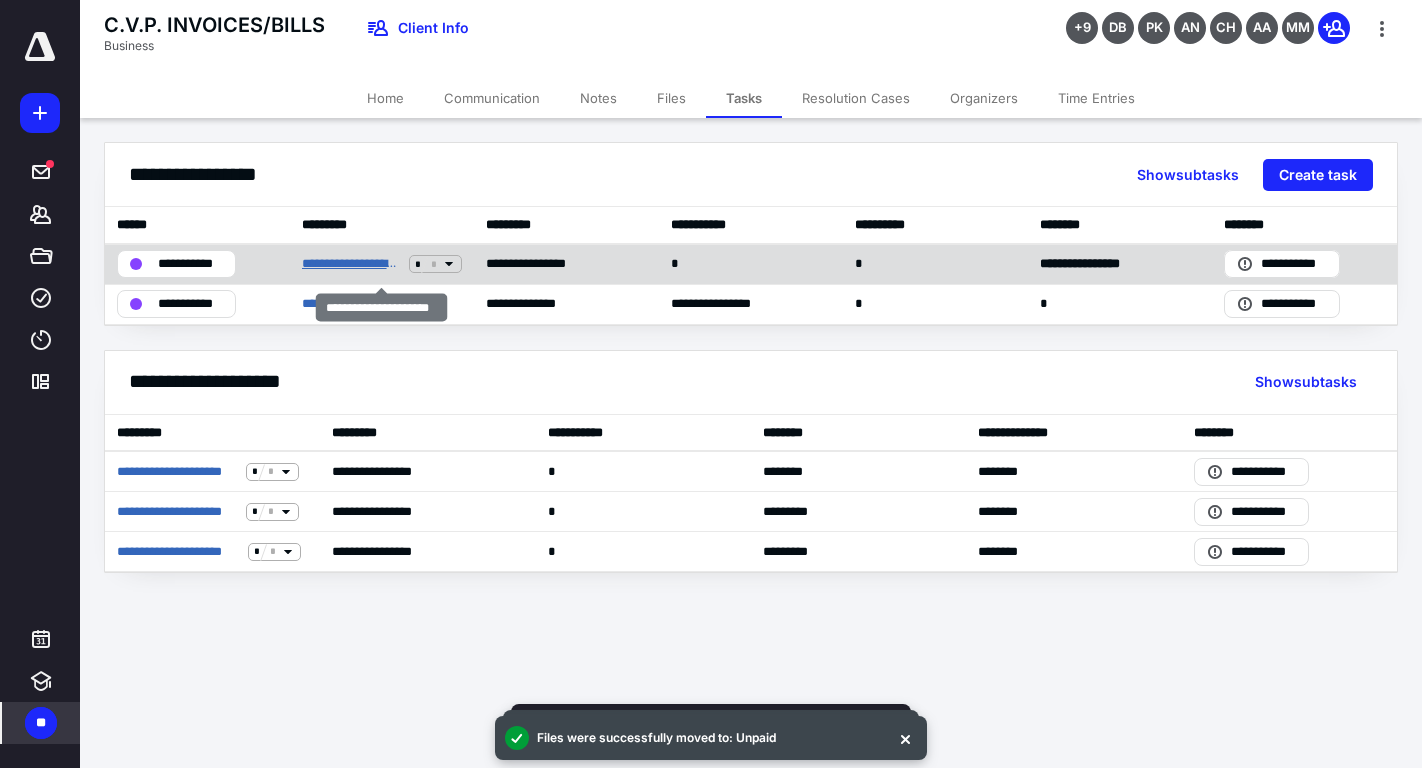 click on "**********" at bounding box center (351, 264) 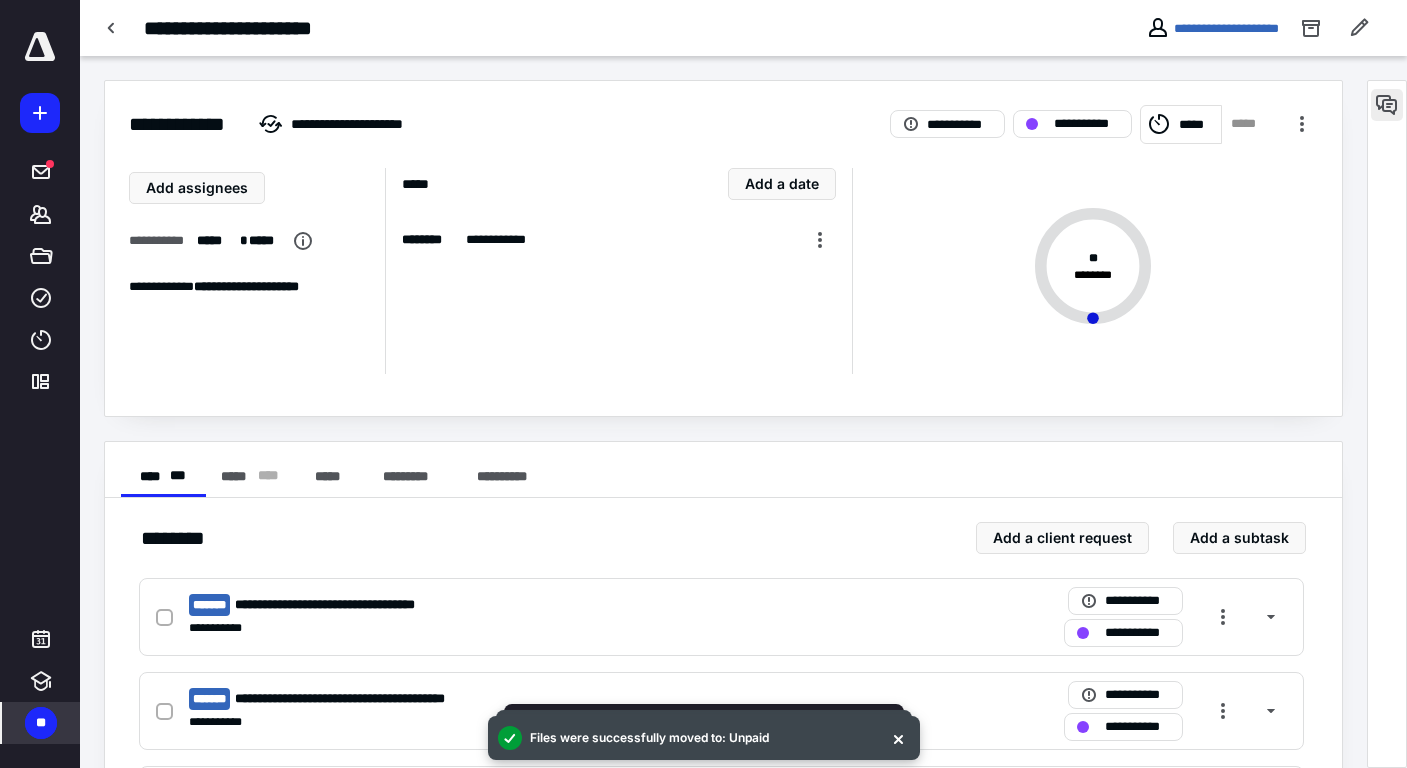 click at bounding box center (1387, 105) 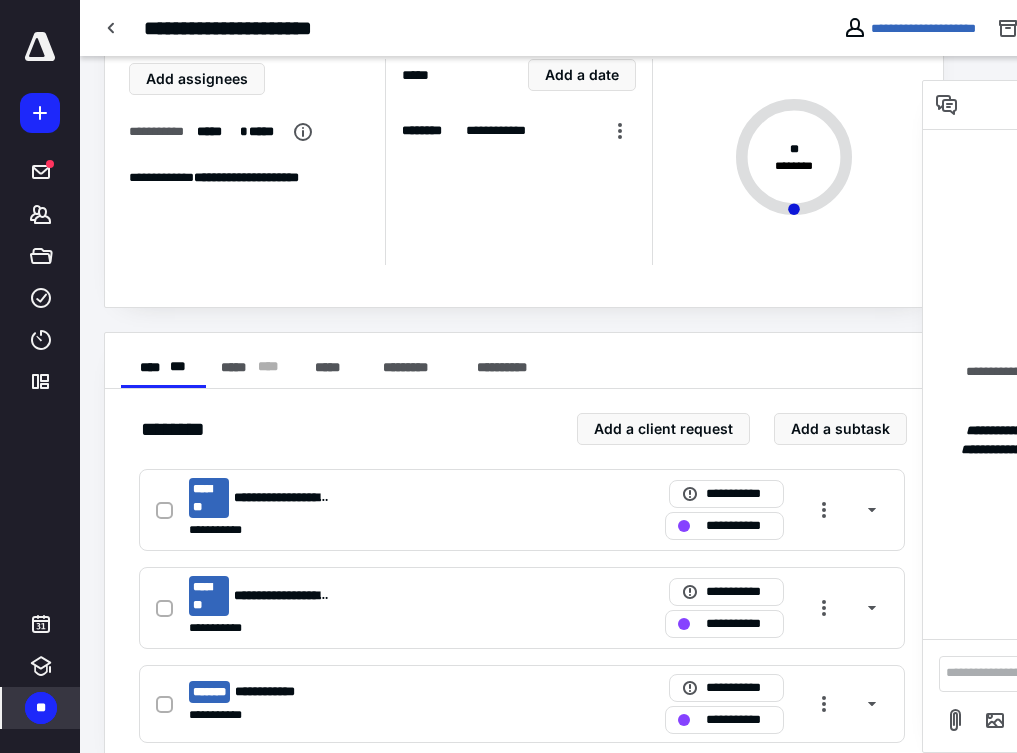 scroll, scrollTop: 140, scrollLeft: 0, axis: vertical 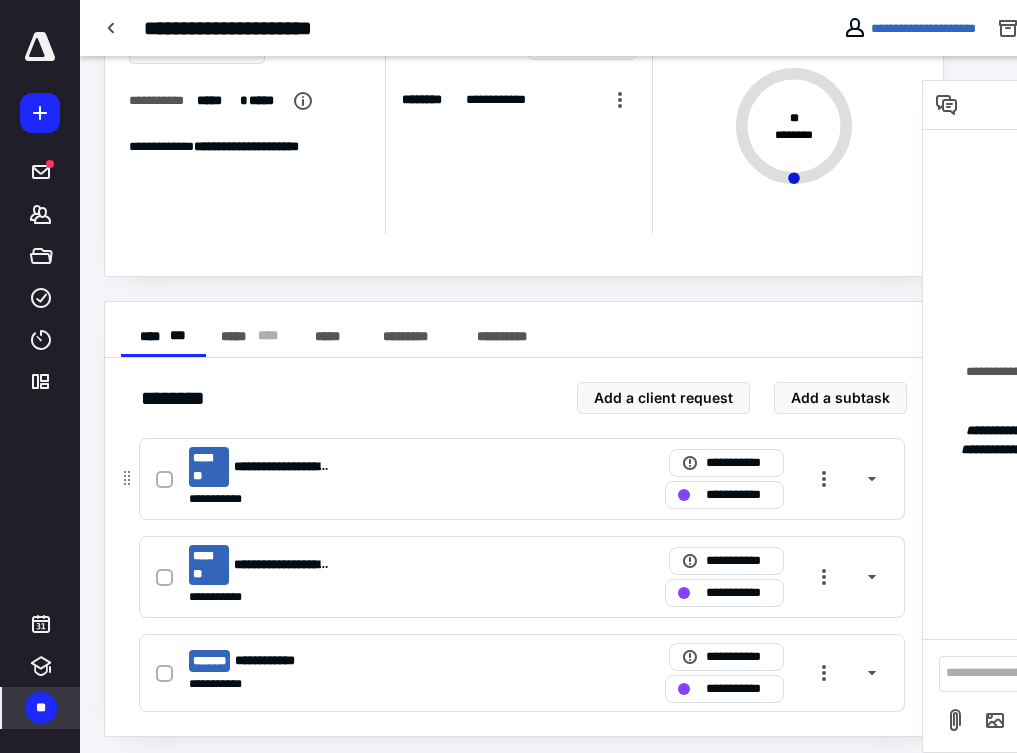 click on "**********" at bounding box center [522, 479] 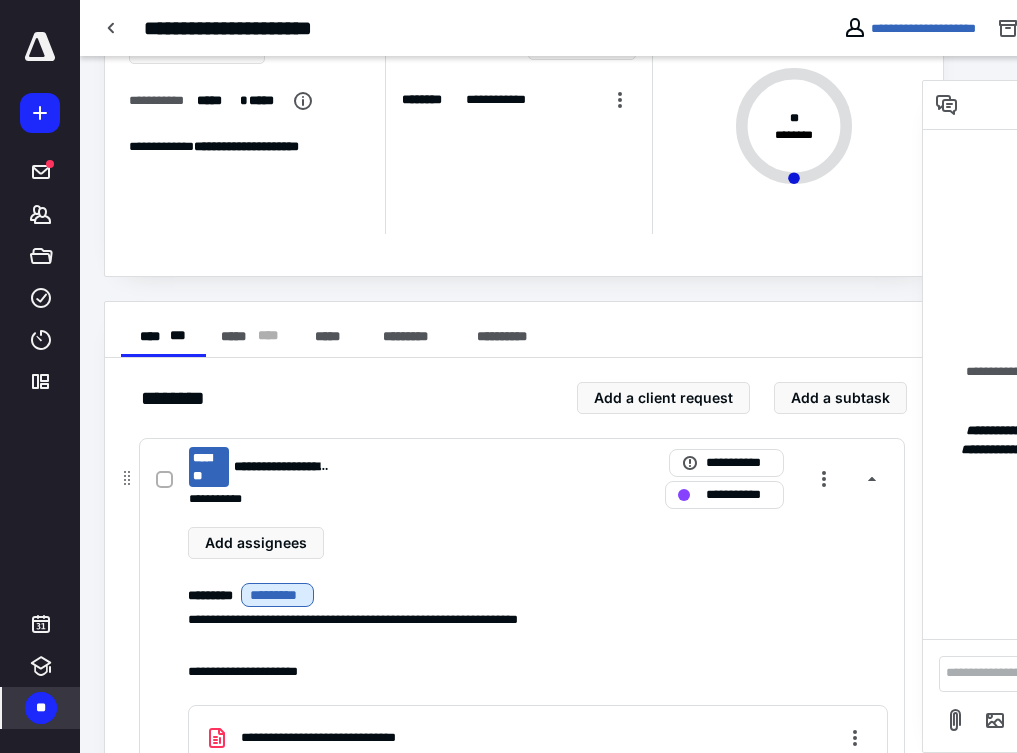 scroll, scrollTop: 598, scrollLeft: 0, axis: vertical 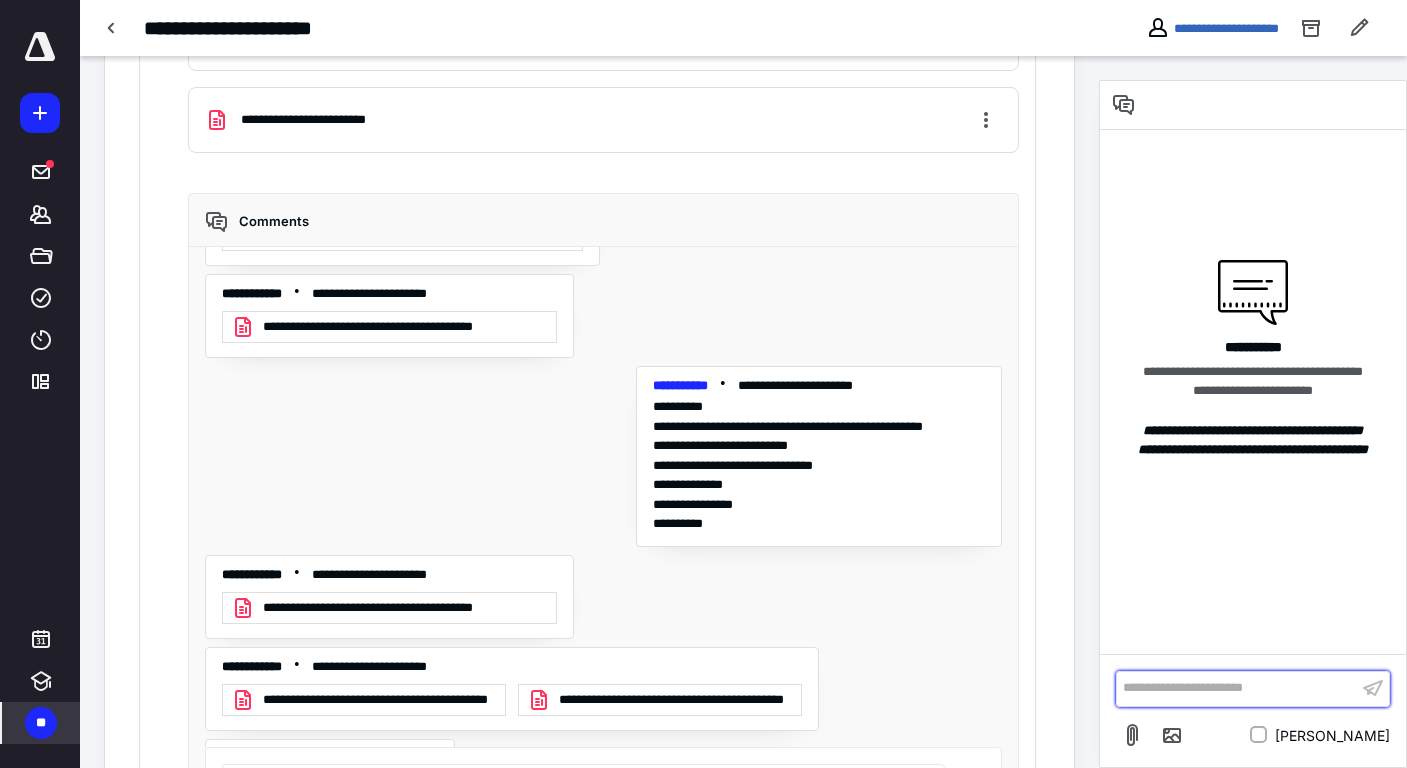click on "**********" at bounding box center [1237, 688] 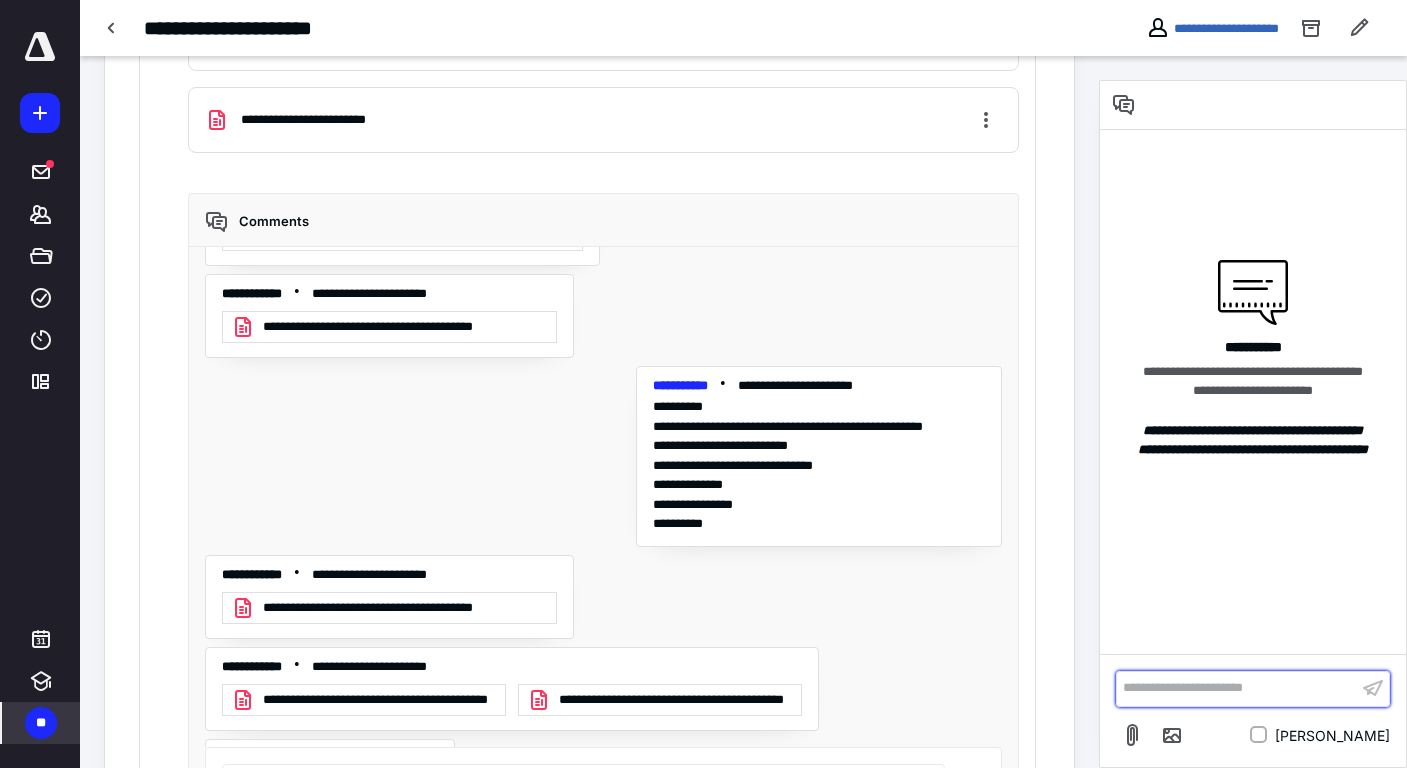scroll, scrollTop: 2294, scrollLeft: 0, axis: vertical 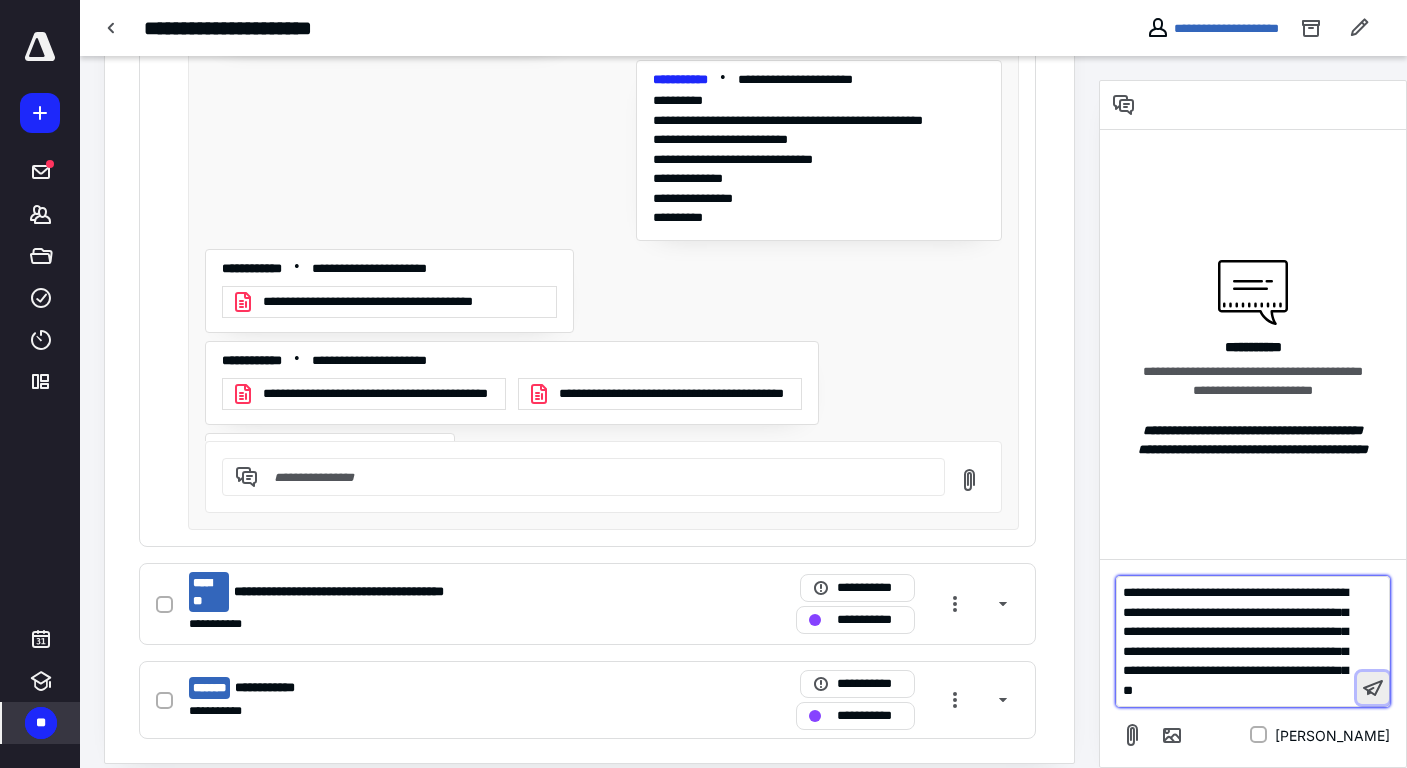click at bounding box center (1373, 688) 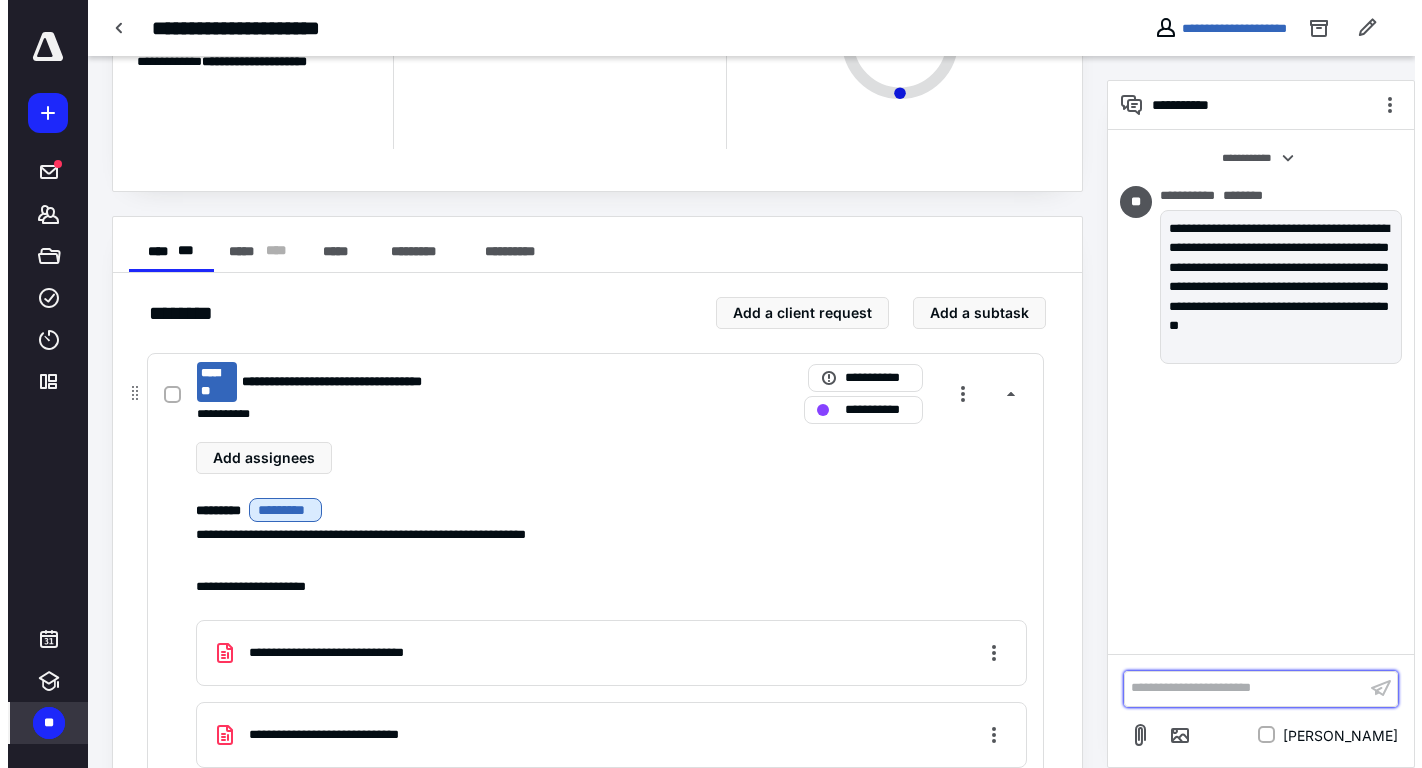 scroll, scrollTop: 0, scrollLeft: 0, axis: both 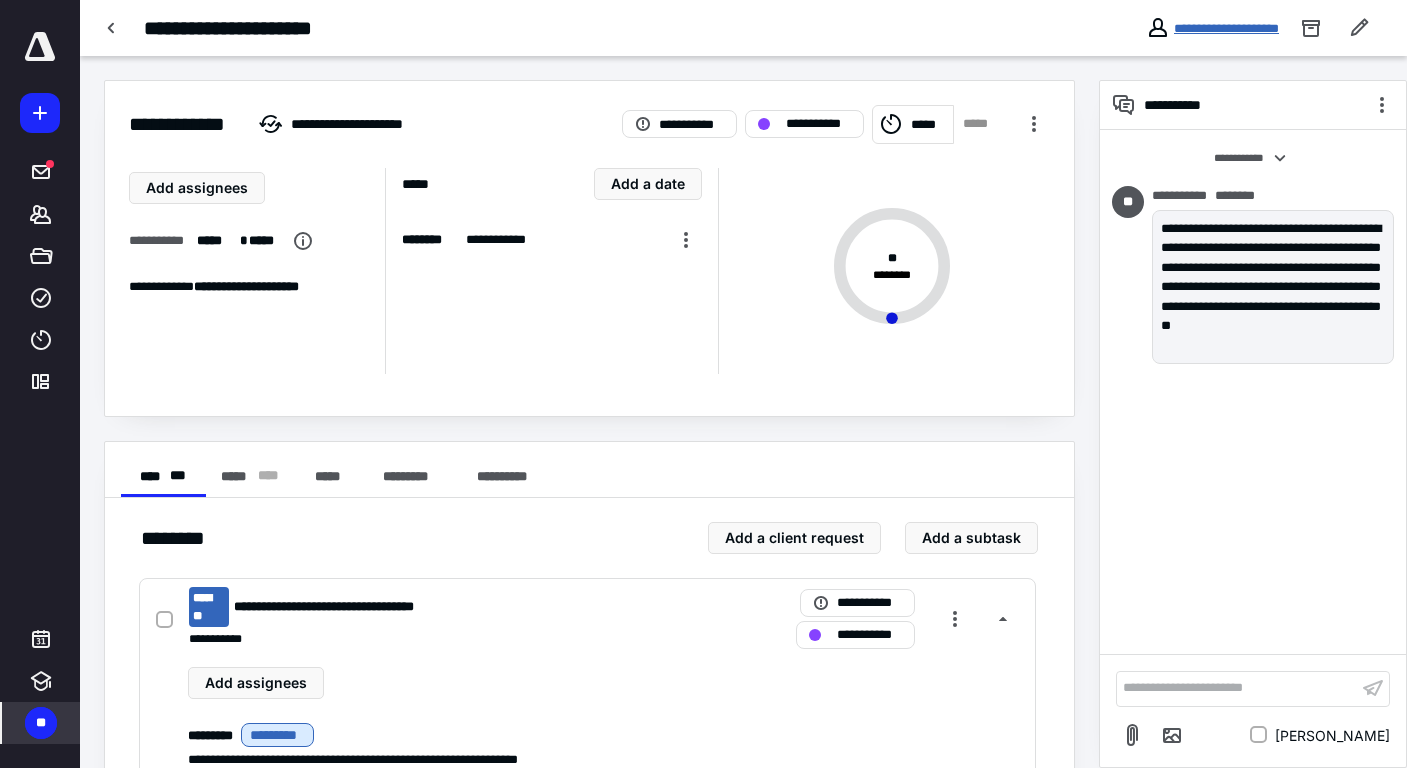click on "**********" at bounding box center [1226, 28] 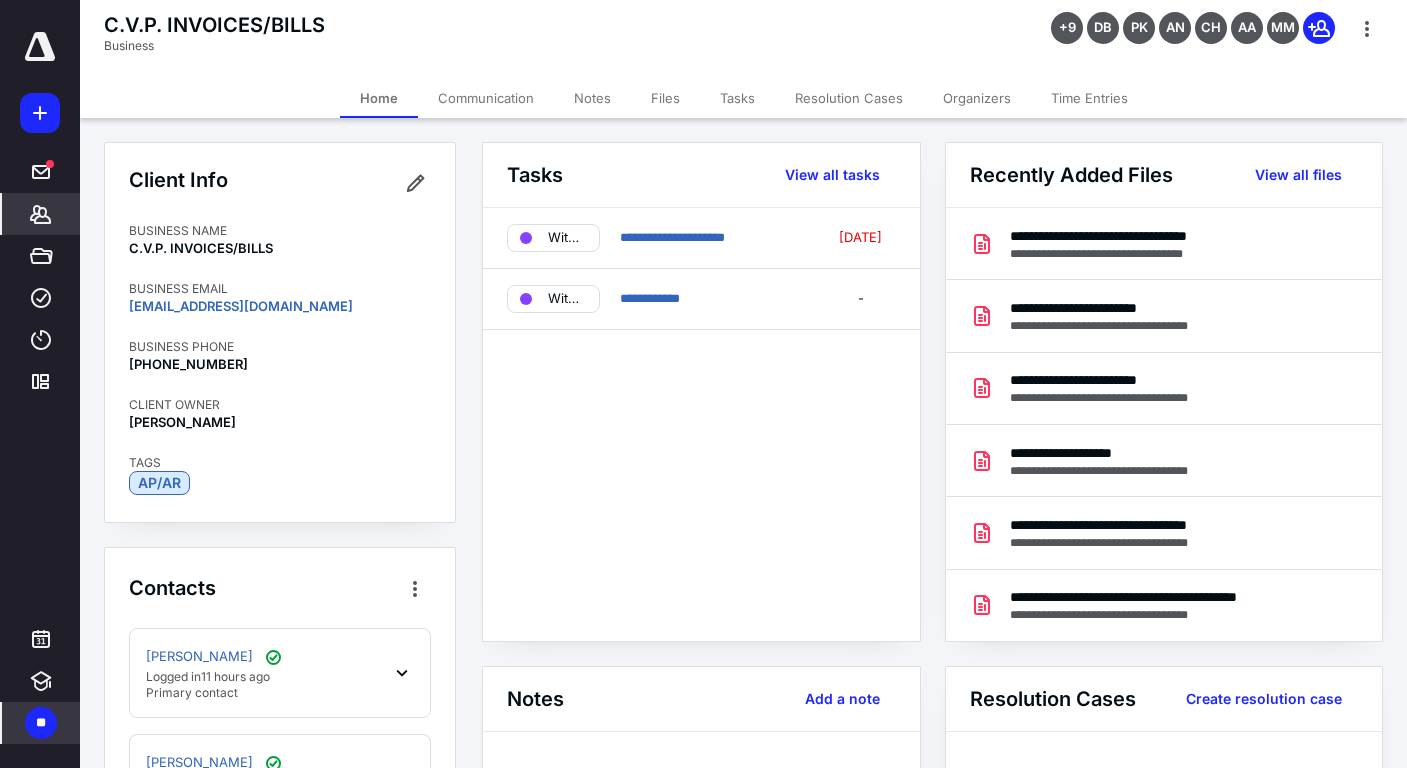 click on "Files" at bounding box center [665, 98] 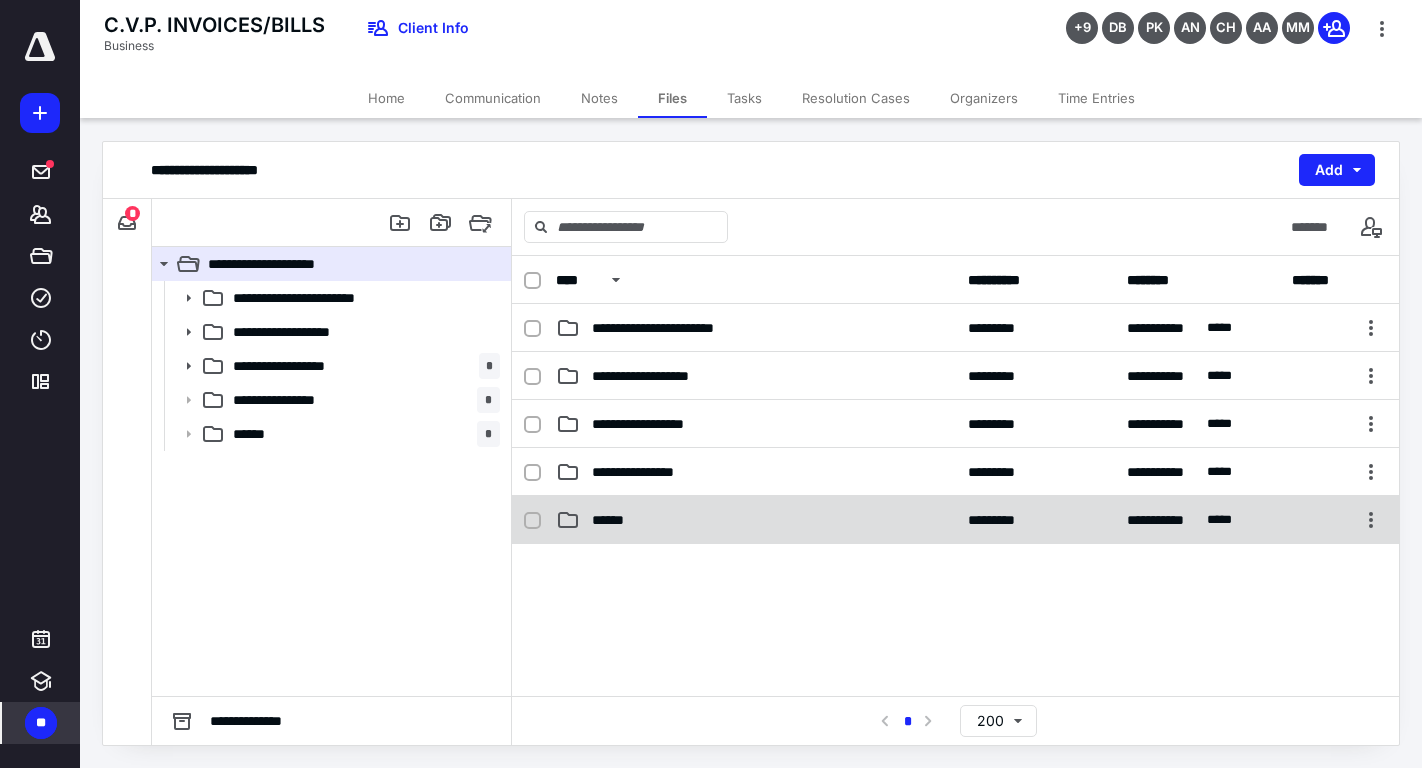 click on "******" at bounding box center (615, 520) 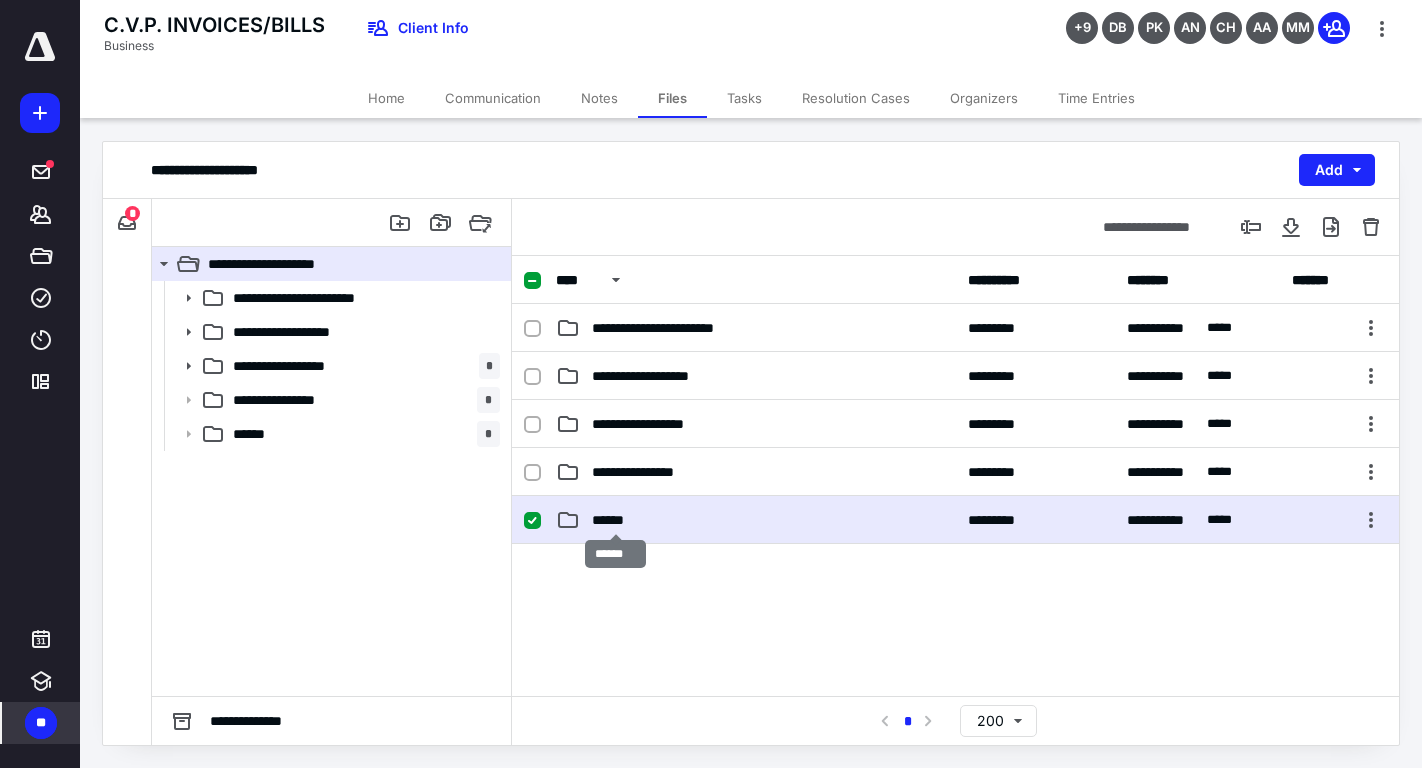 click on "******" at bounding box center [615, 520] 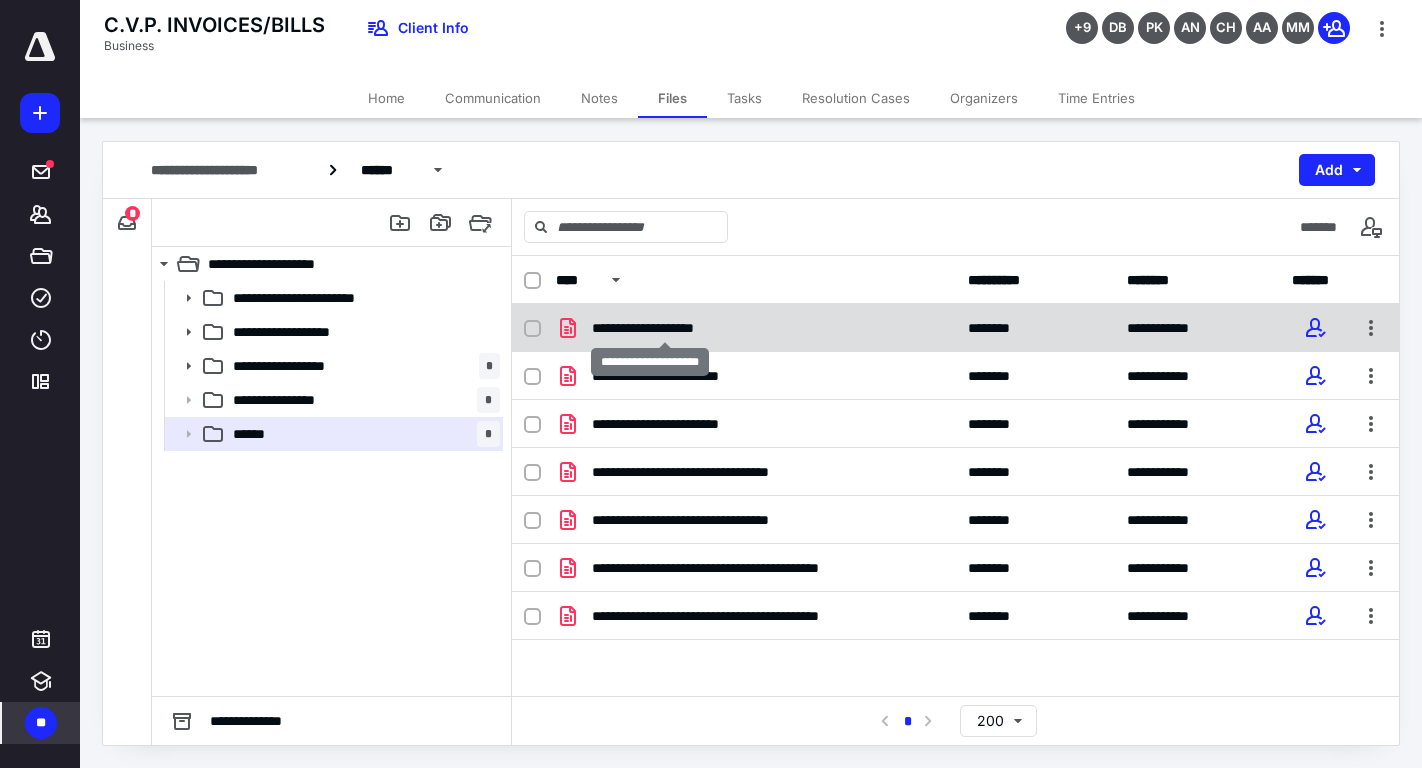 click on "**********" at bounding box center [664, 328] 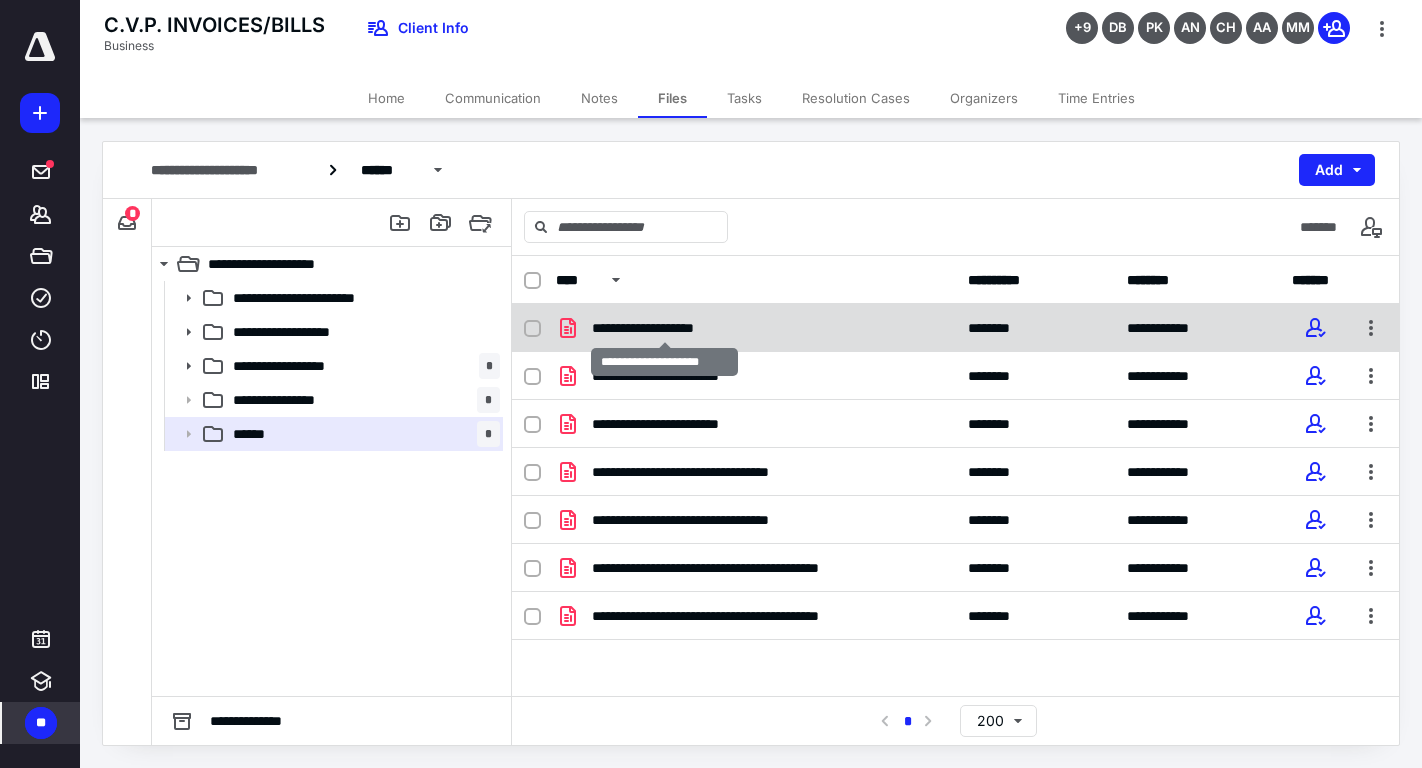 click on "**********" at bounding box center [664, 328] 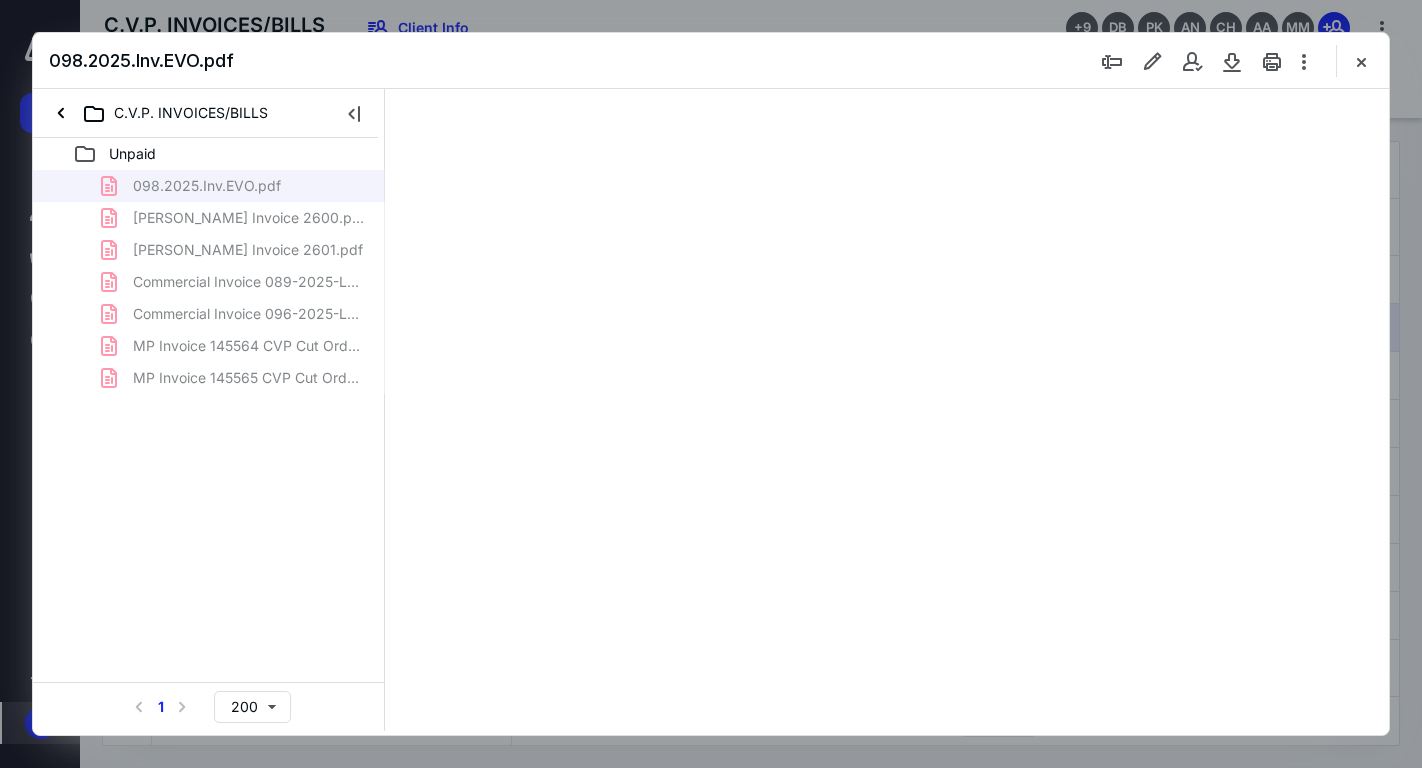 scroll, scrollTop: 0, scrollLeft: 0, axis: both 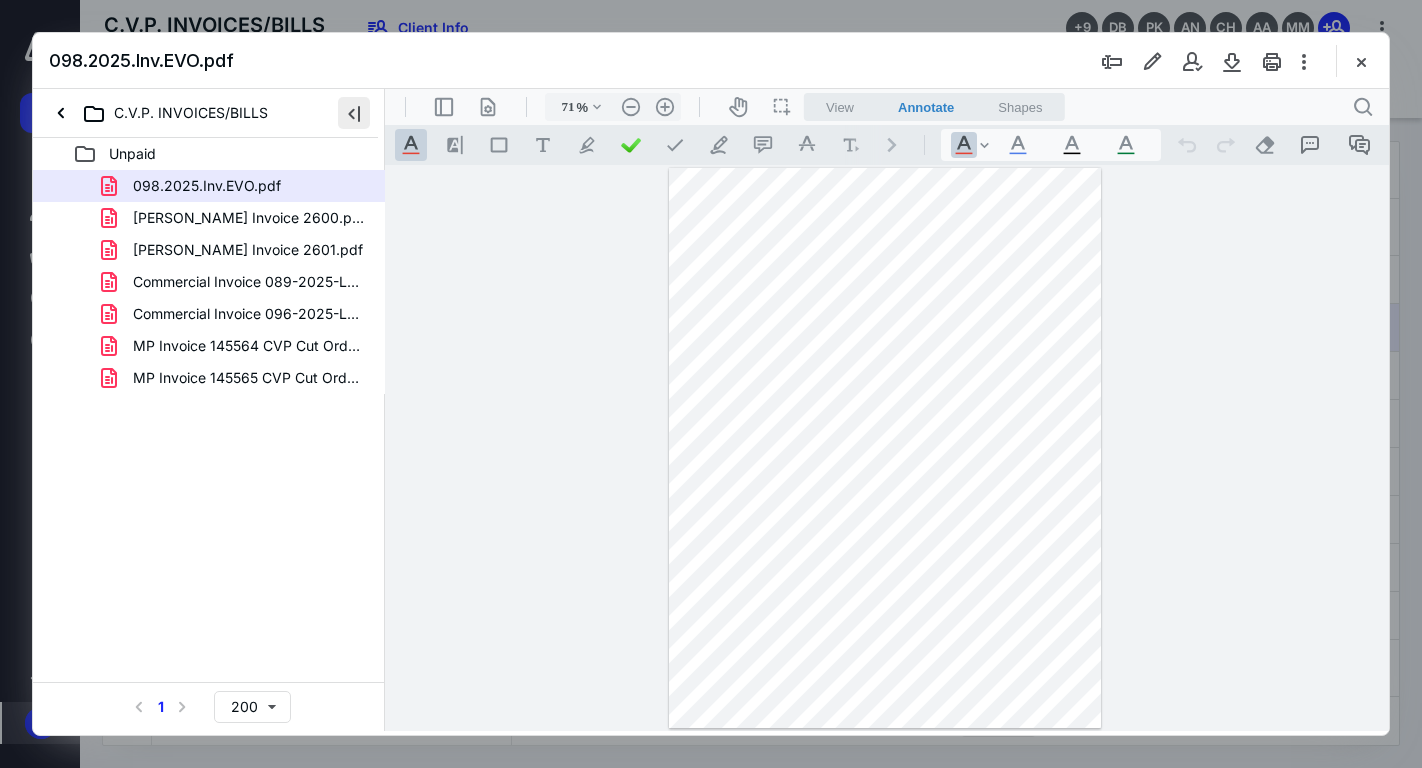 click at bounding box center [354, 113] 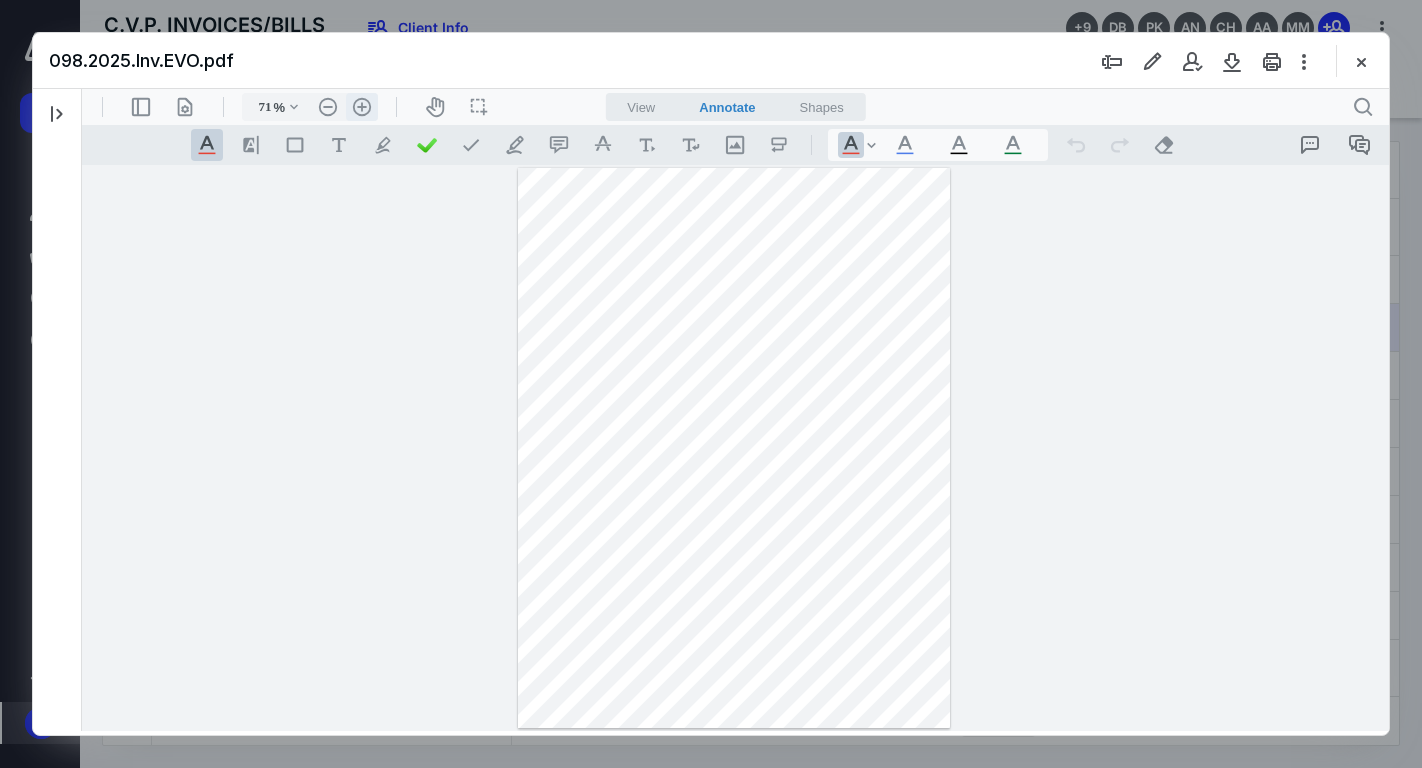 click on ".cls-1{fill:#abb0c4;} icon - header - zoom - in - line" at bounding box center [362, 107] 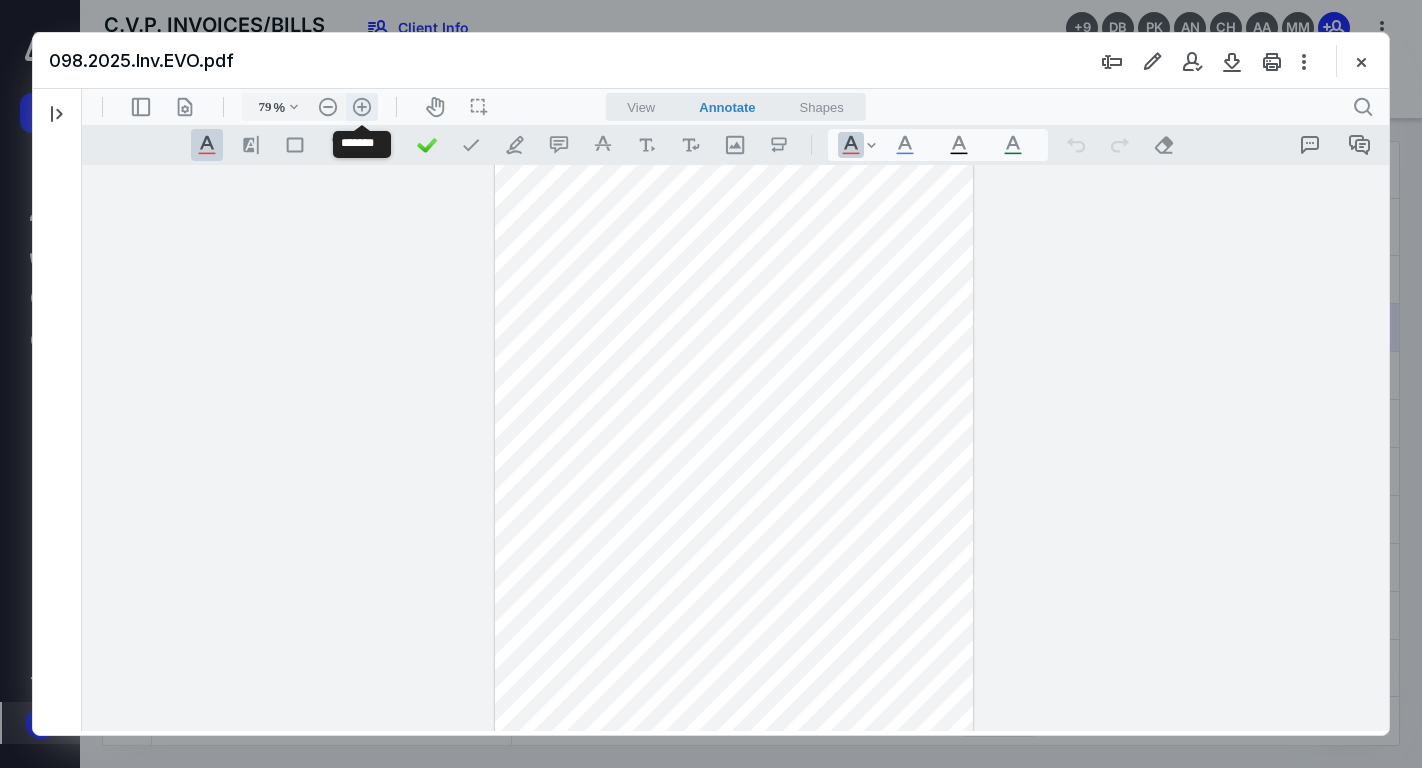 click on ".cls-1{fill:#abb0c4;} icon - header - zoom - in - line" at bounding box center [362, 107] 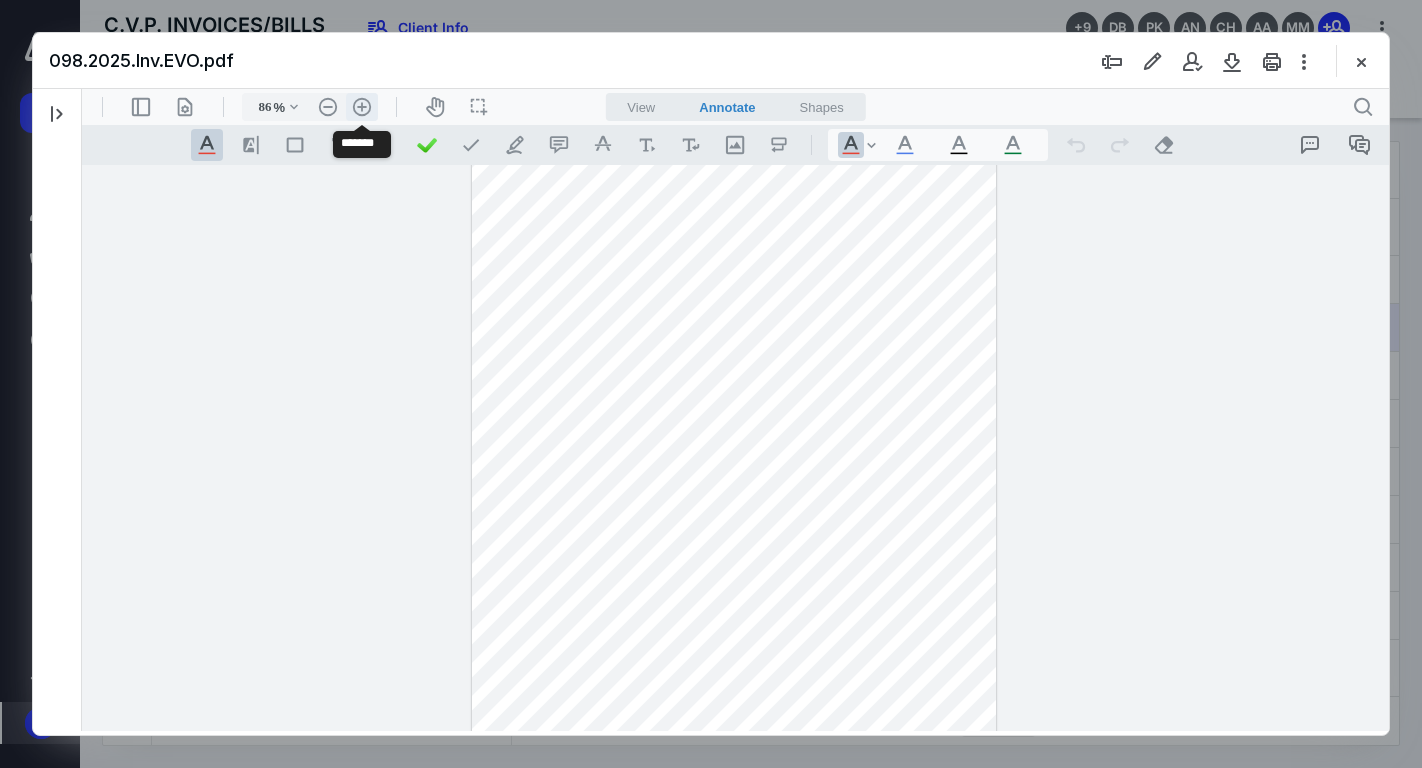 click on ".cls-1{fill:#abb0c4;} icon - header - zoom - in - line" at bounding box center [362, 107] 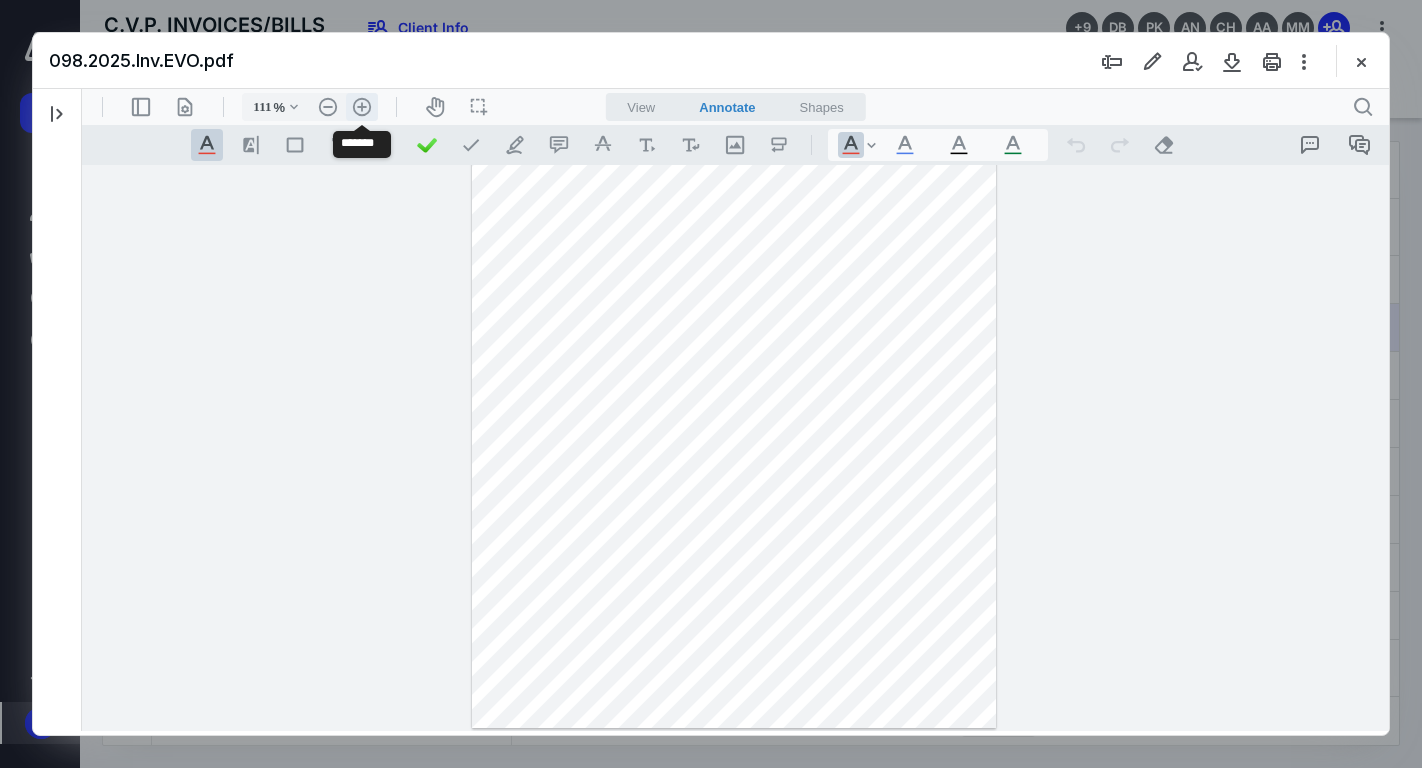 click on ".cls-1{fill:#abb0c4;} icon - header - zoom - in - line" at bounding box center [362, 107] 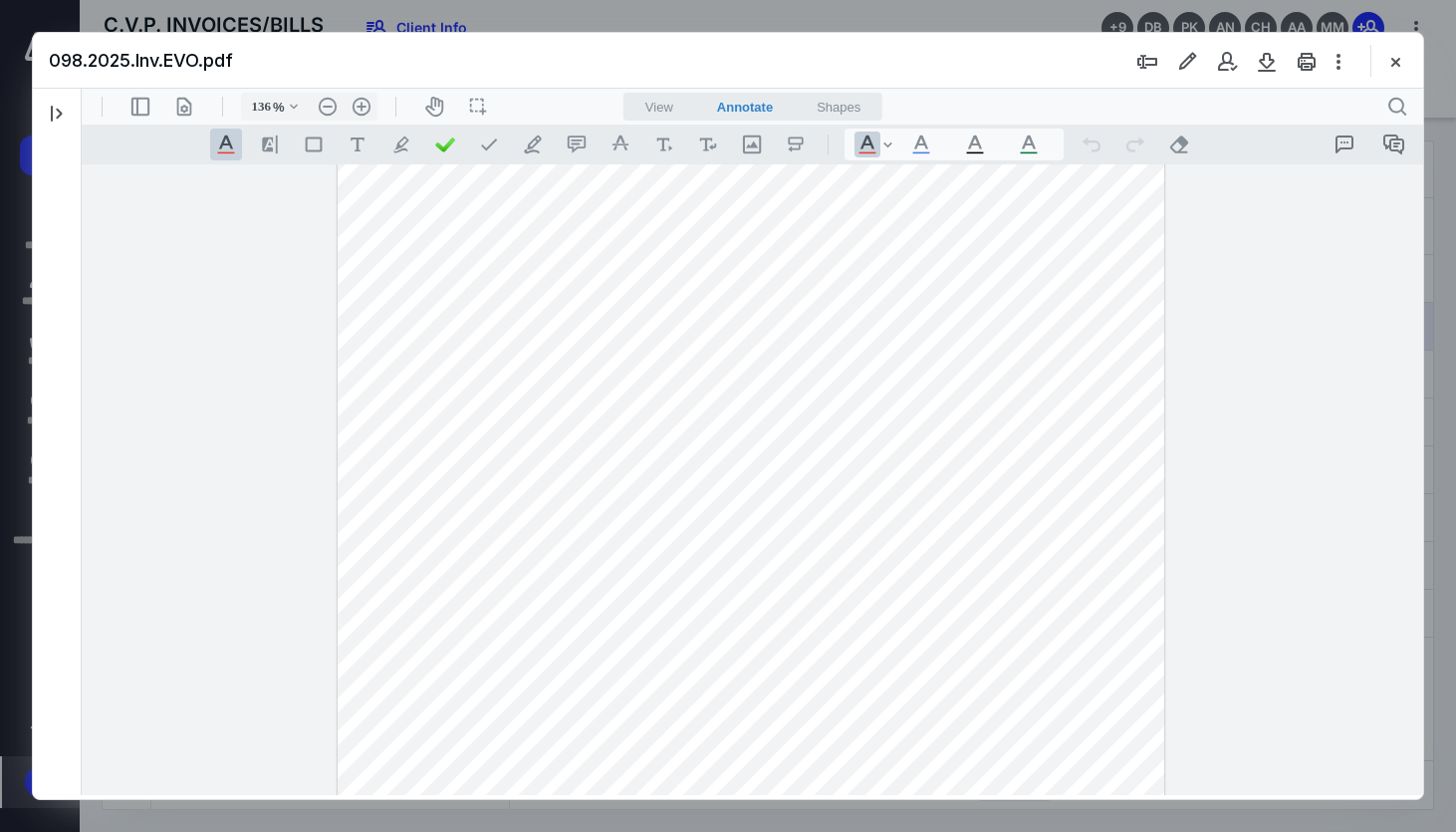 scroll, scrollTop: 88, scrollLeft: 0, axis: vertical 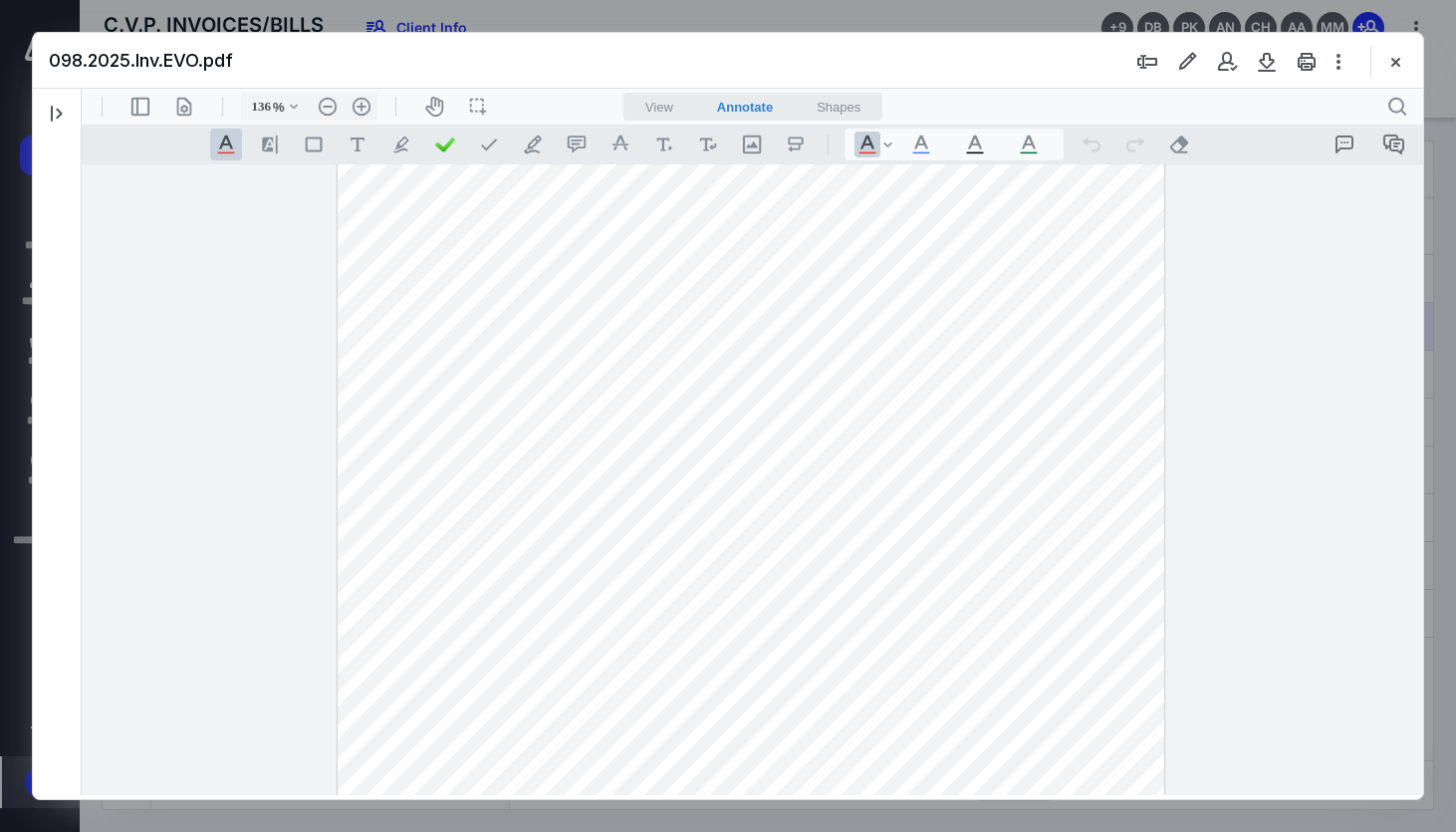 drag, startPoint x: 767, startPoint y: 351, endPoint x: 839, endPoint y: 350, distance: 72.00694 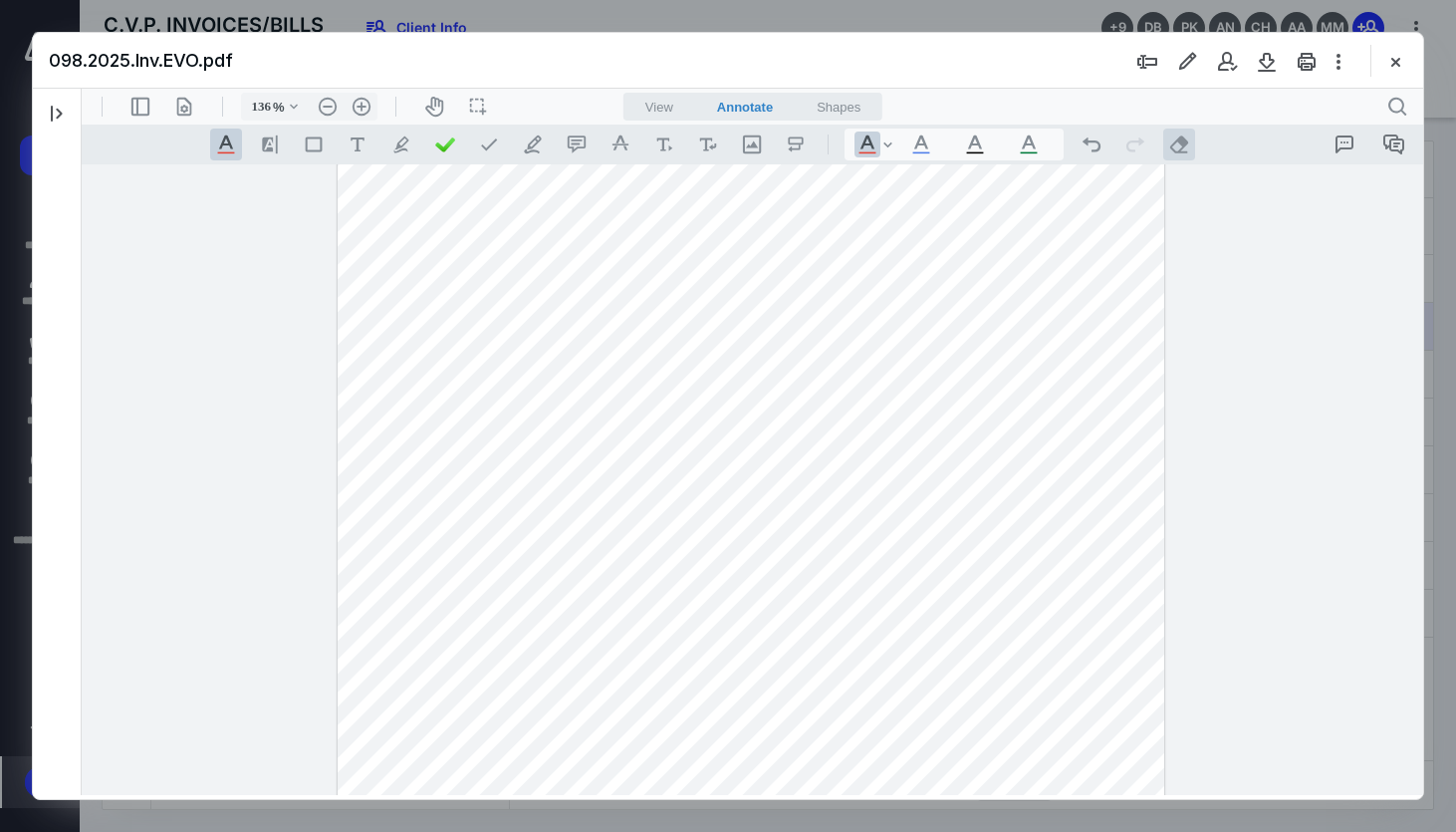 click on ".cls-1{fill:#abb0c4;} icon - operation - eraser" at bounding box center (1179, 144) 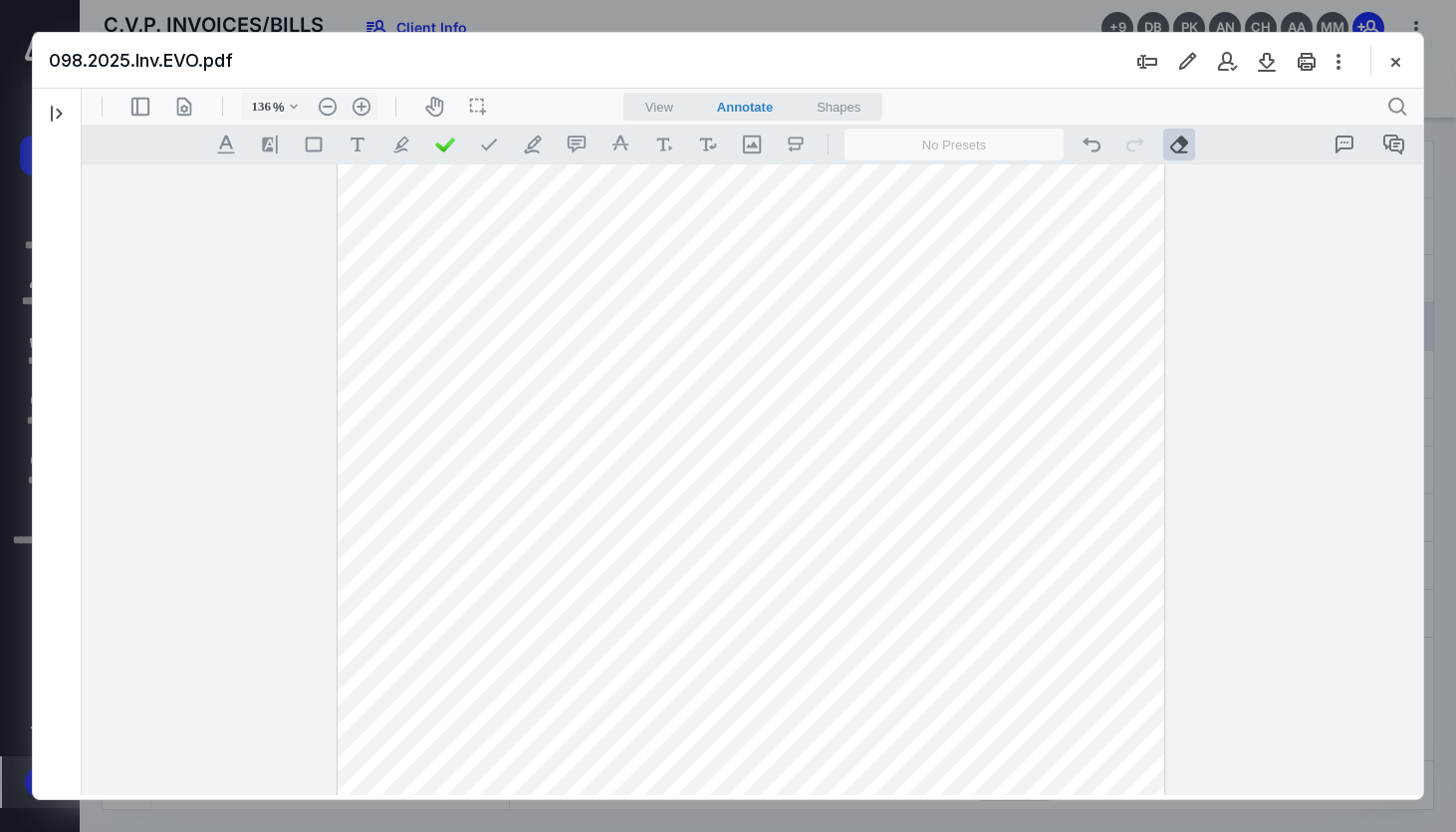 drag, startPoint x: 782, startPoint y: 358, endPoint x: 859, endPoint y: 358, distance: 77 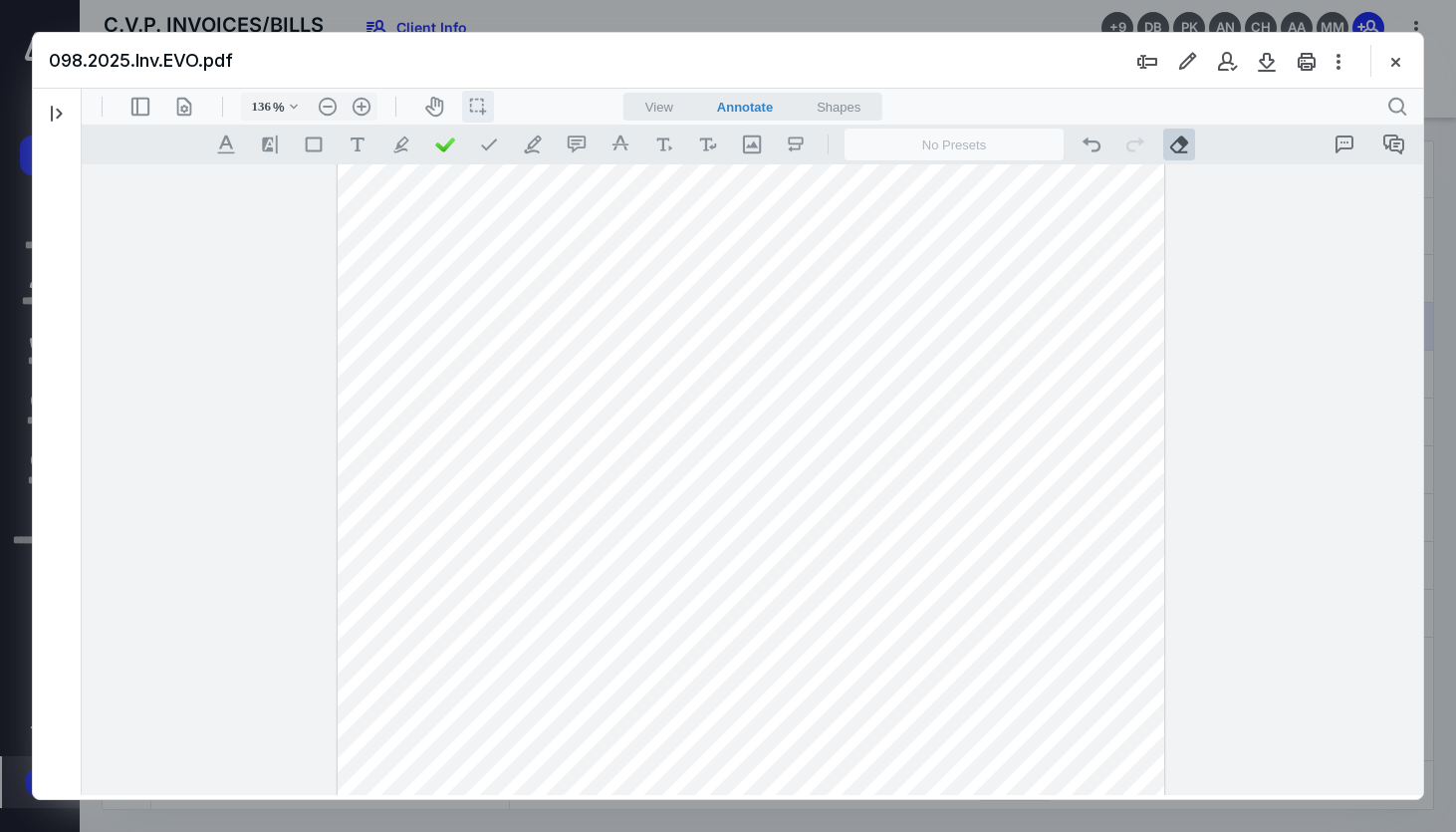 click on "icon / operation / multi select" at bounding box center (478, 107) 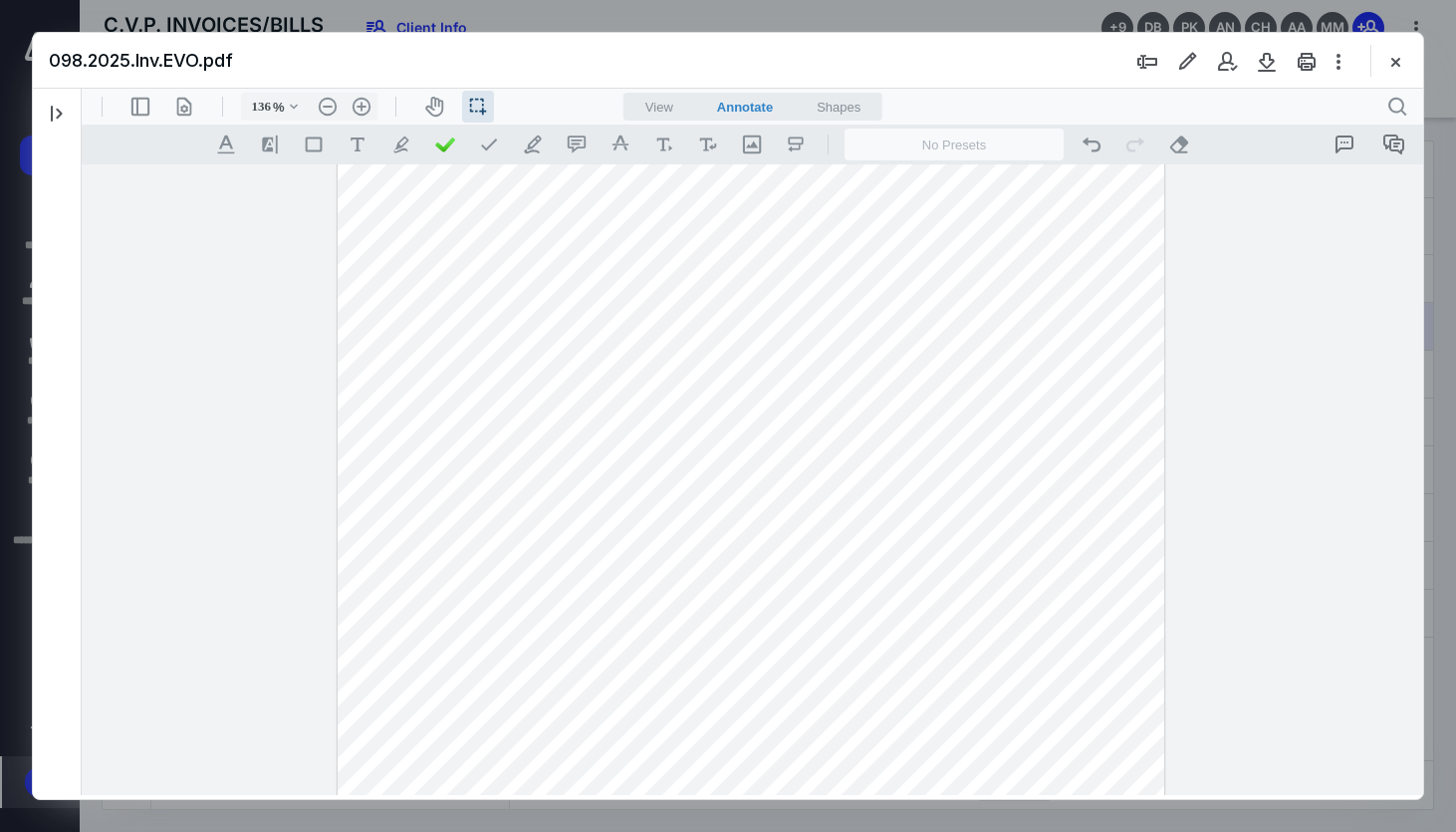 drag, startPoint x: 770, startPoint y: 355, endPoint x: 851, endPoint y: 360, distance: 81.1542 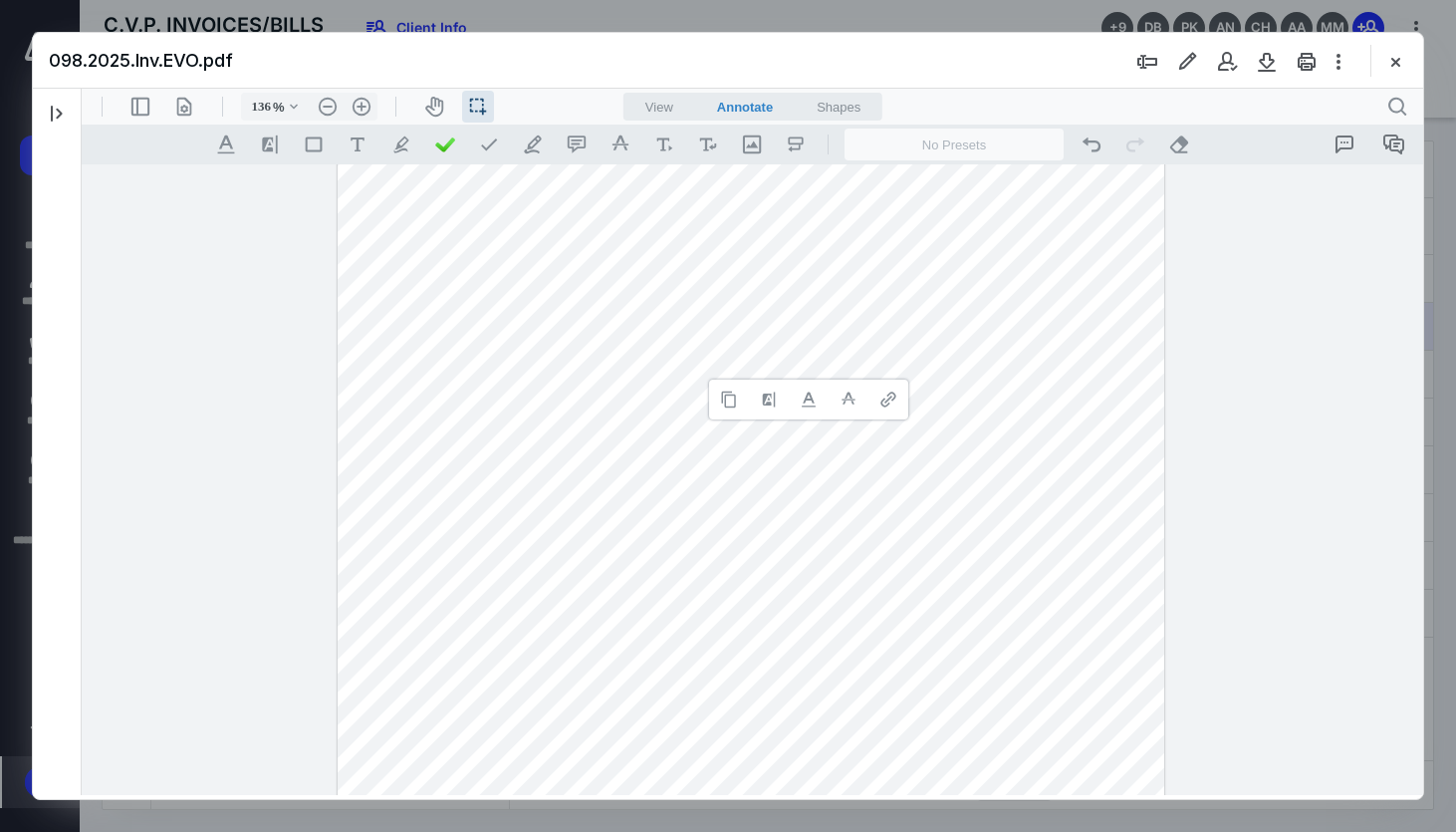 type 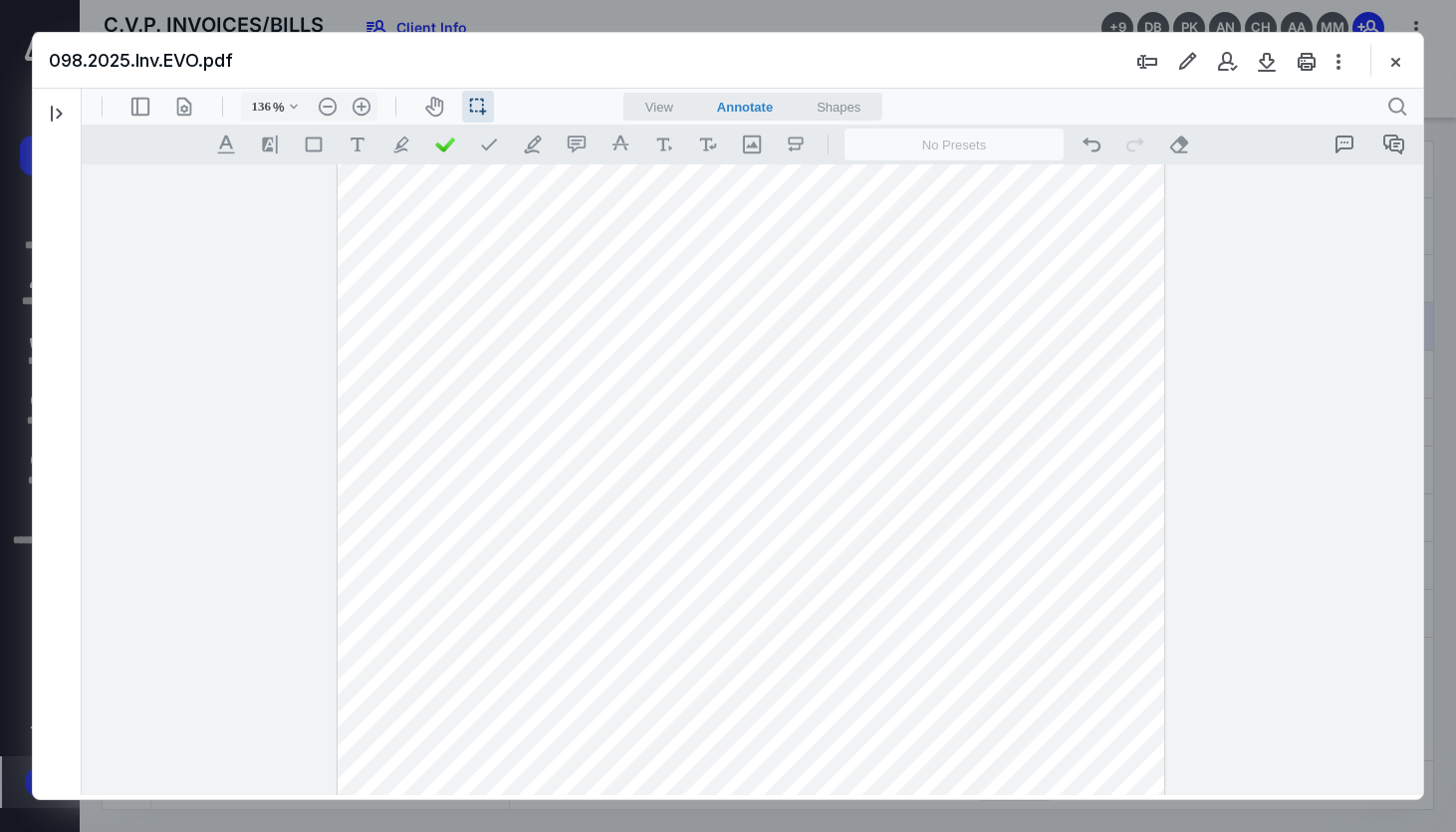 scroll, scrollTop: 347, scrollLeft: 0, axis: vertical 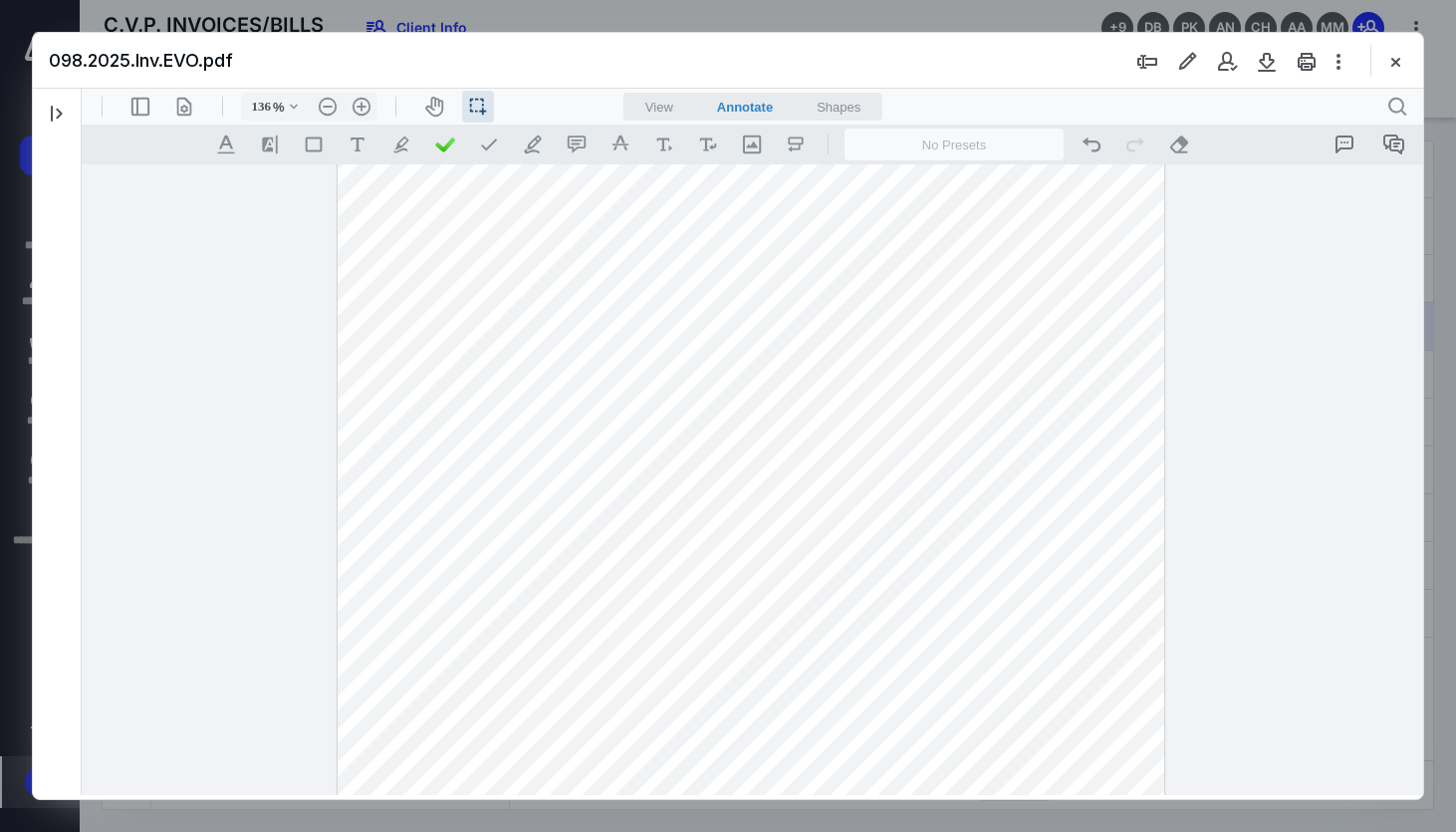 drag, startPoint x: 743, startPoint y: 496, endPoint x: 789, endPoint y: 496, distance: 46 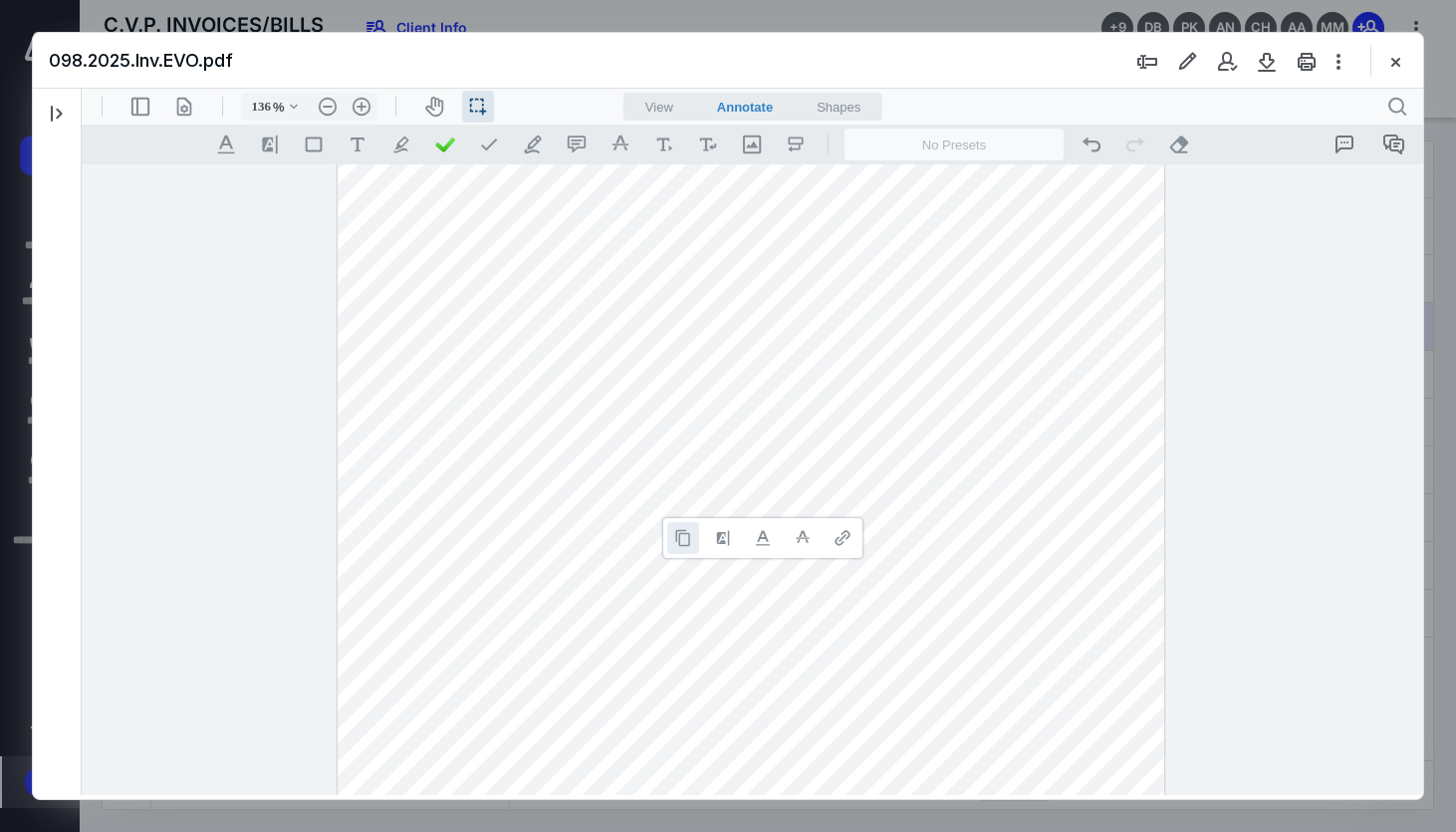 click at bounding box center (683, 538) 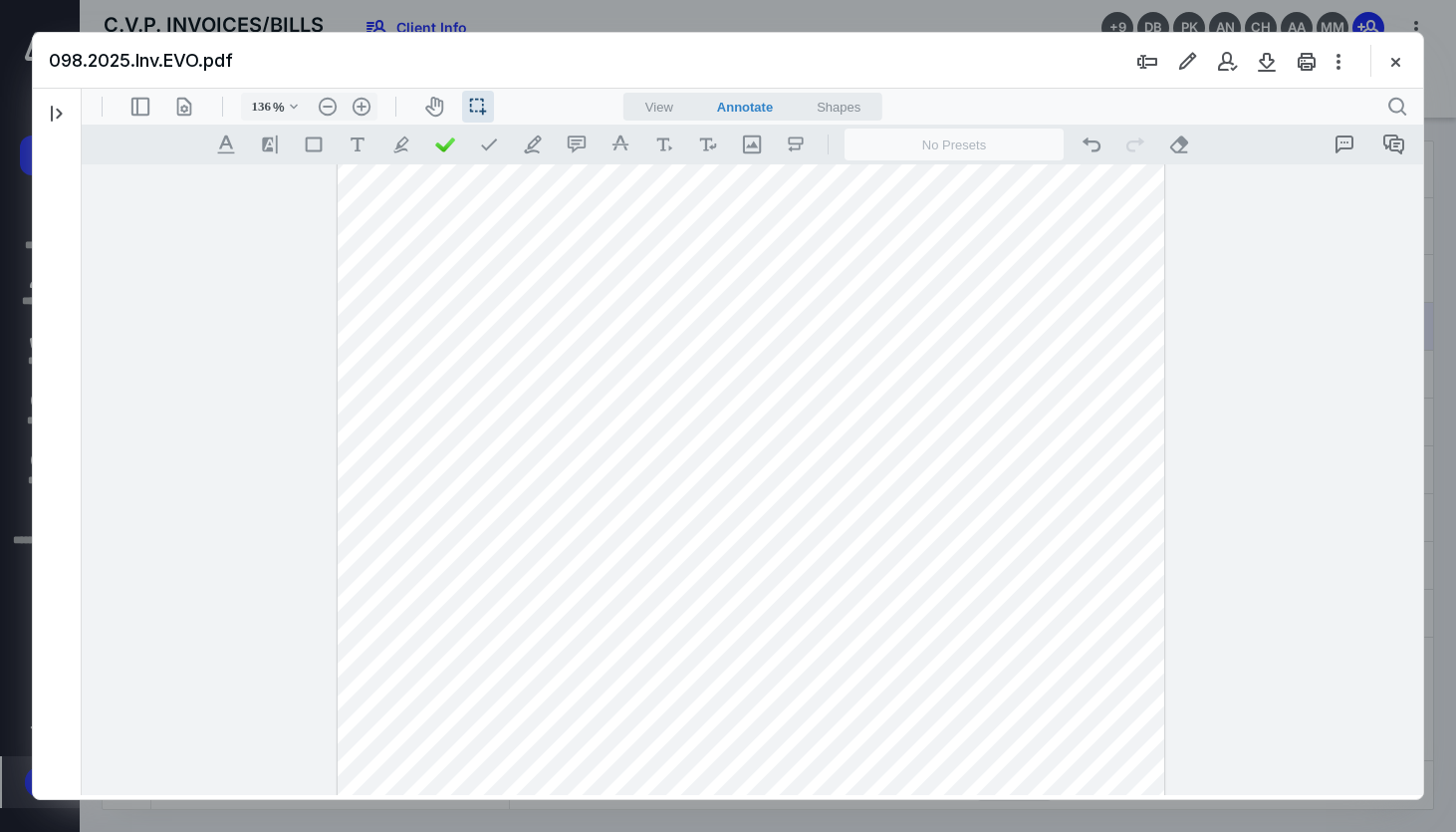 drag, startPoint x: 965, startPoint y: 493, endPoint x: 1026, endPoint y: 495, distance: 61.03278 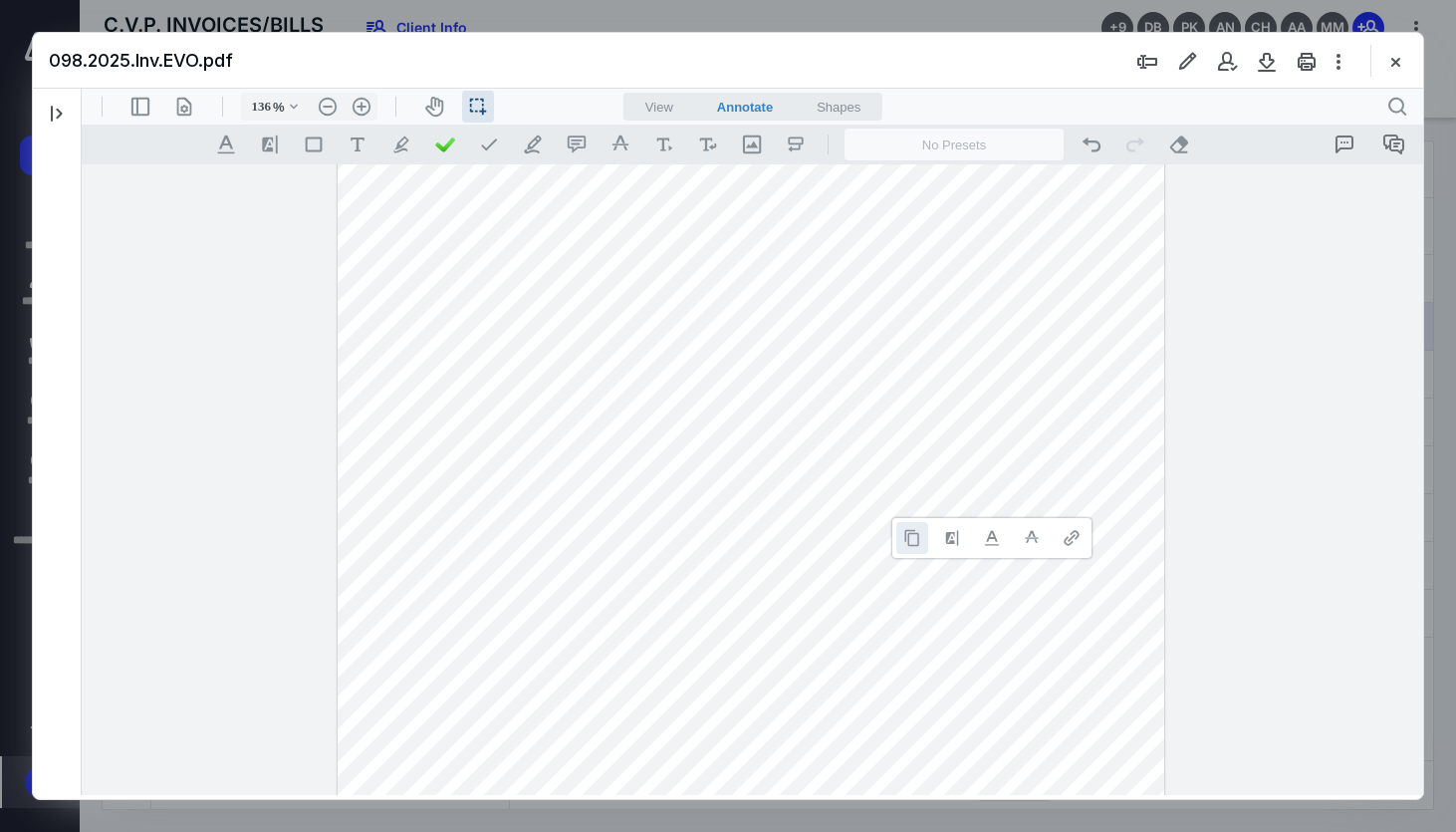 click at bounding box center (912, 538) 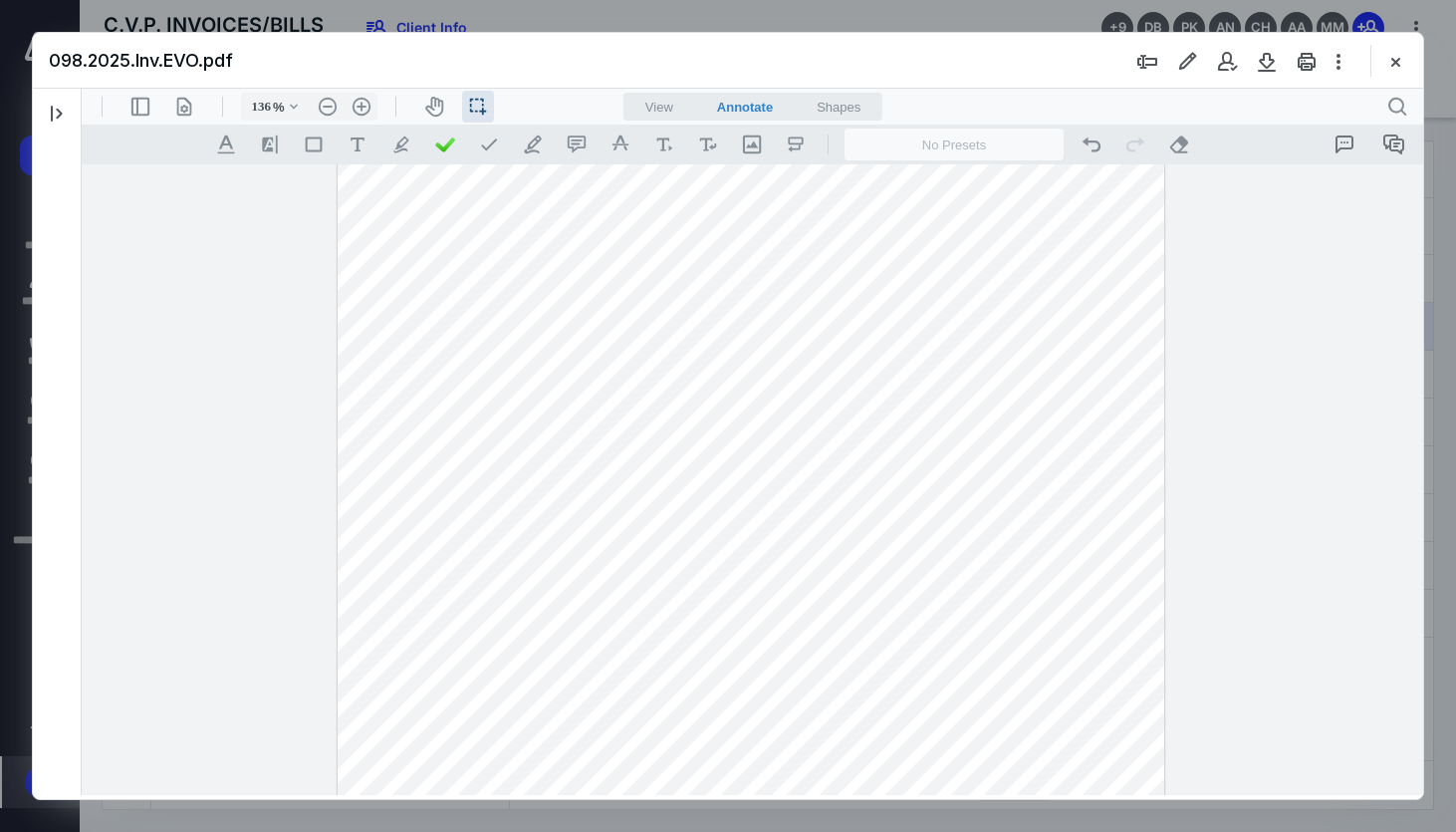 scroll, scrollTop: 406, scrollLeft: 0, axis: vertical 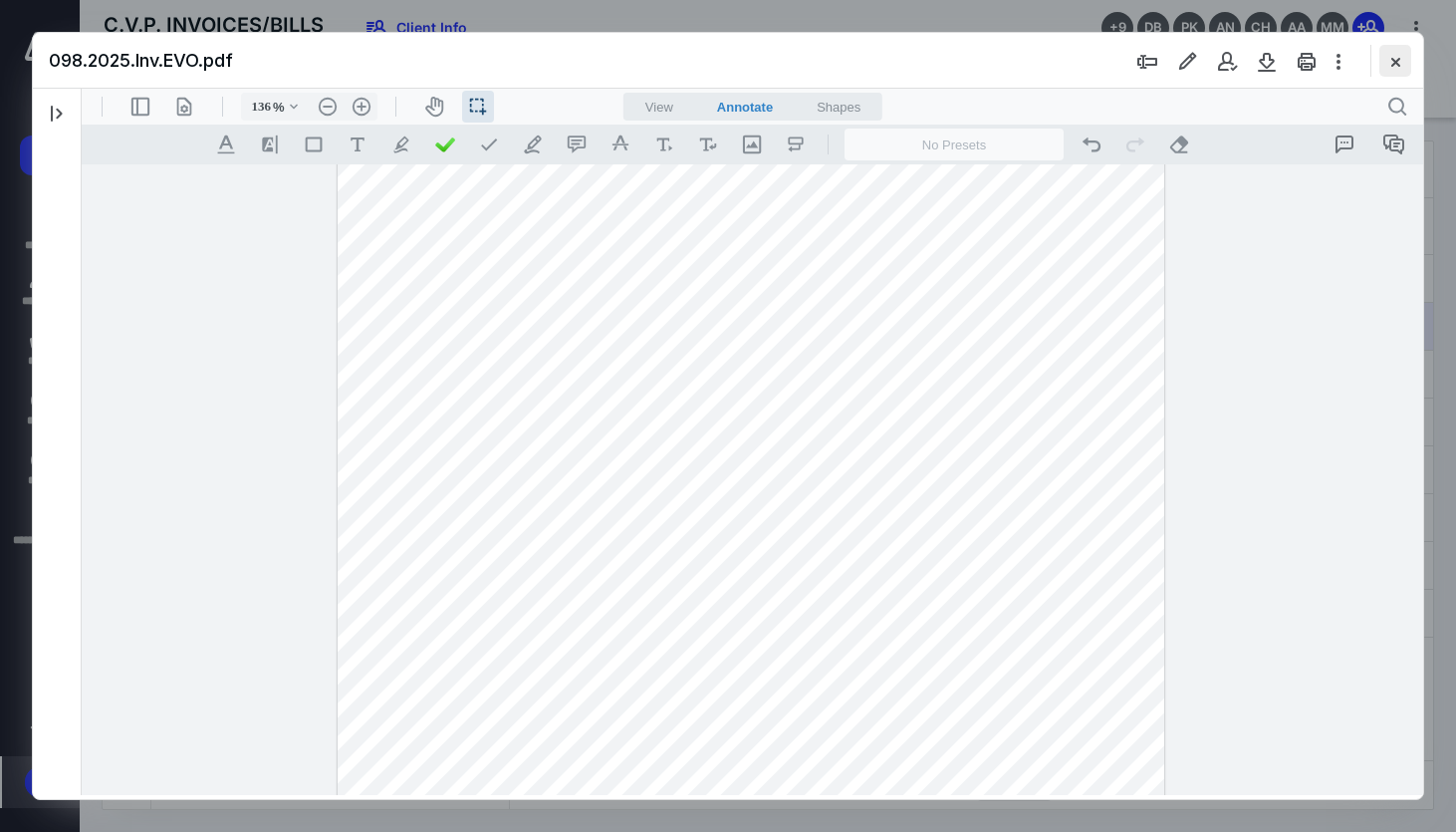 click at bounding box center [1395, 61] 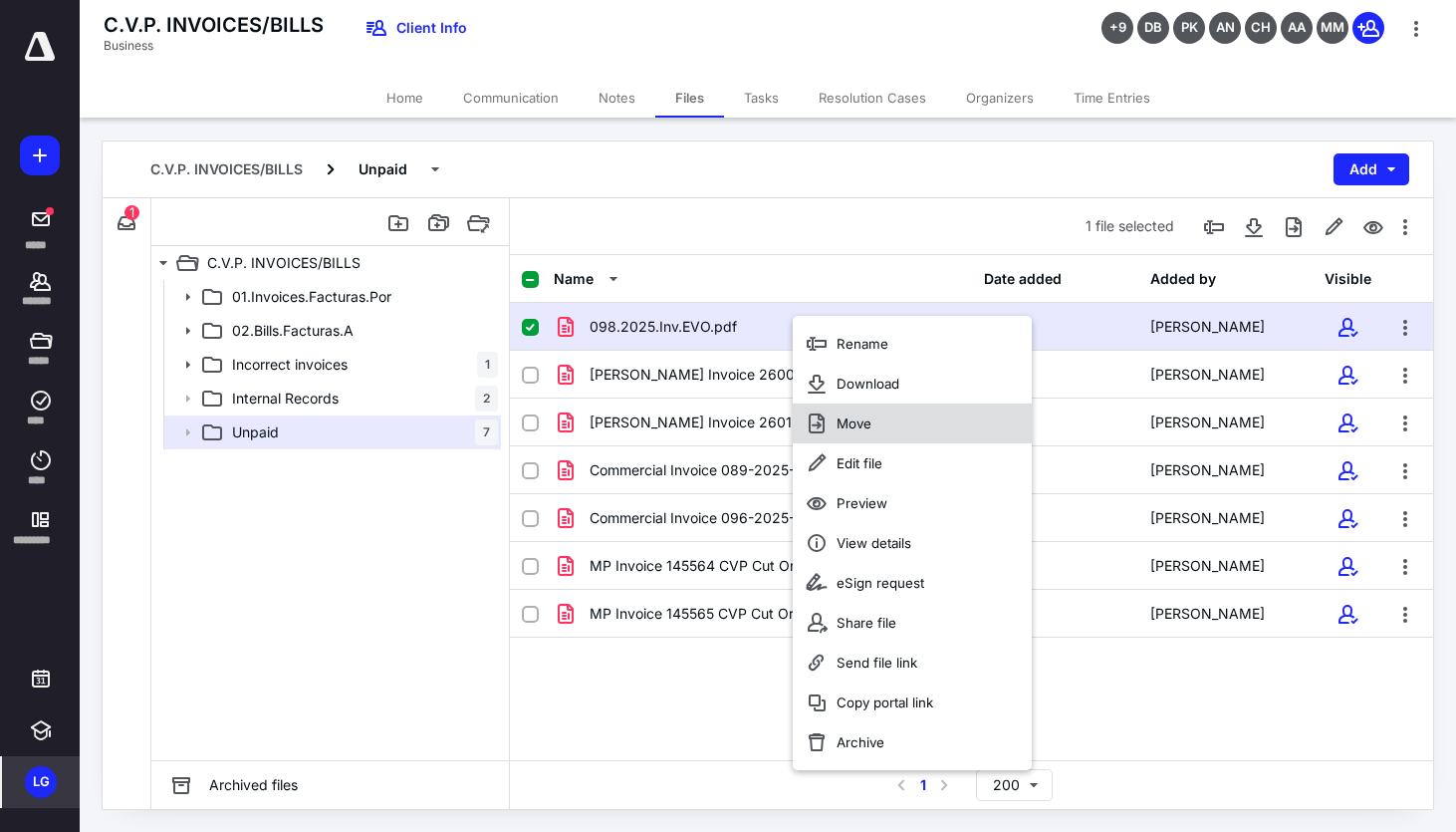 click 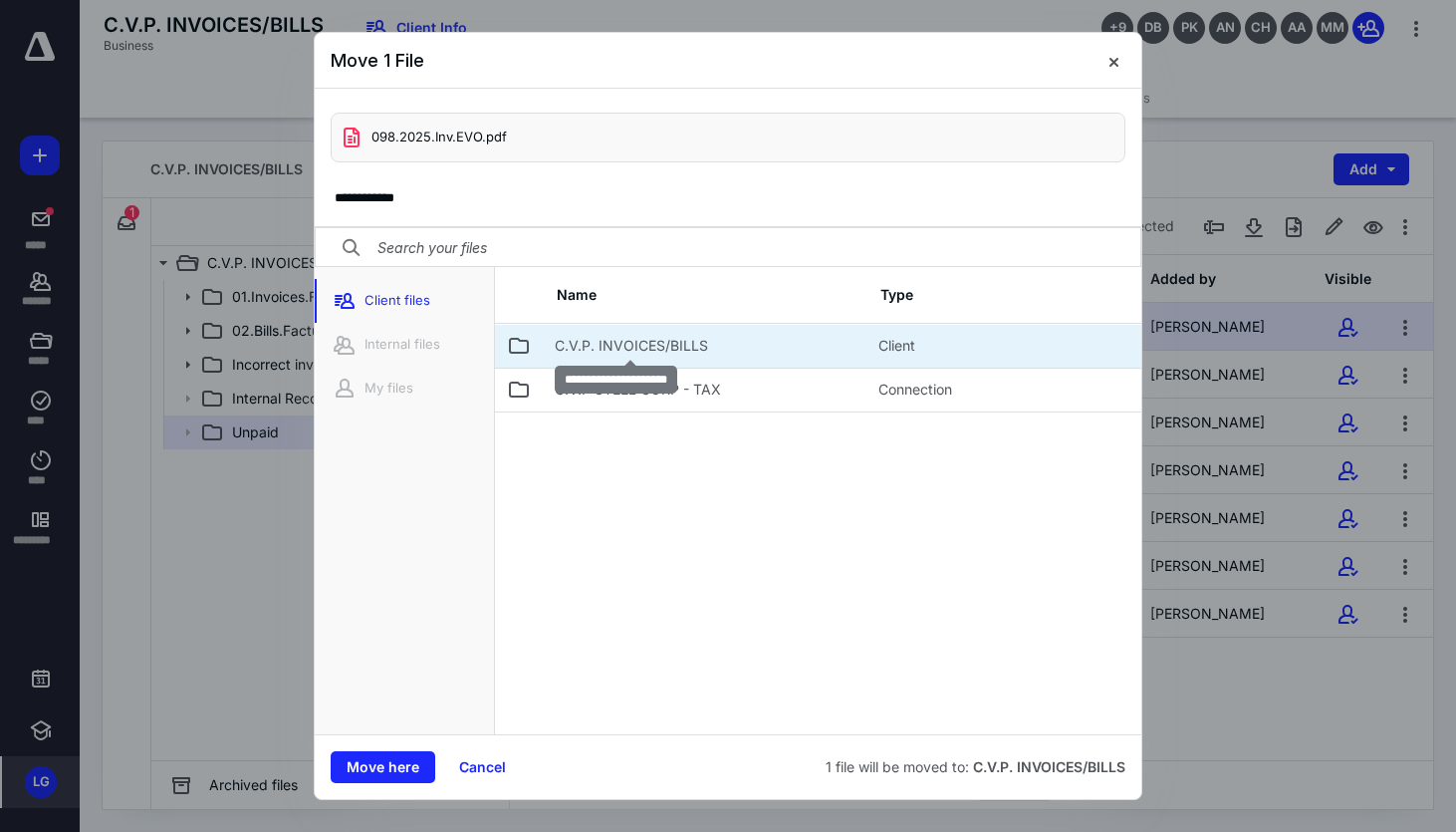 click on "C.V.P. INVOICES/BILLS" at bounding box center [631, 346] 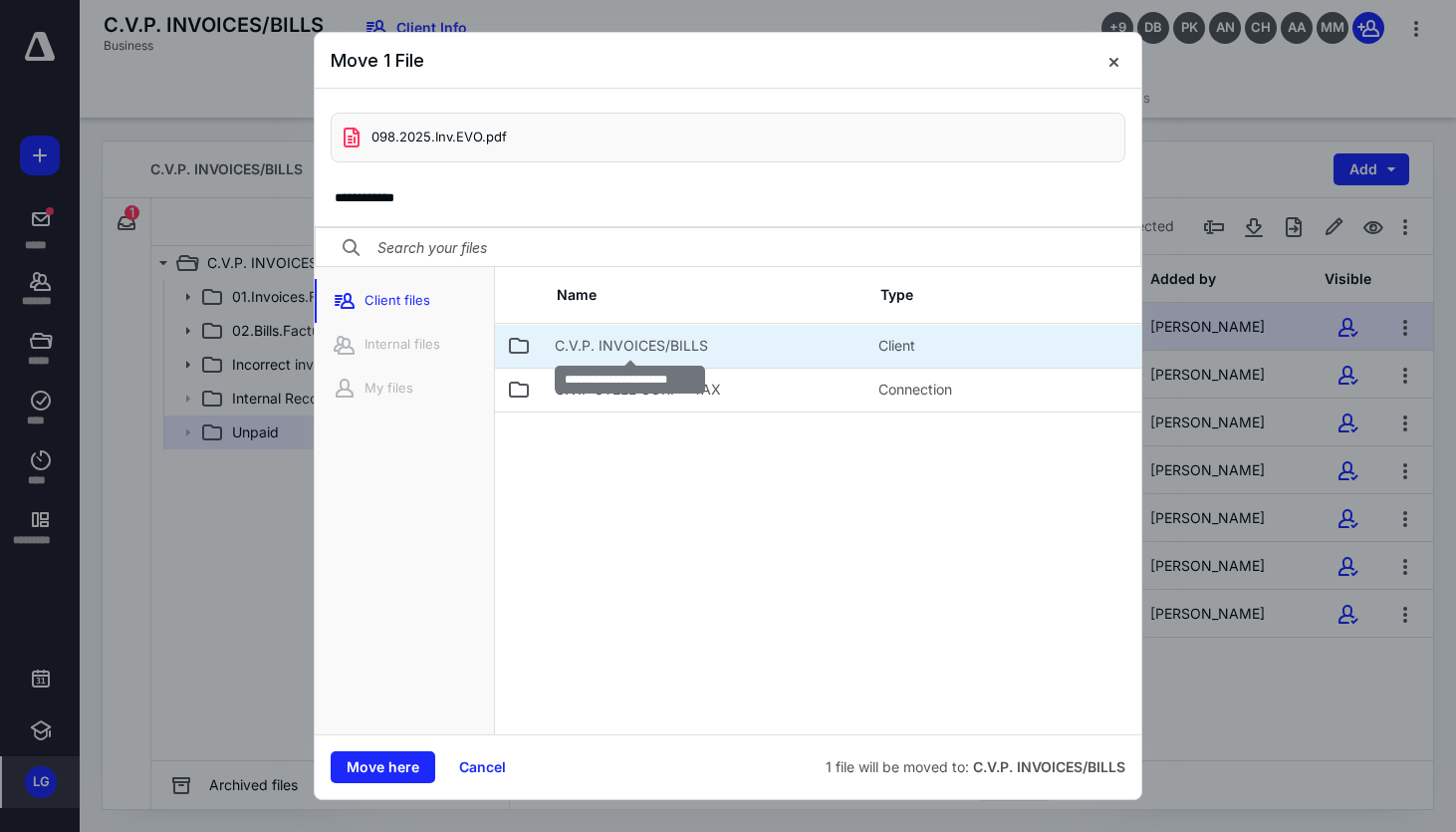 click on "C.V.P. INVOICES/BILLS" at bounding box center [631, 346] 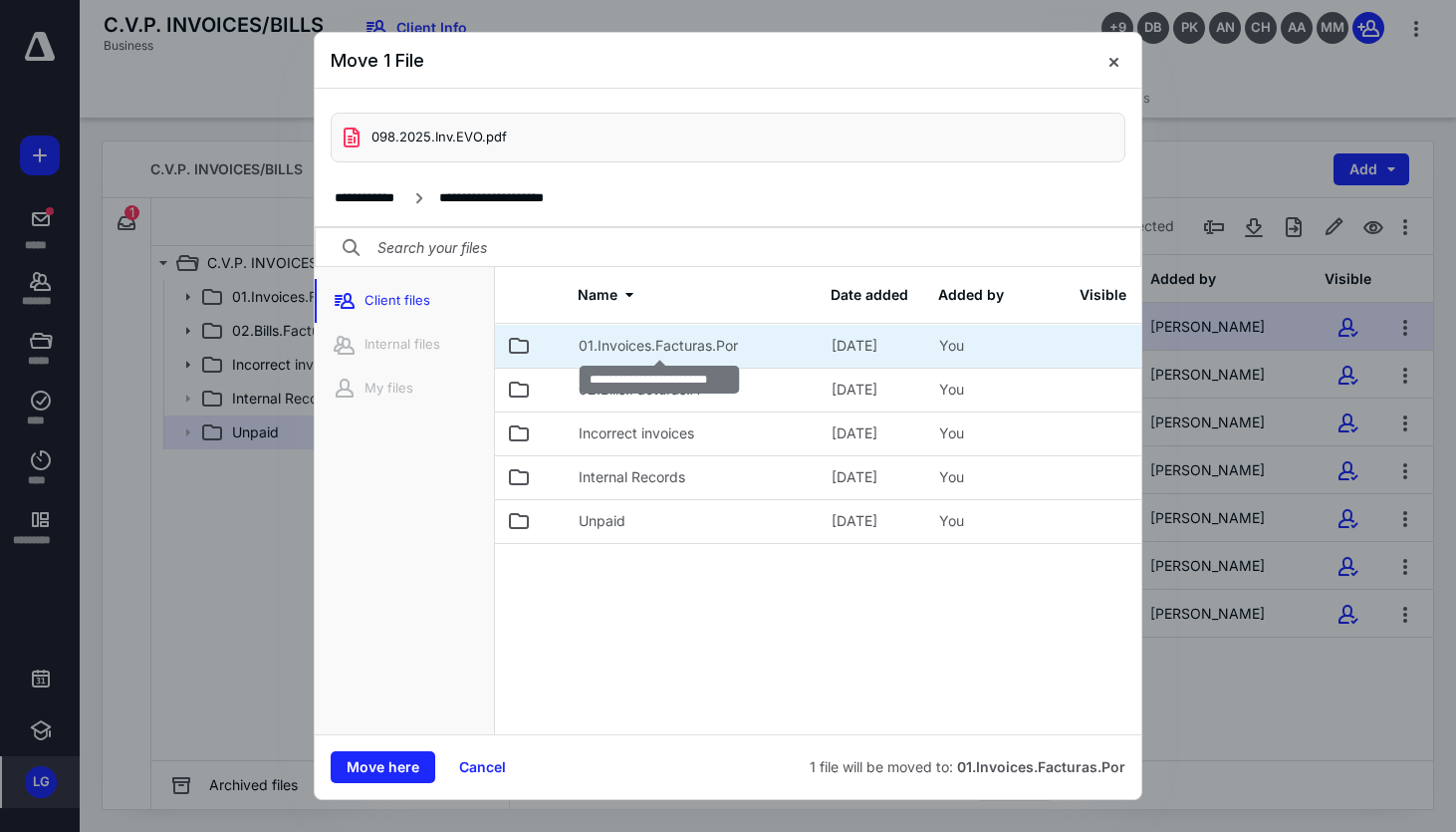 click on "01.Invoices.Facturas.Por" at bounding box center (658, 346) 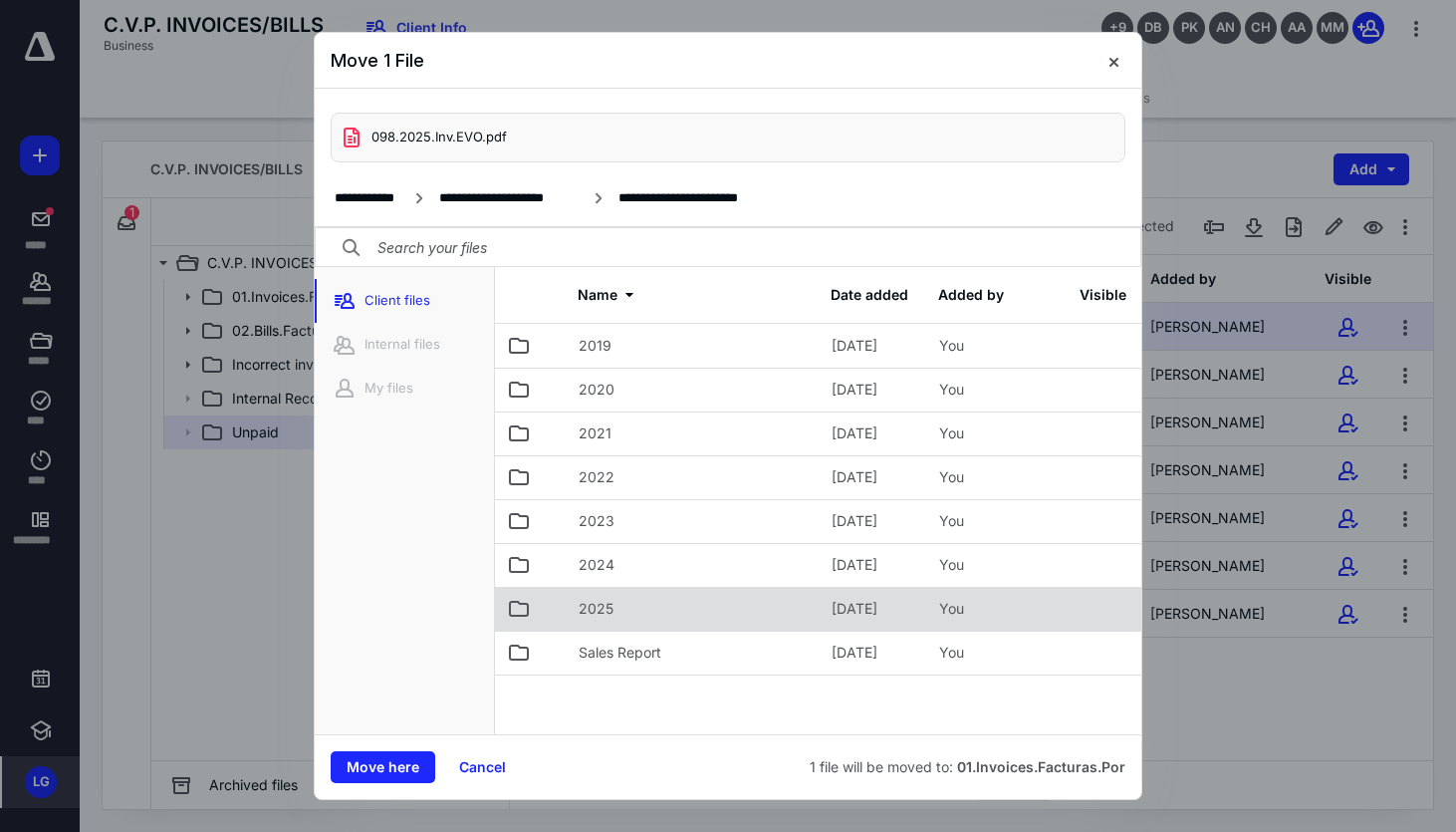 click on "2025" at bounding box center [596, 609] 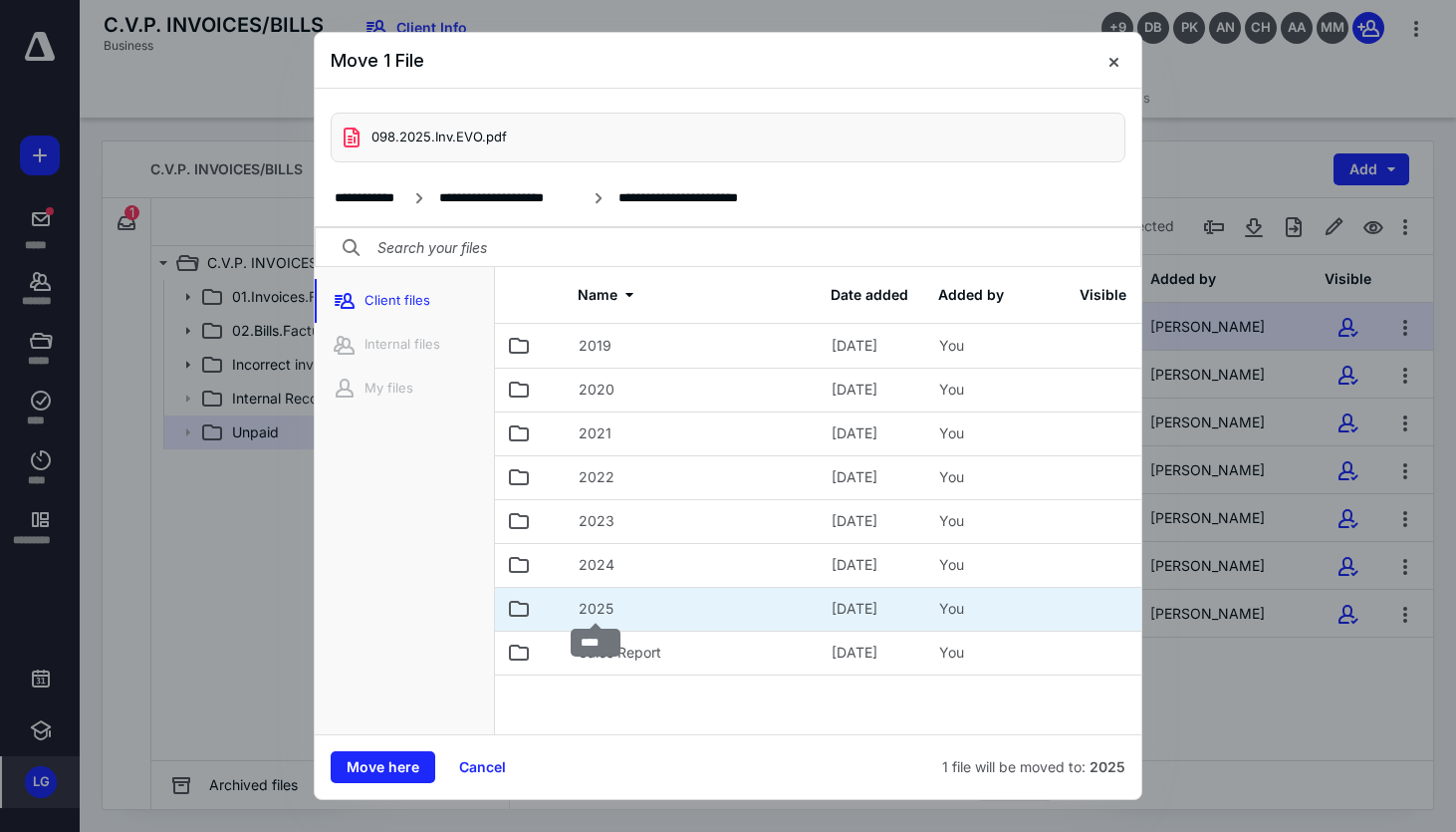 click on "2025" at bounding box center [596, 609] 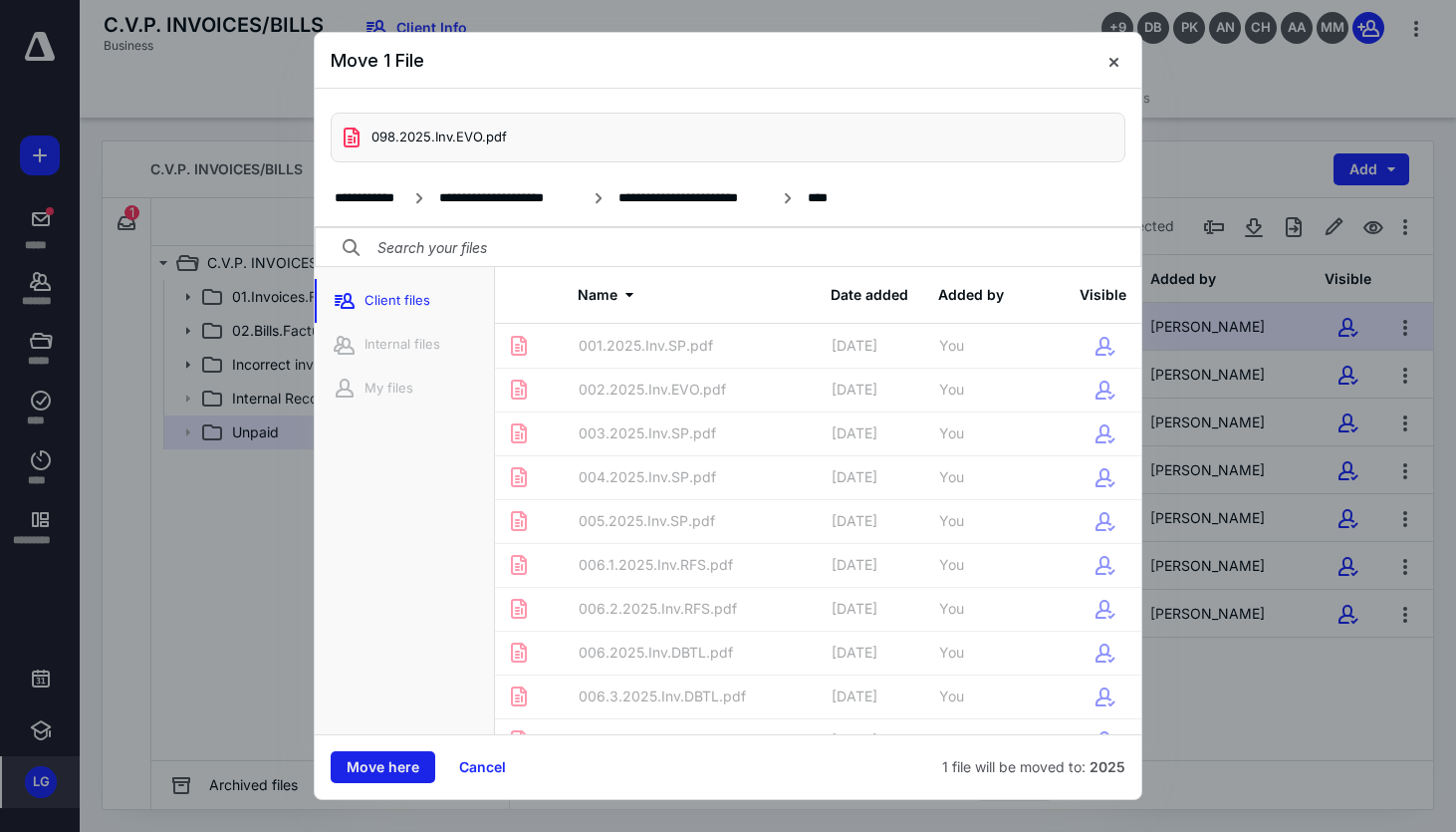 click on "Move here" at bounding box center (382, 767) 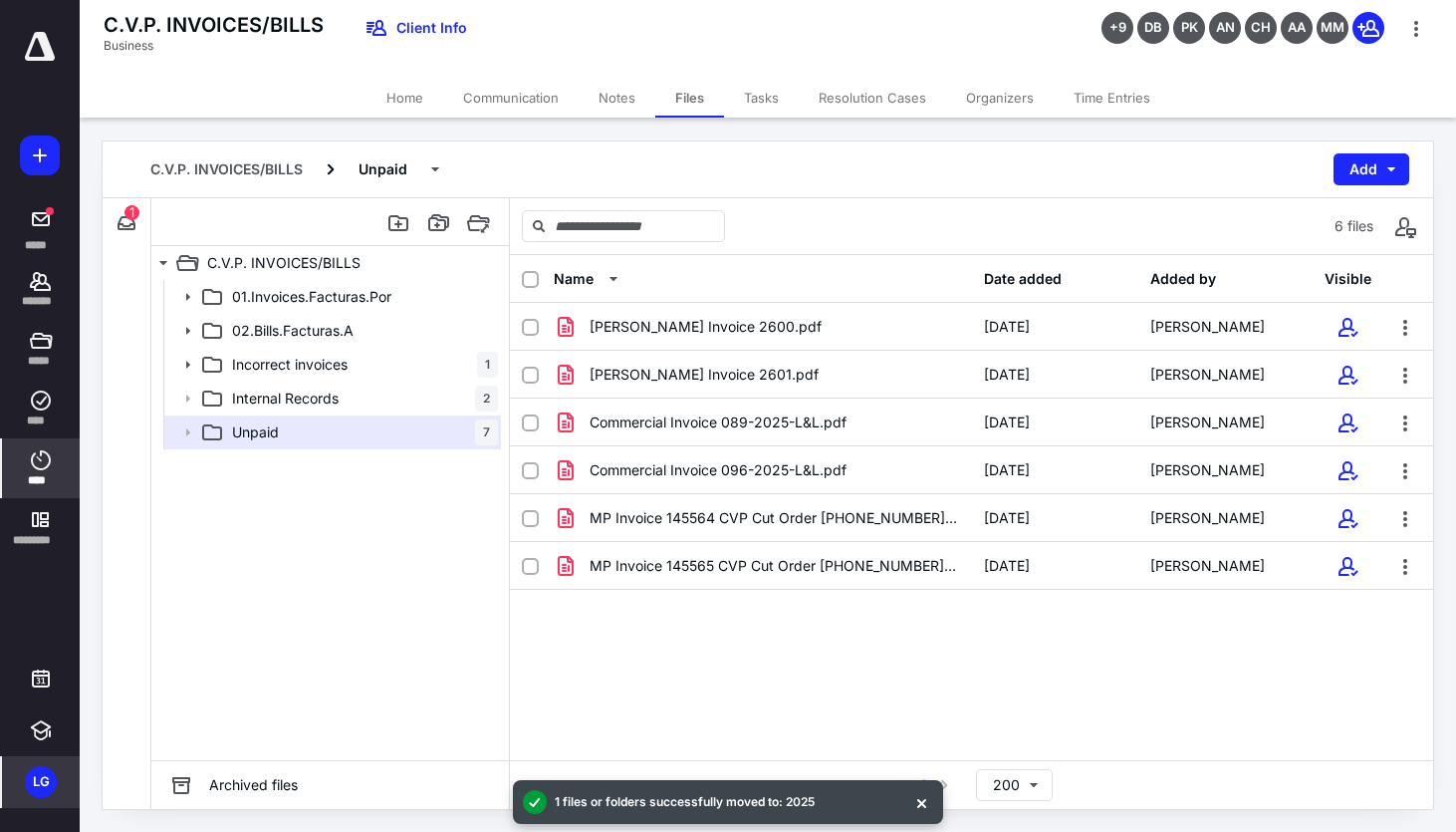 click 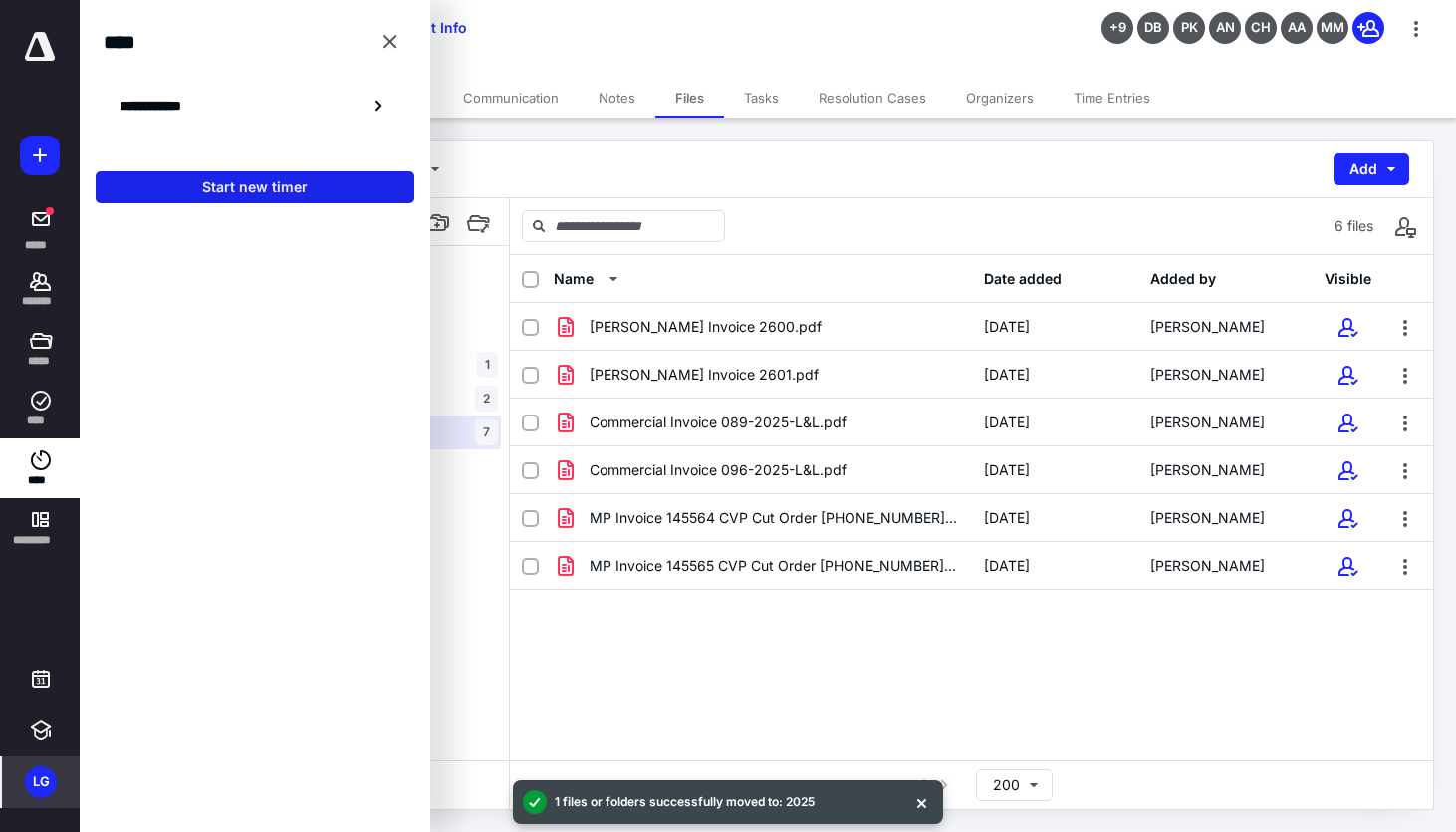 click on "Start new timer" at bounding box center [255, 187] 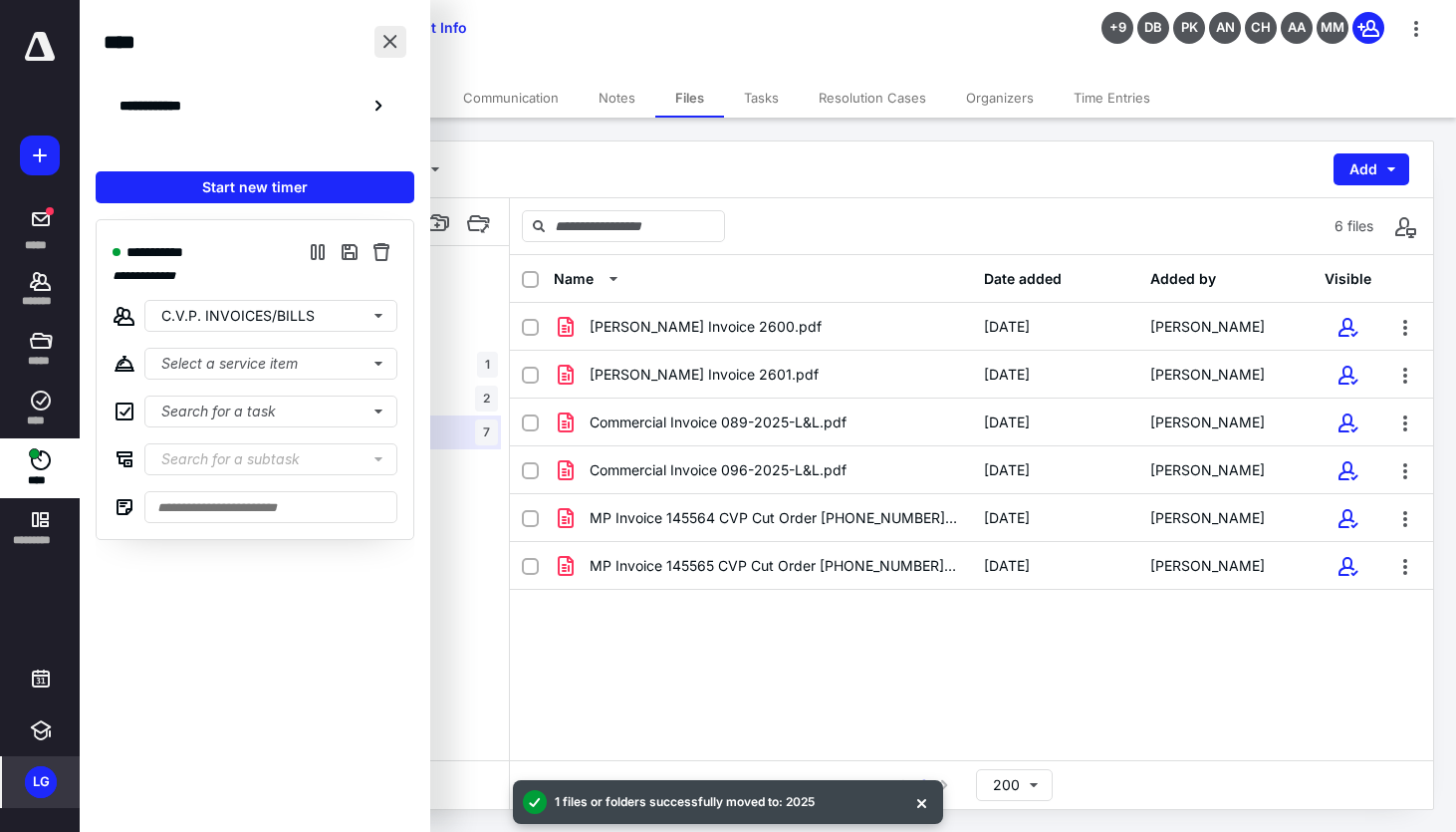 click at bounding box center (390, 42) 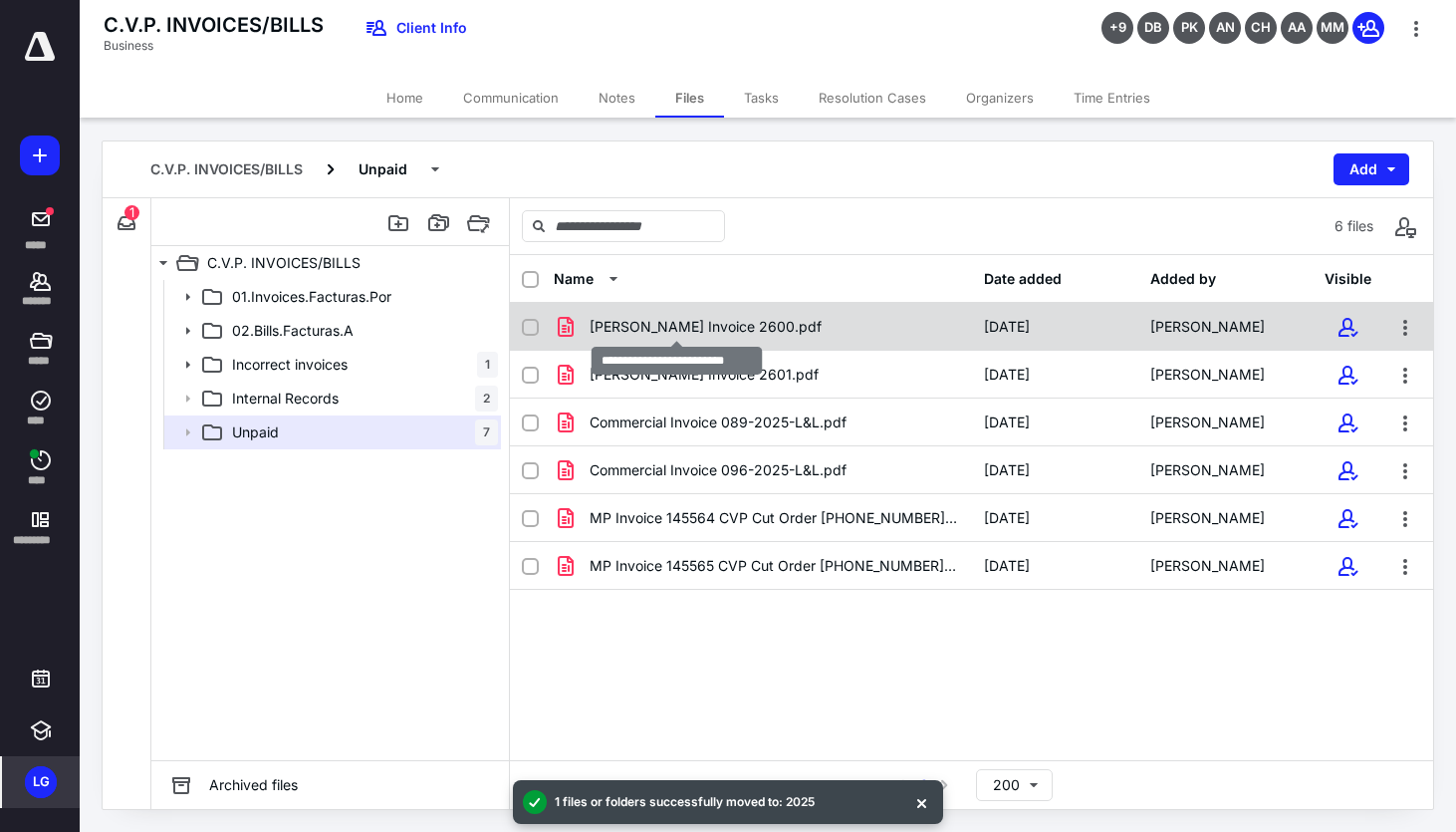 click on "[PERSON_NAME] Invoice 2600.pdf" at bounding box center (705, 327) 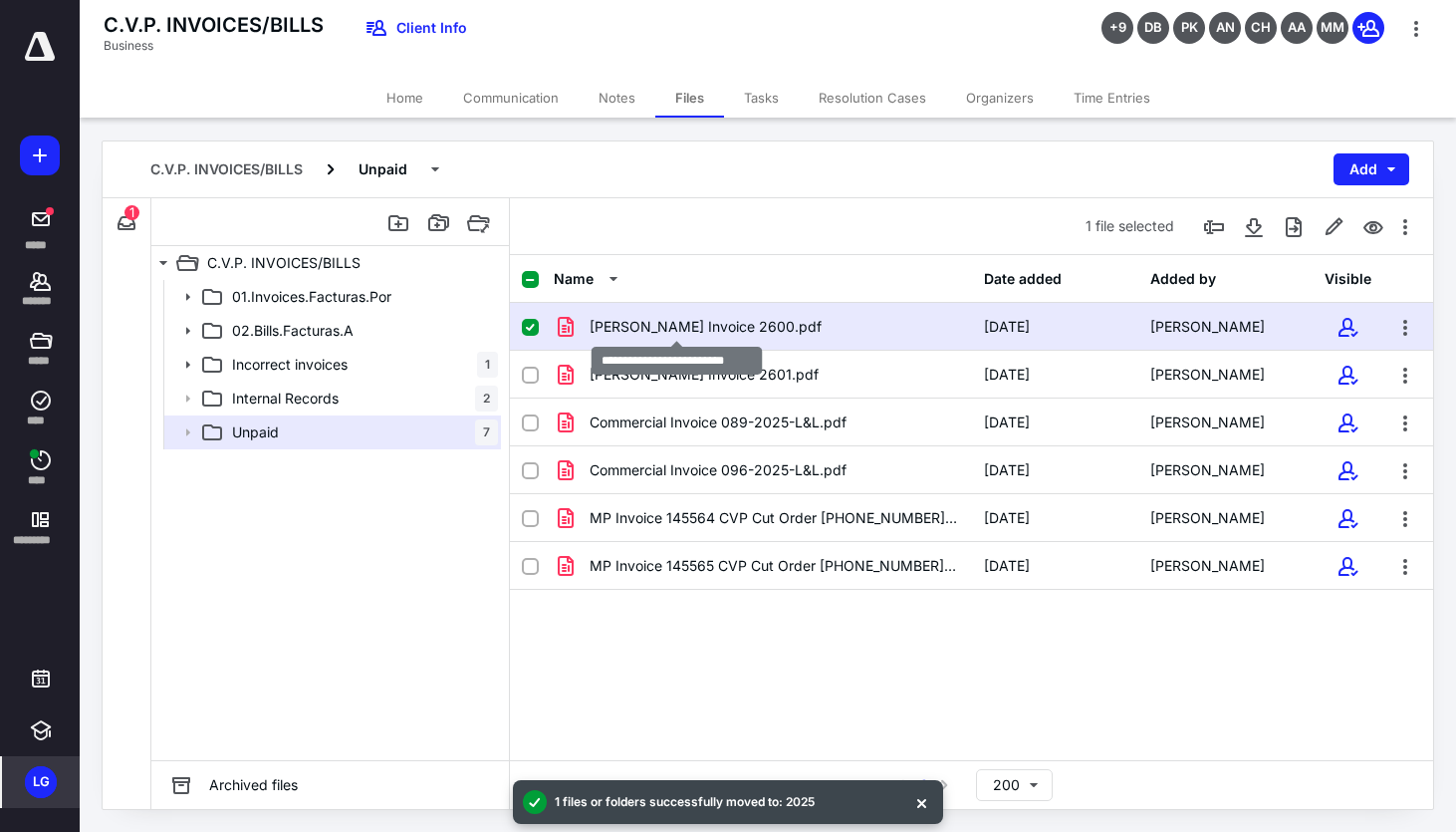 click on "[PERSON_NAME] Invoice 2600.pdf" at bounding box center [705, 327] 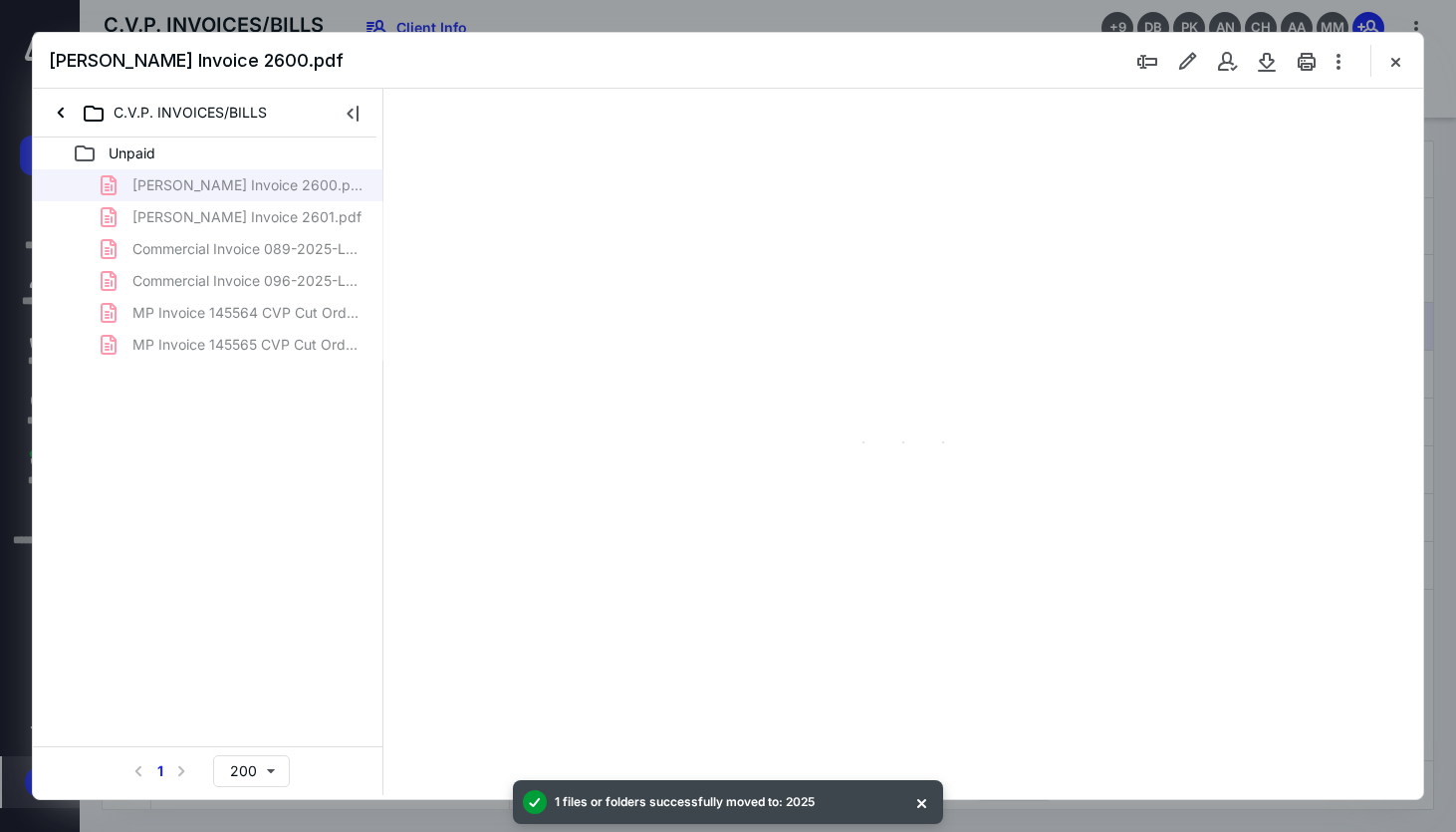 scroll, scrollTop: 0, scrollLeft: 0, axis: both 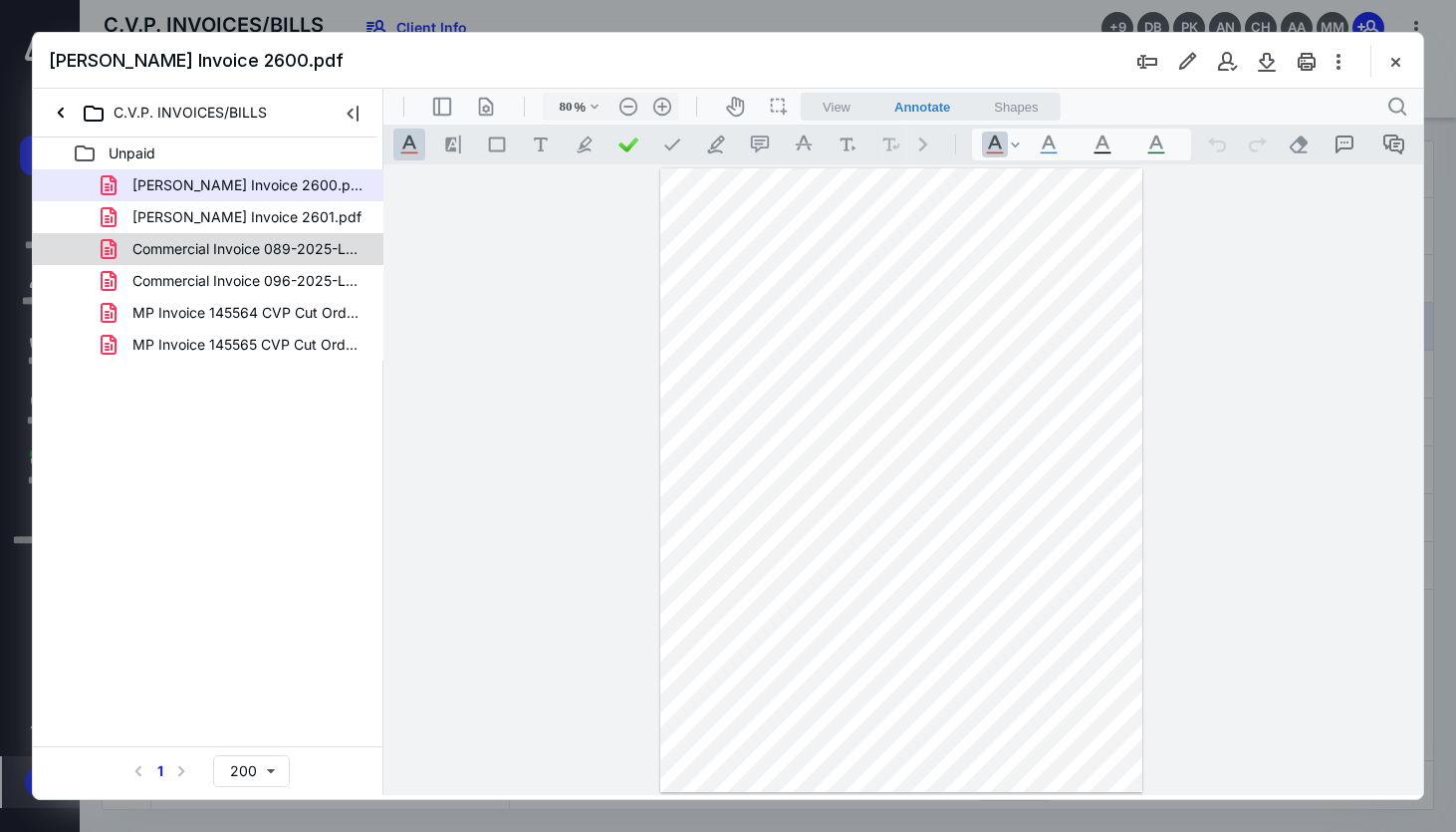 click on "Commercial Invoice 089-2025-L&L.pdf" at bounding box center [248, 249] 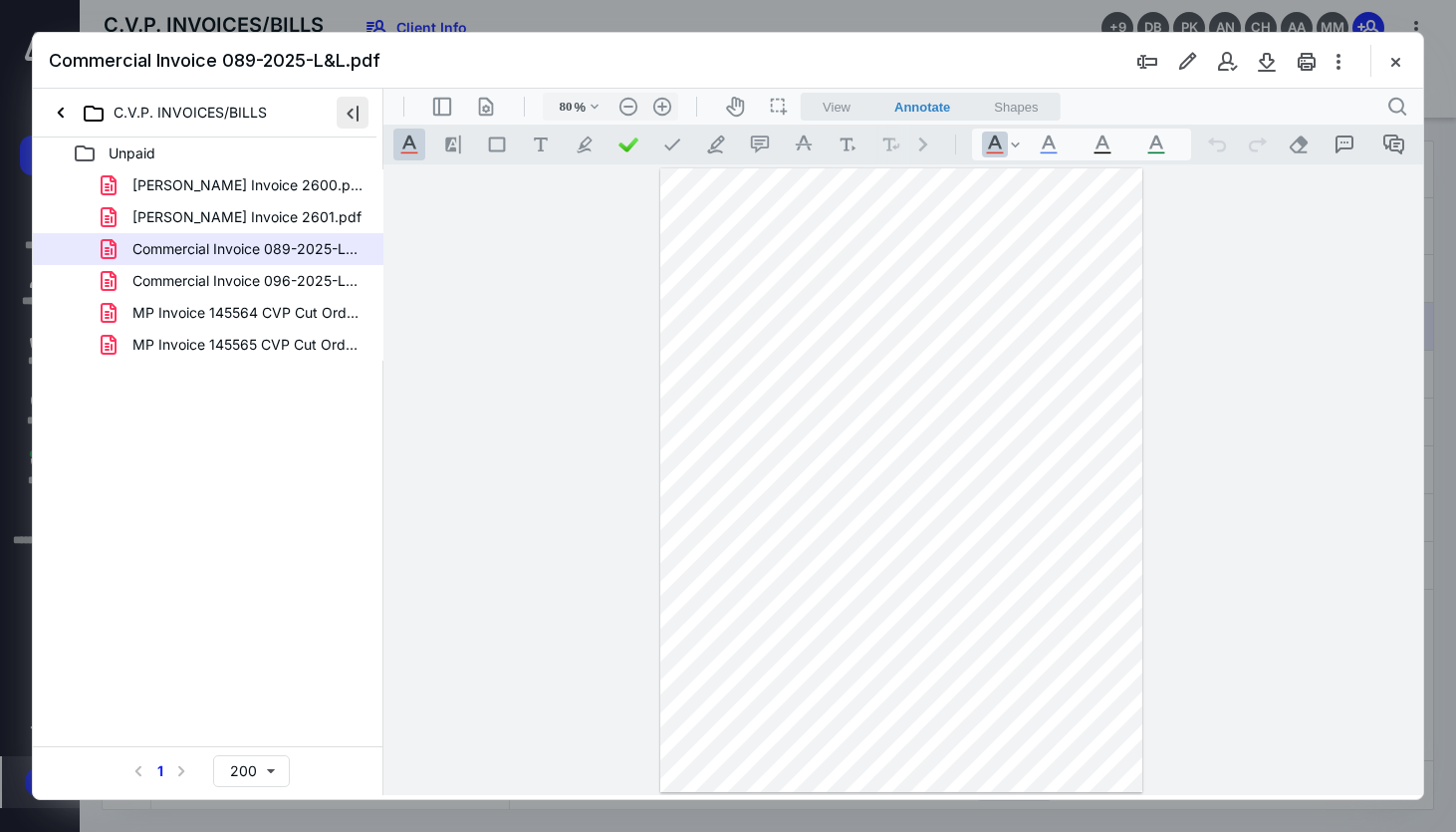 click at bounding box center (353, 113) 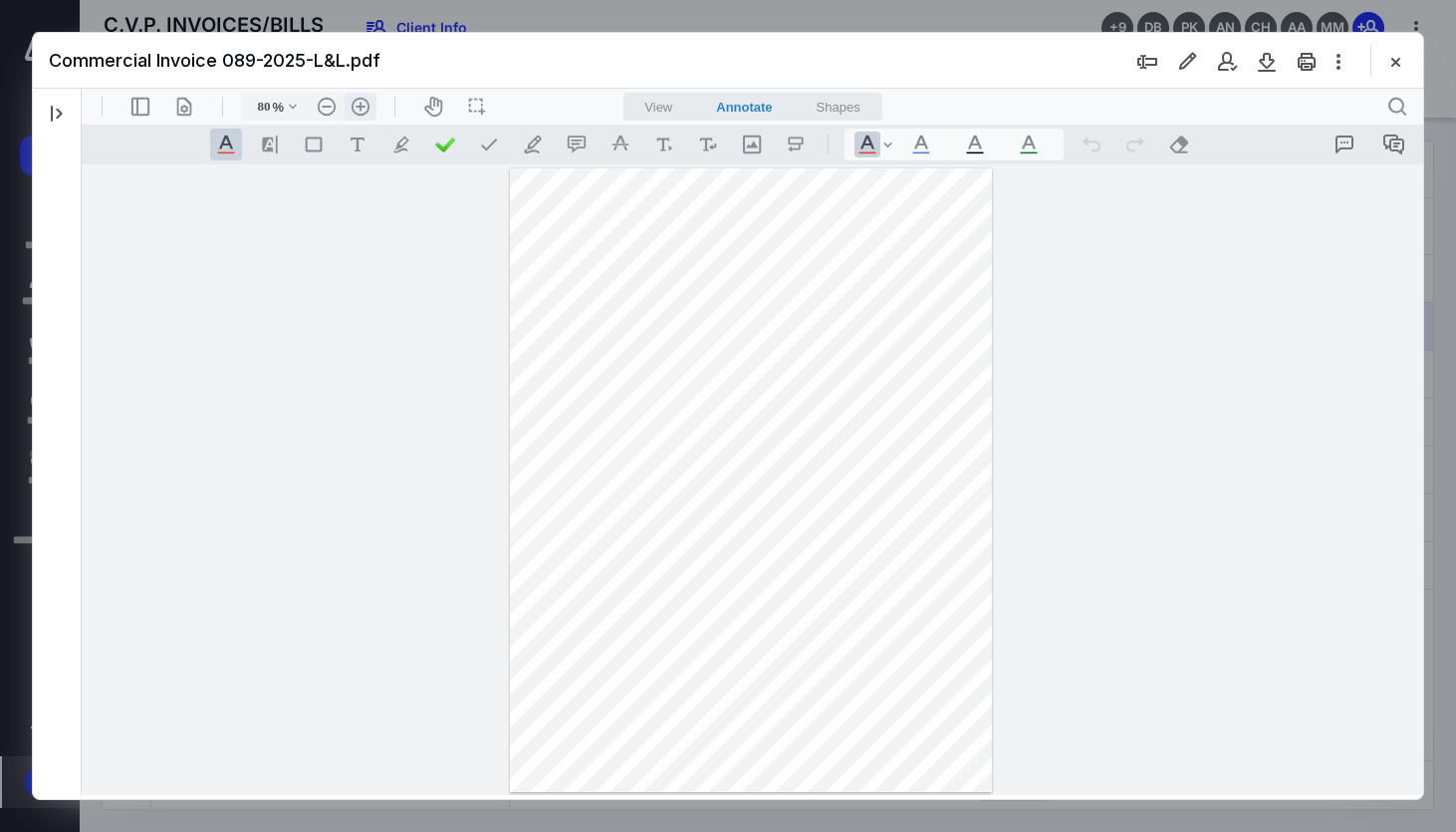 click on ".cls-1{fill:#abb0c4;} icon - header - zoom - in - line" at bounding box center [361, 107] 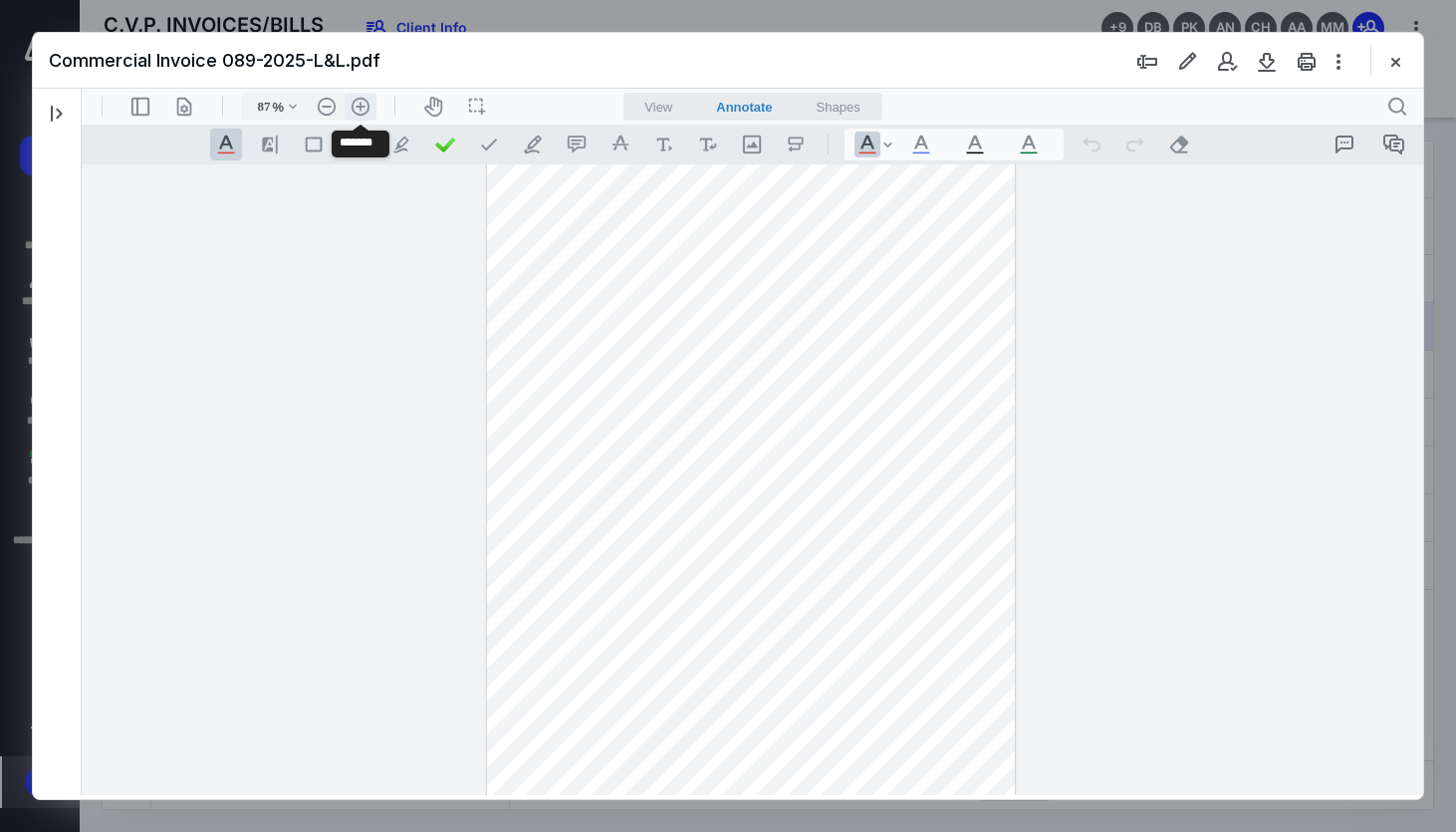 click on ".cls-1{fill:#abb0c4;} icon - header - zoom - in - line" at bounding box center [361, 107] 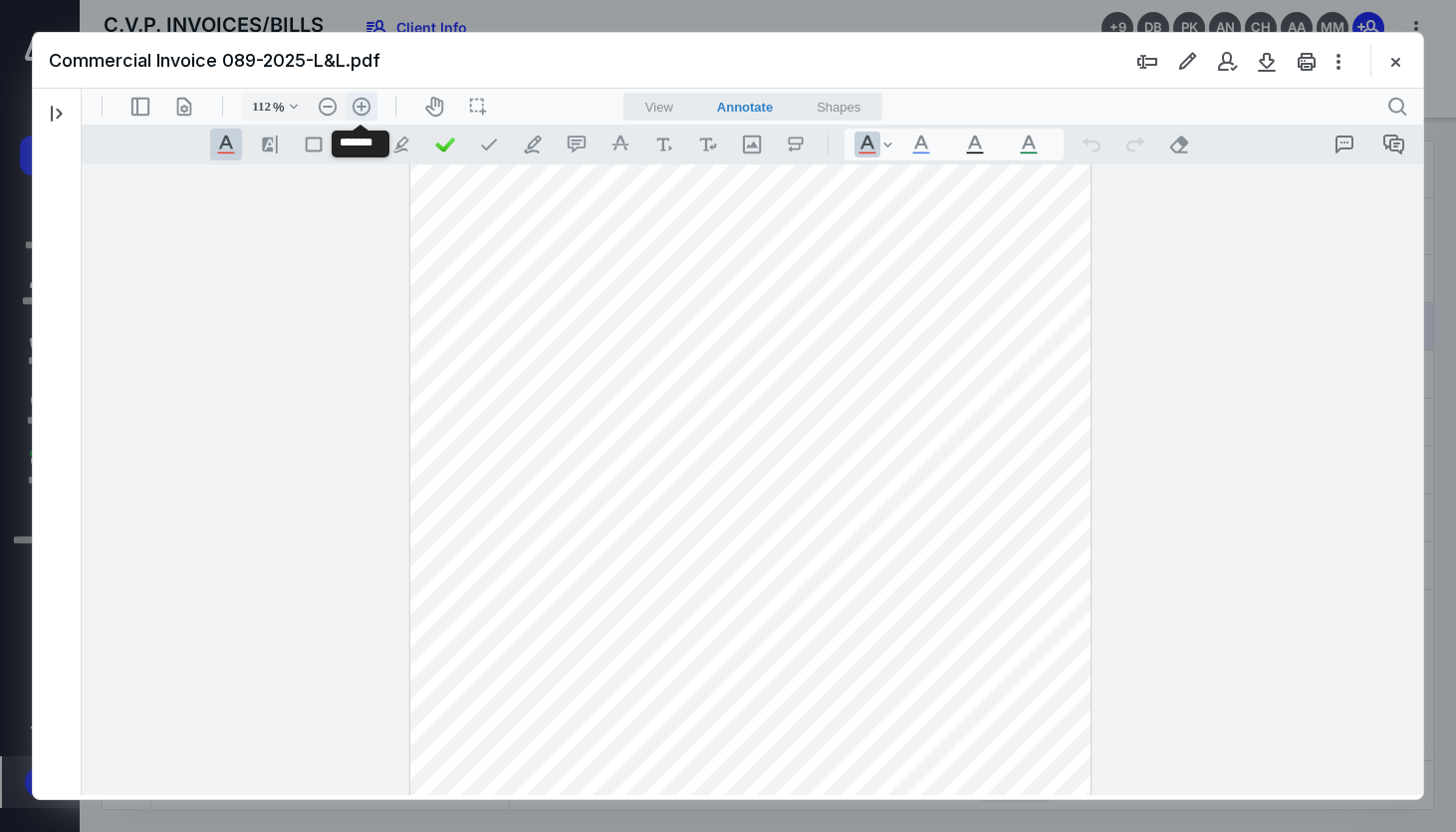 click on ".cls-1{fill:#abb0c4;} icon - header - zoom - in - line" at bounding box center (362, 107) 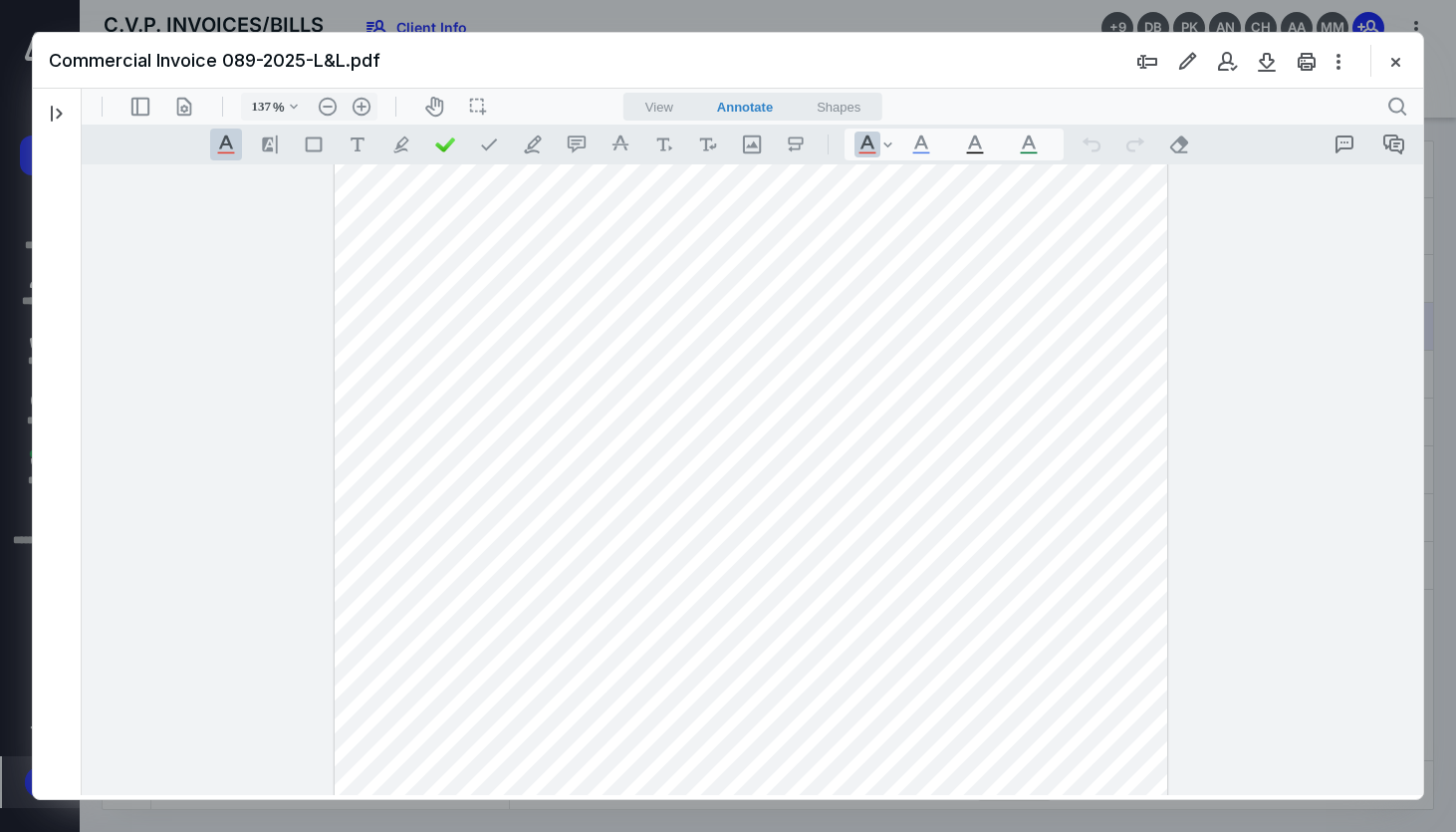 scroll, scrollTop: 62, scrollLeft: 0, axis: vertical 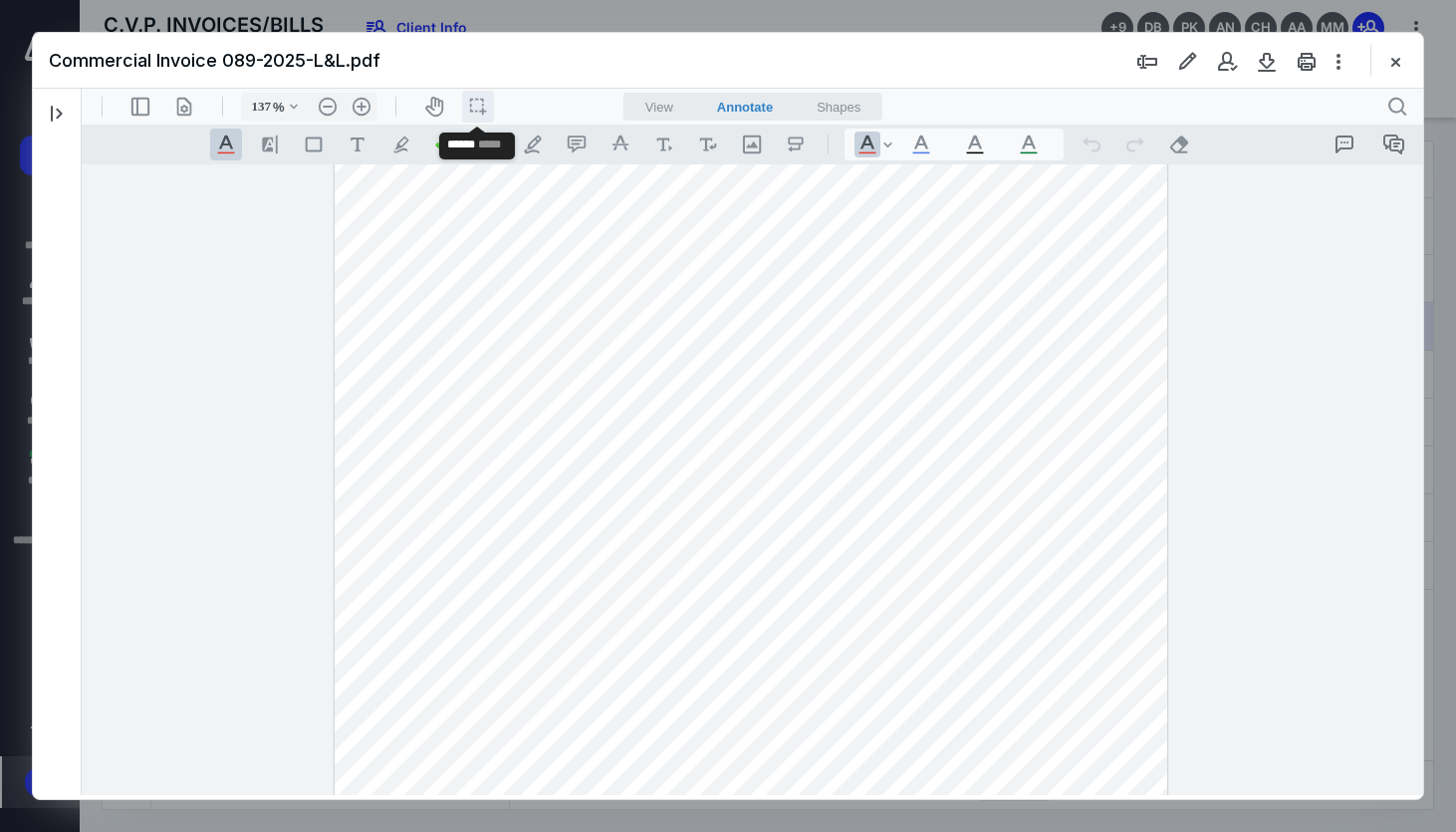 click on "icon / operation / multi select" at bounding box center (478, 107) 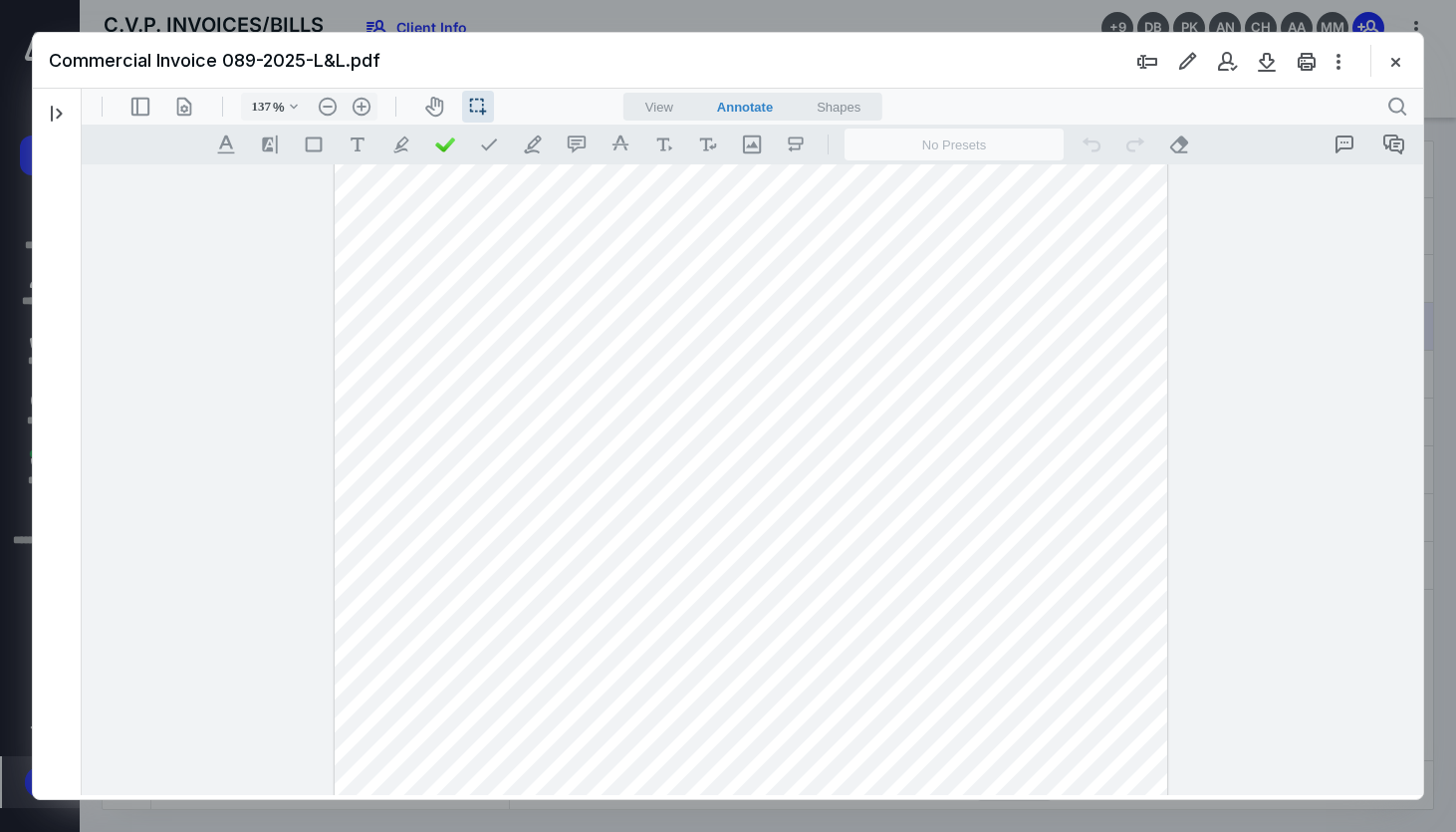 click at bounding box center (751, 647) 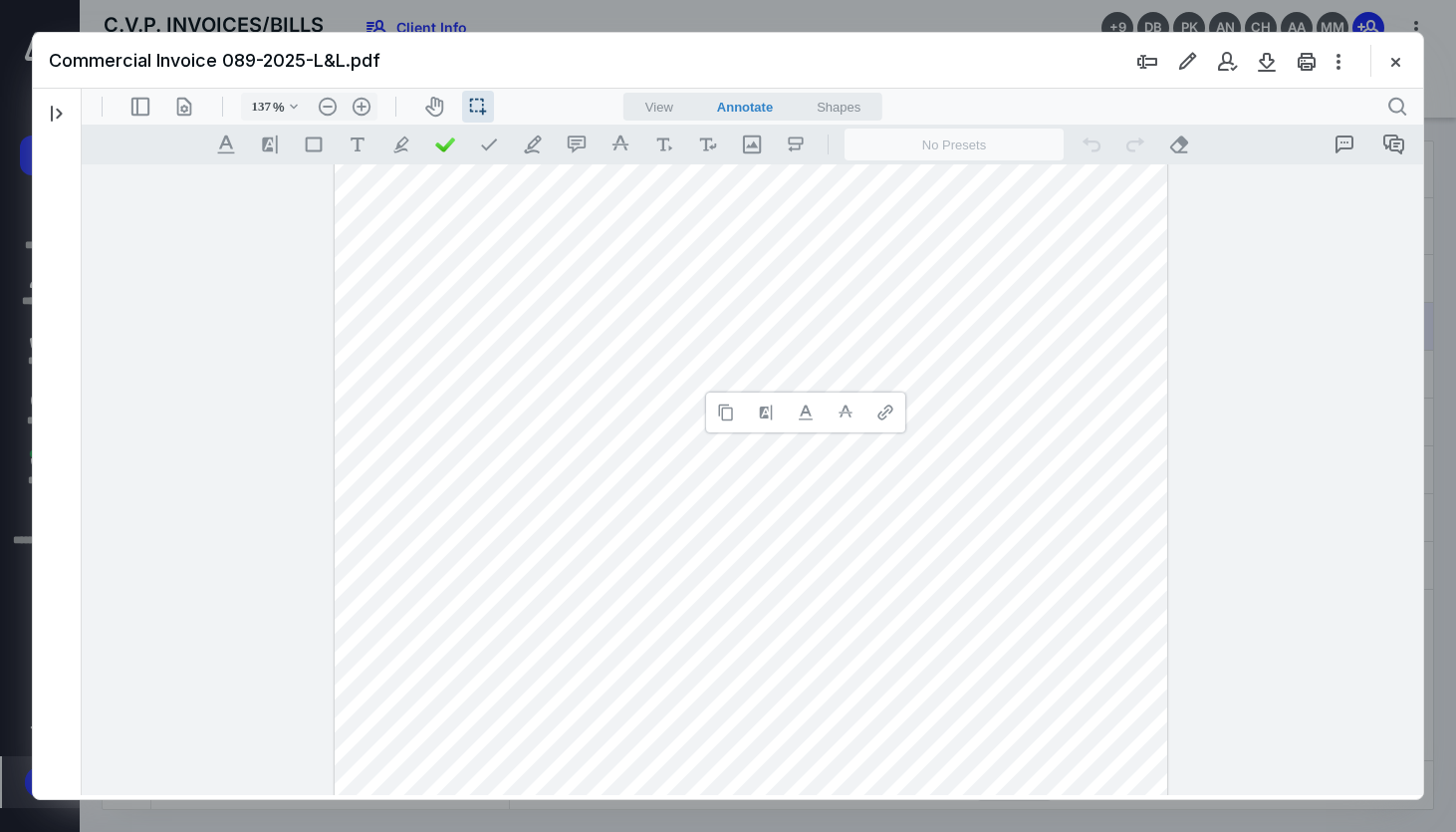 type 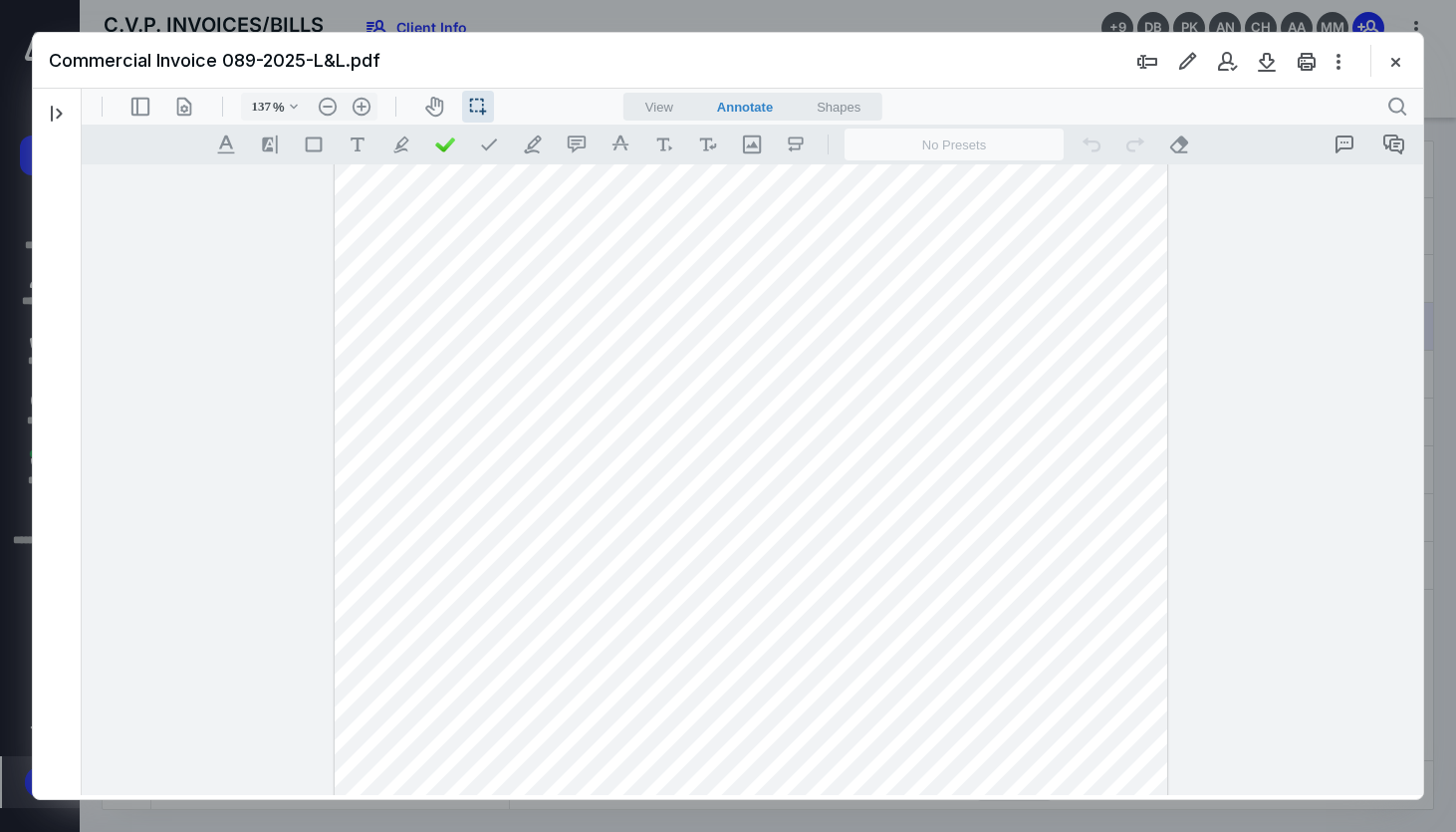 scroll, scrollTop: 224, scrollLeft: 0, axis: vertical 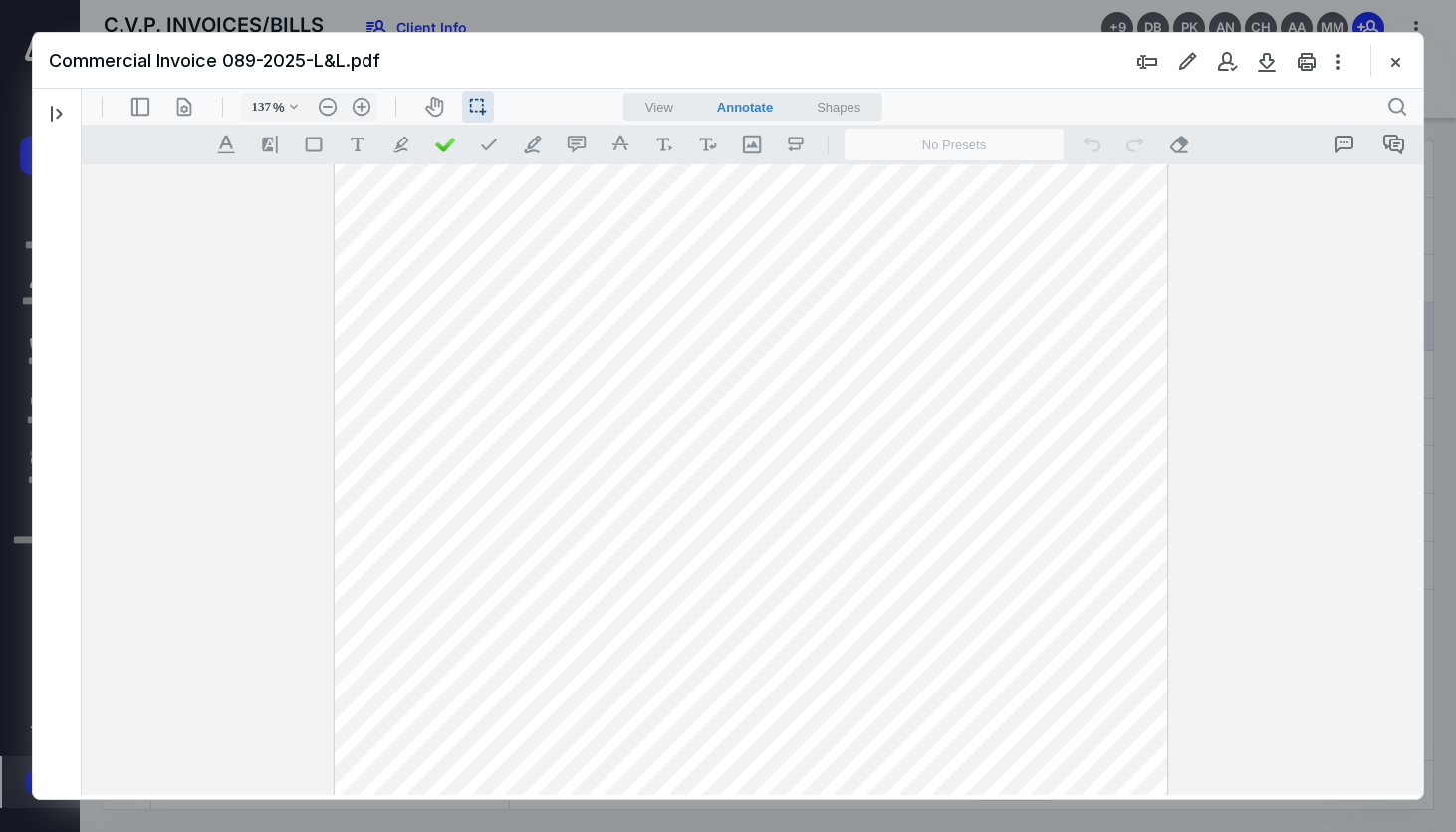 drag, startPoint x: 745, startPoint y: 582, endPoint x: 787, endPoint y: 583, distance: 42.0119 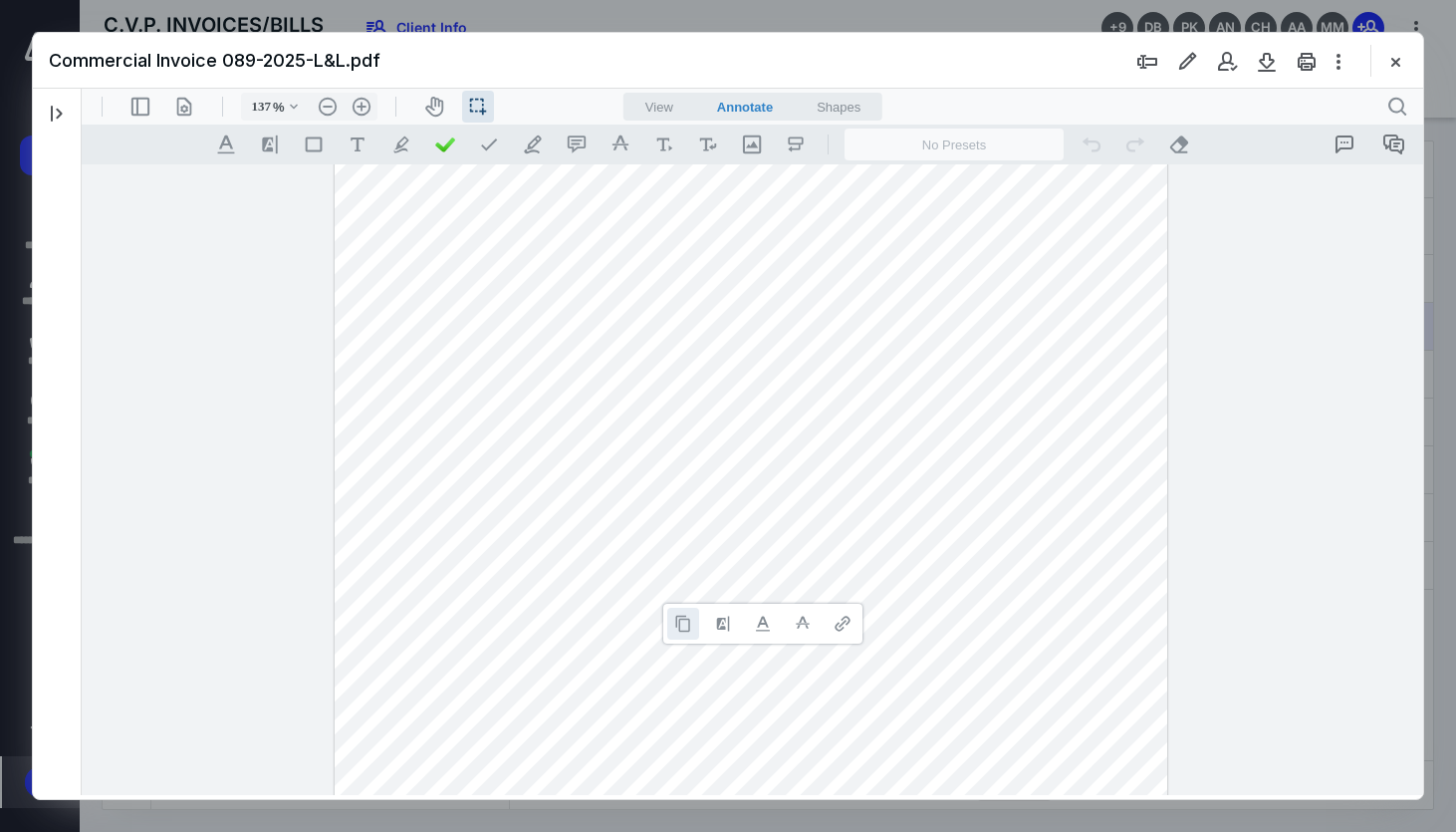 click at bounding box center [683, 624] 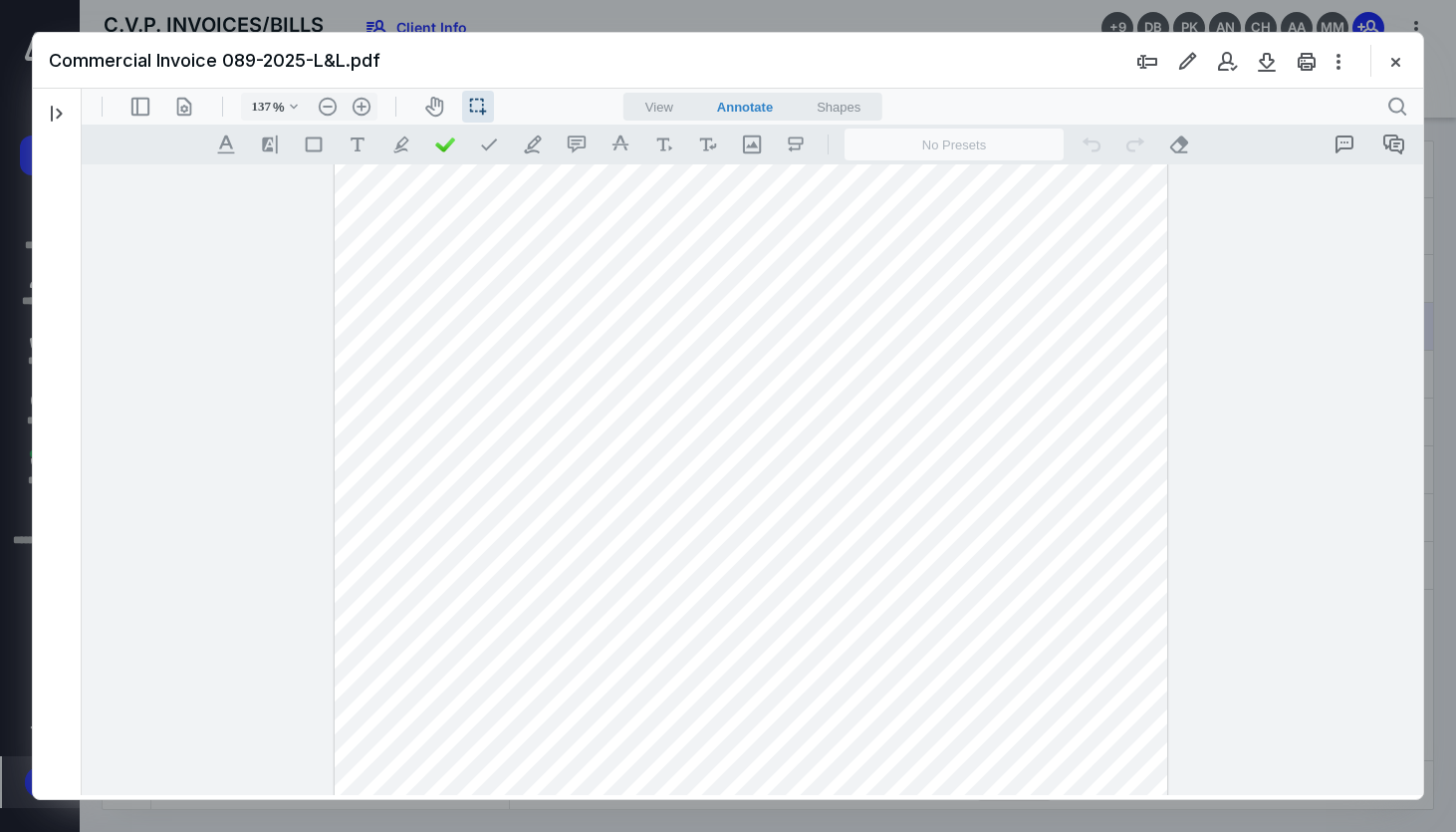 drag, startPoint x: 951, startPoint y: 581, endPoint x: 1002, endPoint y: 584, distance: 51.088159 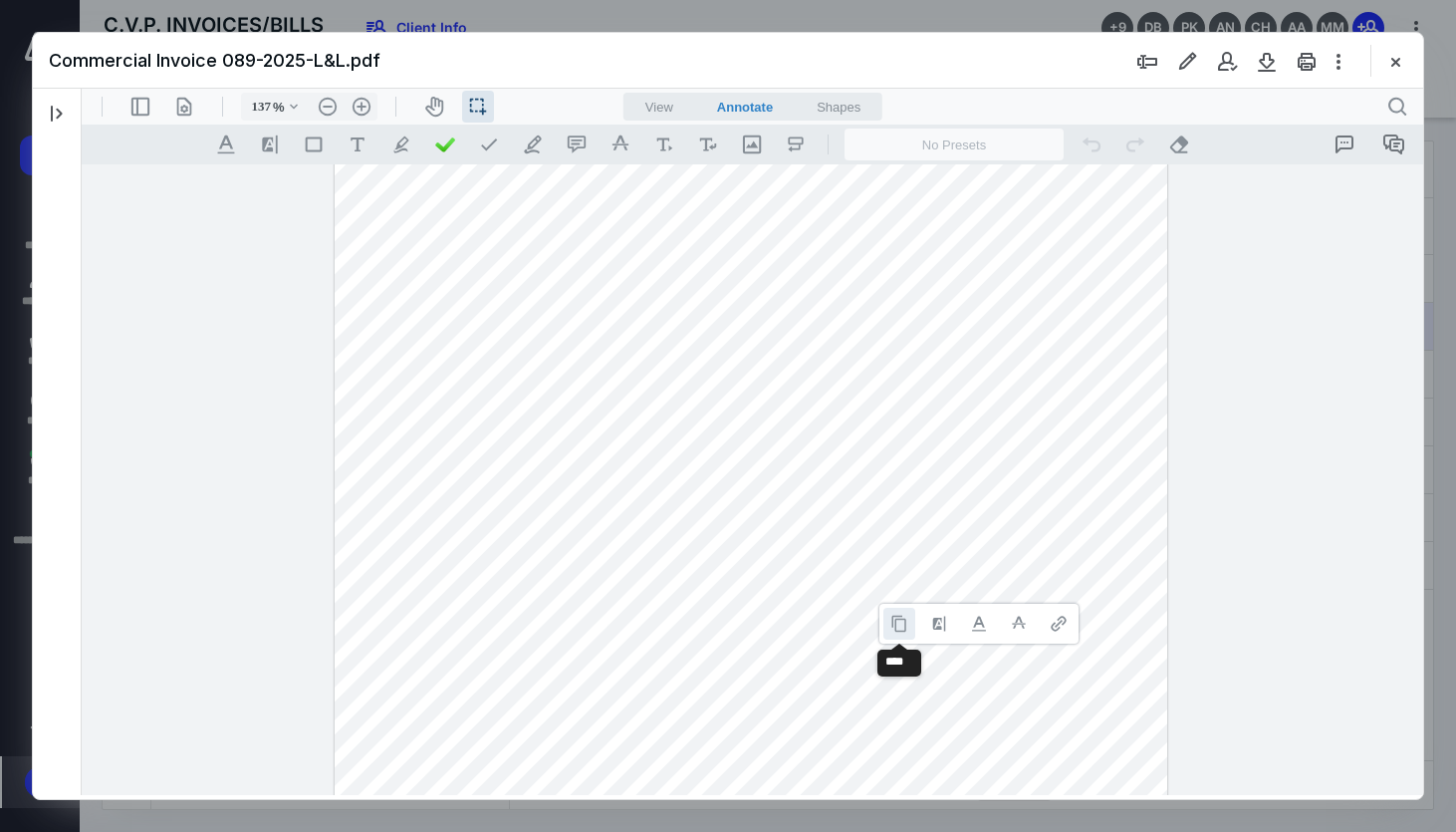 click at bounding box center (899, 624) 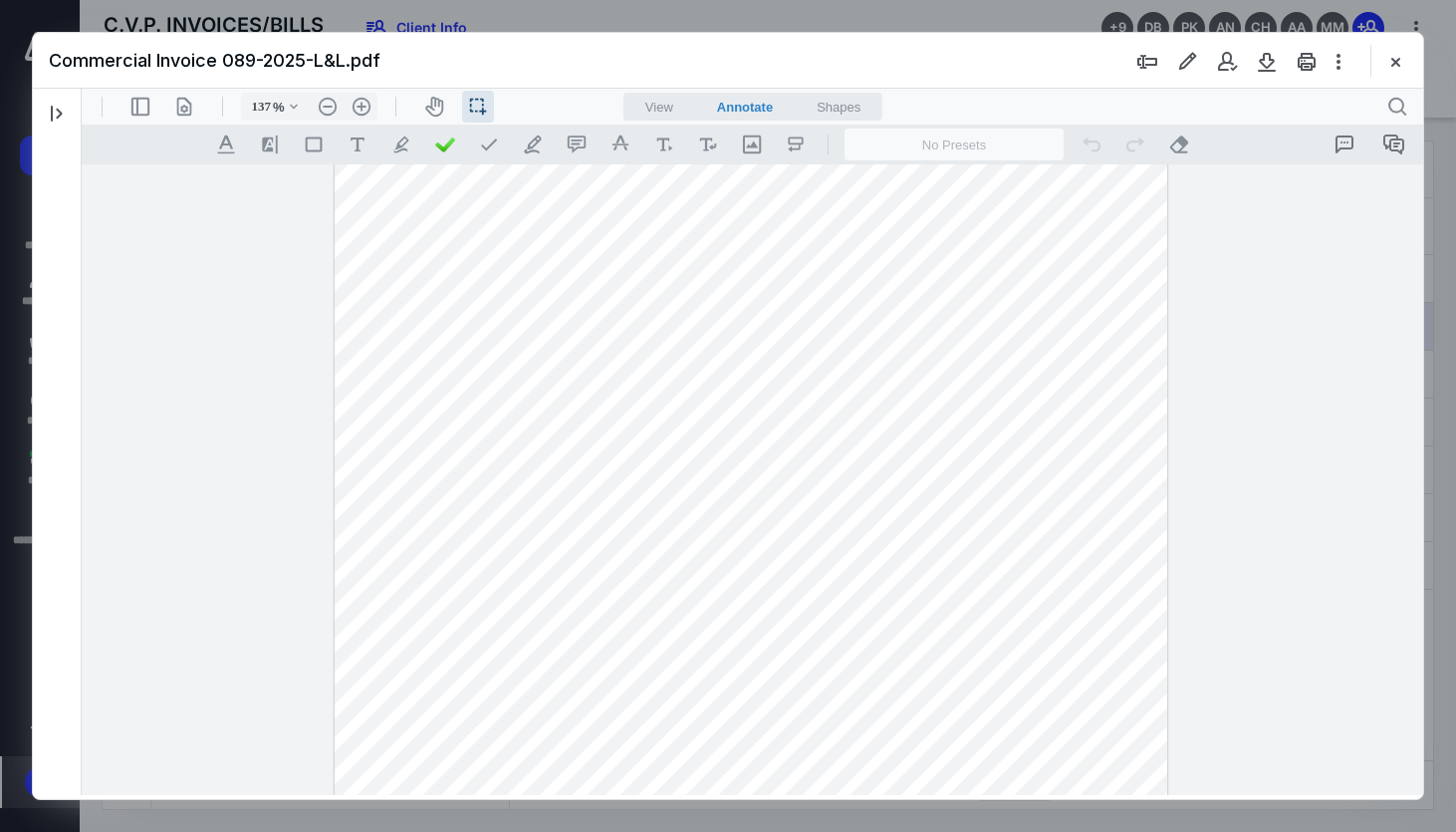 scroll, scrollTop: 168, scrollLeft: 0, axis: vertical 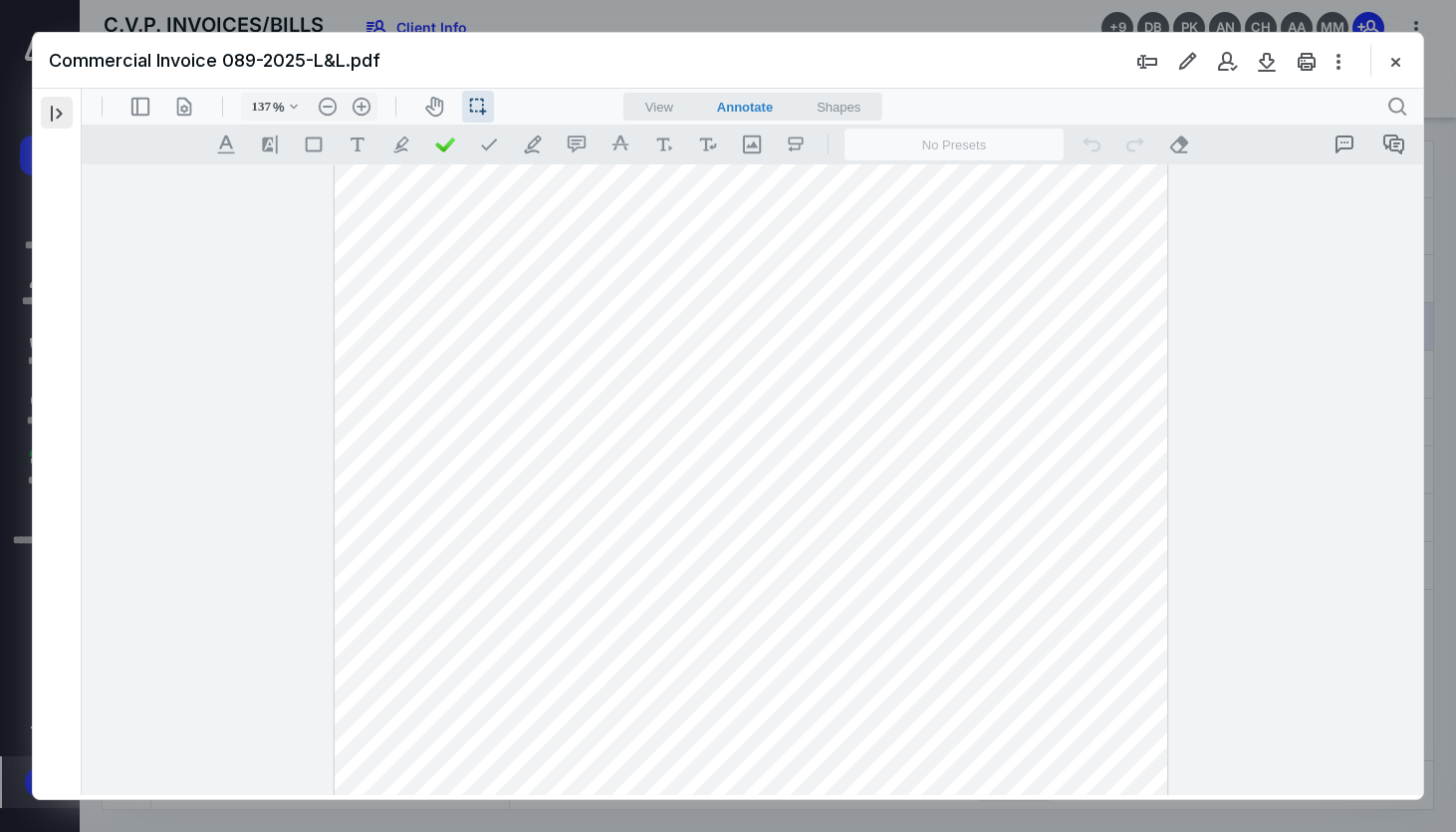 click at bounding box center [57, 113] 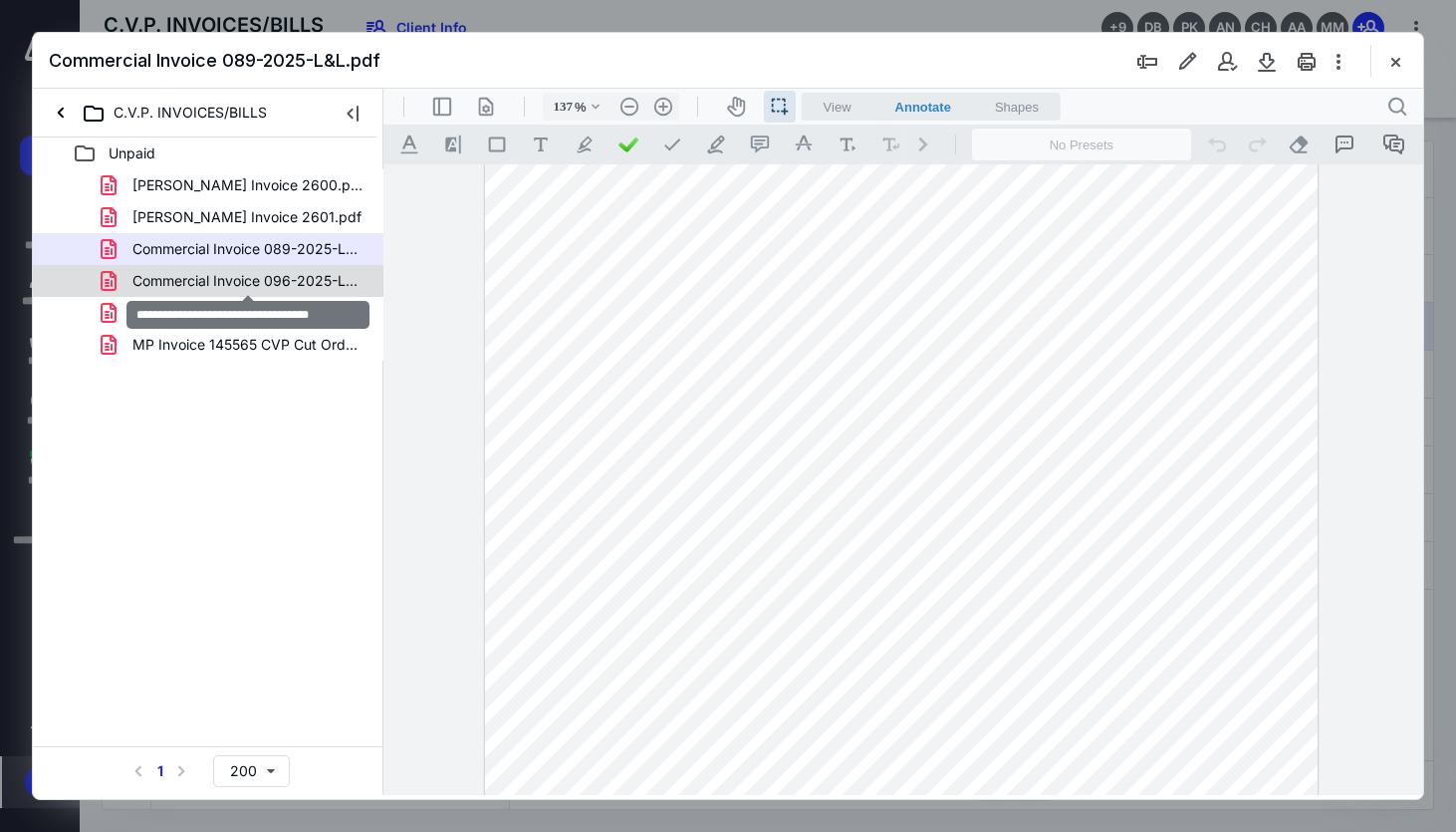 click on "Commercial Invoice 096-2025-L&L.pdf" at bounding box center [248, 281] 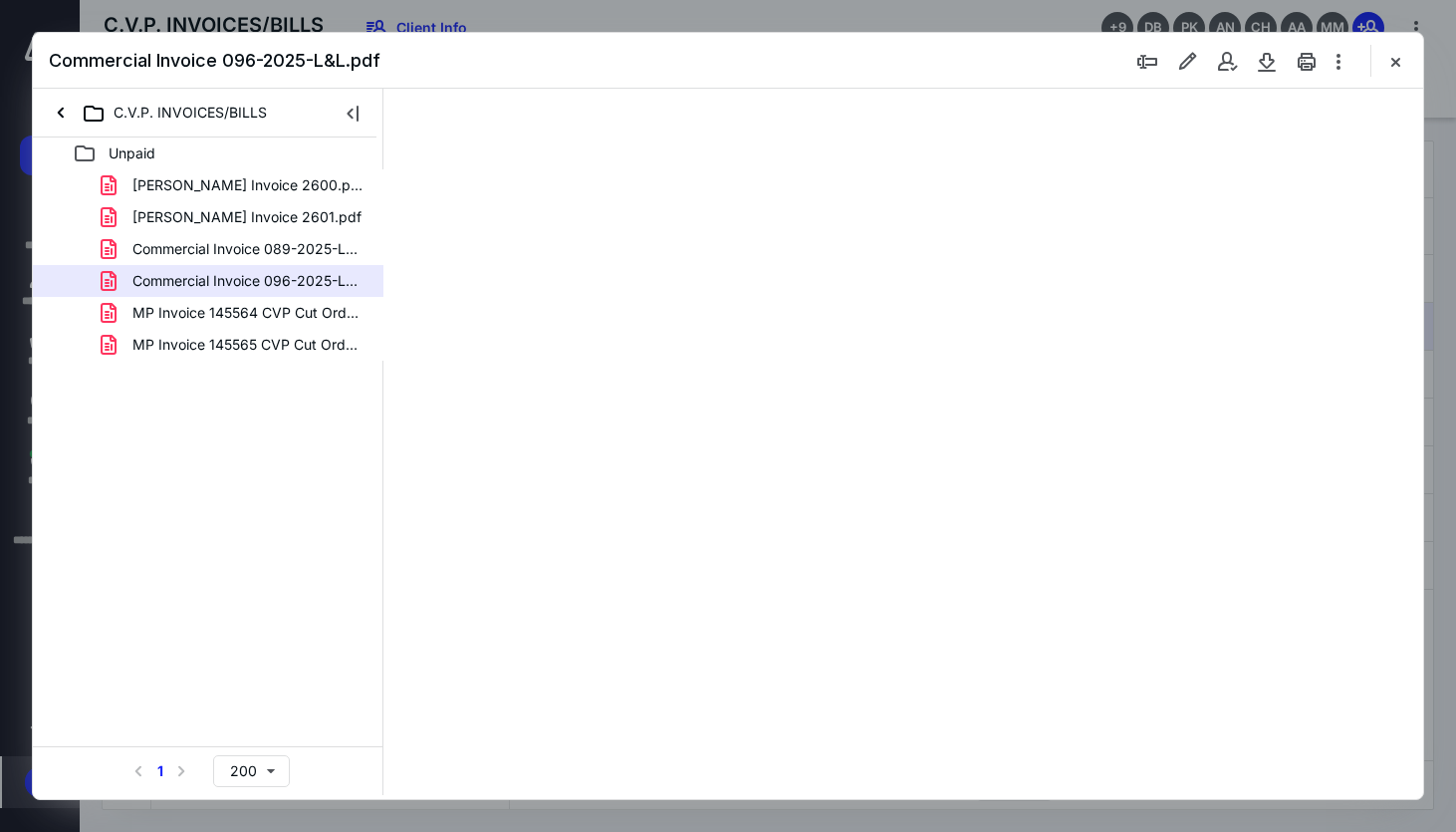 scroll, scrollTop: 0, scrollLeft: 0, axis: both 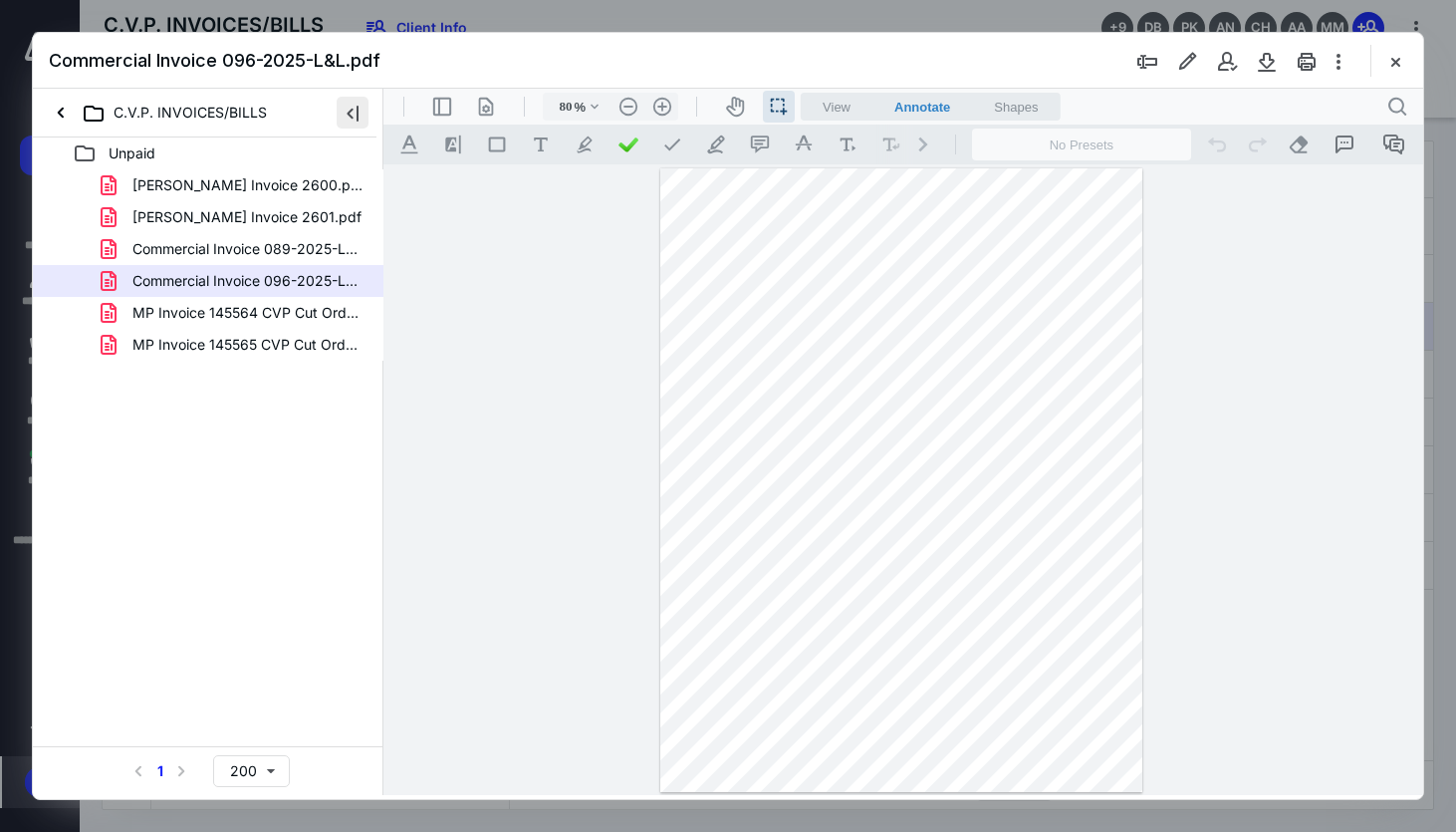 click at bounding box center (353, 113) 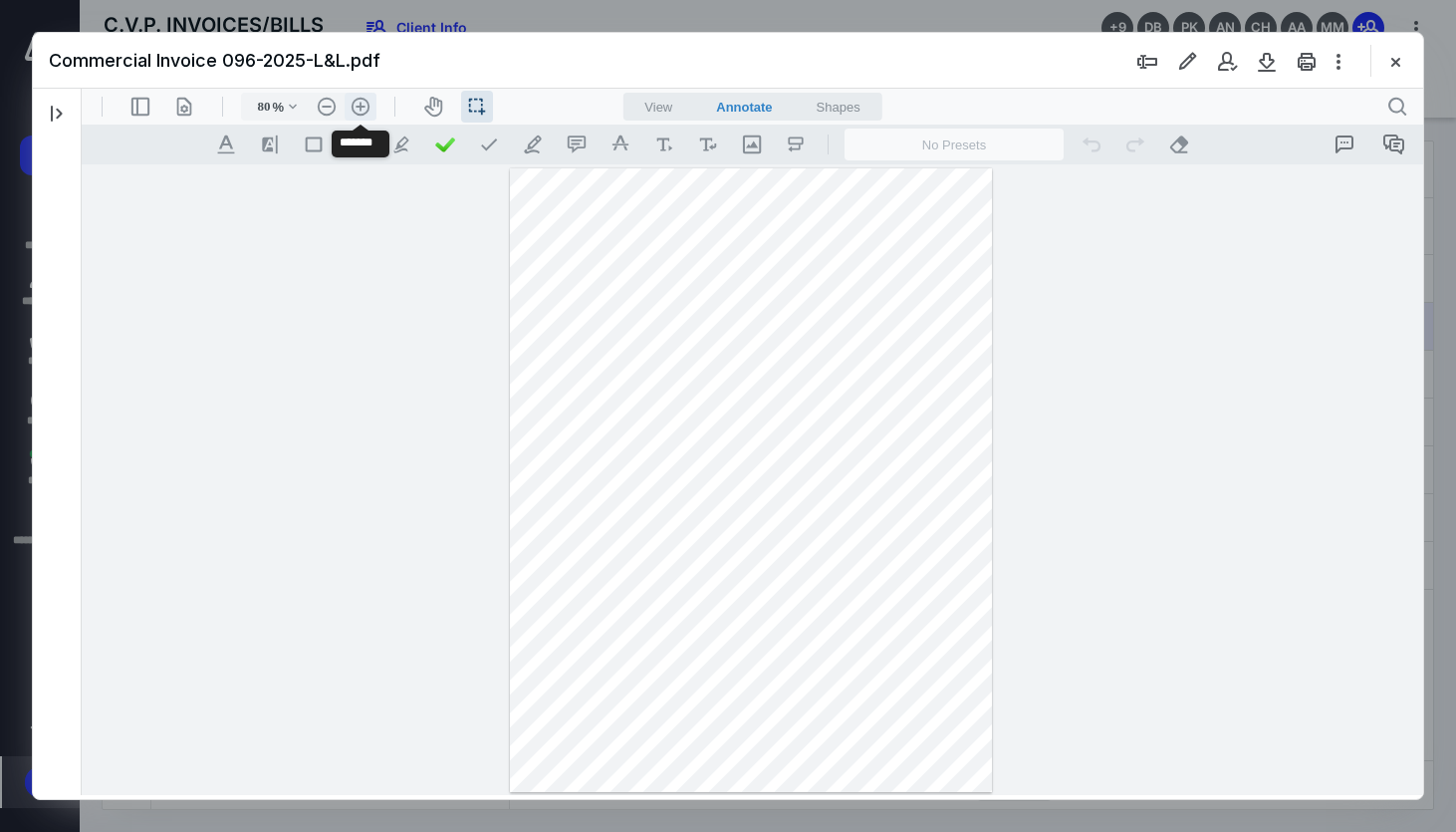 click on ".cls-1{fill:#abb0c4;} icon - header - zoom - in - line" at bounding box center (361, 107) 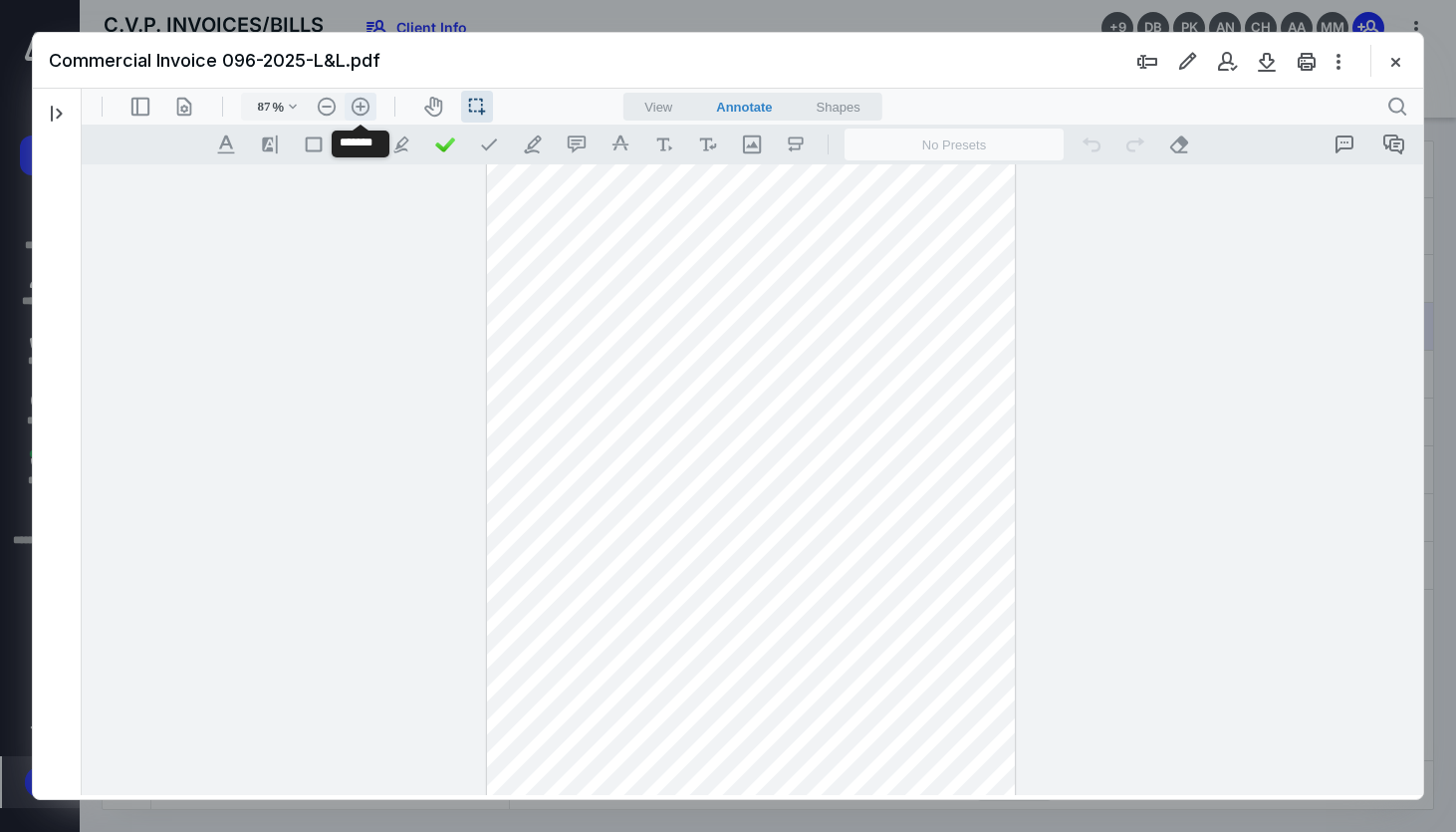 click on ".cls-1{fill:#abb0c4;} icon - header - zoom - in - line" at bounding box center [361, 107] 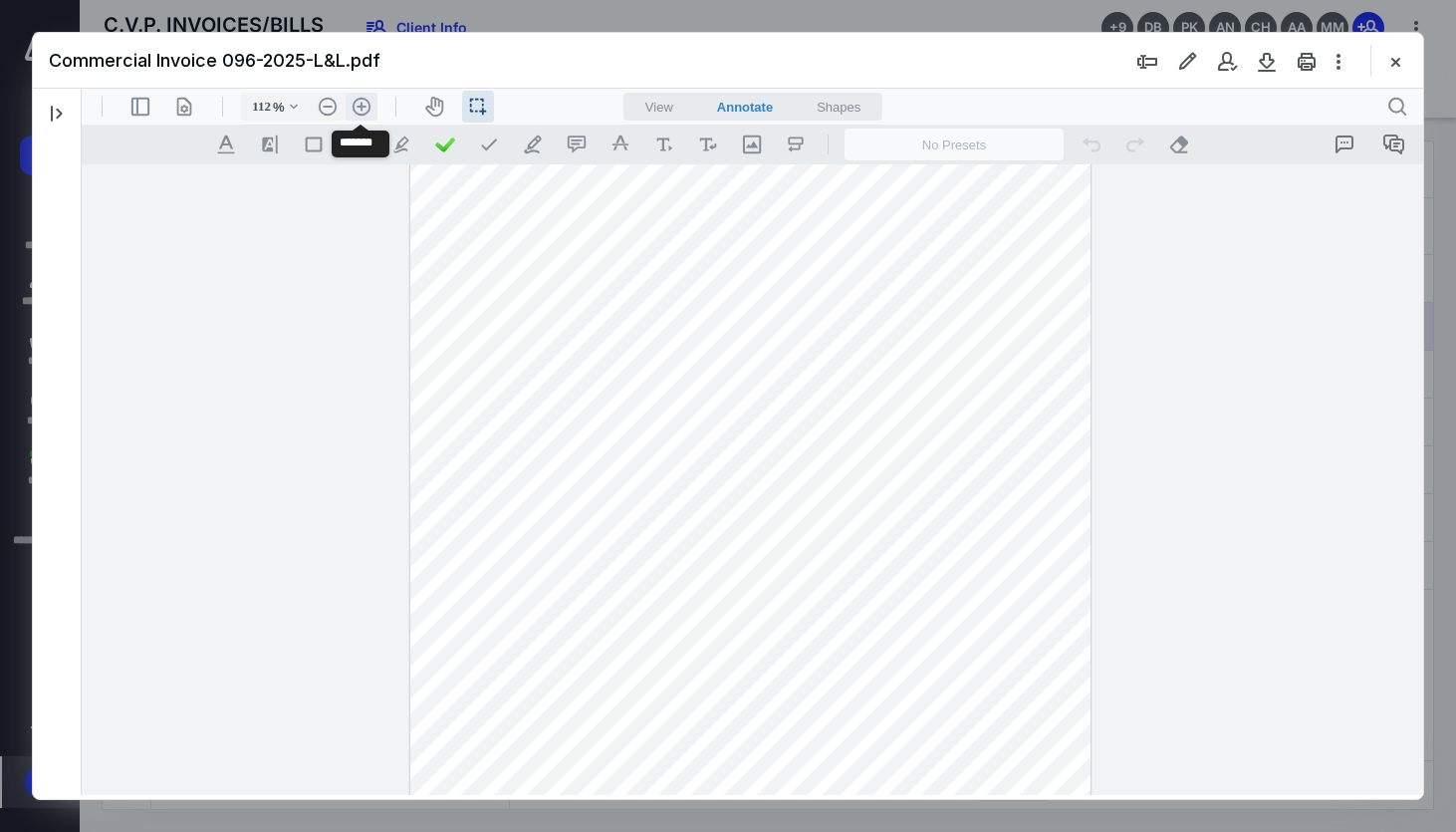 click on ".cls-1{fill:#abb0c4;} icon - header - zoom - in - line" at bounding box center (362, 107) 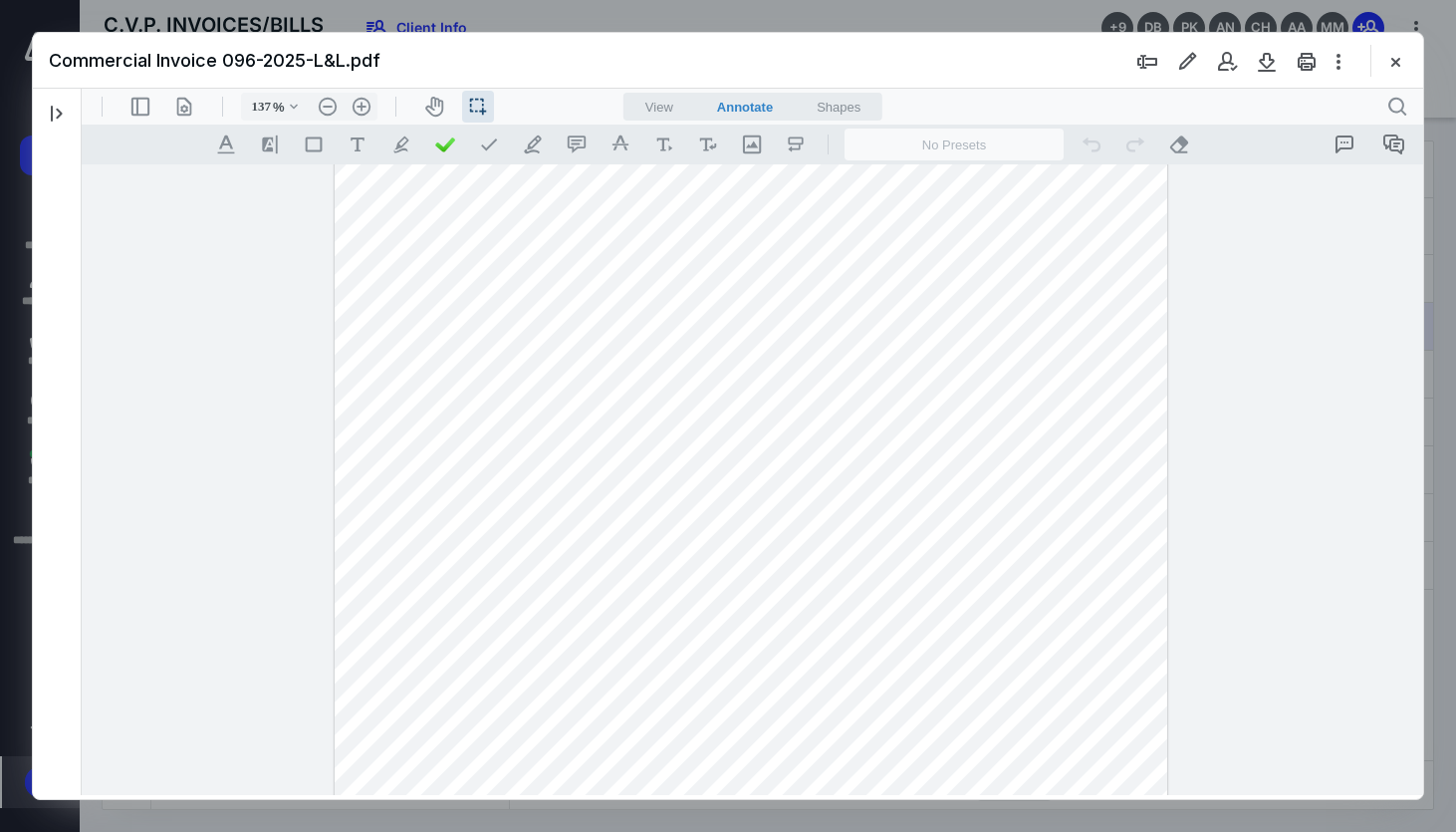 scroll, scrollTop: 243, scrollLeft: 0, axis: vertical 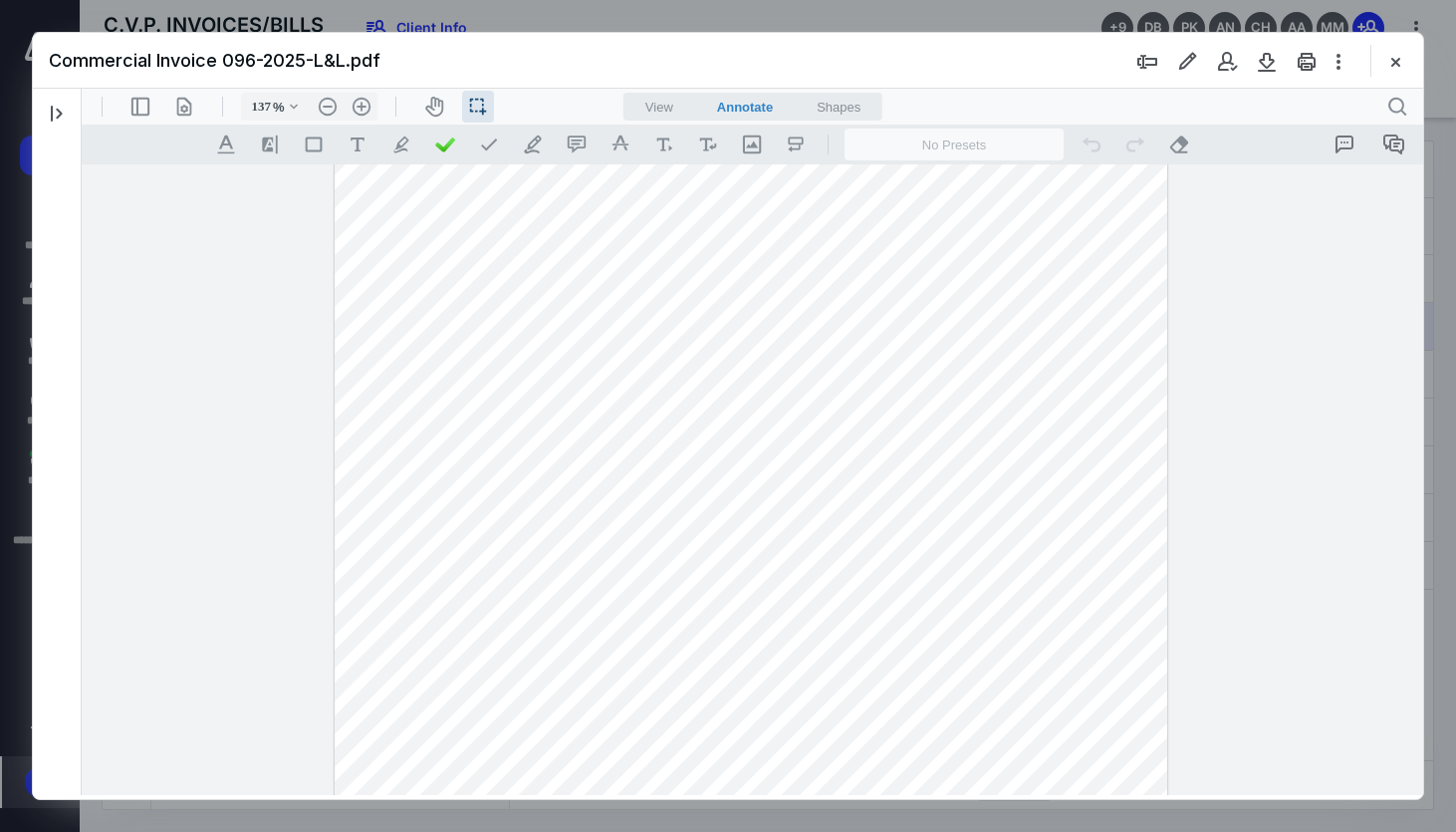 drag, startPoint x: 740, startPoint y: 521, endPoint x: 784, endPoint y: 521, distance: 44 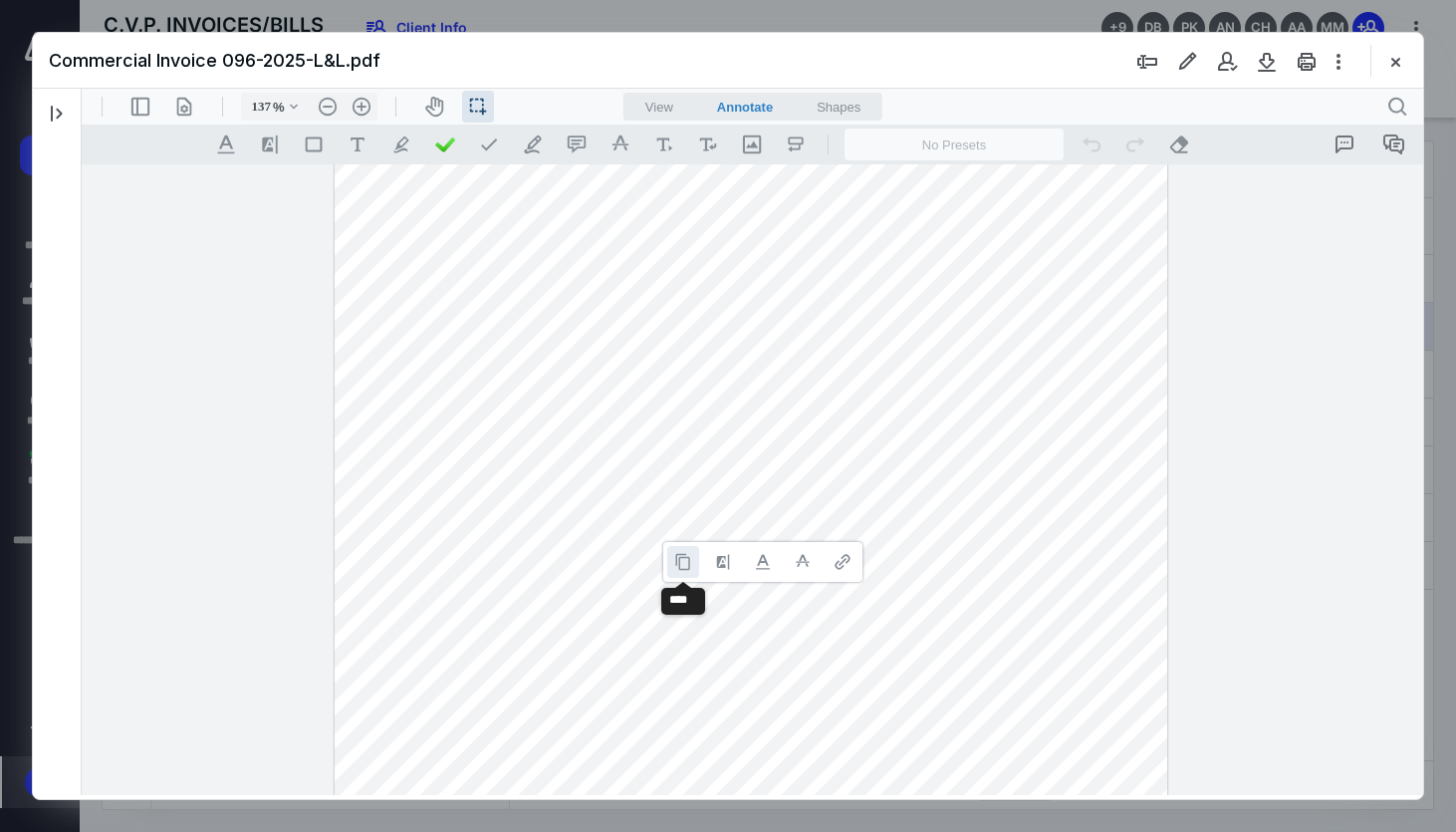 click at bounding box center [683, 562] 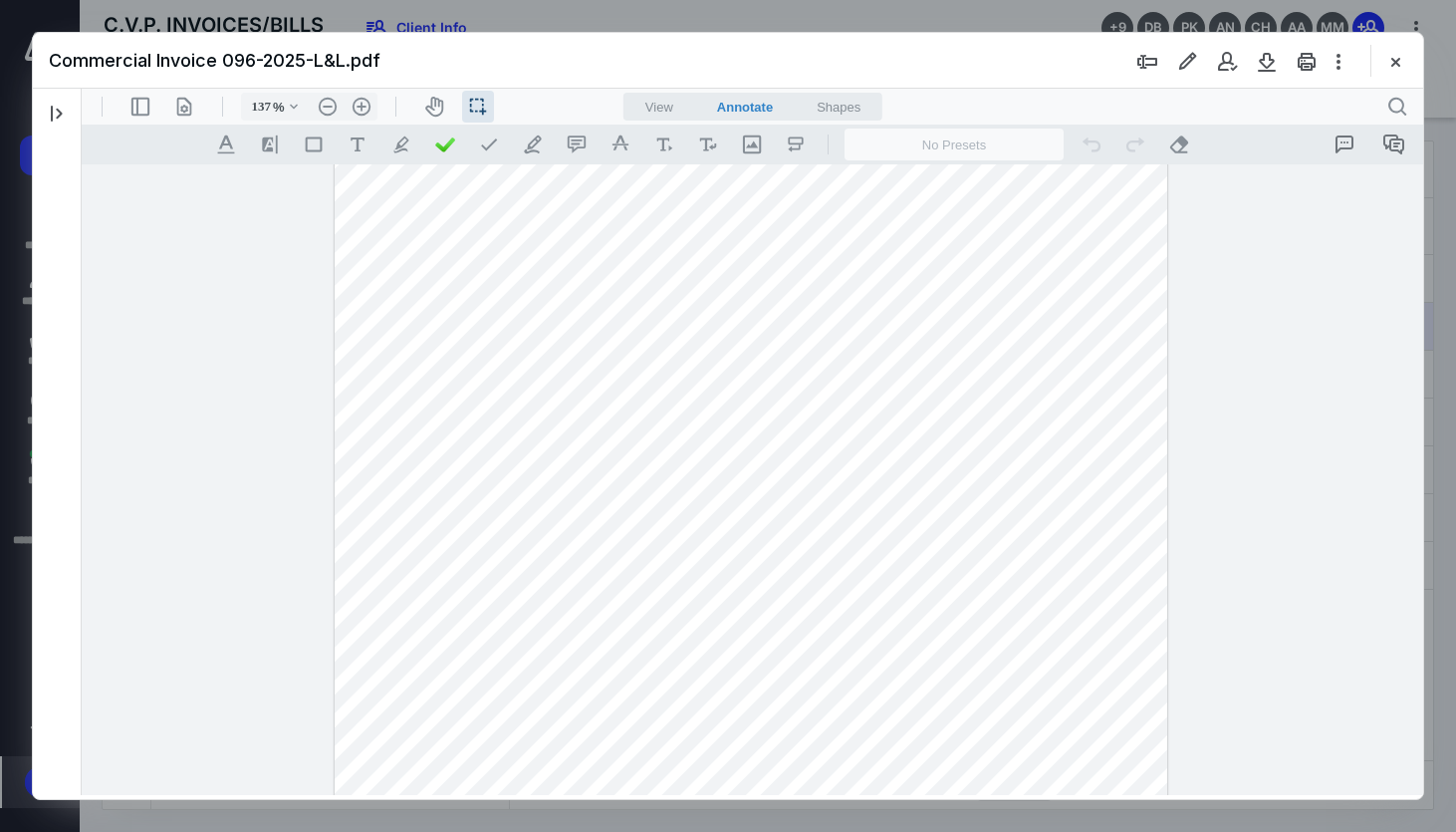 scroll, scrollTop: 130, scrollLeft: 0, axis: vertical 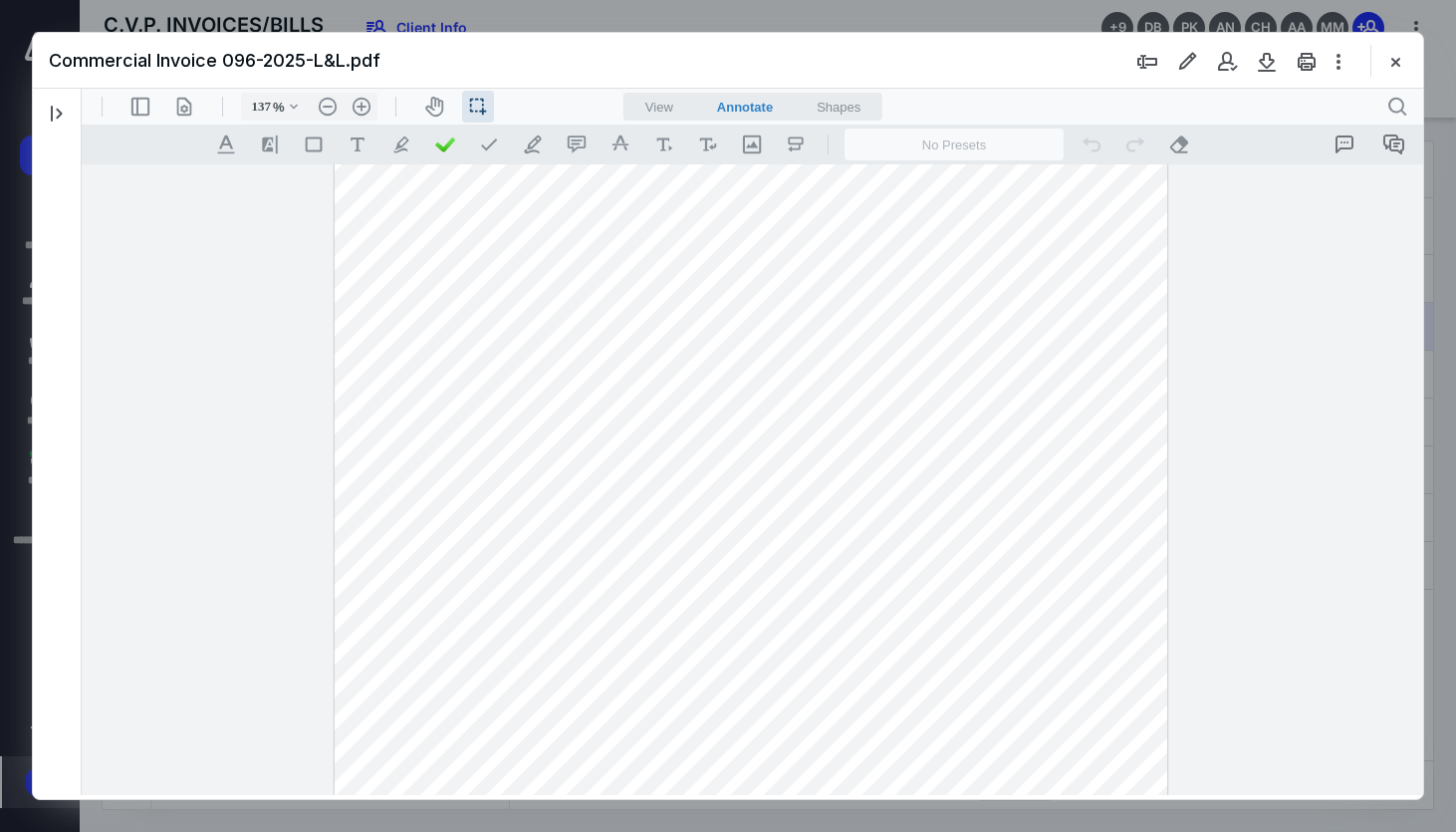 drag, startPoint x: 767, startPoint y: 298, endPoint x: 838, endPoint y: 299, distance: 71.00704 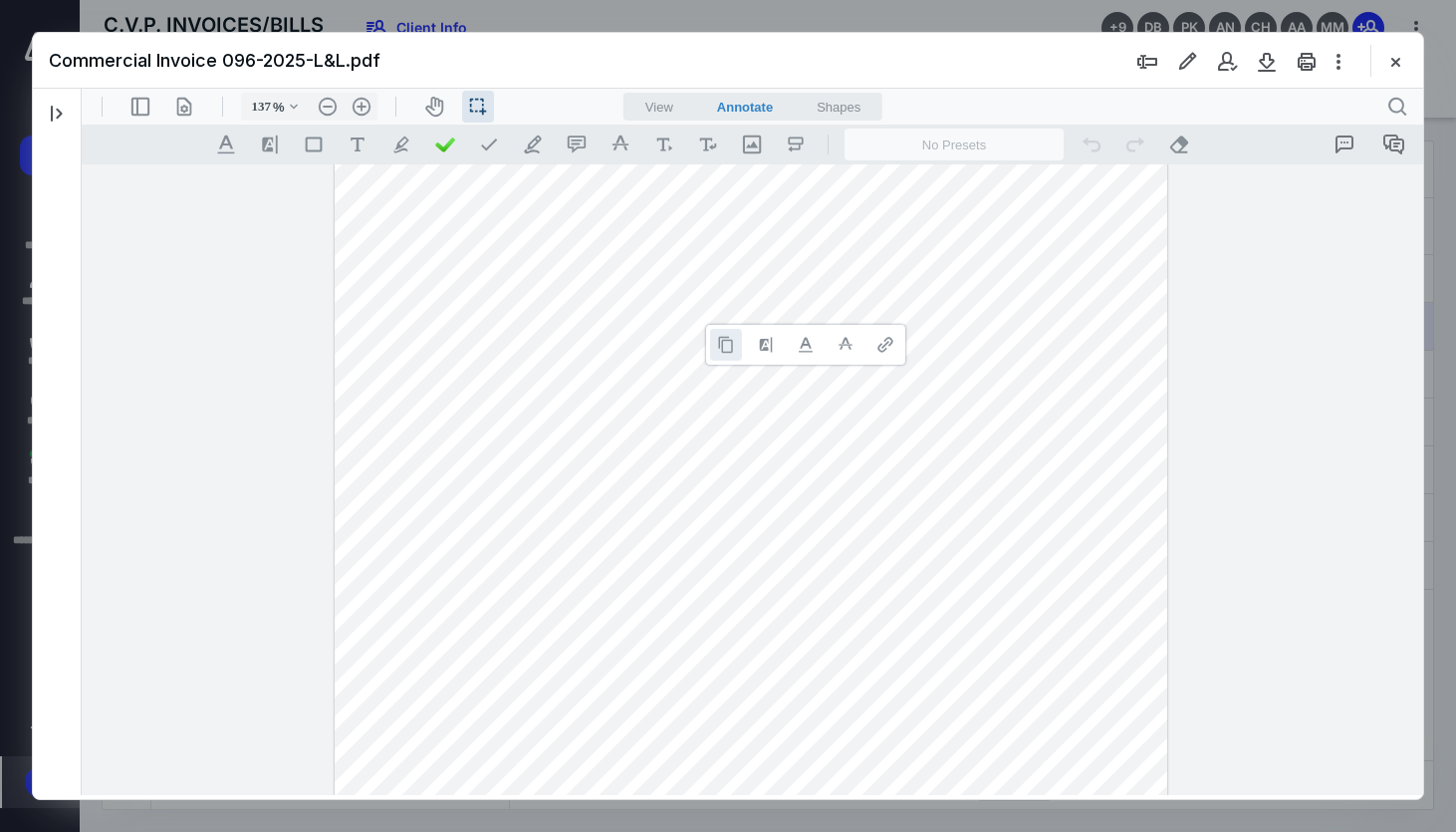 click at bounding box center (726, 345) 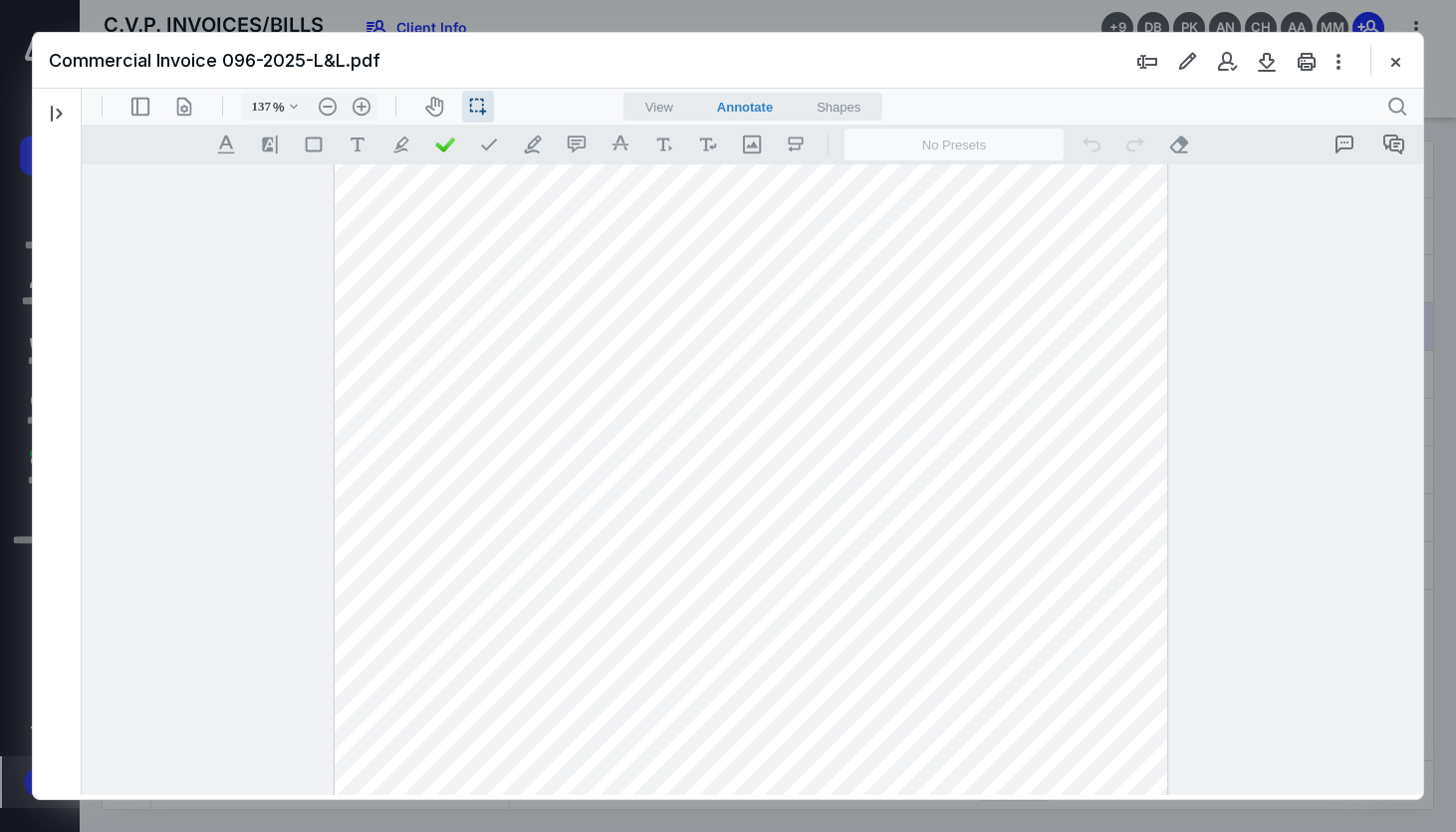 scroll, scrollTop: 235, scrollLeft: 0, axis: vertical 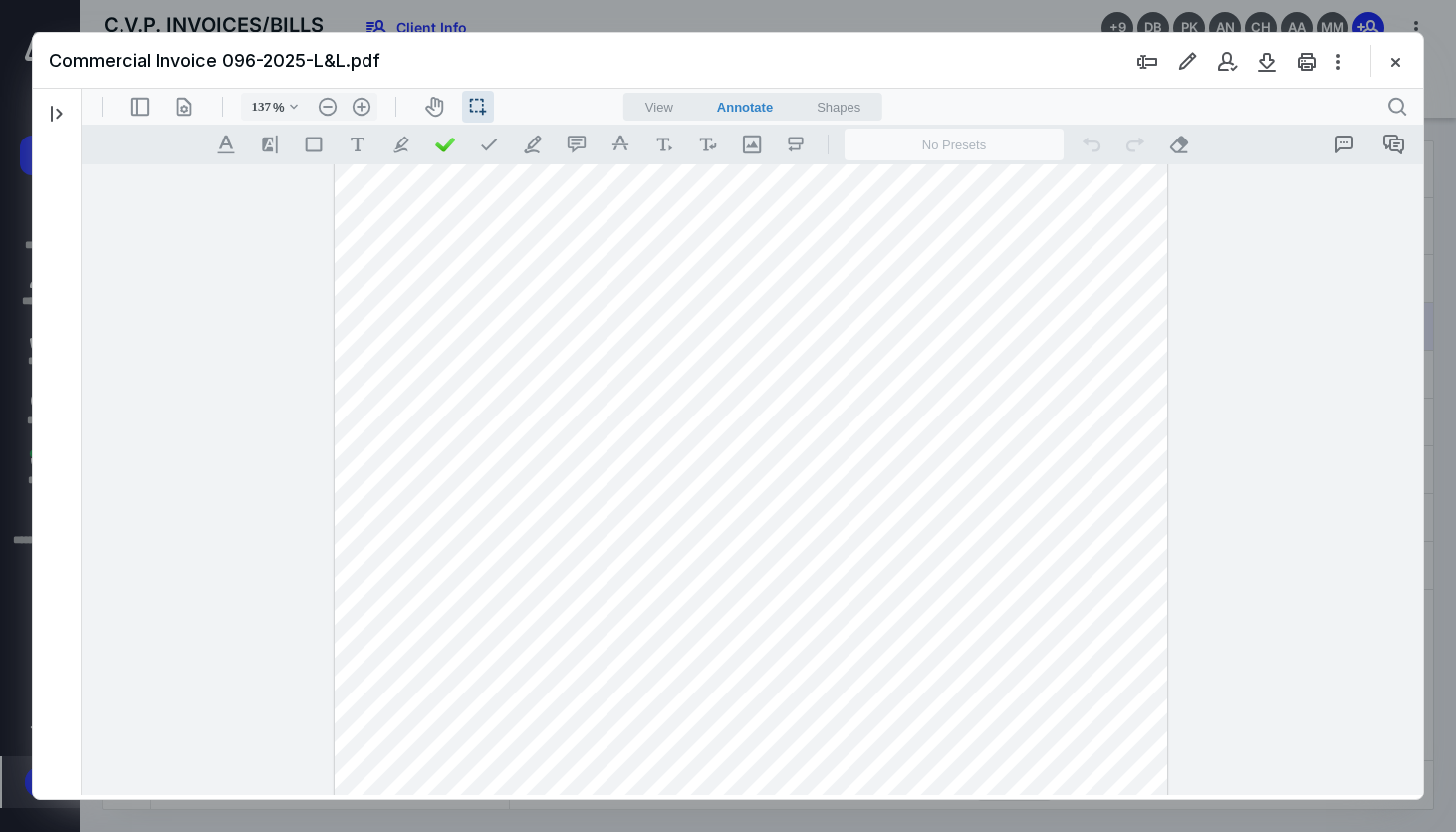 drag, startPoint x: 739, startPoint y: 529, endPoint x: 778, endPoint y: 532, distance: 39.115214 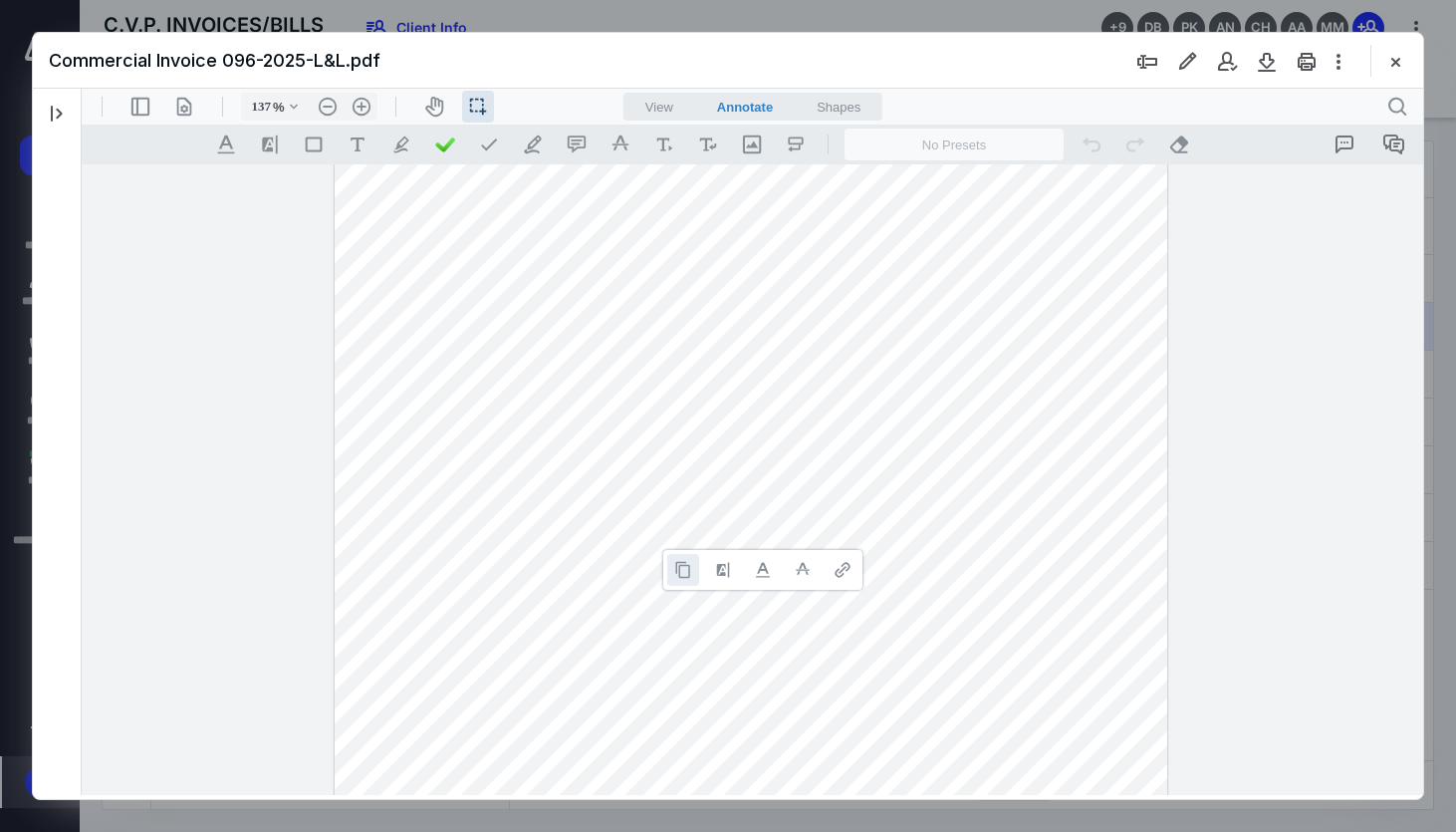 click at bounding box center (683, 570) 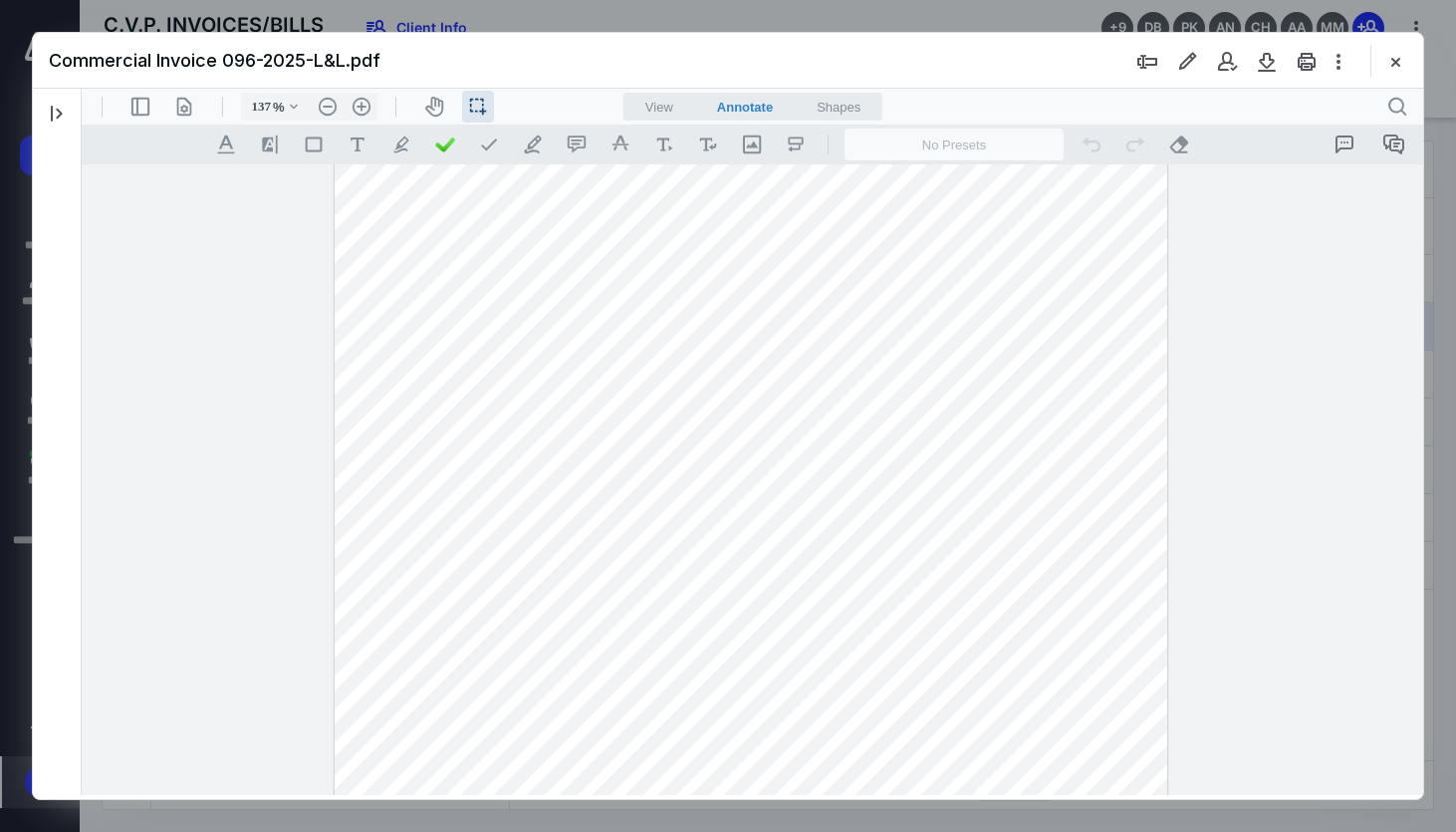 drag, startPoint x: 950, startPoint y: 526, endPoint x: 1004, endPoint y: 528, distance: 54.037024 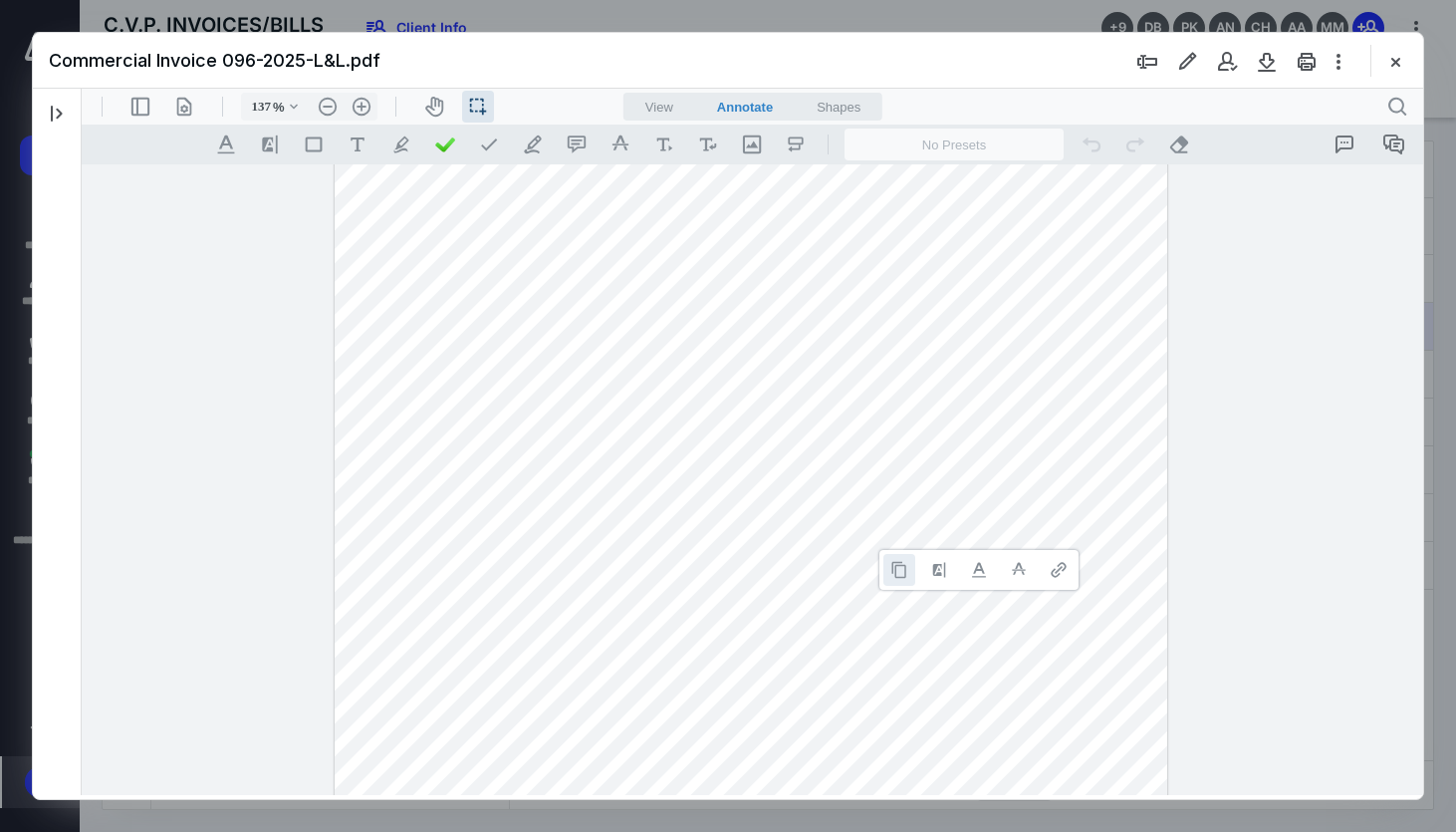 click at bounding box center [899, 570] 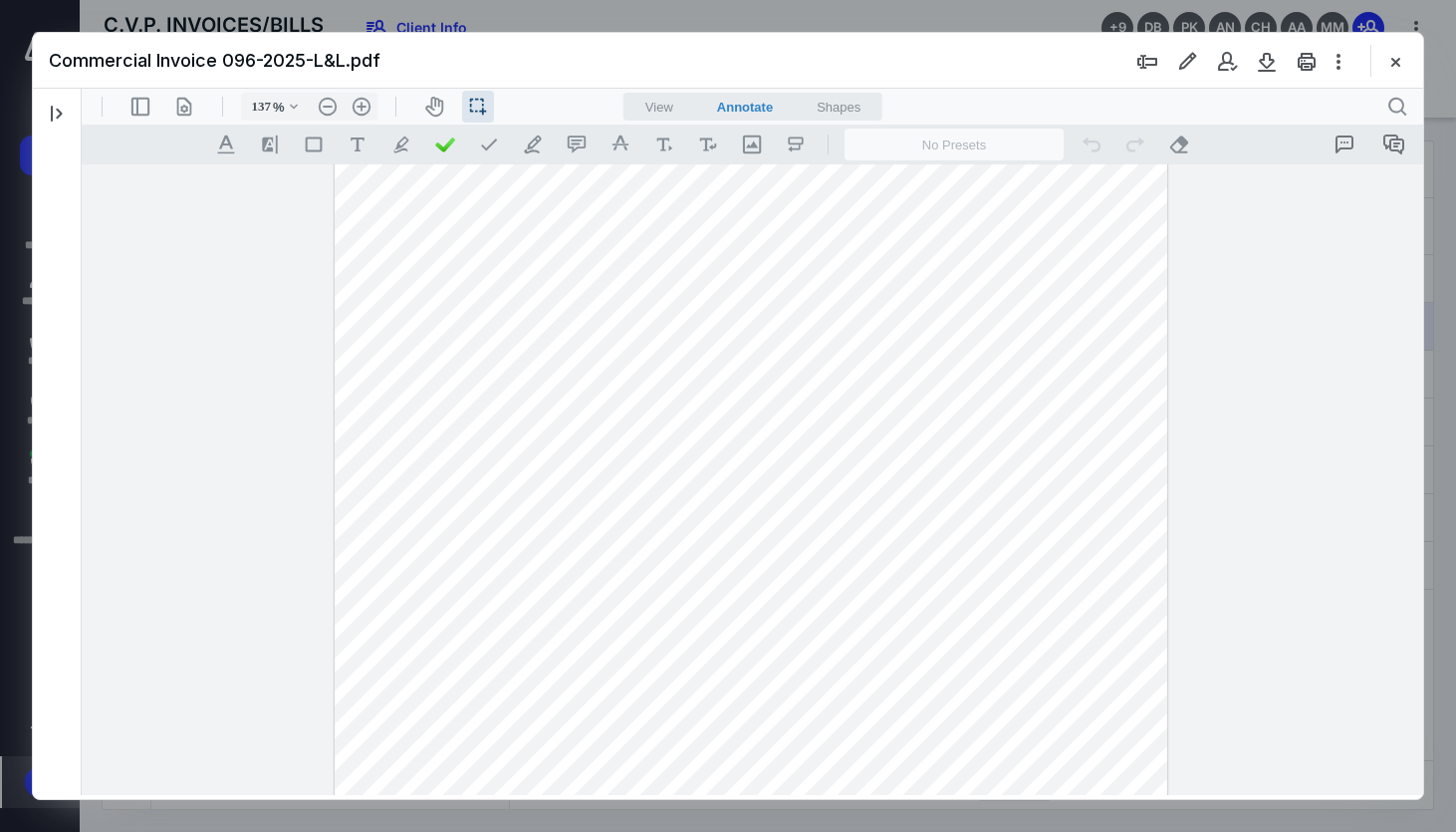 scroll, scrollTop: 275, scrollLeft: 0, axis: vertical 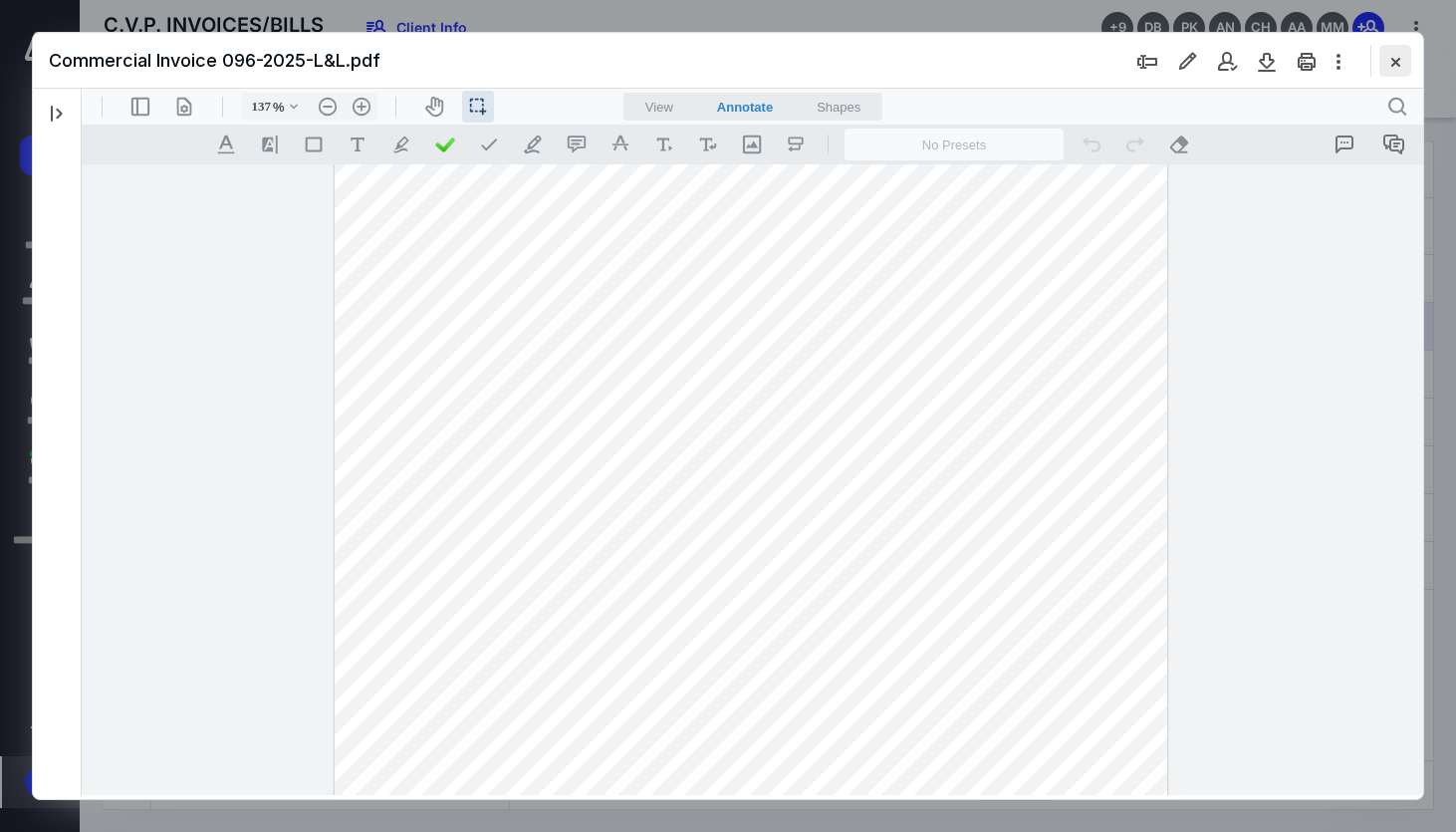 click at bounding box center [1395, 61] 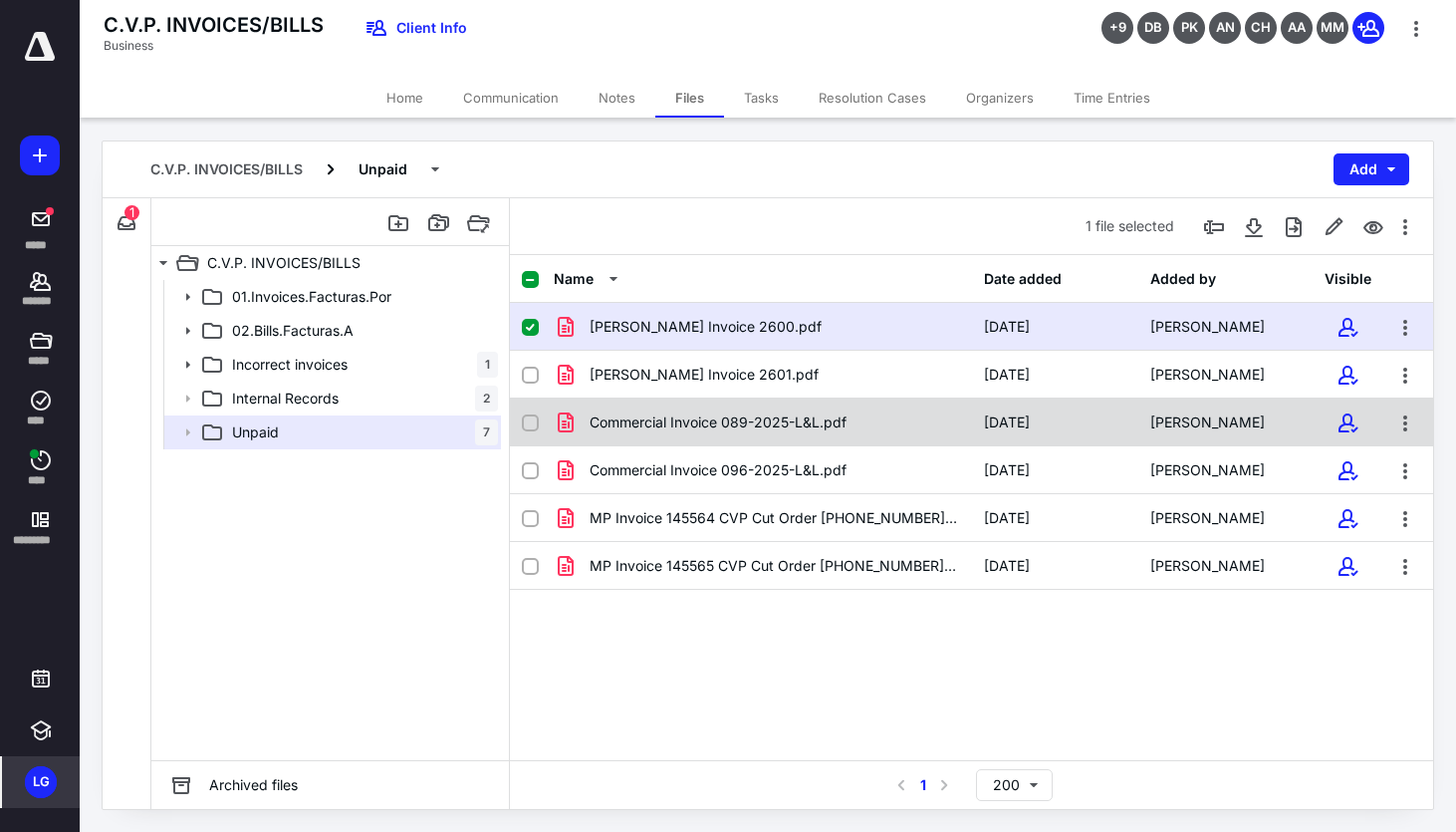 click at bounding box center [530, 423] 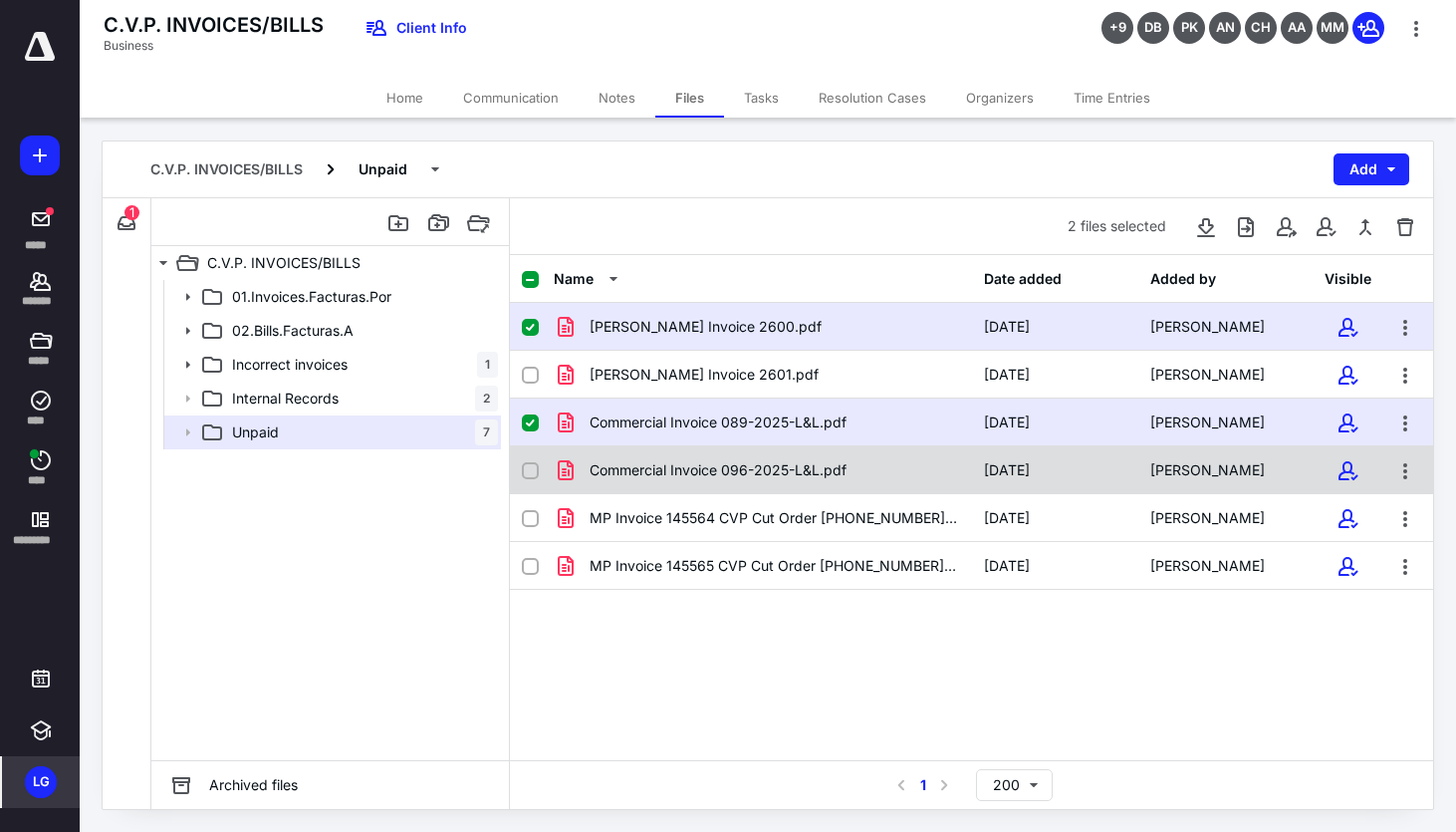 click 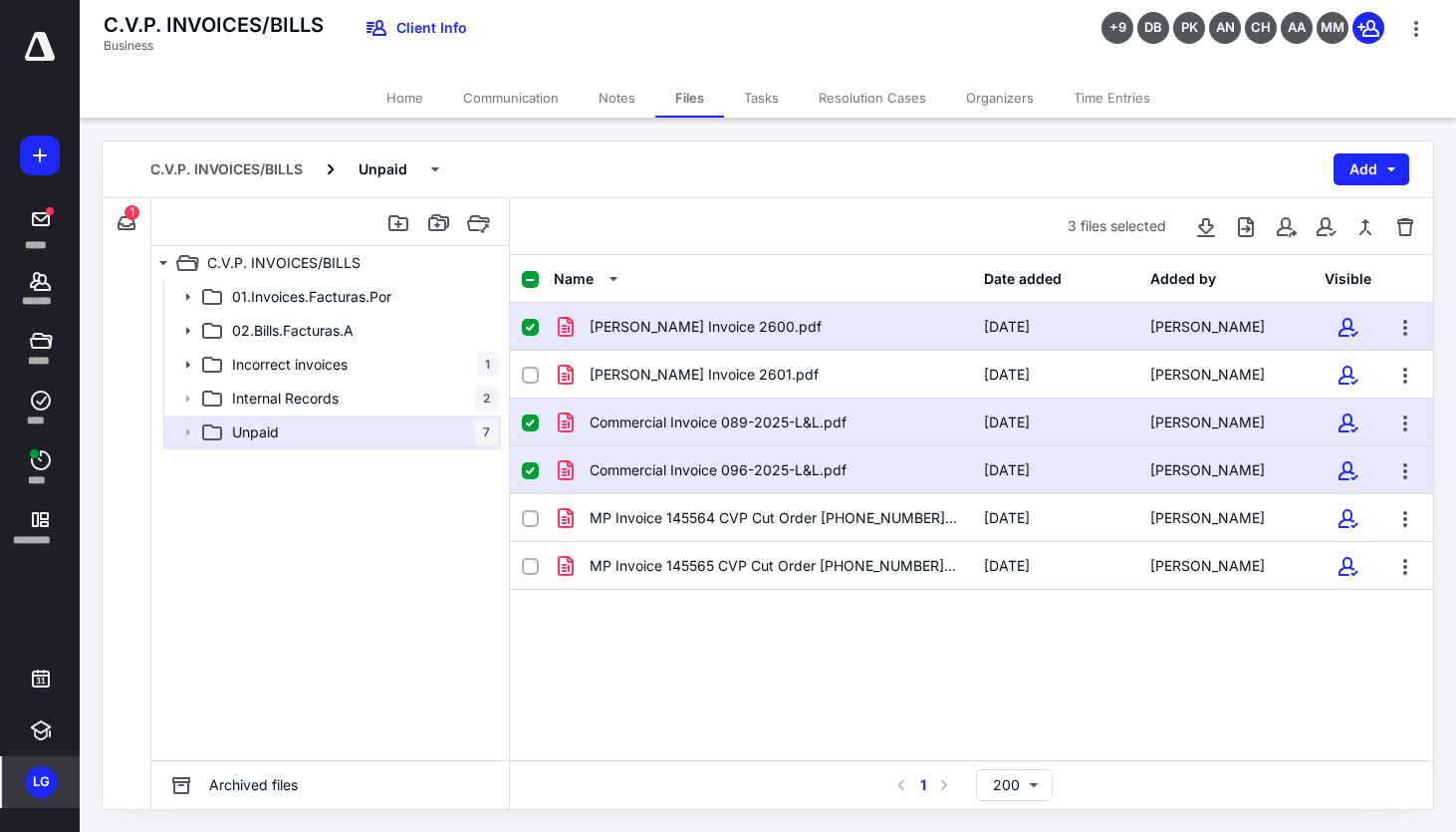 click at bounding box center (530, 328) 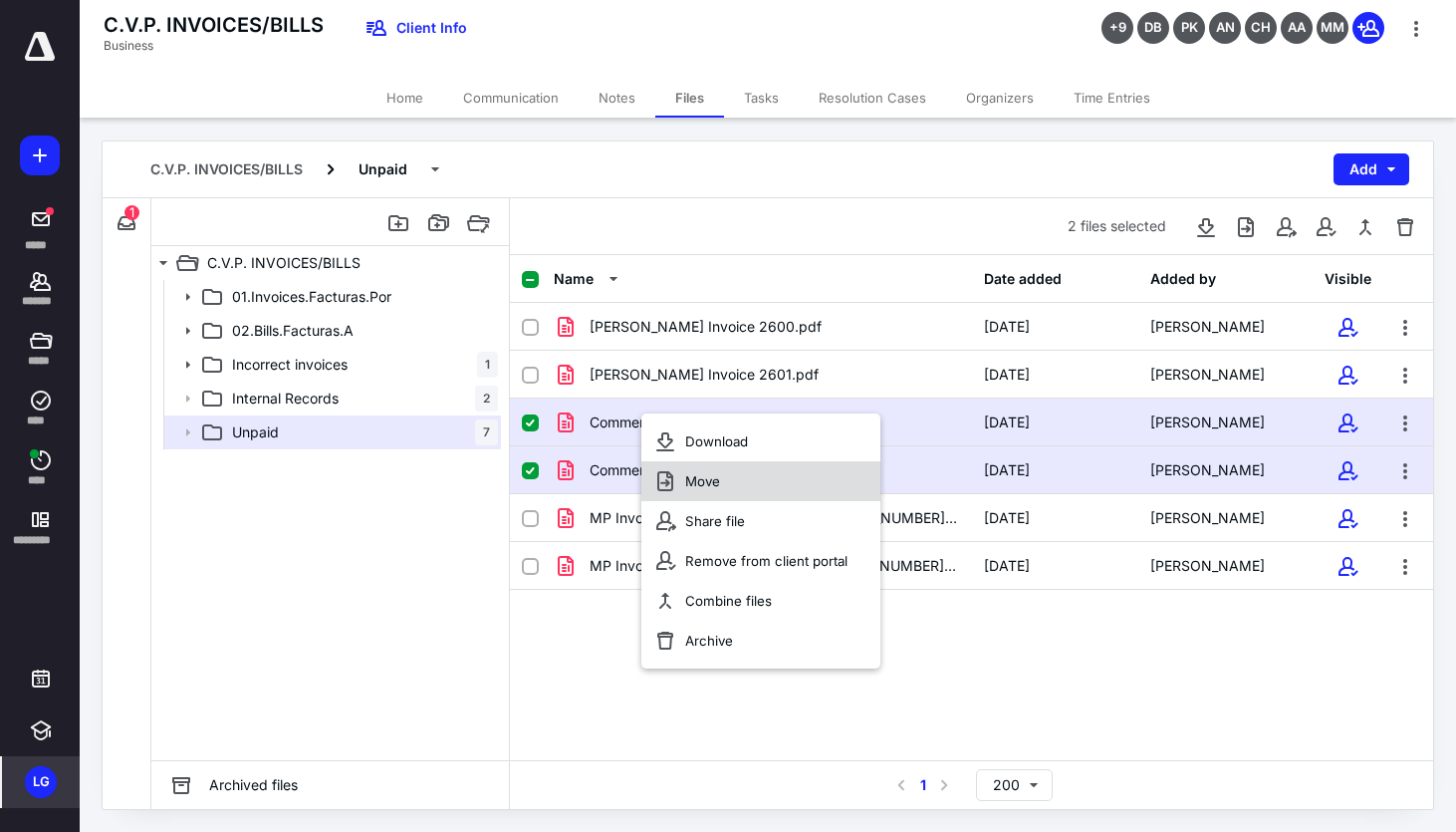 click on "Move" at bounding box center (761, 481) 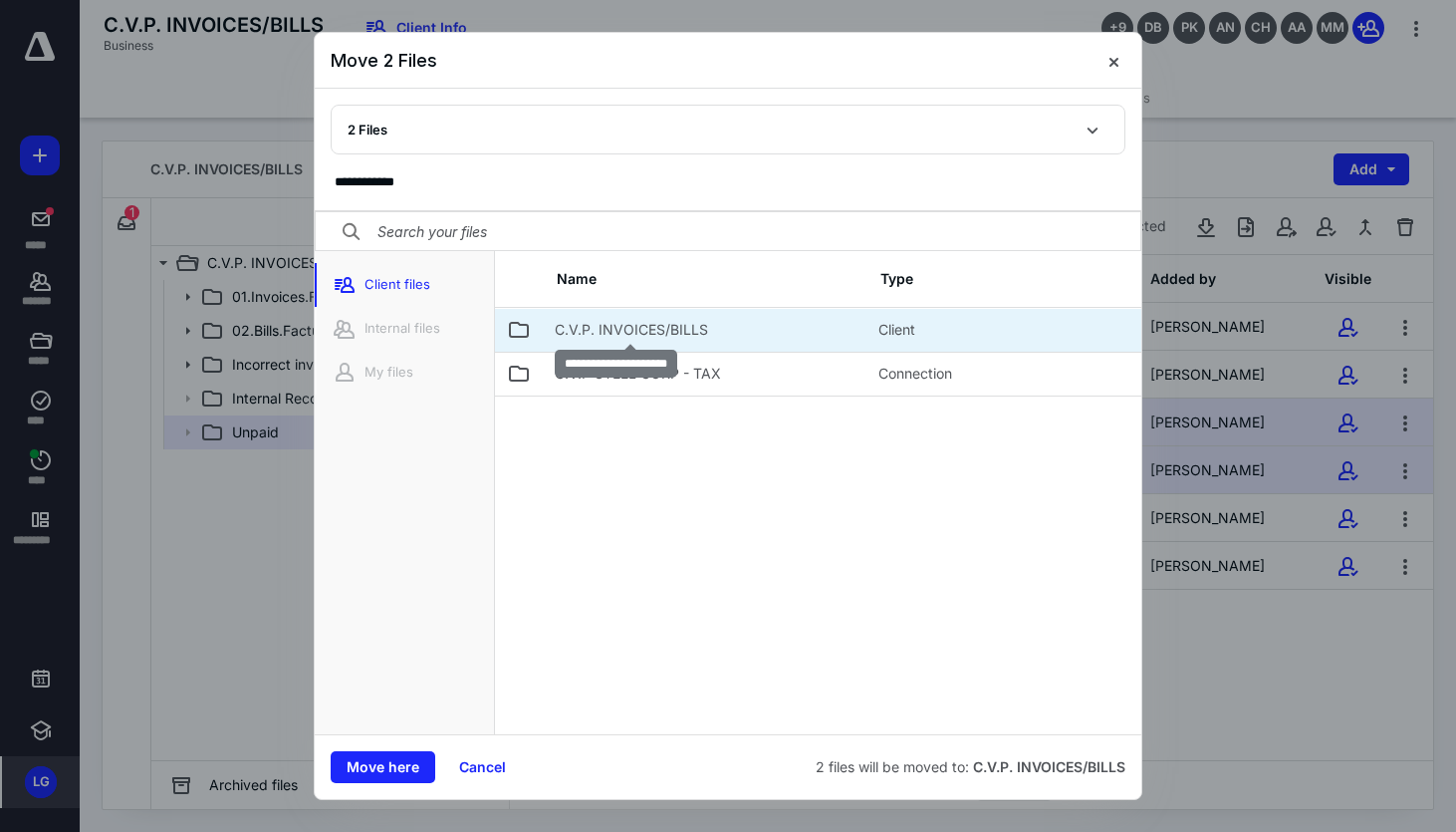 click on "C.V.P. INVOICES/BILLS" at bounding box center (631, 330) 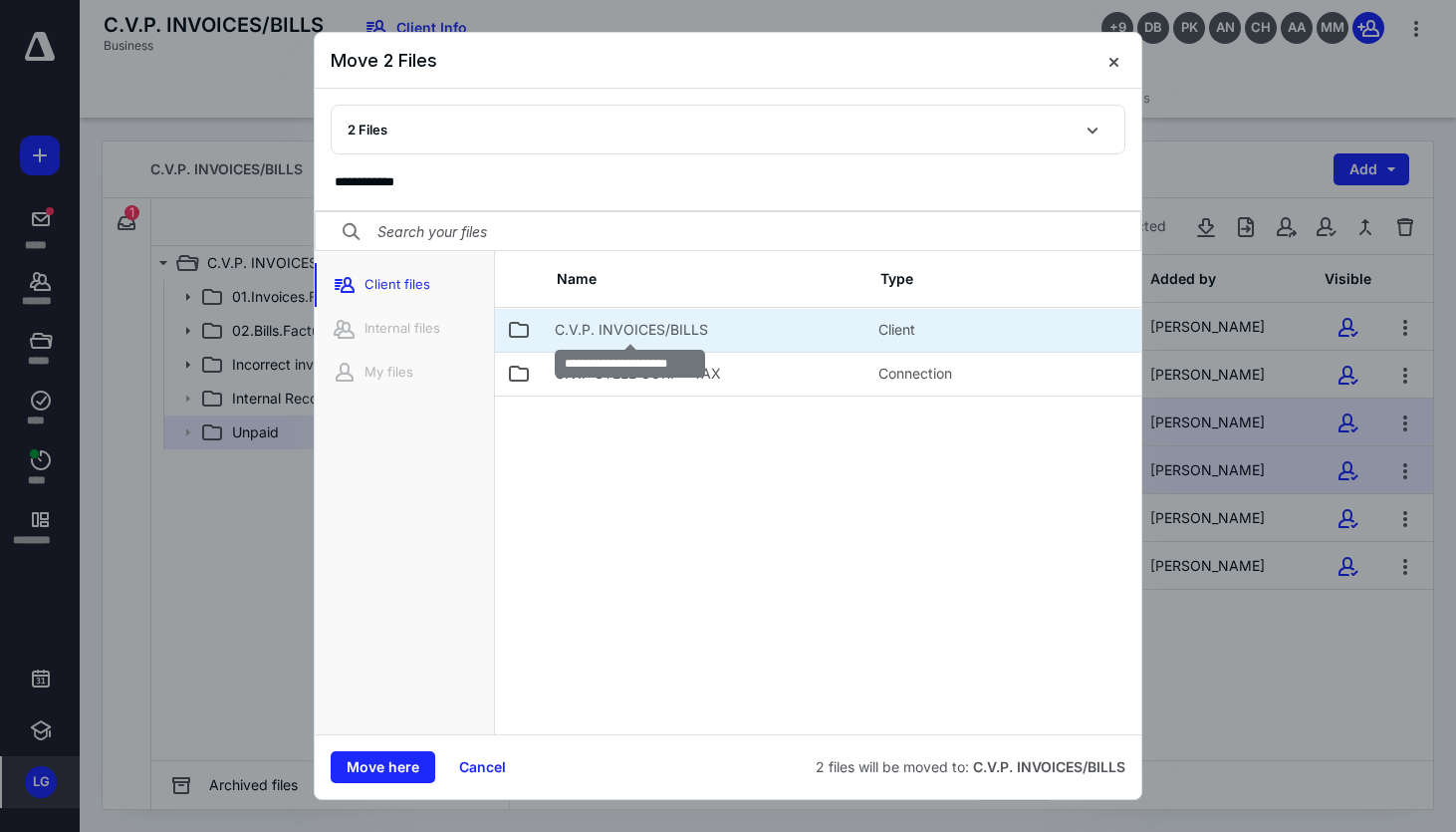 click on "C.V.P. INVOICES/BILLS" at bounding box center (631, 330) 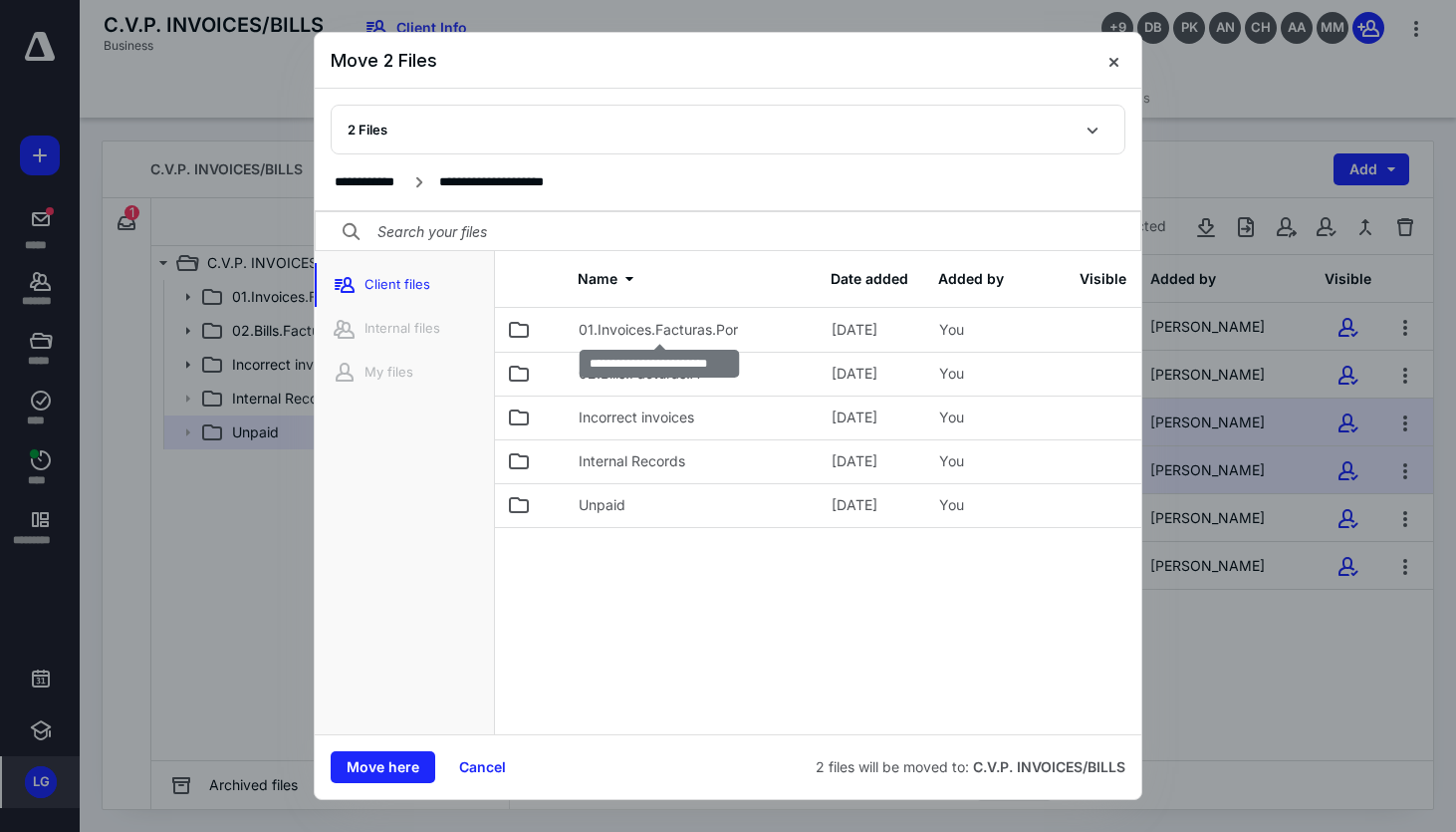 click on "01.Invoices.Facturas.Por" at bounding box center [658, 330] 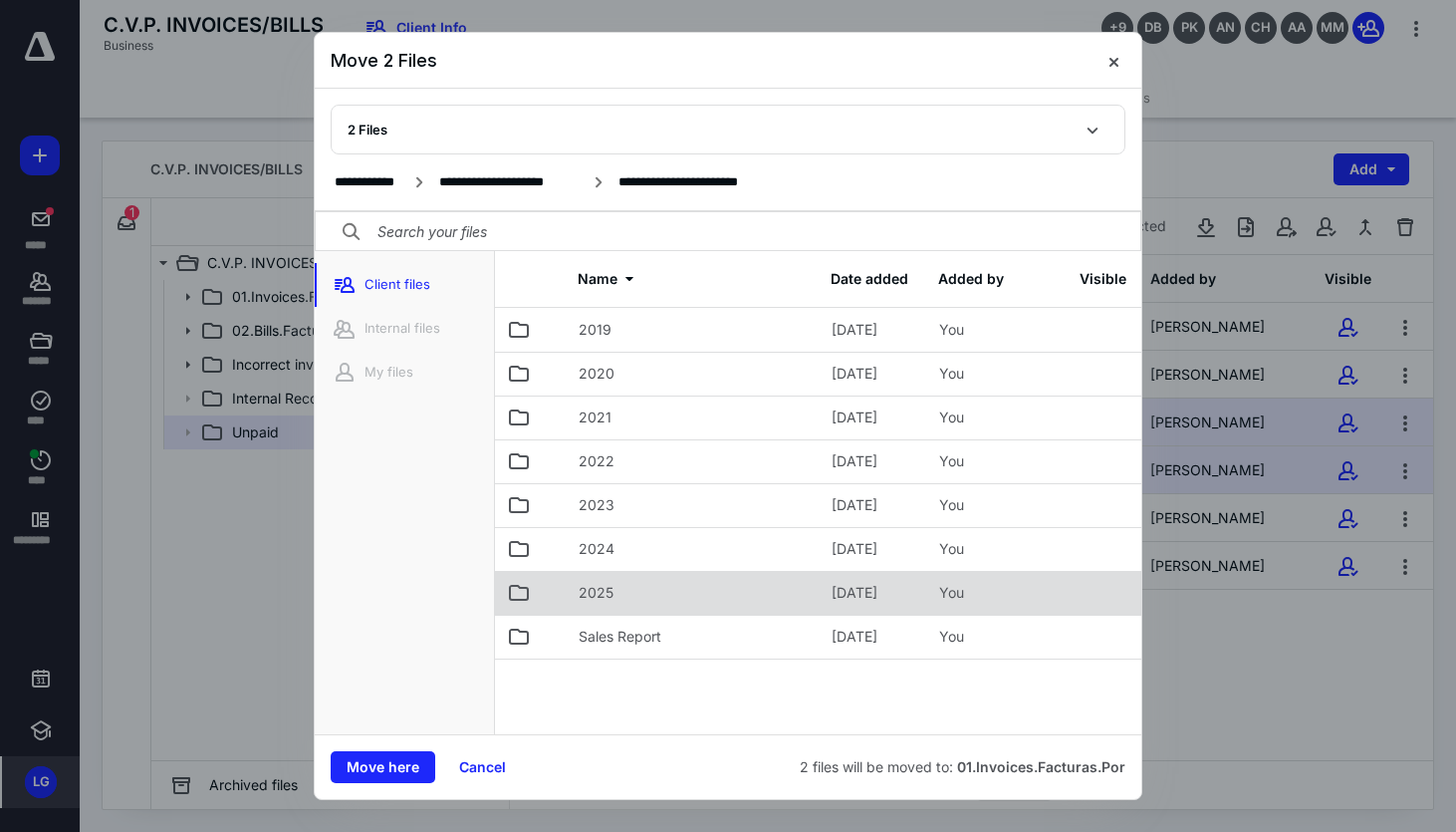 click on "2025" at bounding box center [693, 593] 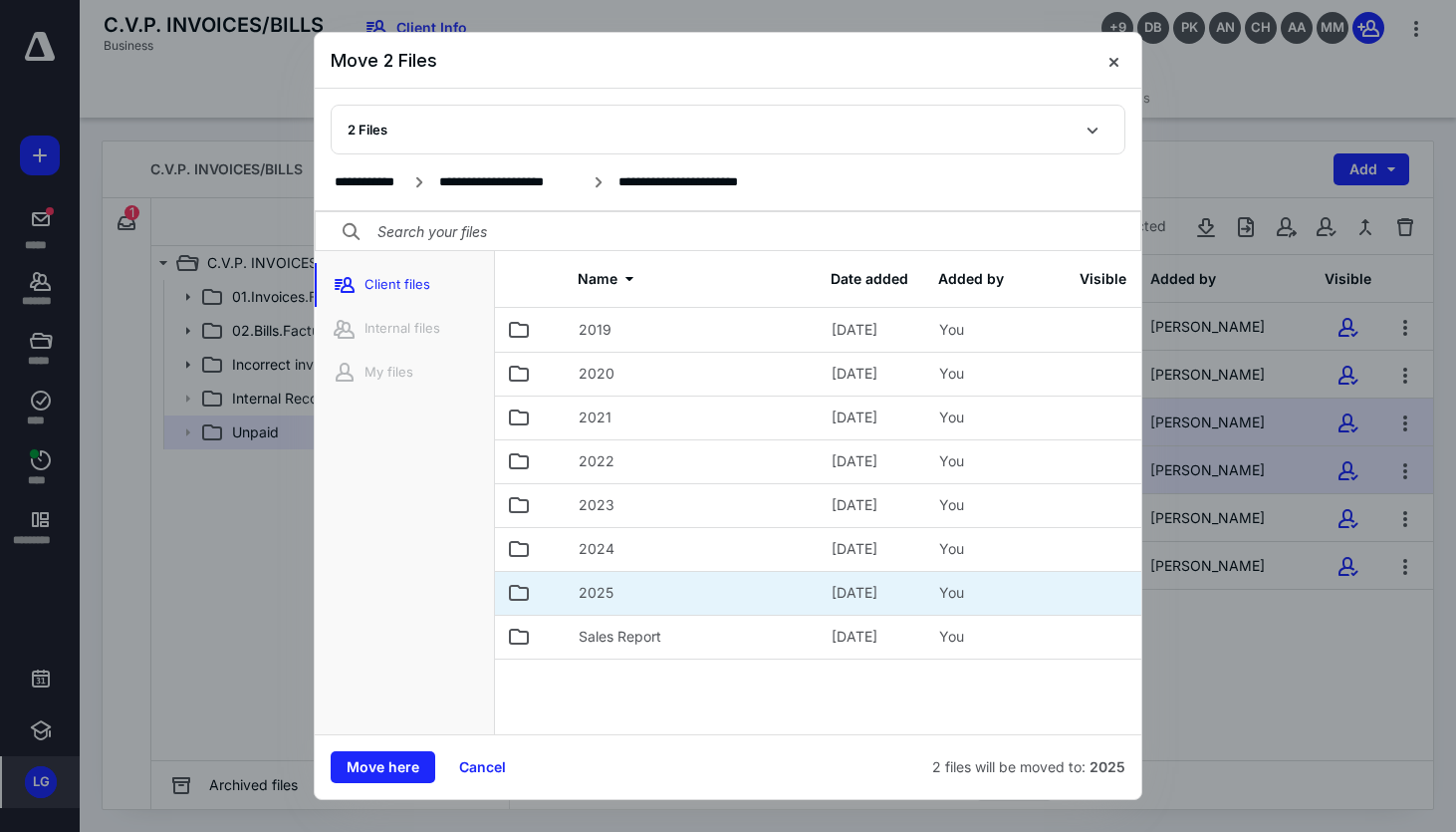 click on "2025" at bounding box center [693, 593] 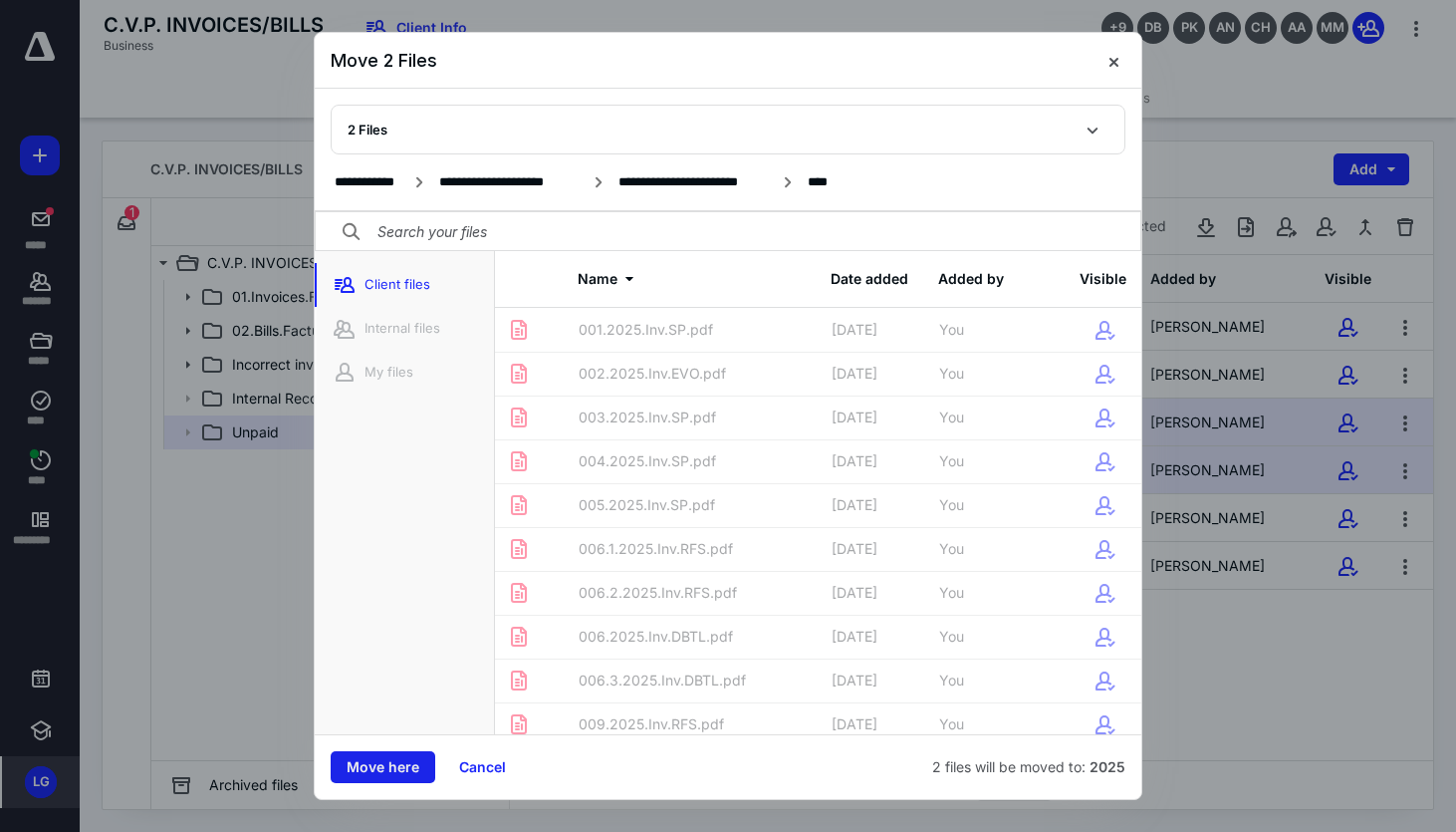 click on "Move here" at bounding box center [382, 767] 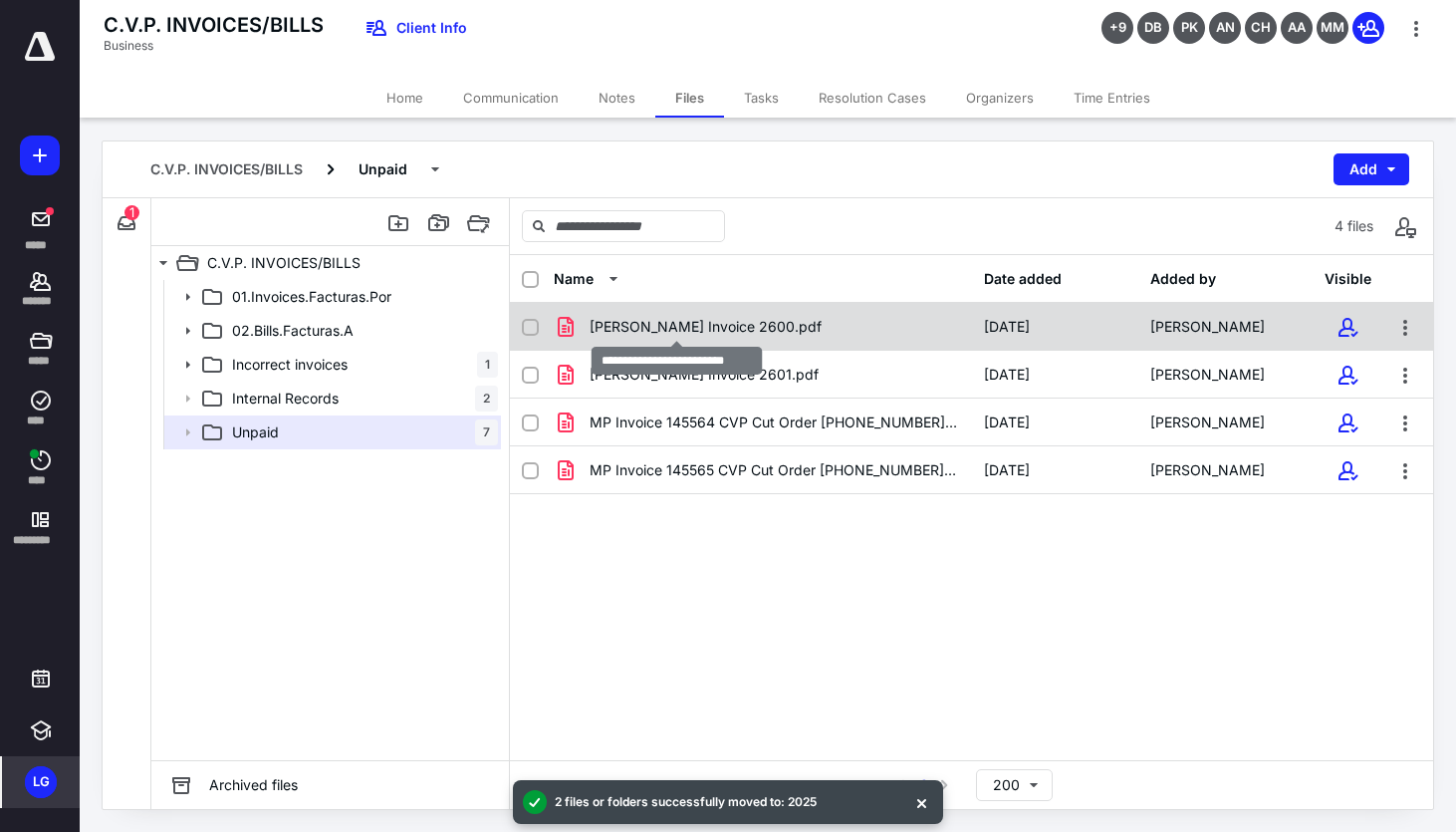 click on "[PERSON_NAME] Invoice 2600.pdf" at bounding box center [705, 327] 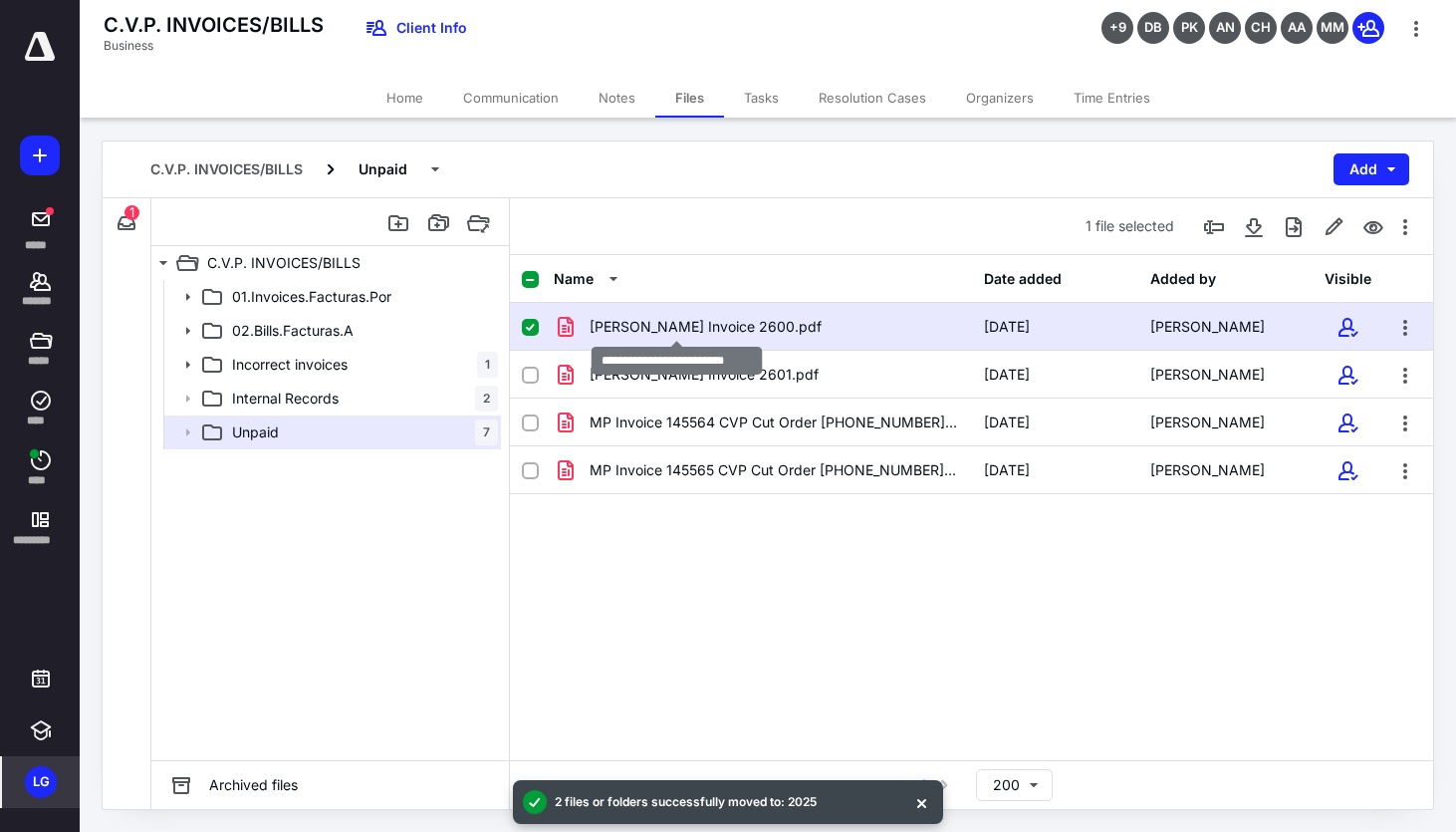 click on "[PERSON_NAME] Invoice 2600.pdf" at bounding box center (705, 327) 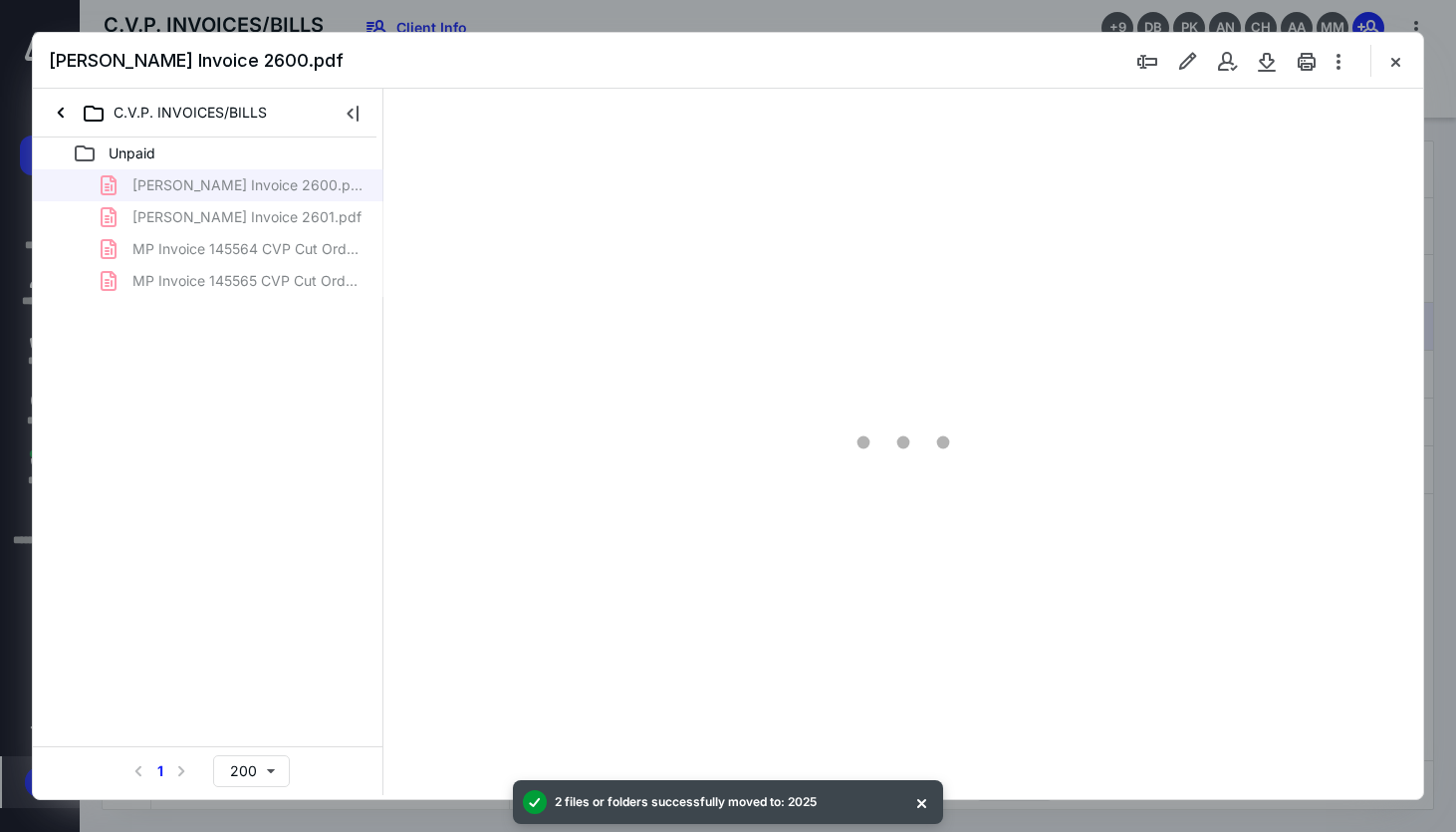 scroll, scrollTop: 0, scrollLeft: 0, axis: both 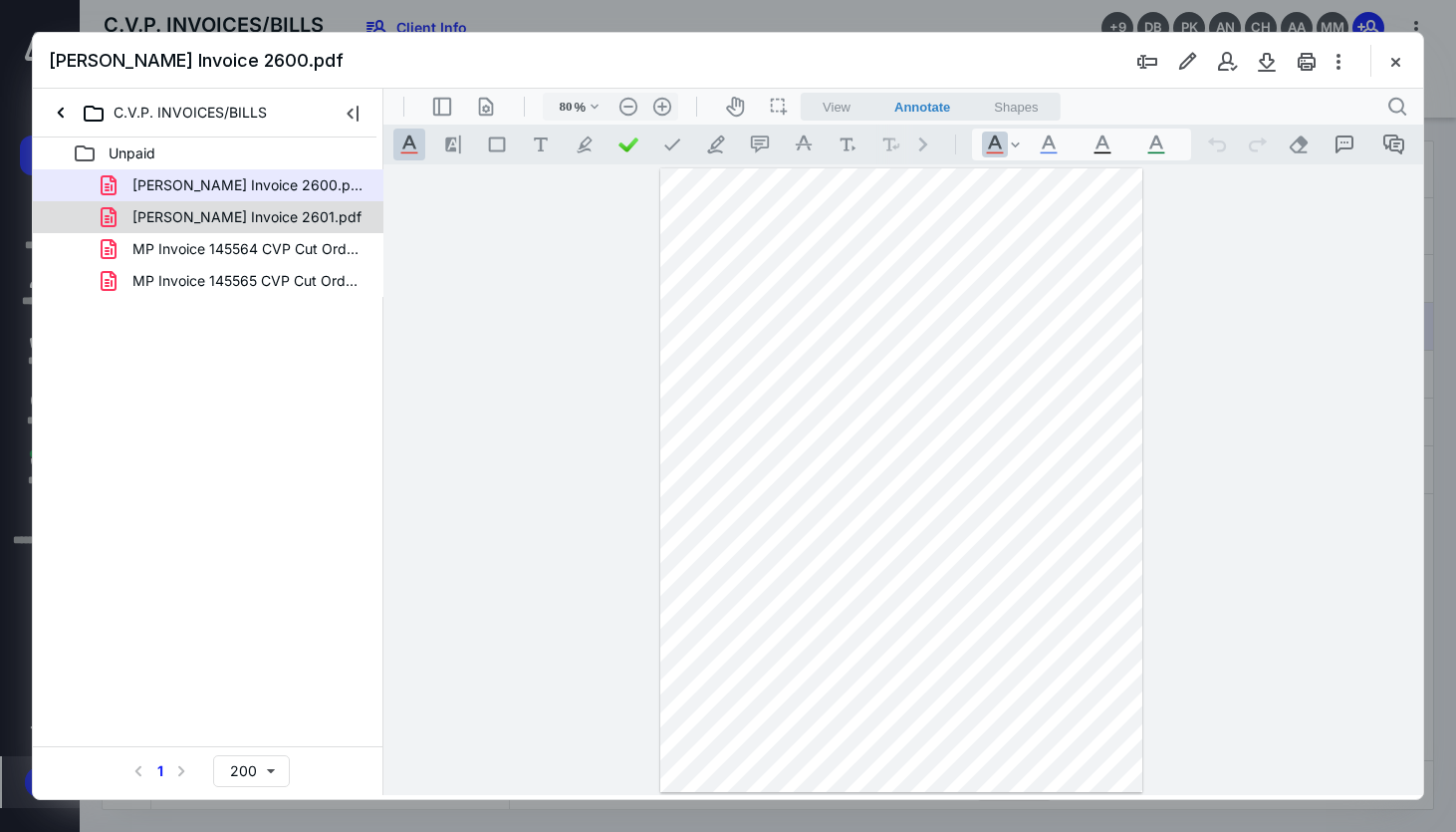 click on "[PERSON_NAME] Invoice 2601.pdf" at bounding box center [247, 217] 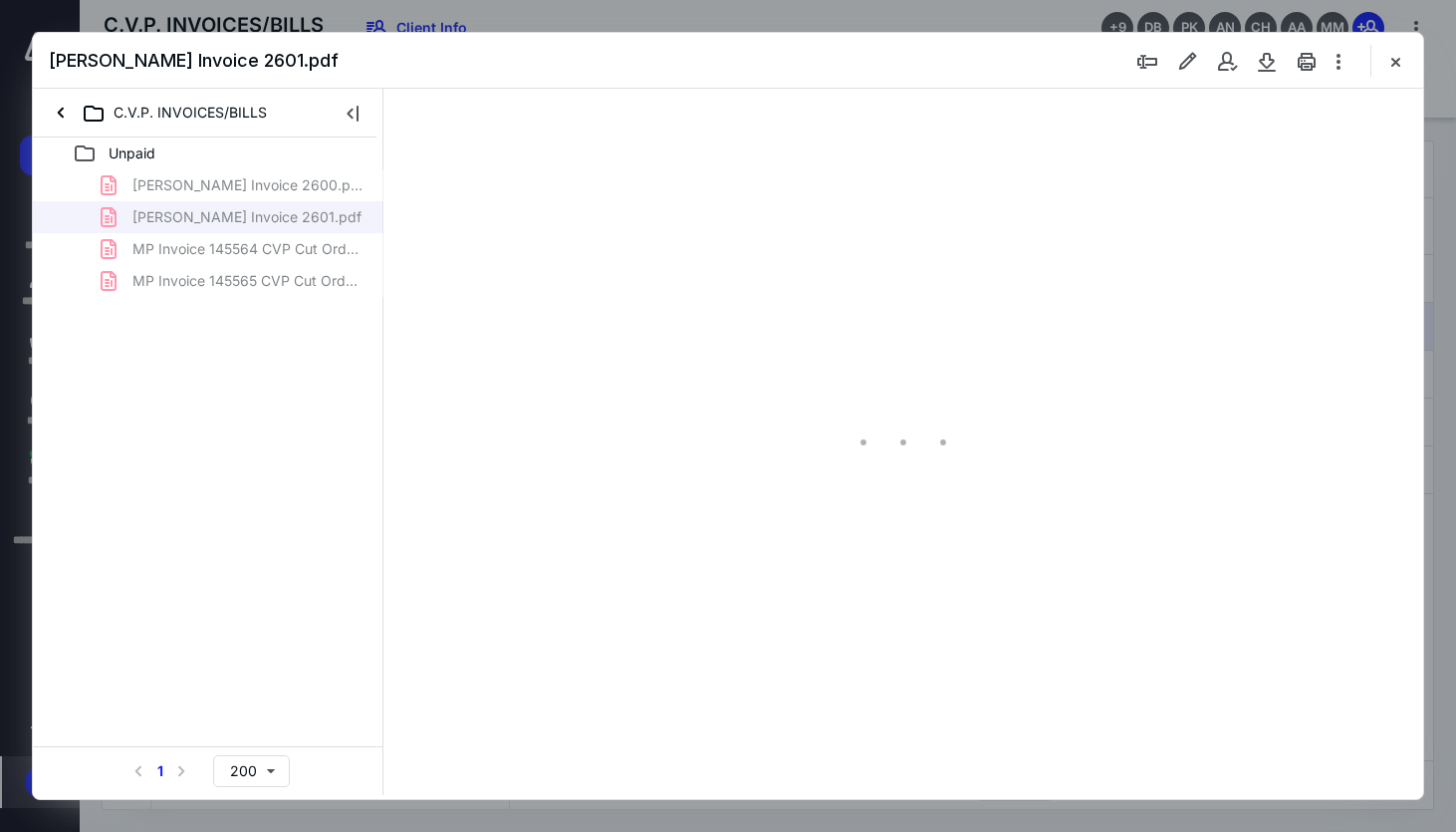 type on "80" 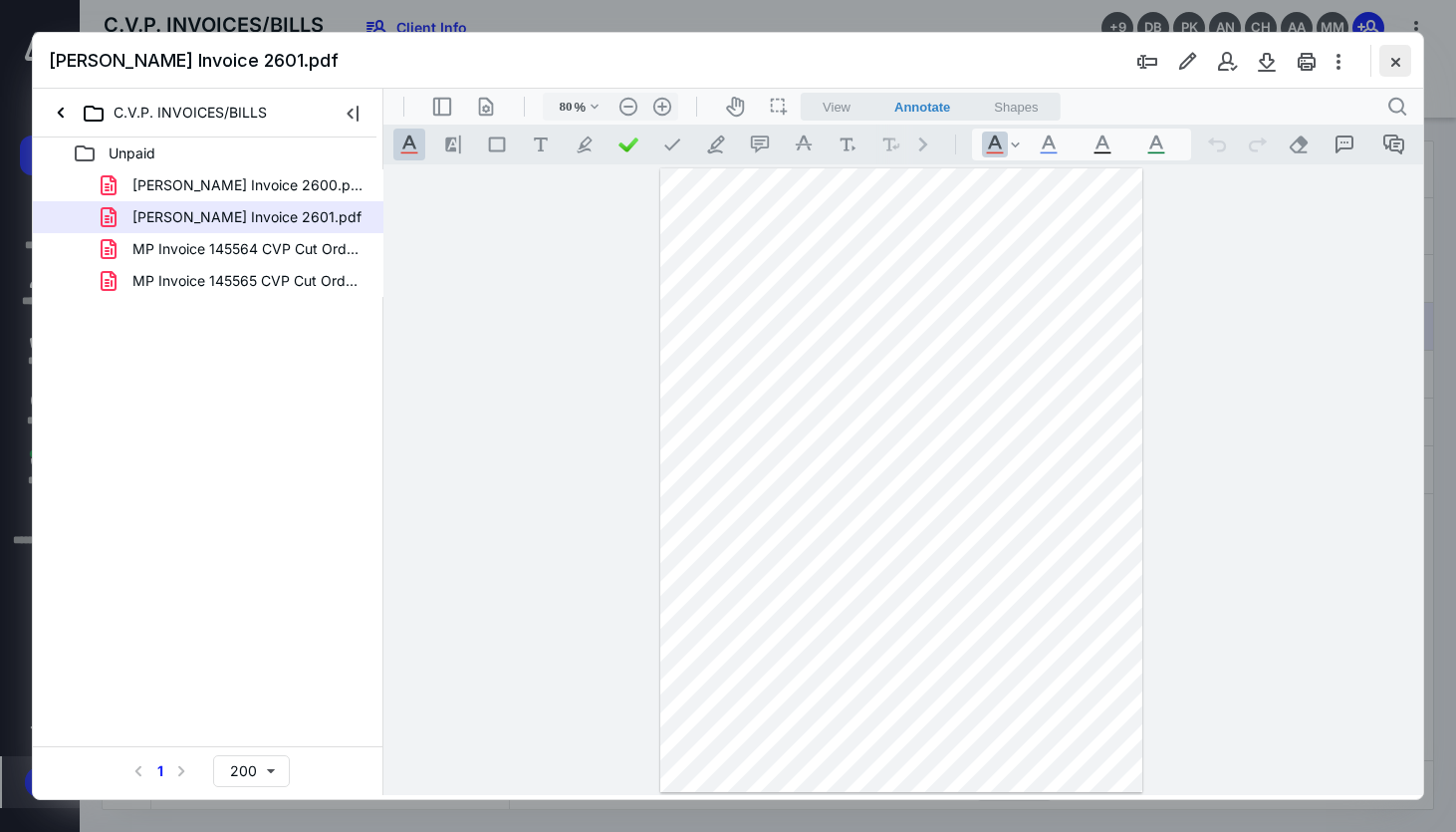 click at bounding box center [1395, 61] 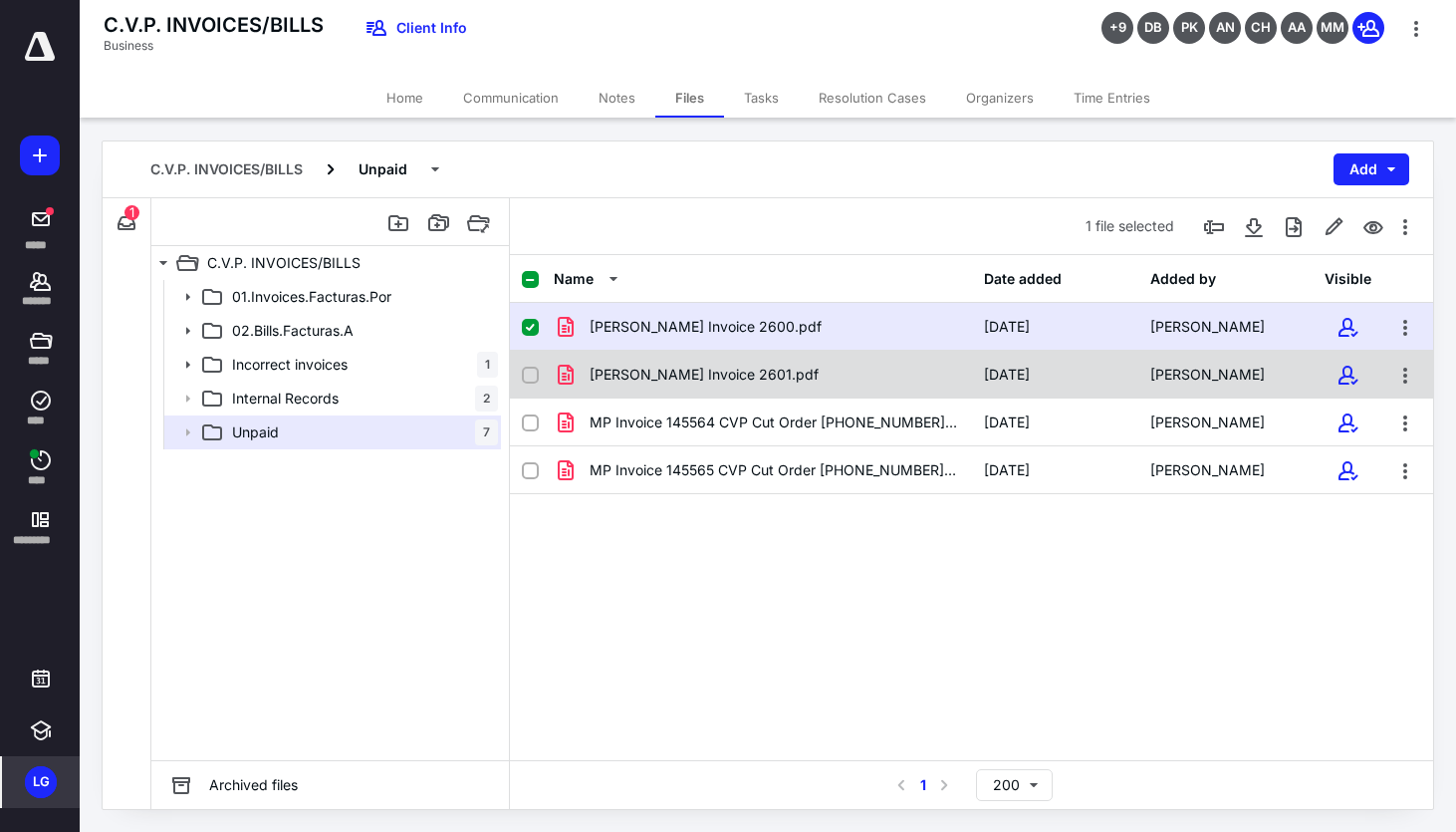 click 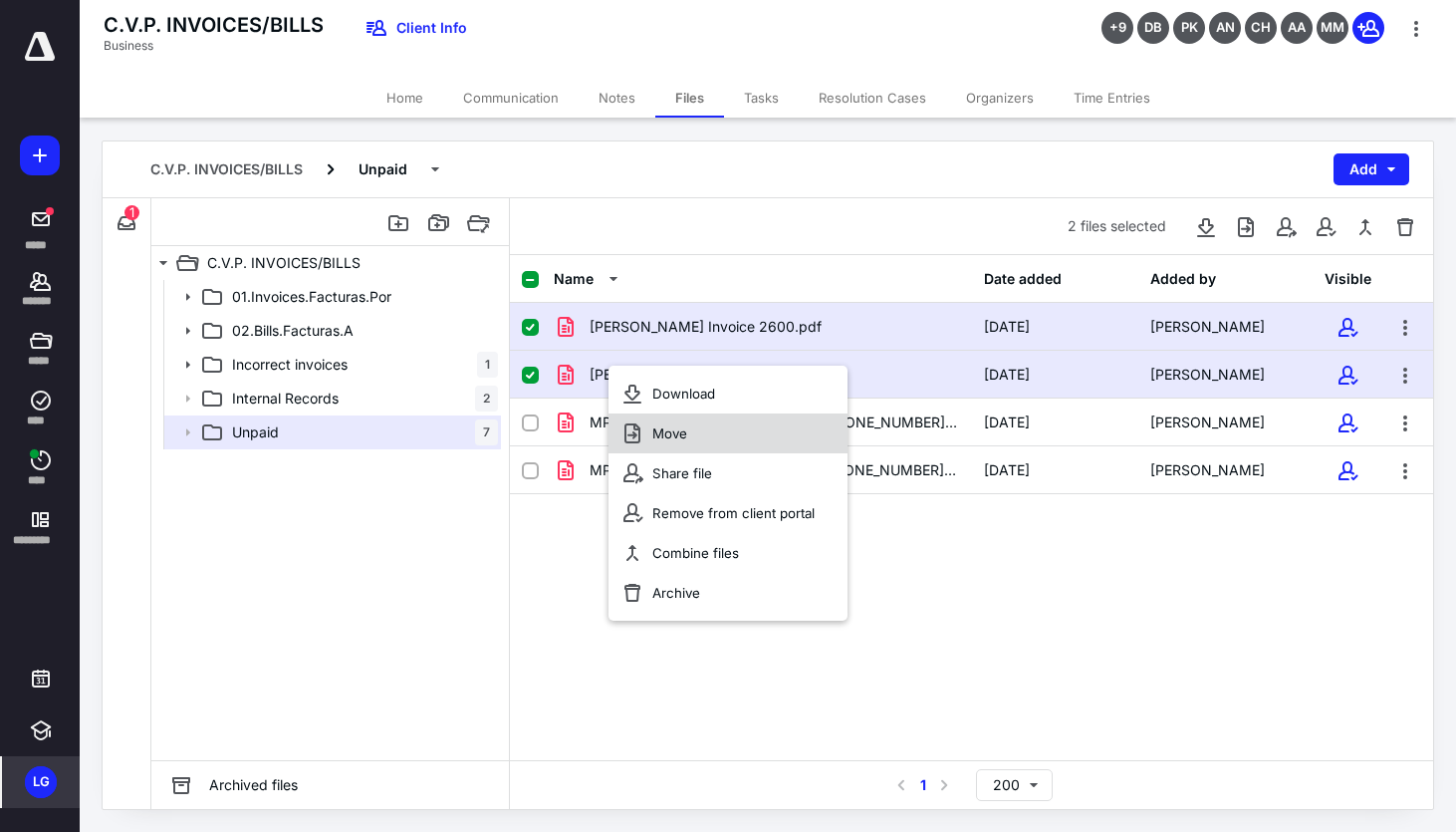 click on "Move" at bounding box center [728, 433] 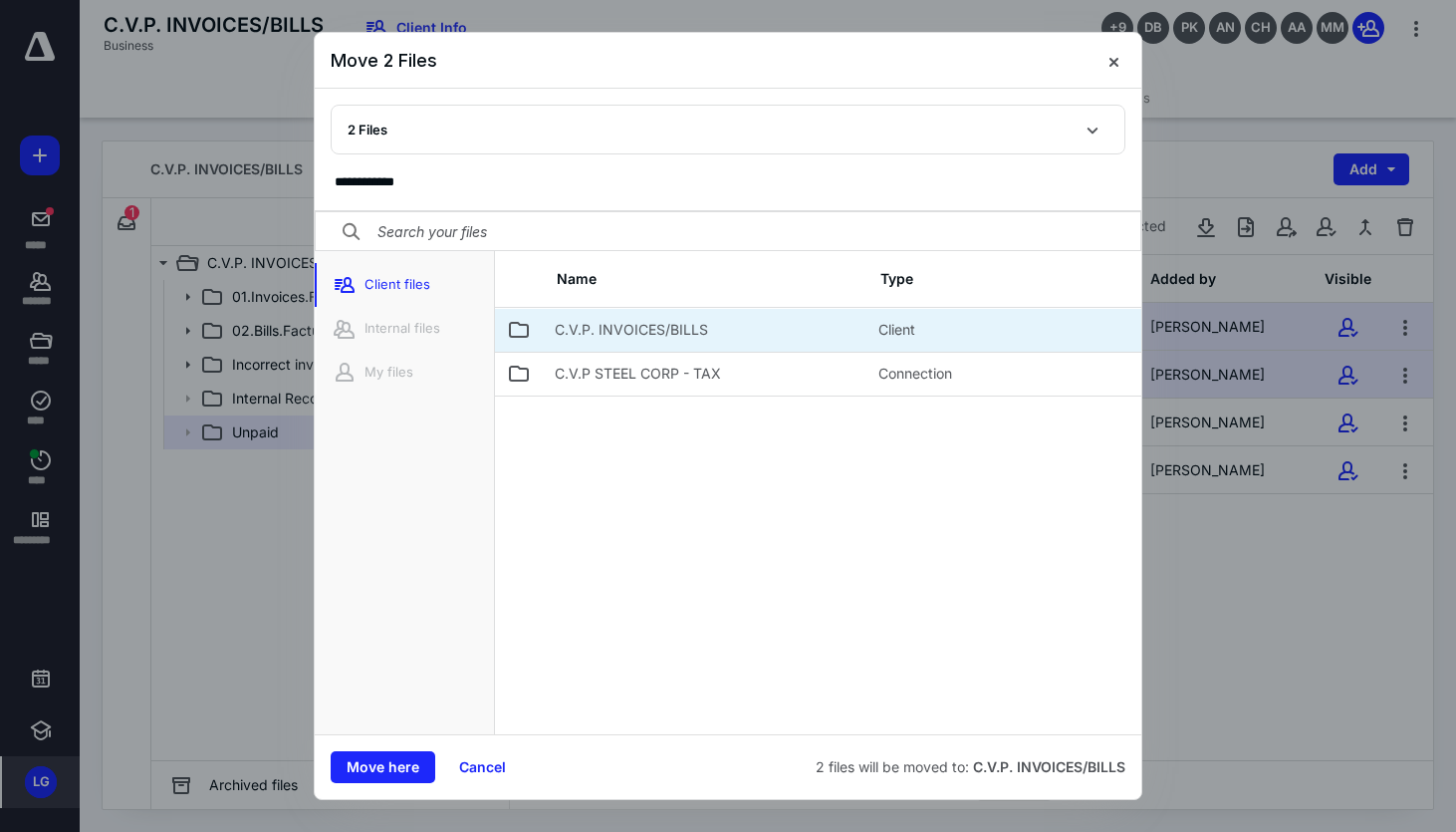 click on "C.V.P. INVOICES/BILLS" at bounding box center [631, 330] 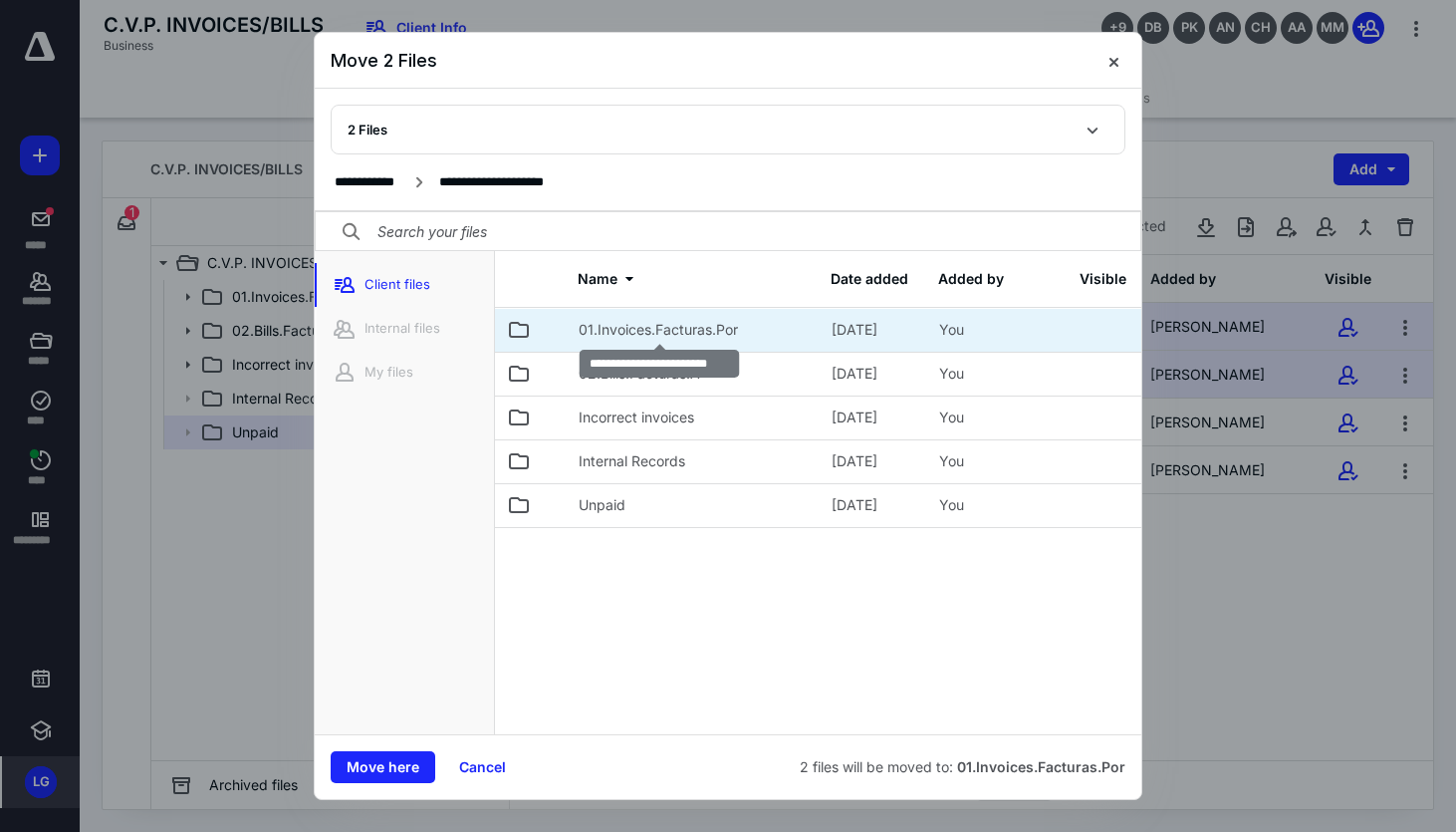 click on "01.Invoices.Facturas.Por" at bounding box center [658, 330] 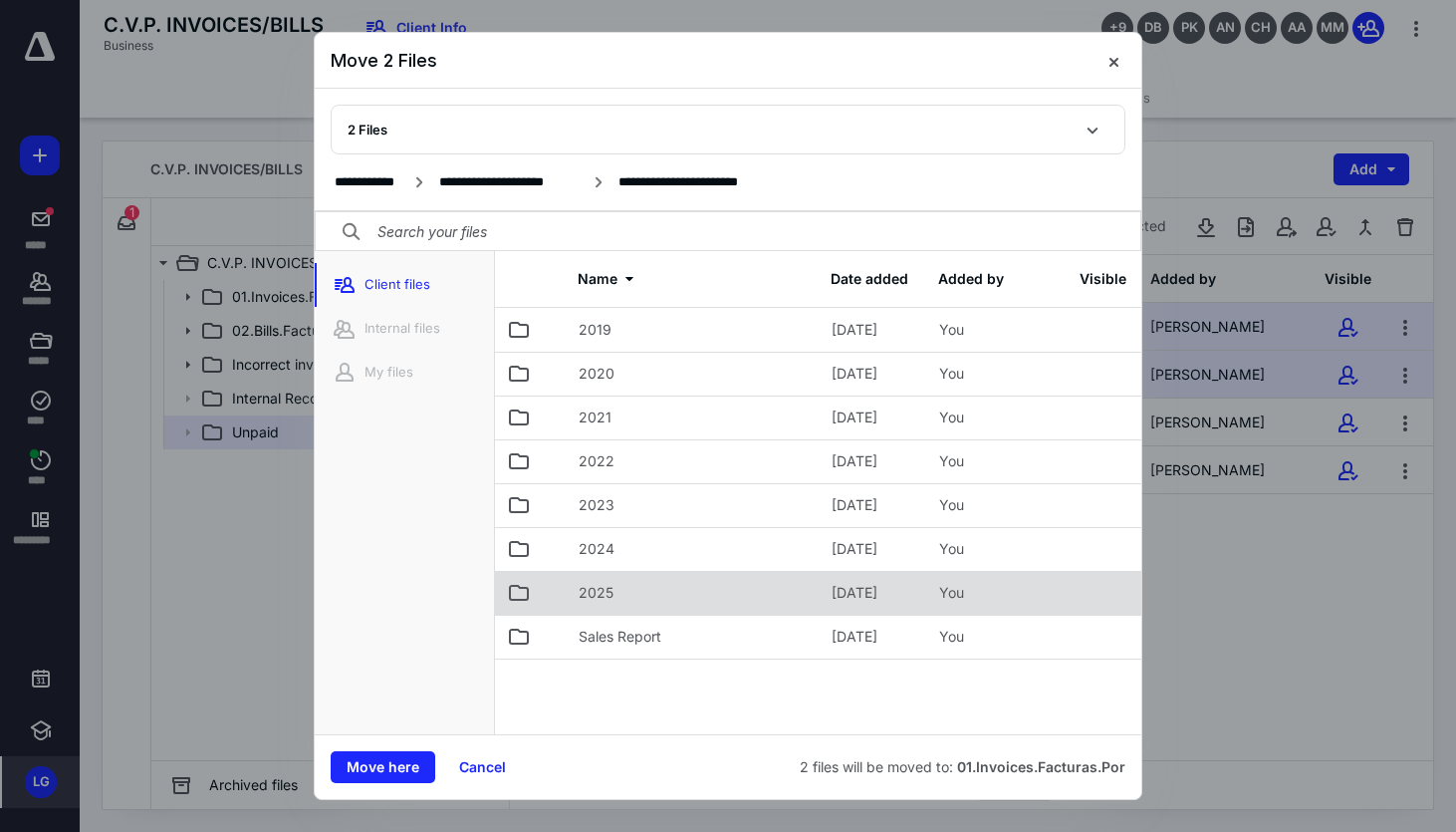 click on "2025" at bounding box center [693, 593] 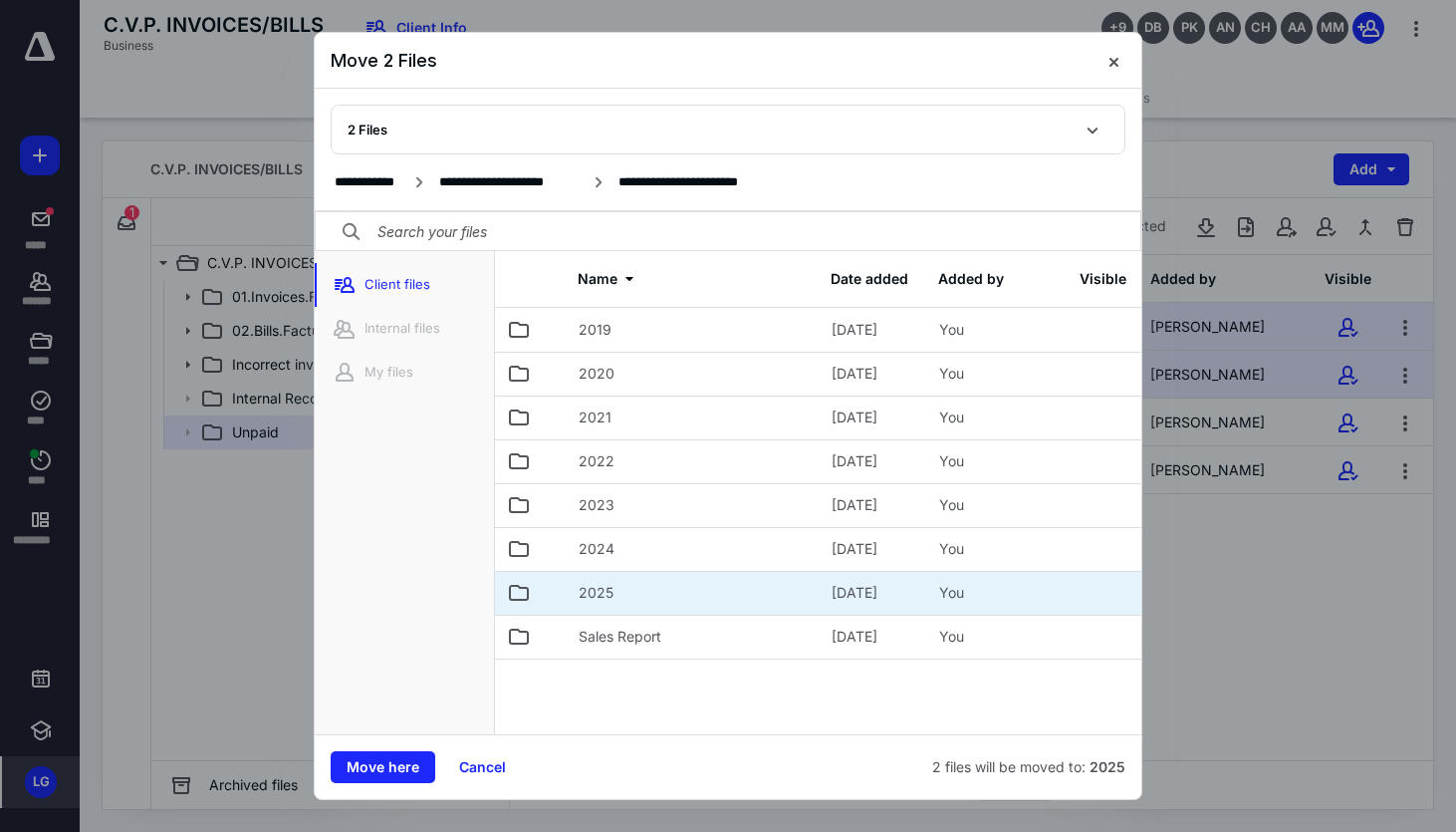 click on "2025" at bounding box center (693, 593) 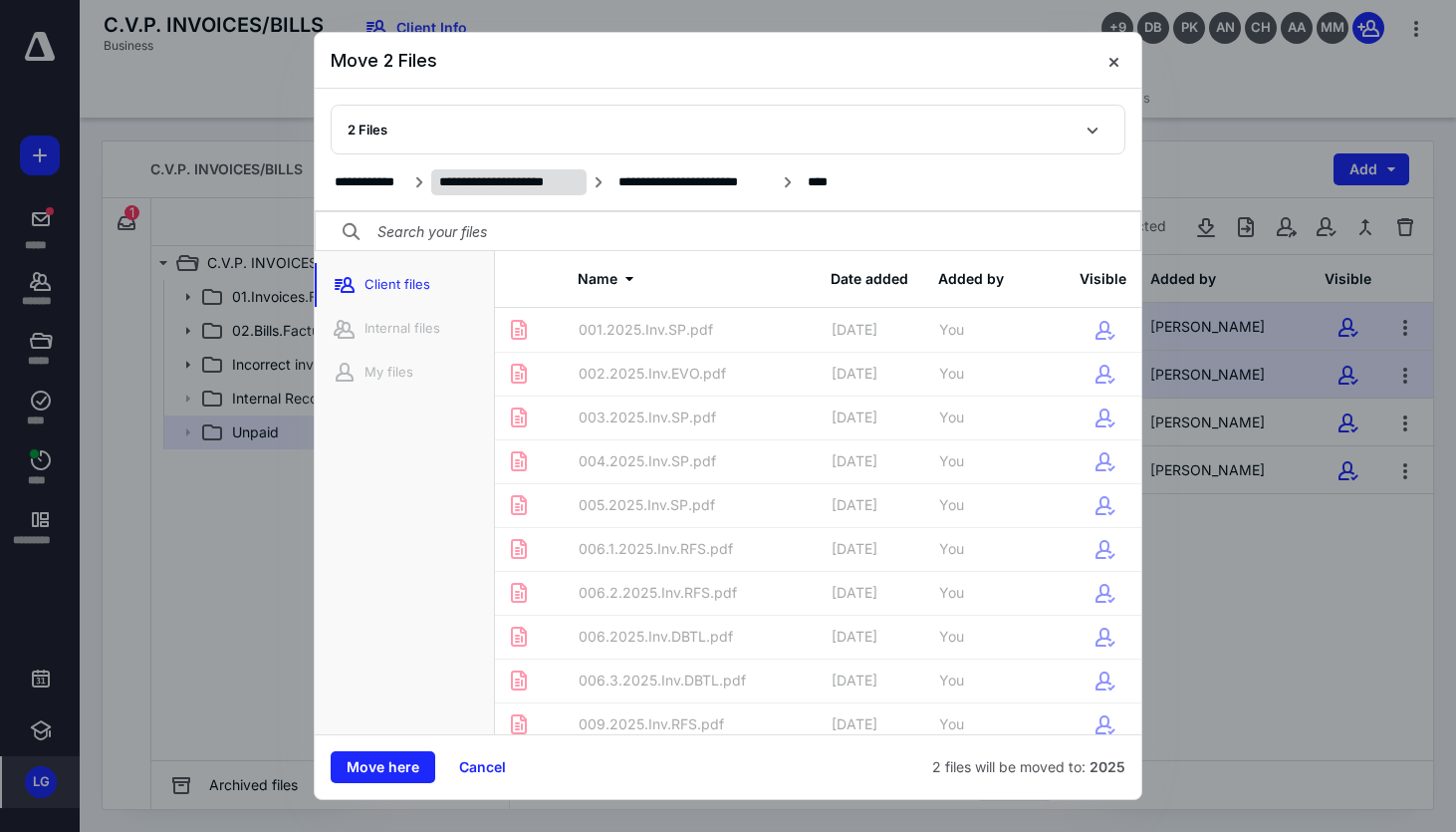 click on "**********" at bounding box center [509, 182] 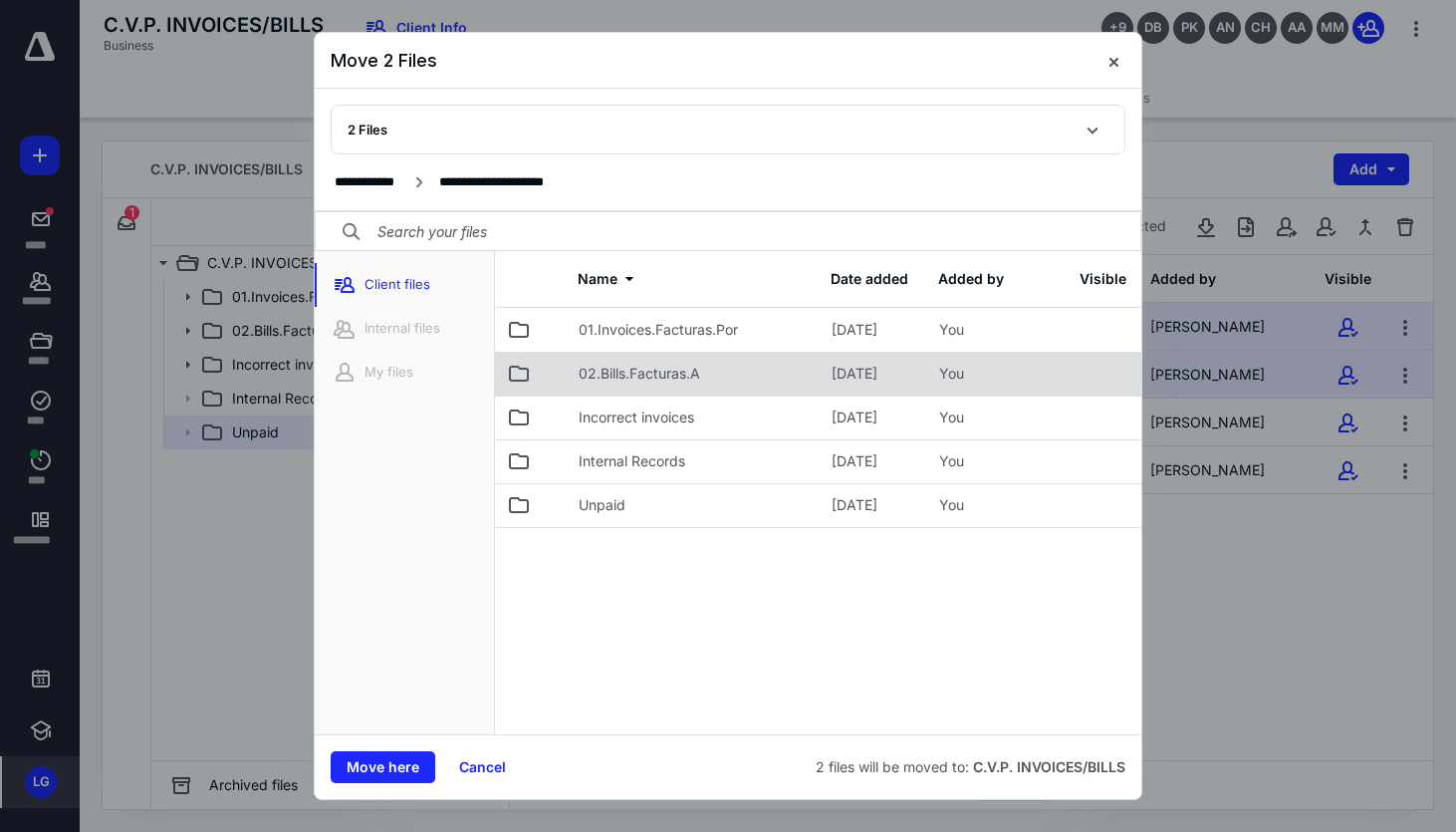 click on "02.Bills.Facturas.A" at bounding box center (693, 374) 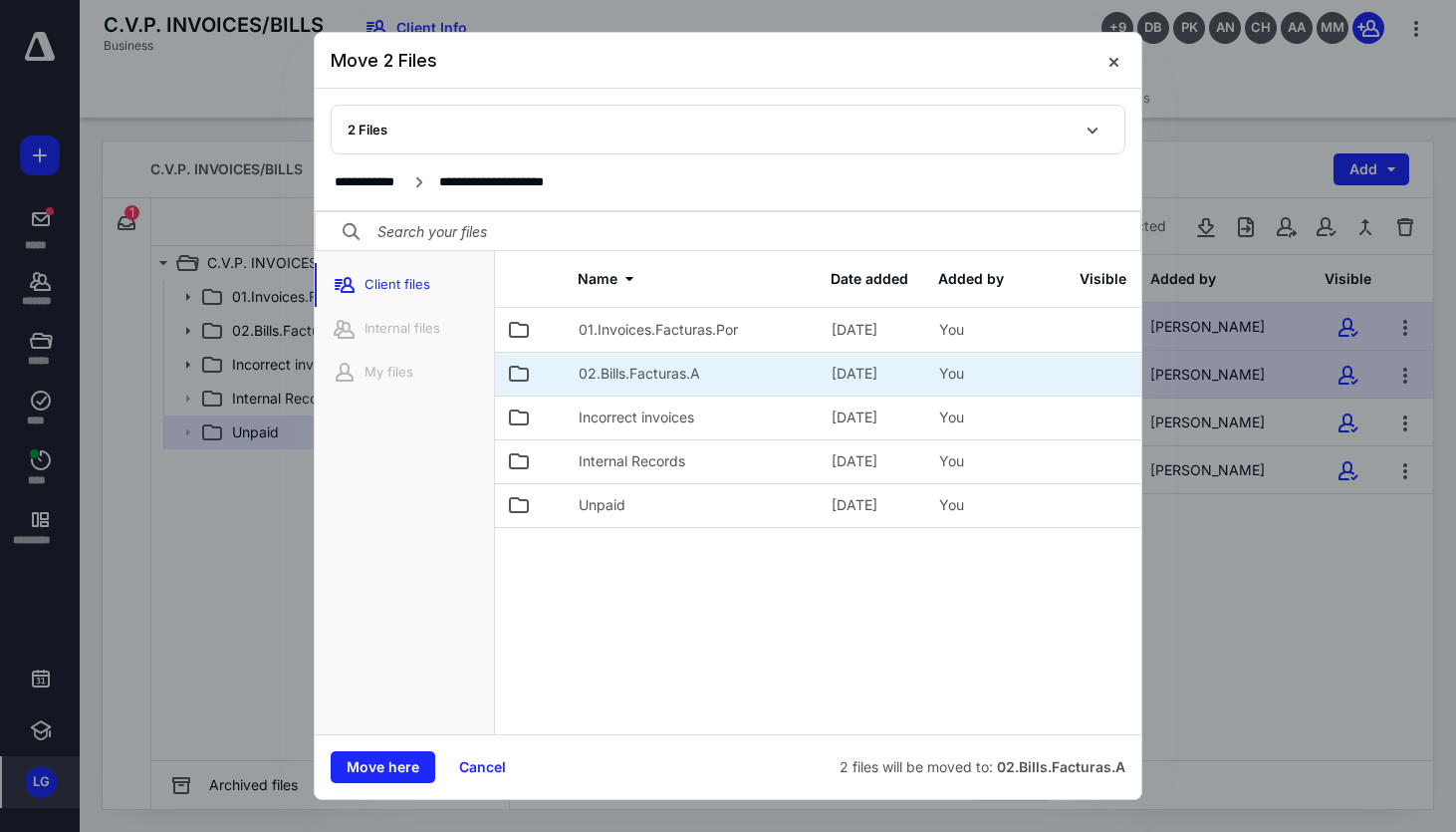 click on "02.Bills.Facturas.A" at bounding box center [693, 374] 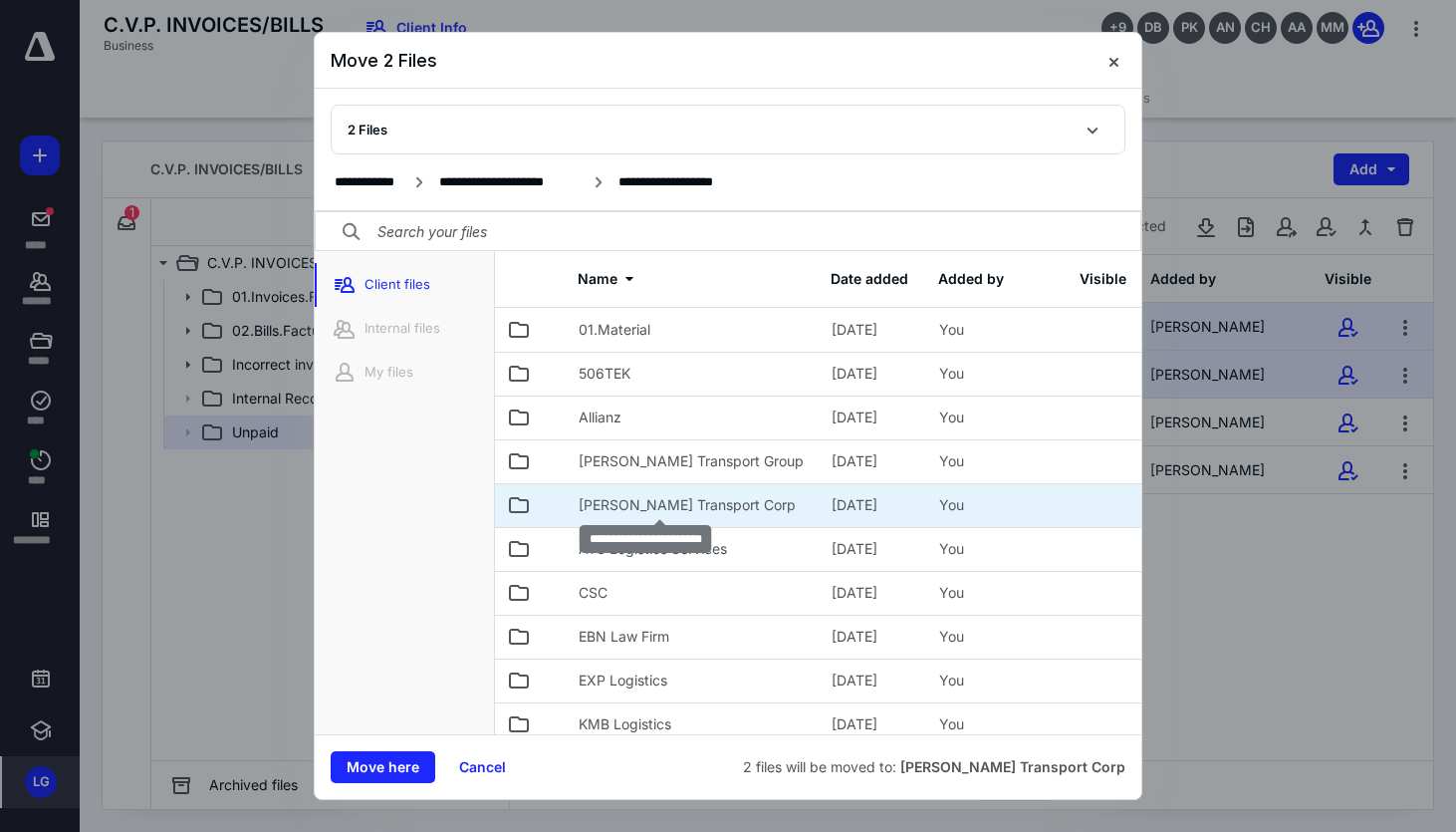 click on "[PERSON_NAME] Transport Corp" at bounding box center [687, 505] 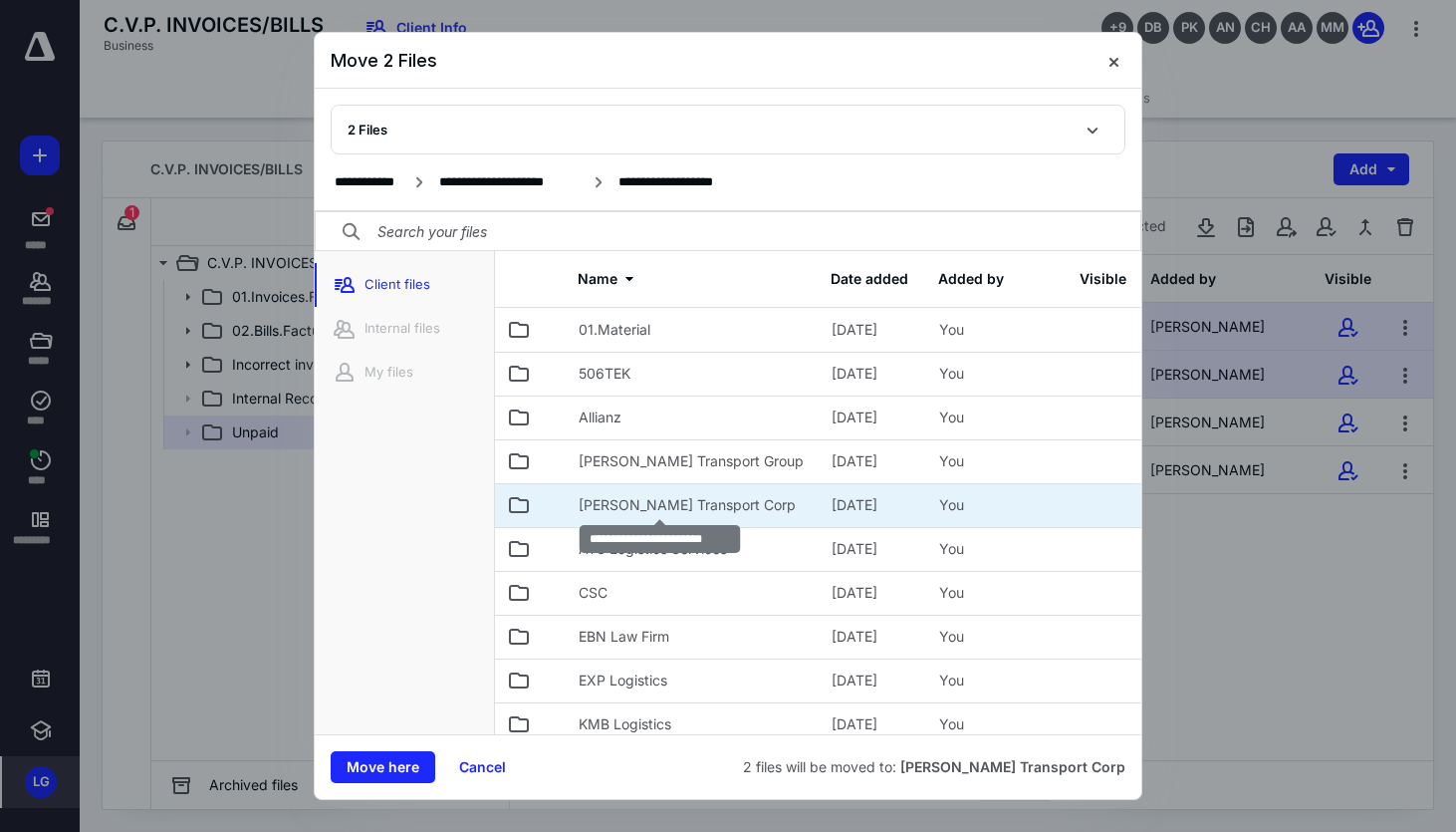 click on "[PERSON_NAME] Transport Corp" at bounding box center (687, 505) 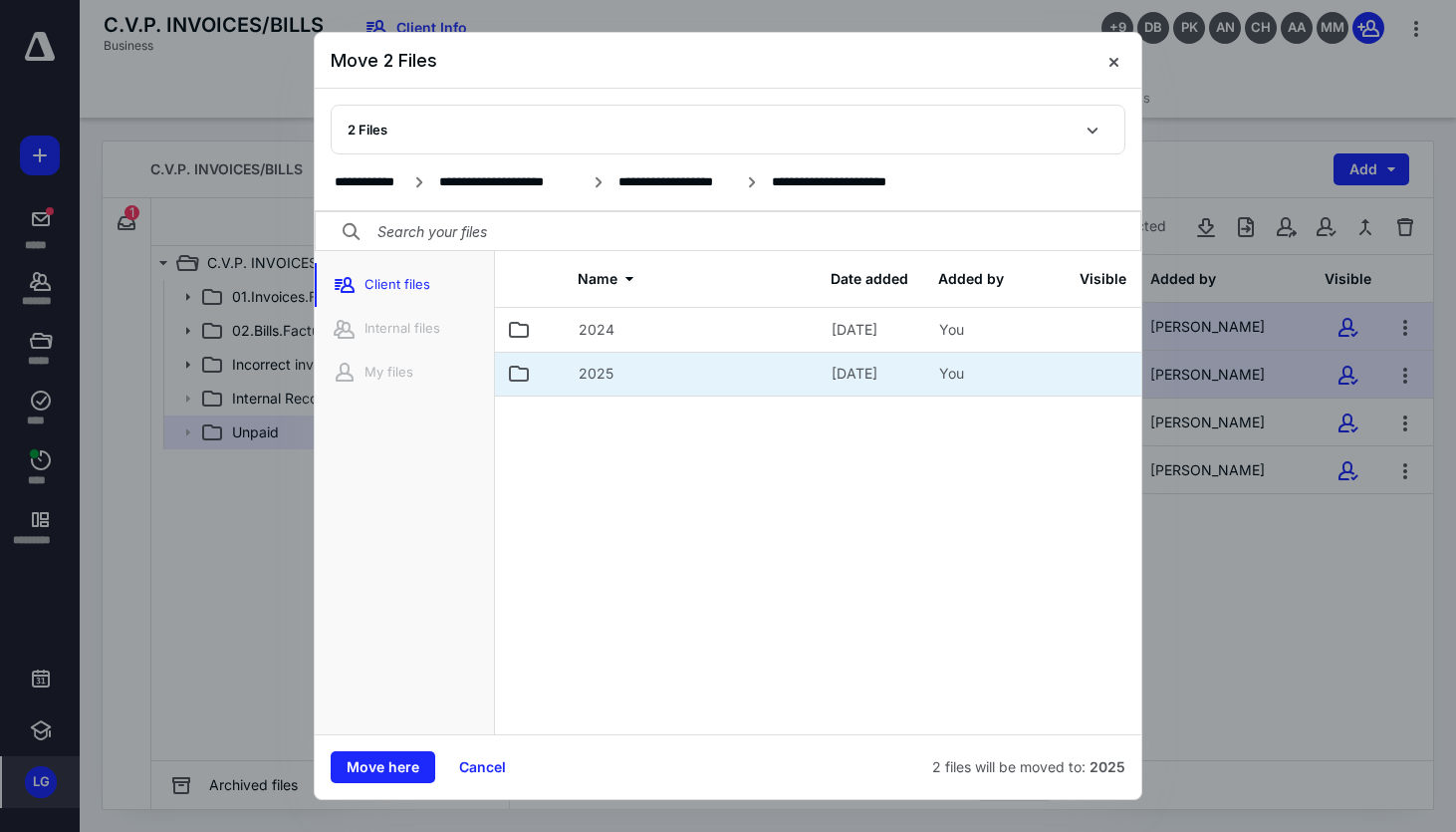 click on "2025" at bounding box center [693, 374] 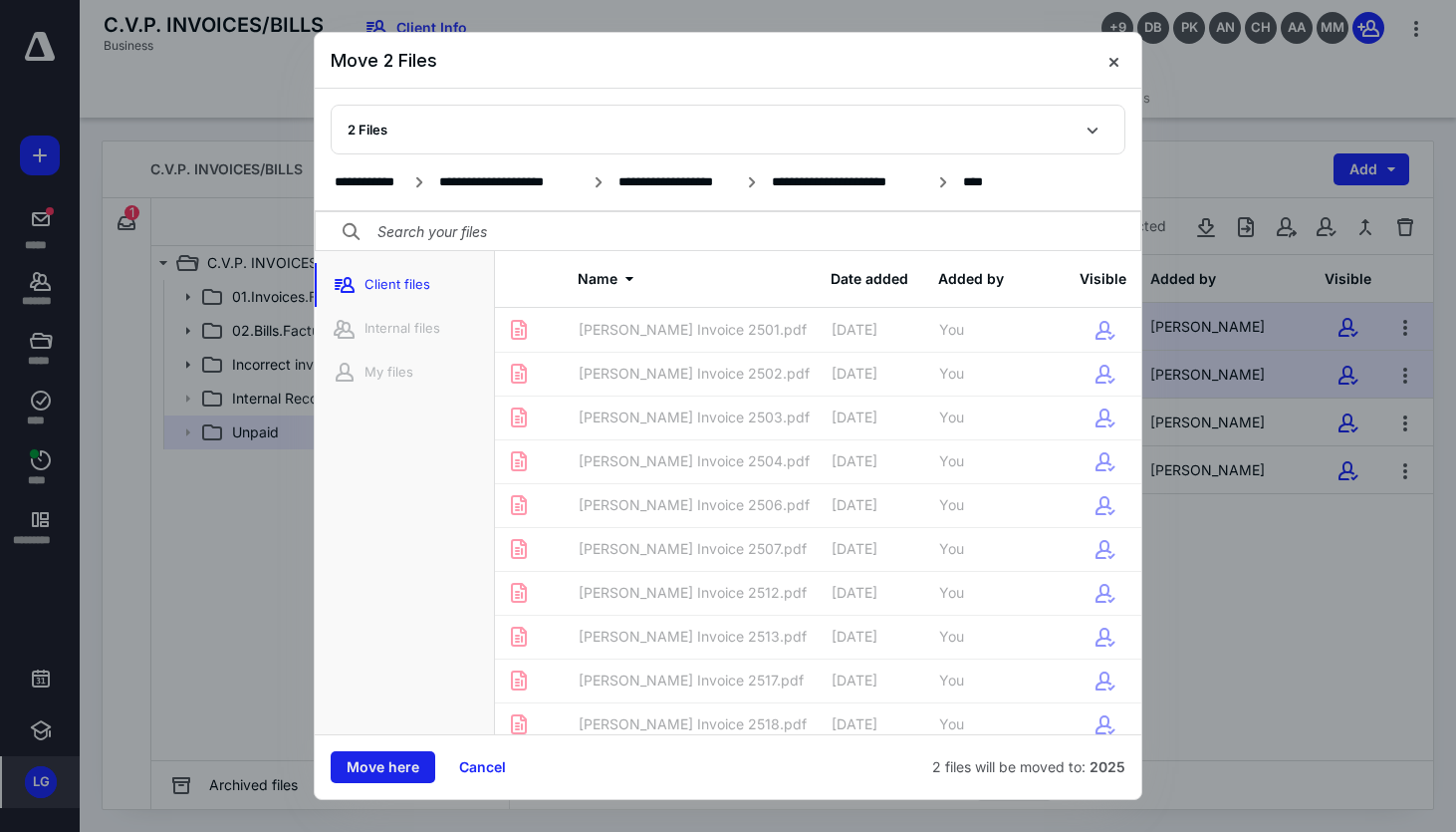 click on "Move here" at bounding box center [382, 767] 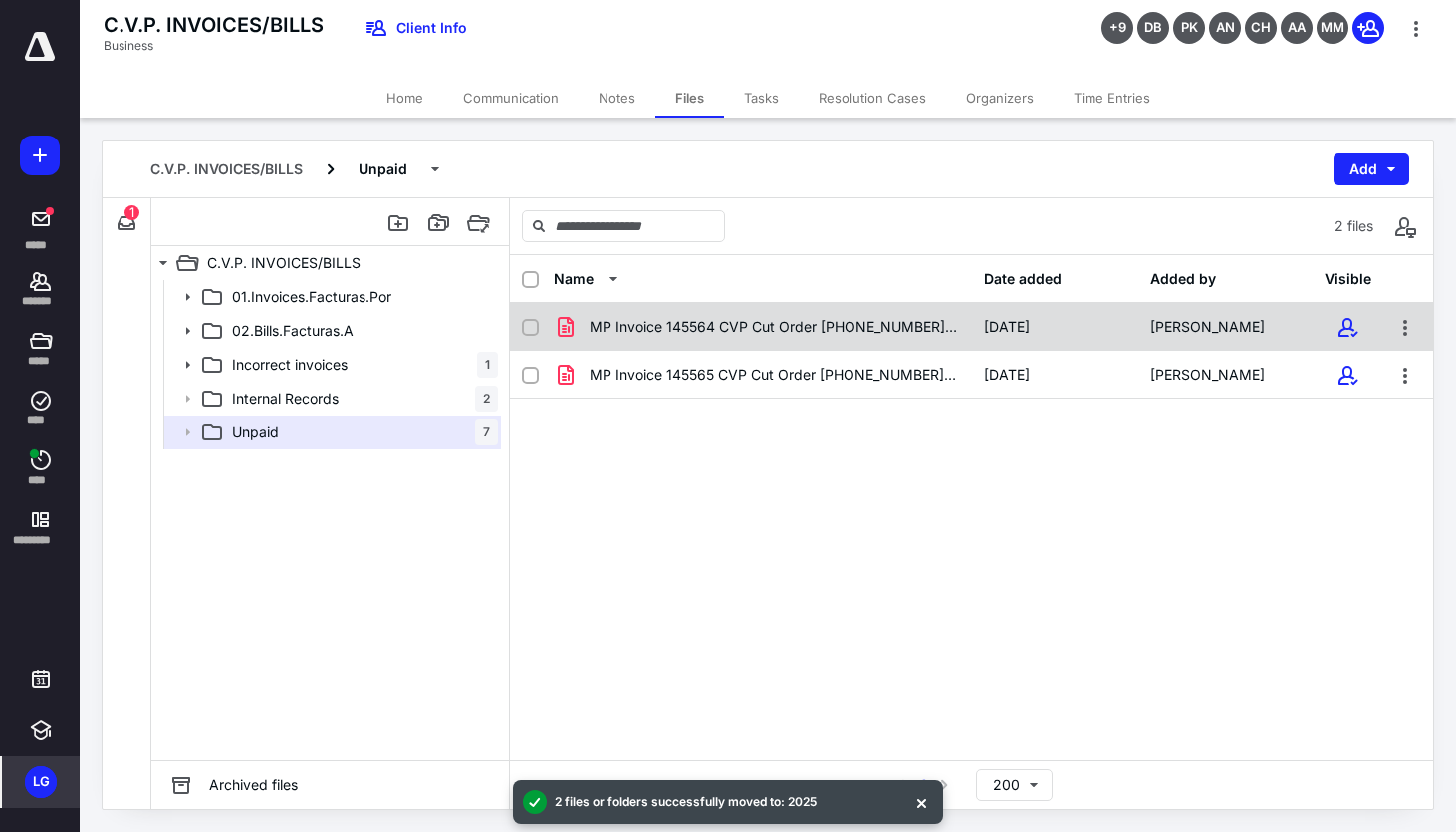 click on "MP Invoice 145564 CVP Cut Order [PHONE_NUMBER].pdf" at bounding box center [775, 327] 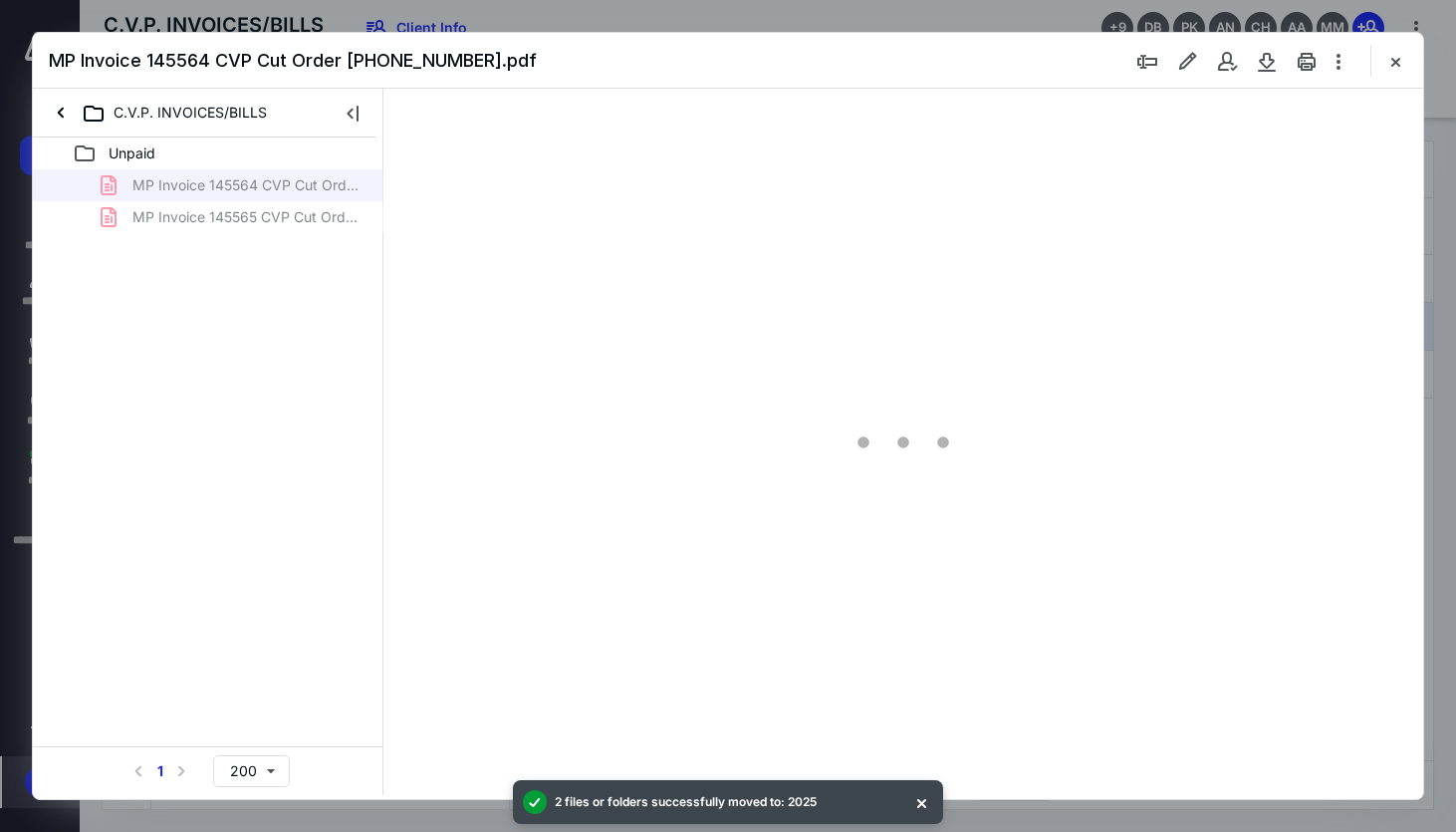 scroll, scrollTop: 0, scrollLeft: 0, axis: both 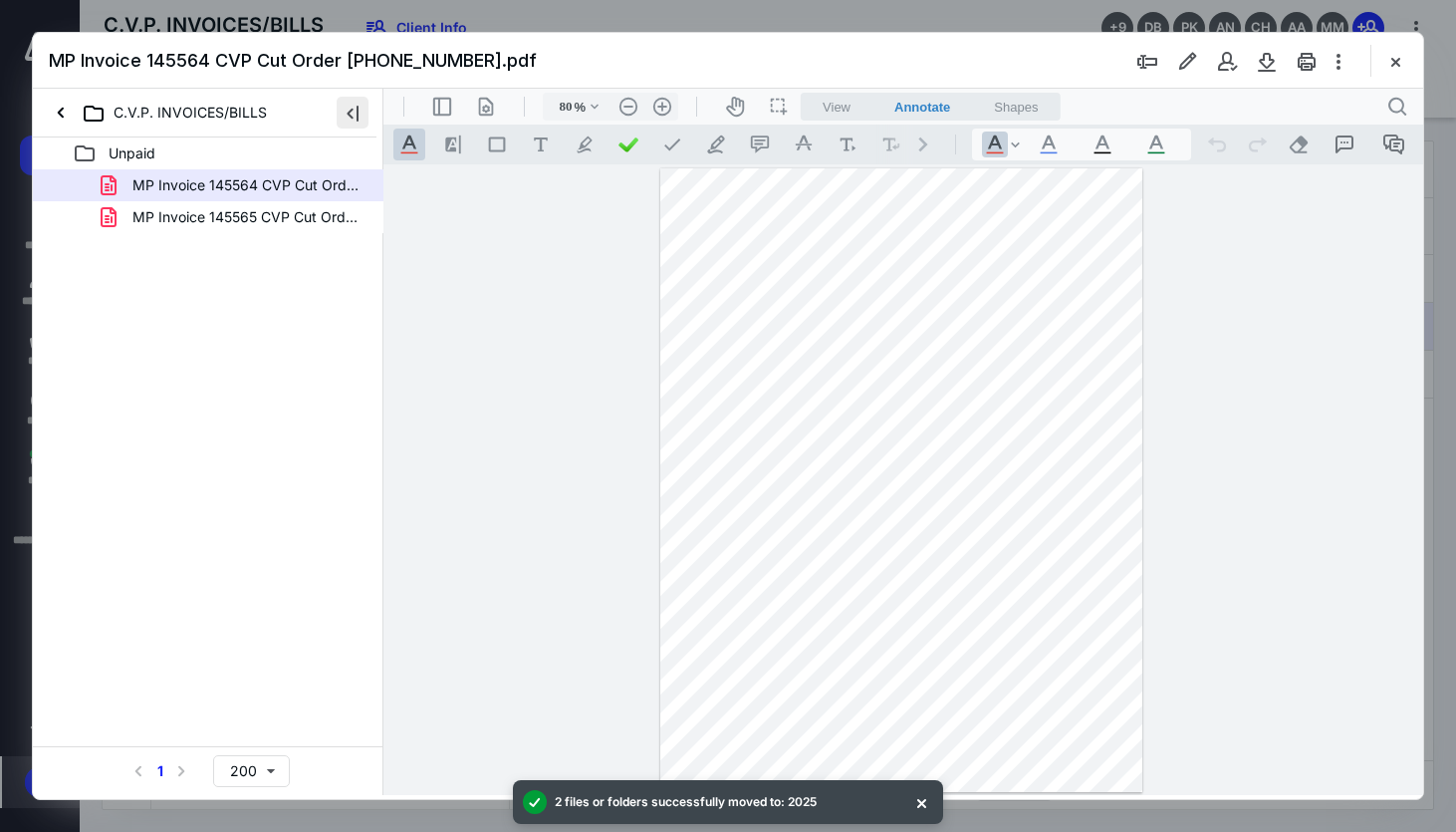 click at bounding box center [353, 113] 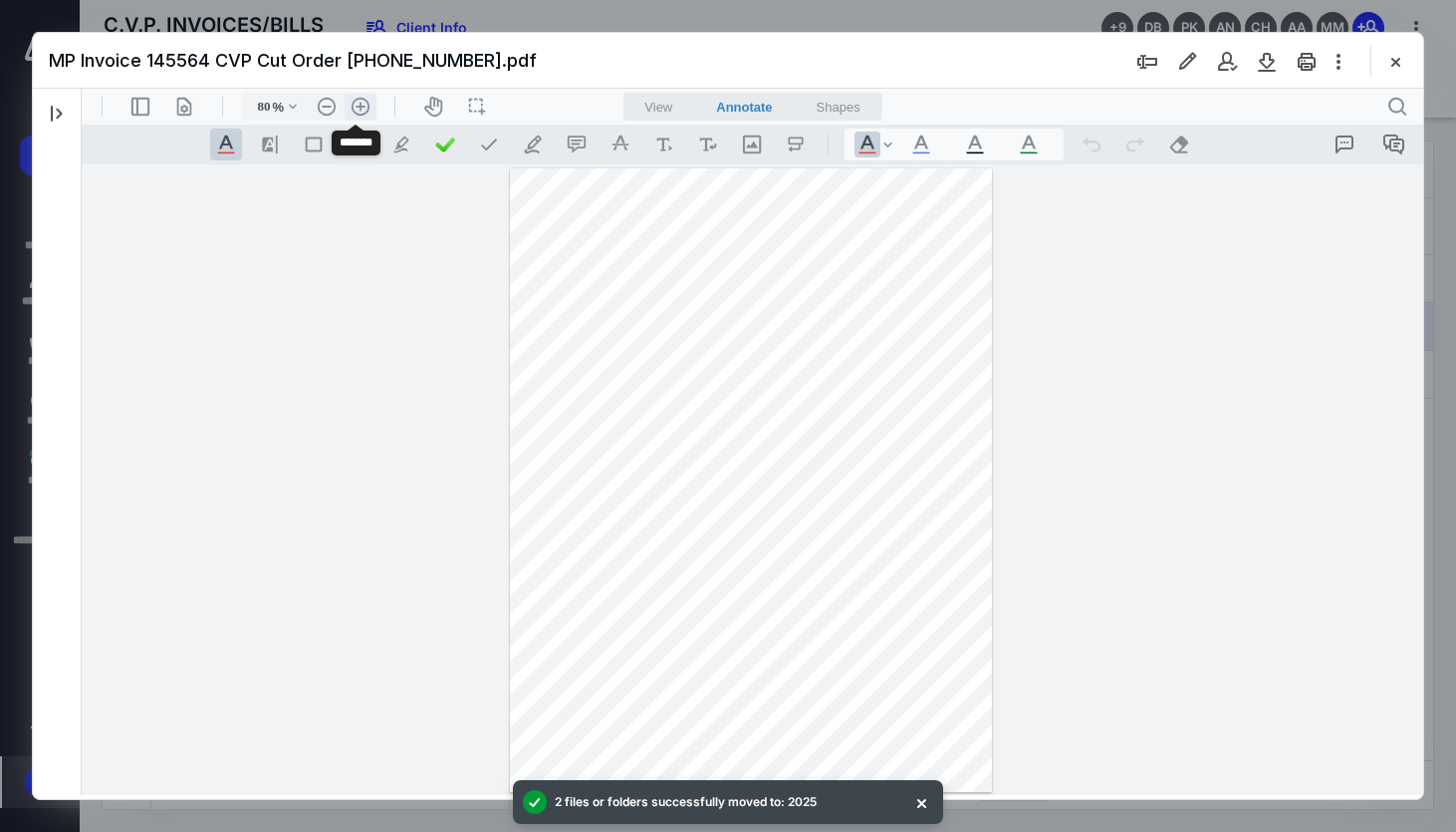 click on ".cls-1{fill:#abb0c4;} icon - header - zoom - in - line" at bounding box center (361, 107) 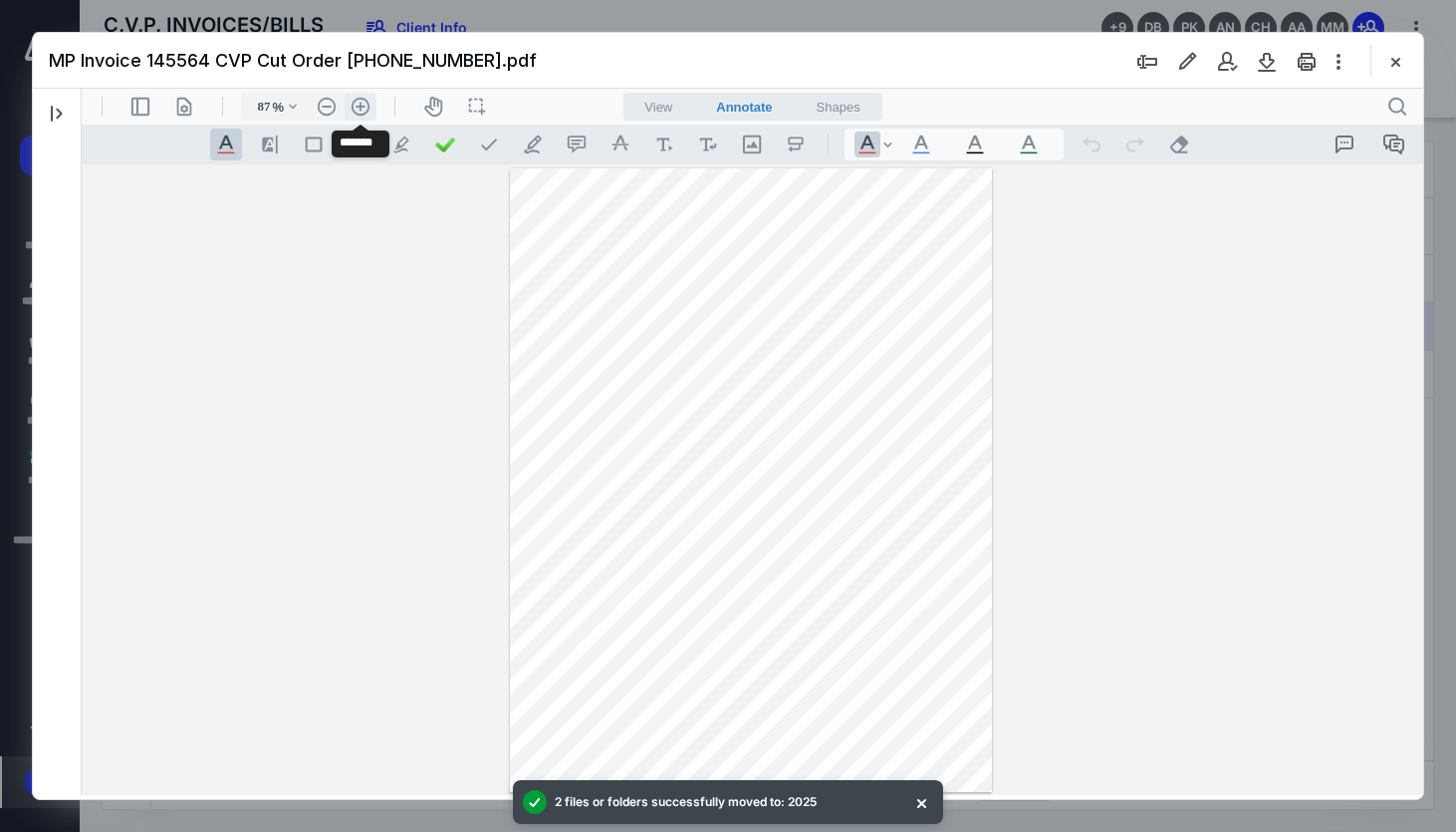 click on ".cls-1{fill:#abb0c4;} icon - header - zoom - in - line" at bounding box center (361, 107) 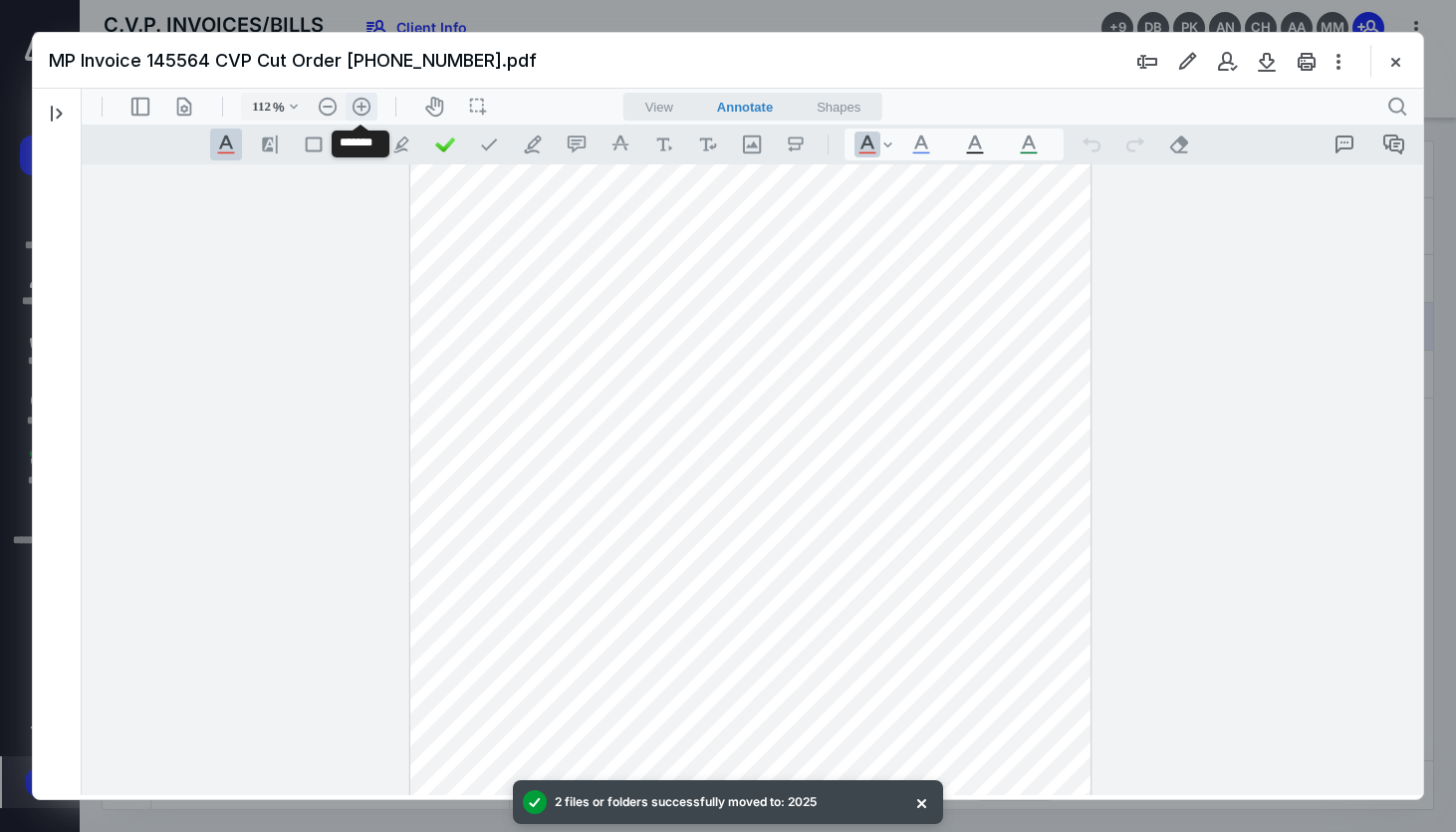 click on ".cls-1{fill:#abb0c4;} icon - header - zoom - in - line" at bounding box center [362, 107] 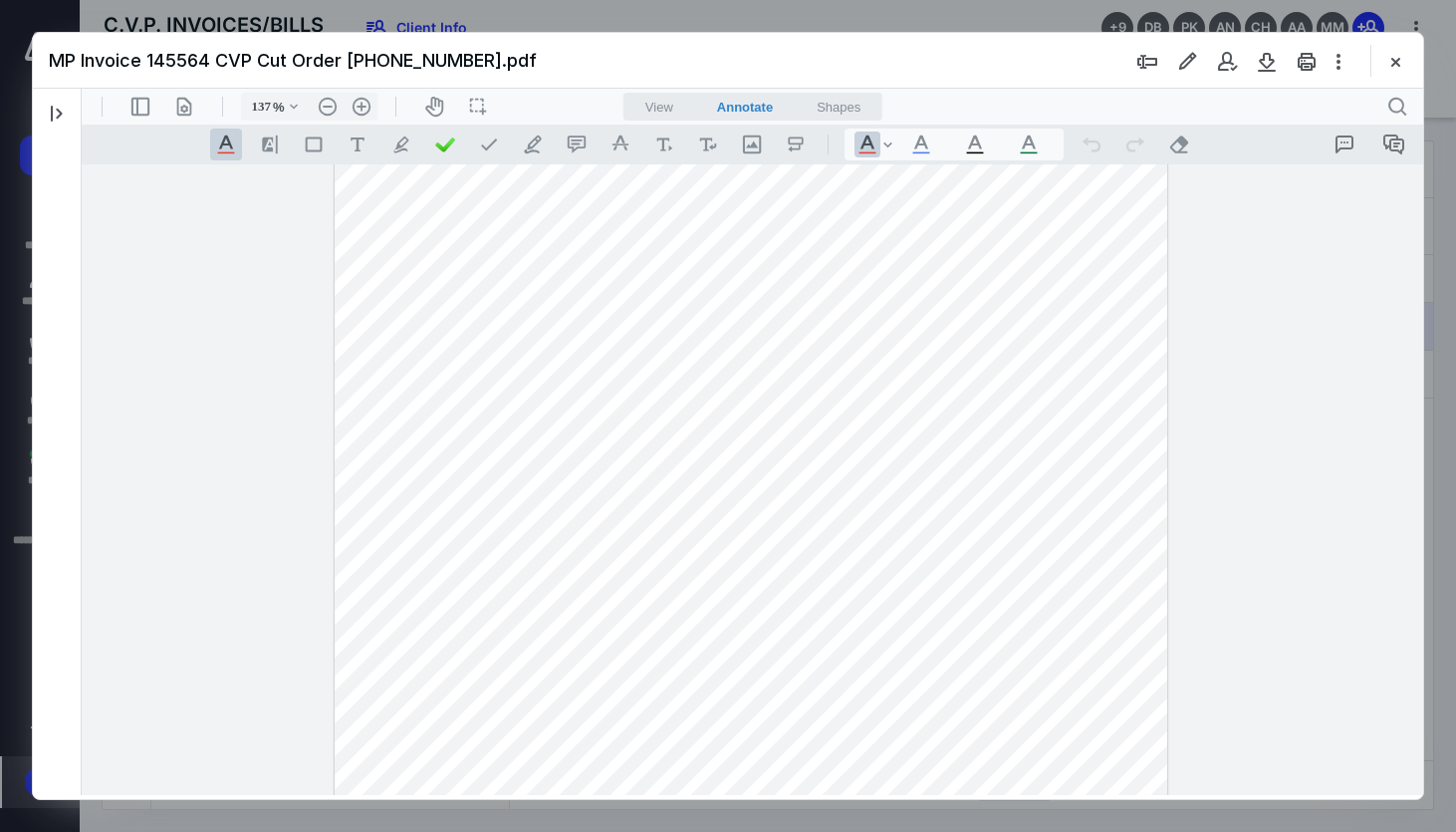 scroll, scrollTop: 457, scrollLeft: 0, axis: vertical 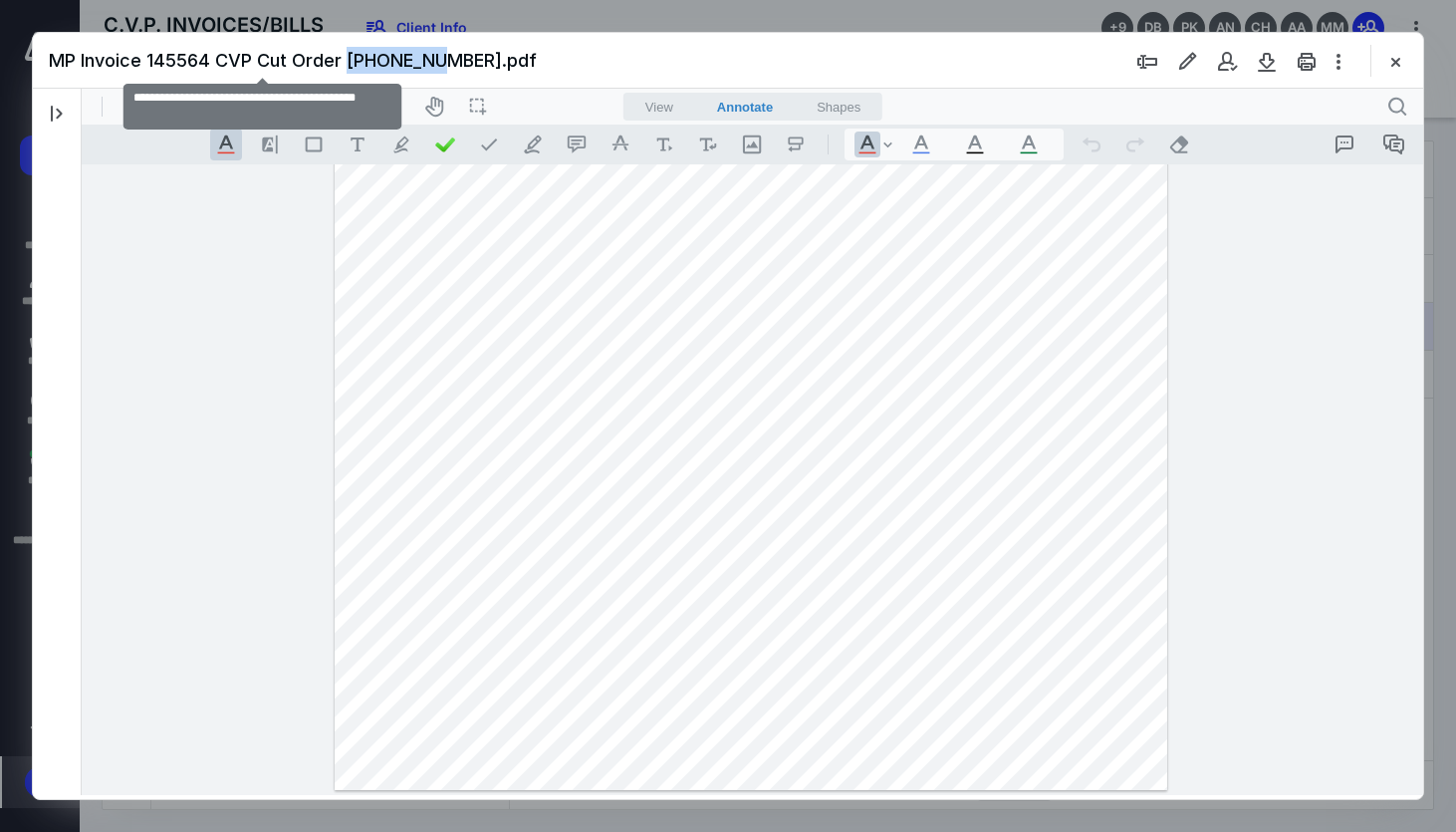 drag, startPoint x: 349, startPoint y: 61, endPoint x: 437, endPoint y: 61, distance: 88 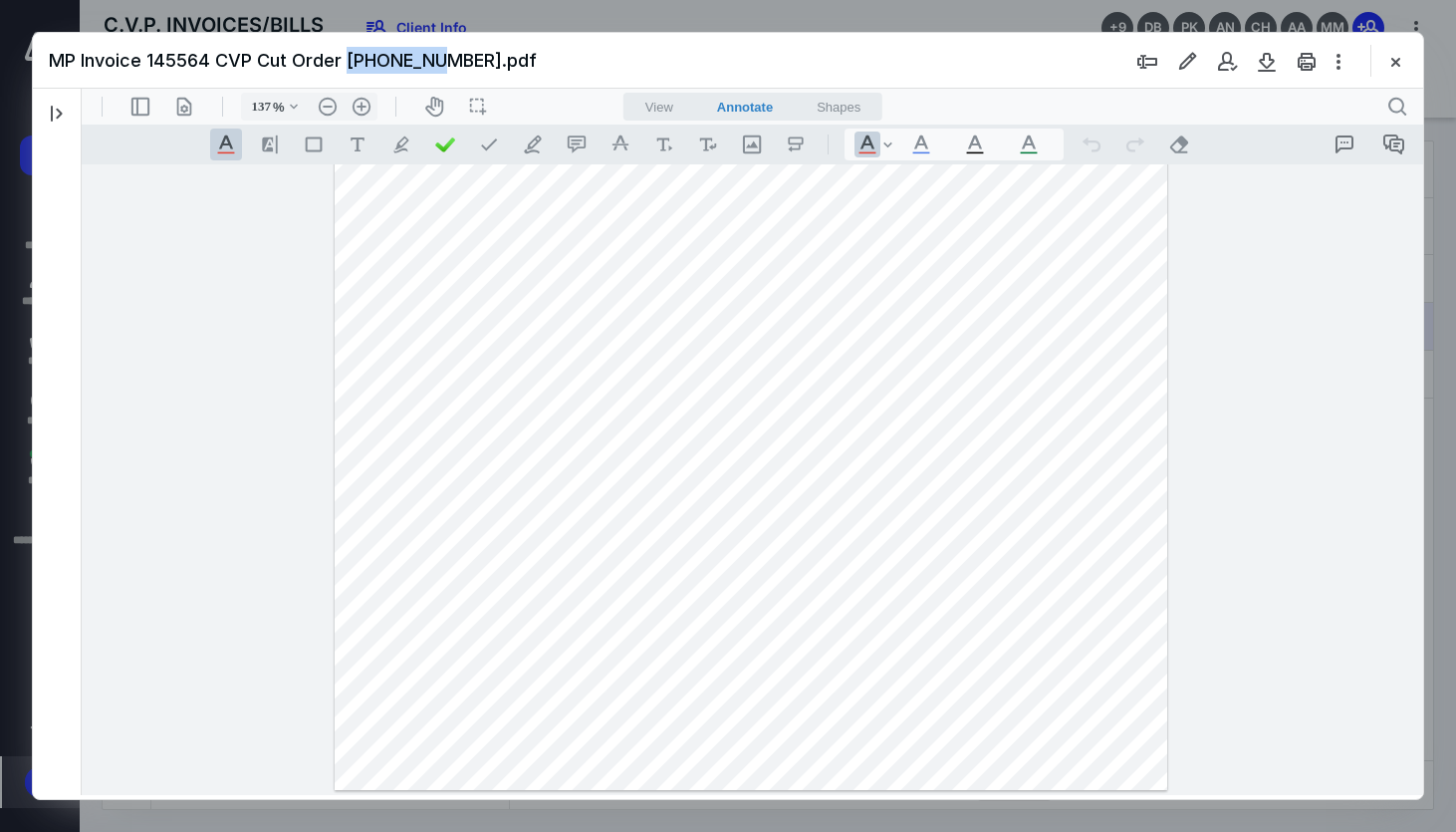 copy on "[PHONE_NUMBER]" 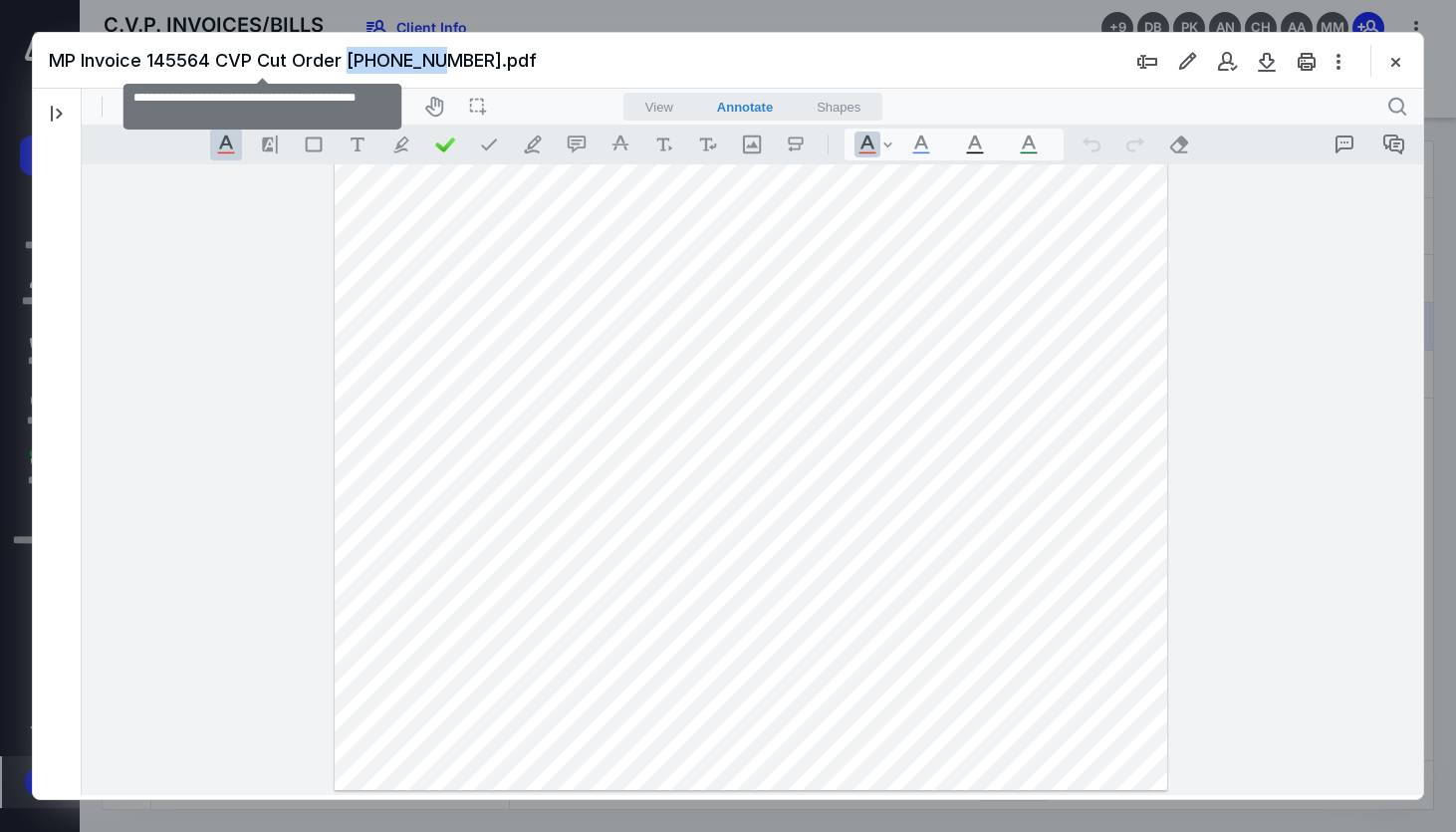 click on "MP Invoice 145564 CVP Cut Order [PHONE_NUMBER].pdf" at bounding box center (293, 60) 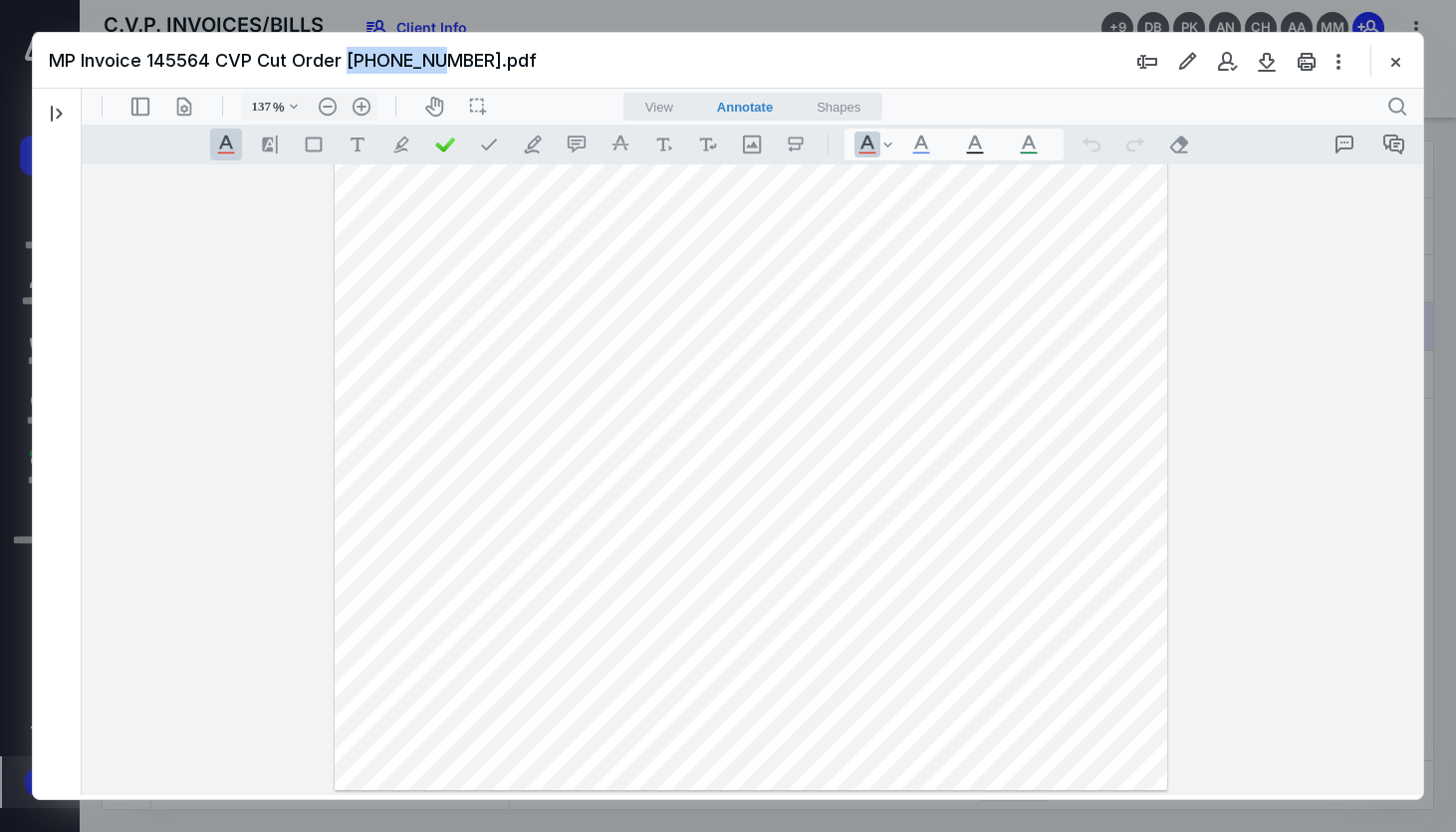 copy on "[PHONE_NUMBER]" 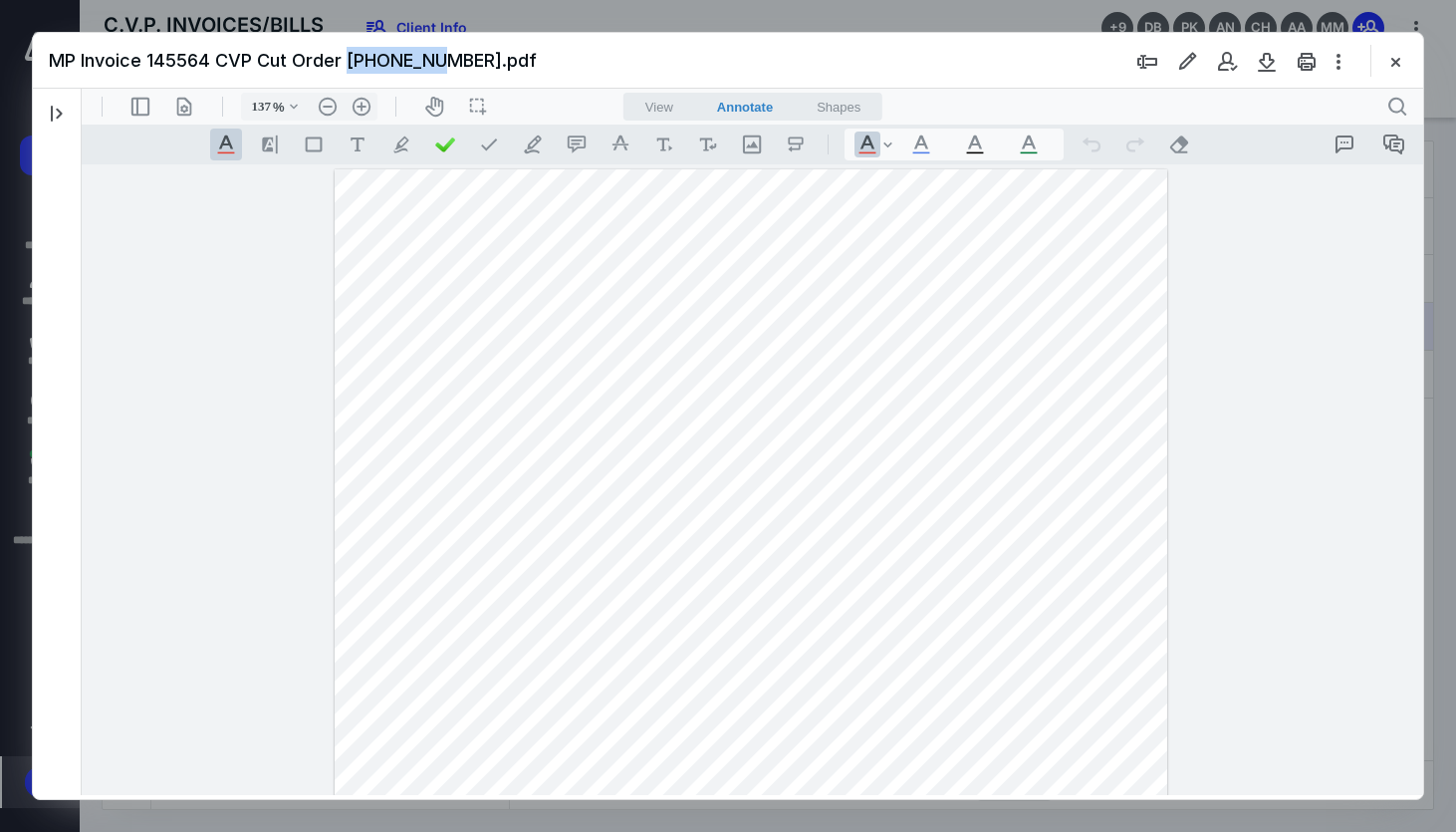 scroll, scrollTop: 4, scrollLeft: 0, axis: vertical 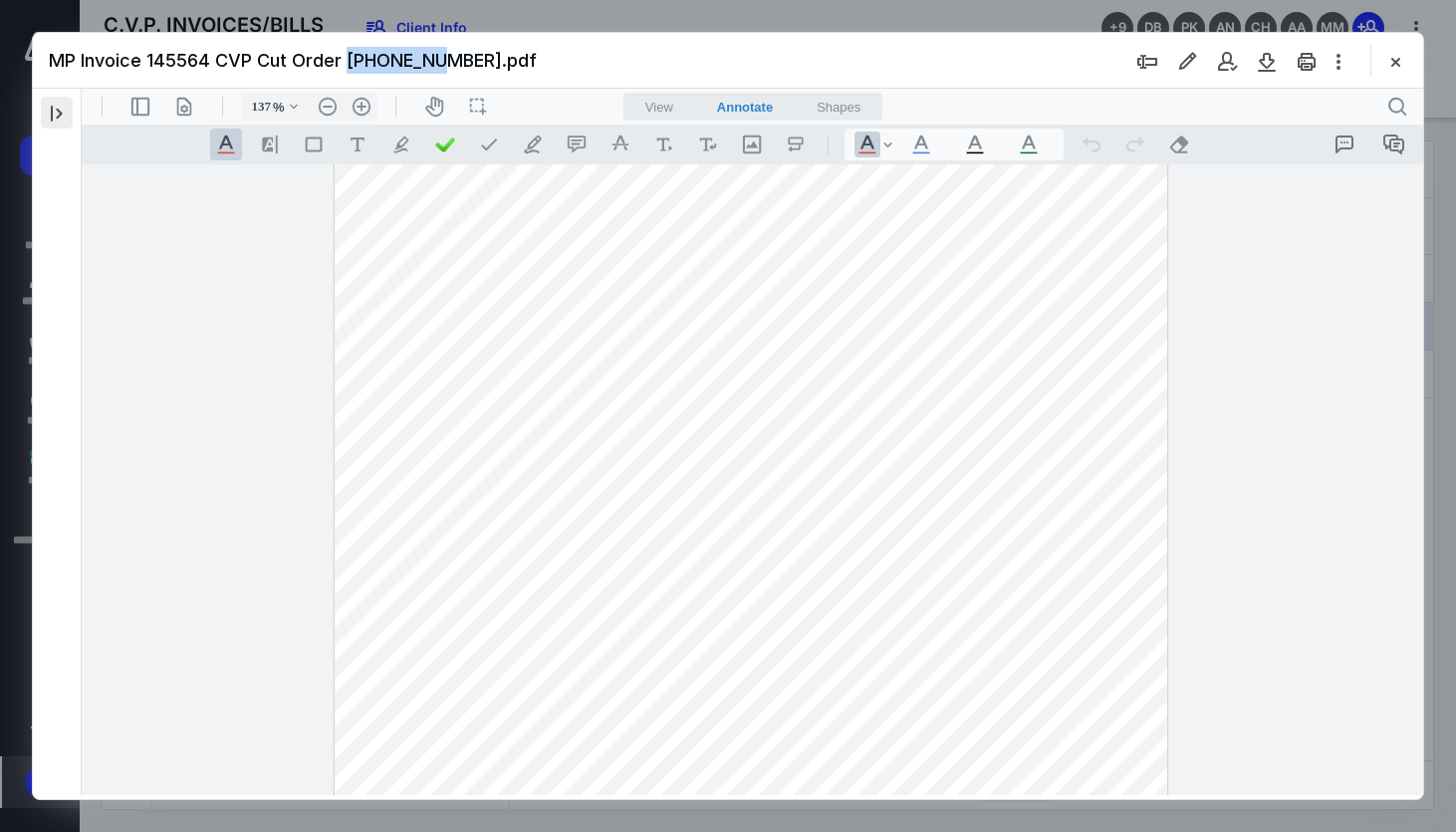 click at bounding box center (57, 113) 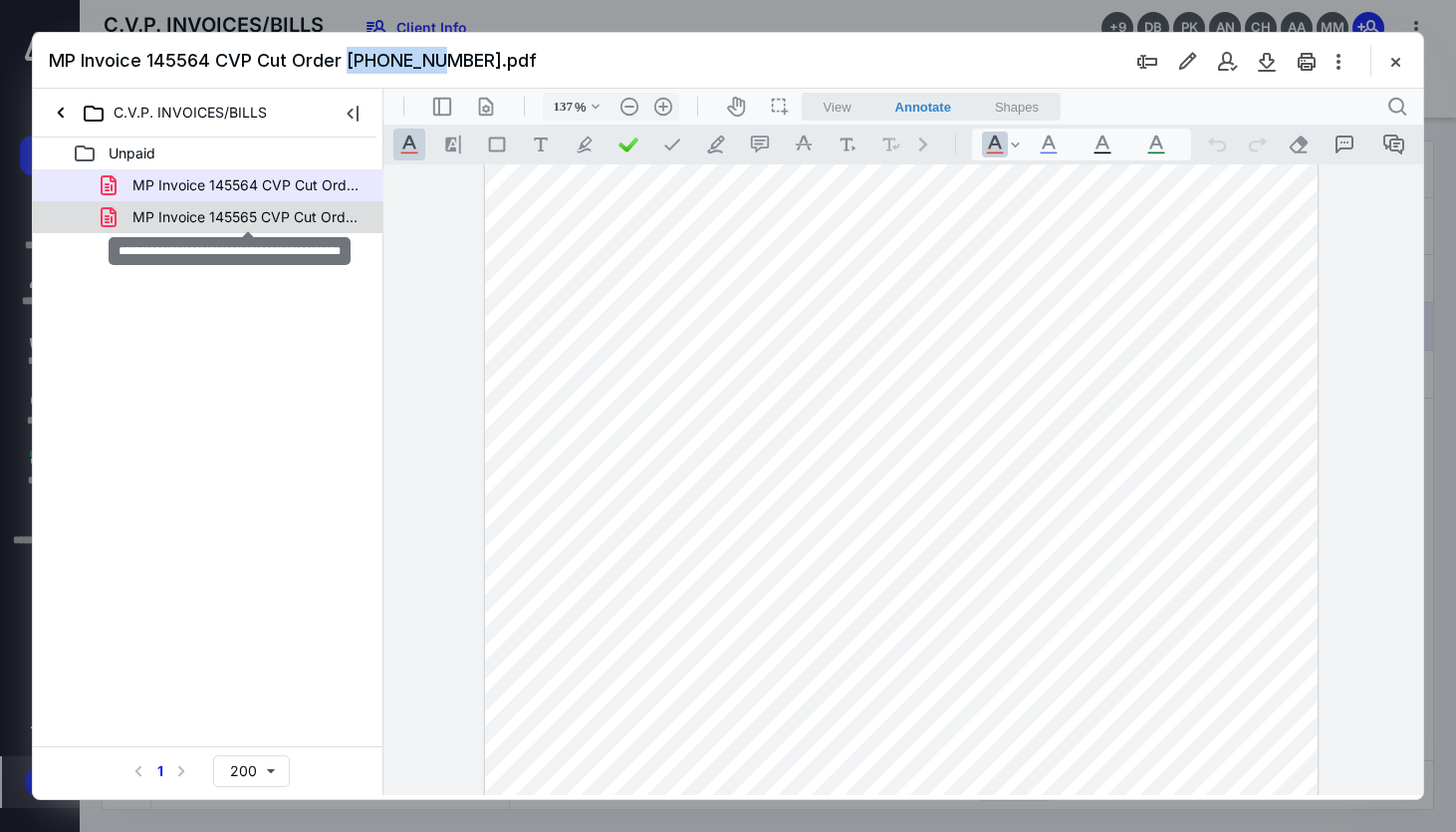 click on "MP Invoice 145565 CVP Cut Order [PHONE_NUMBER].pdf" at bounding box center [248, 217] 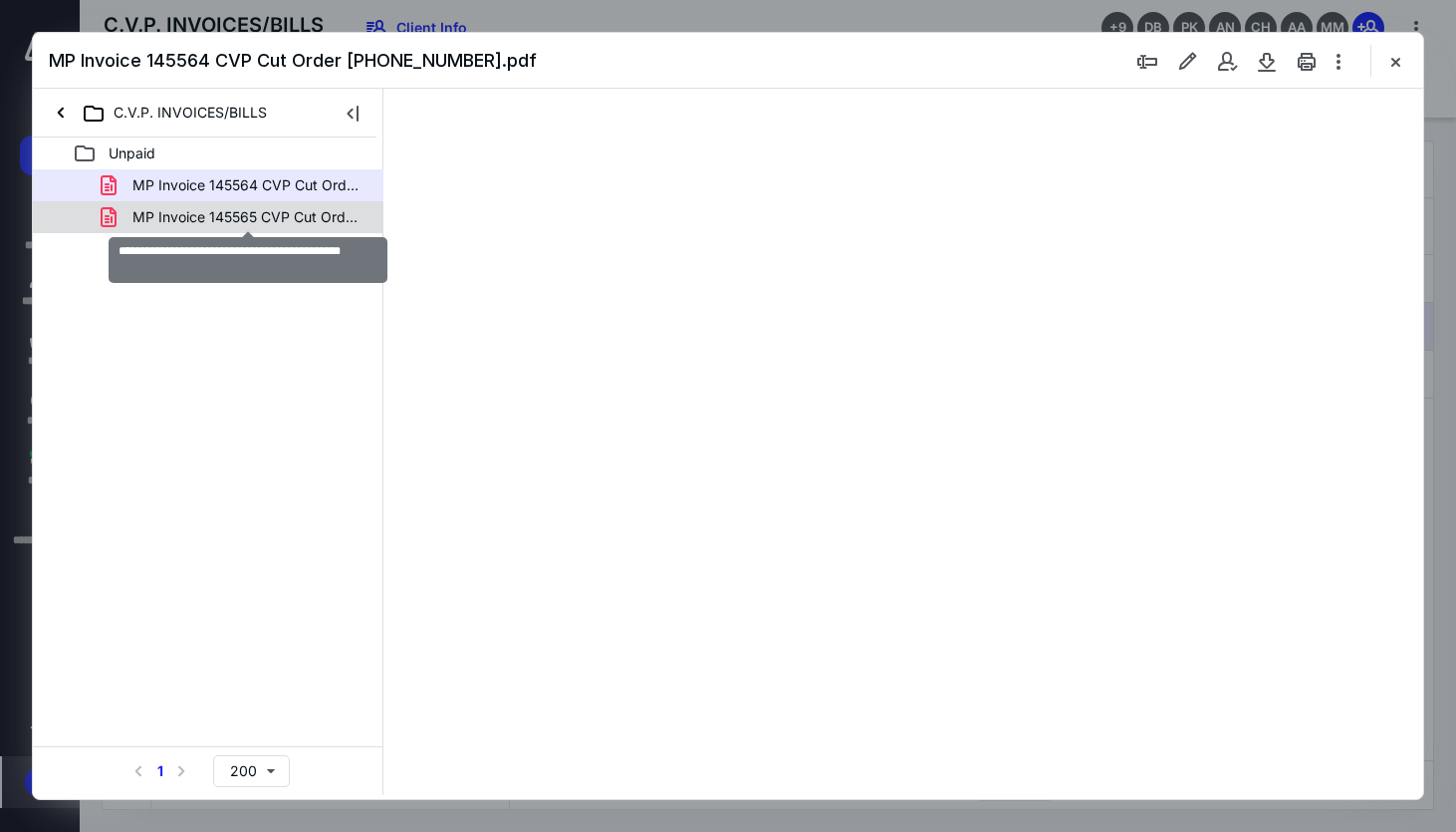 click on "MP Invoice 145564 CVP Cut Order [PHONE_NUMBER].pdf MP Invoice 145565 CVP Cut Order [PHONE_NUMBER].pdf" at bounding box center [208, 201] 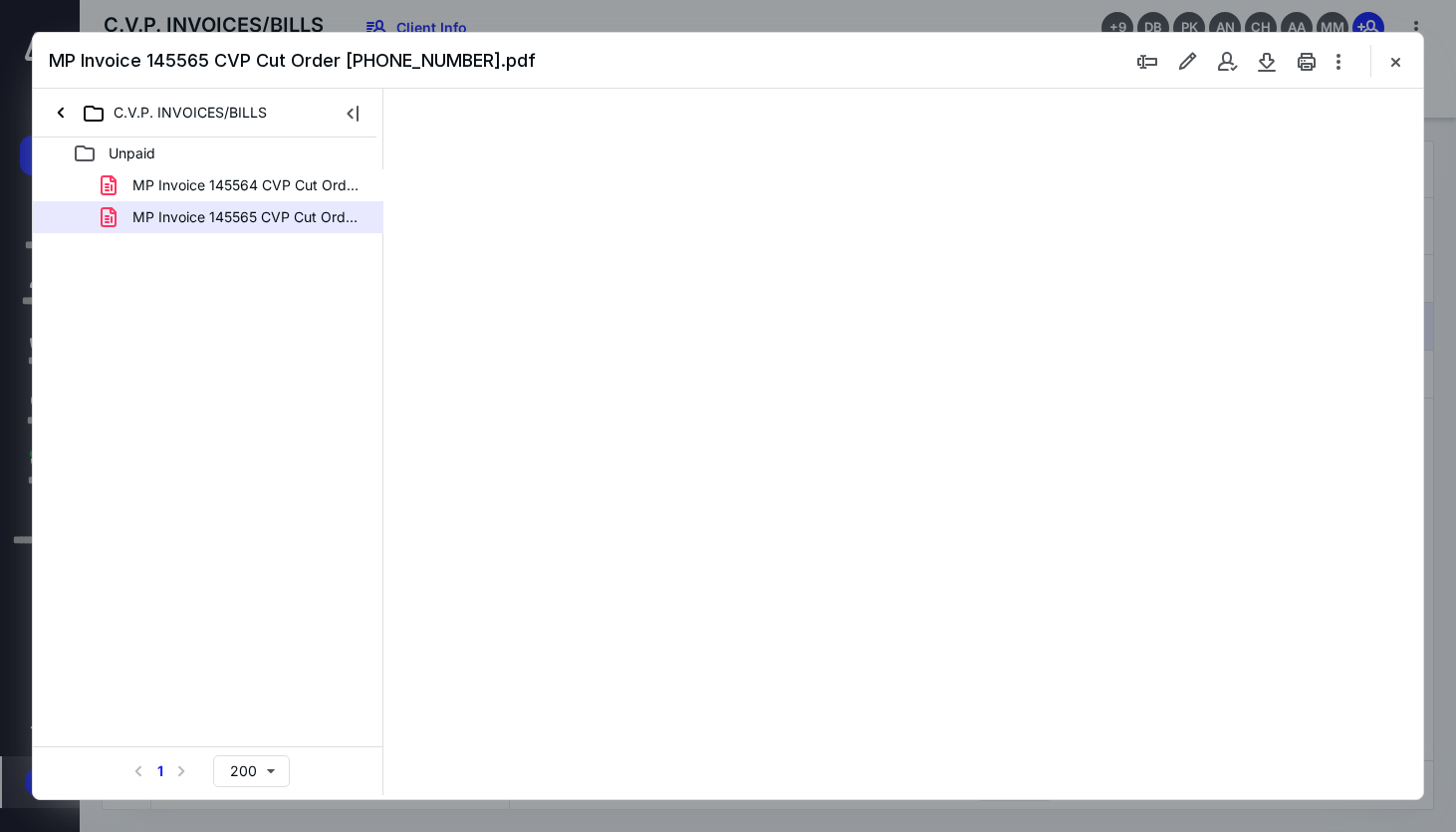 scroll, scrollTop: 0, scrollLeft: 0, axis: both 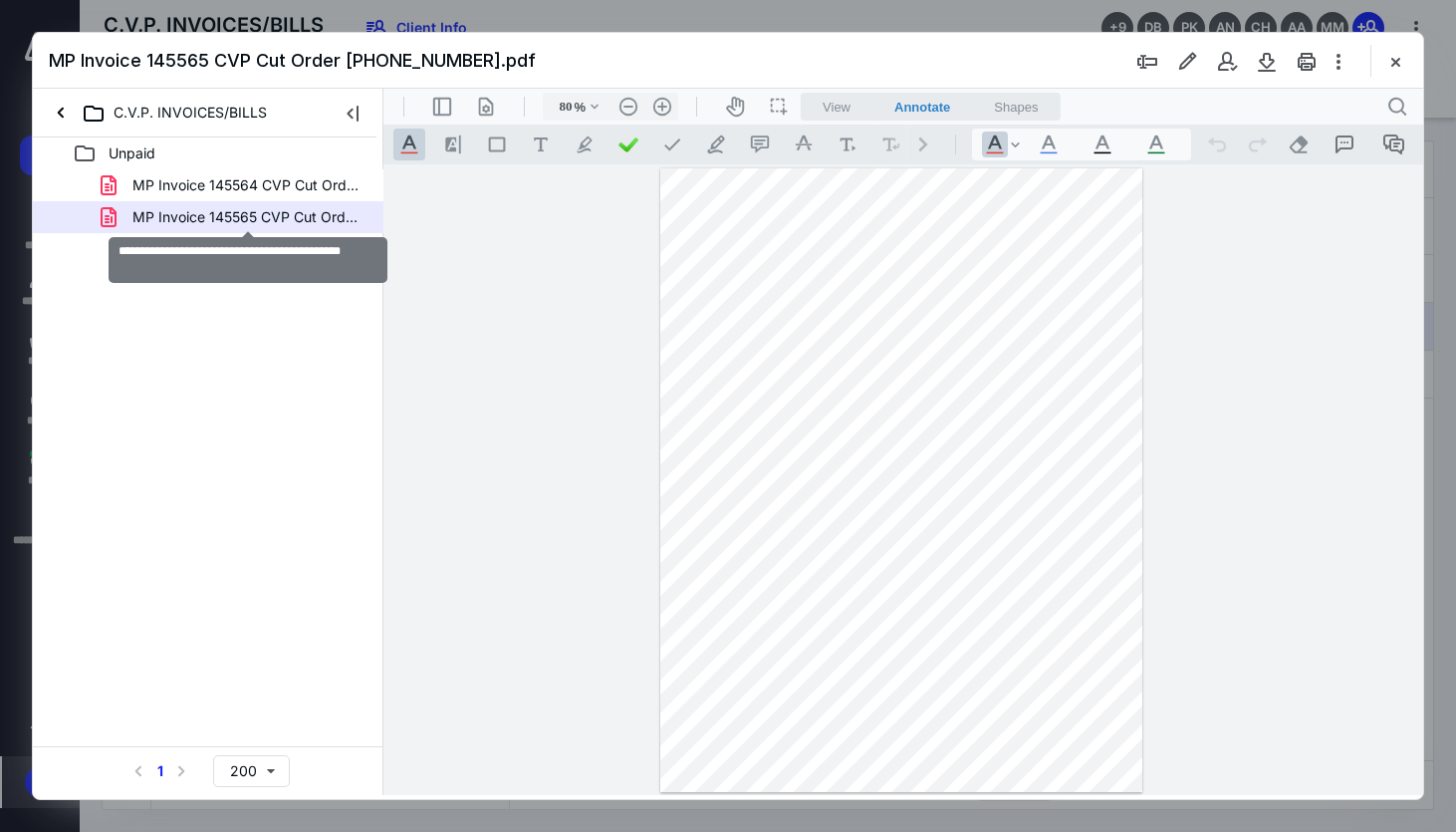click on ".cls-1{fill:#abb0c4;} icon - header - zoom - in - line" at bounding box center [662, 107] 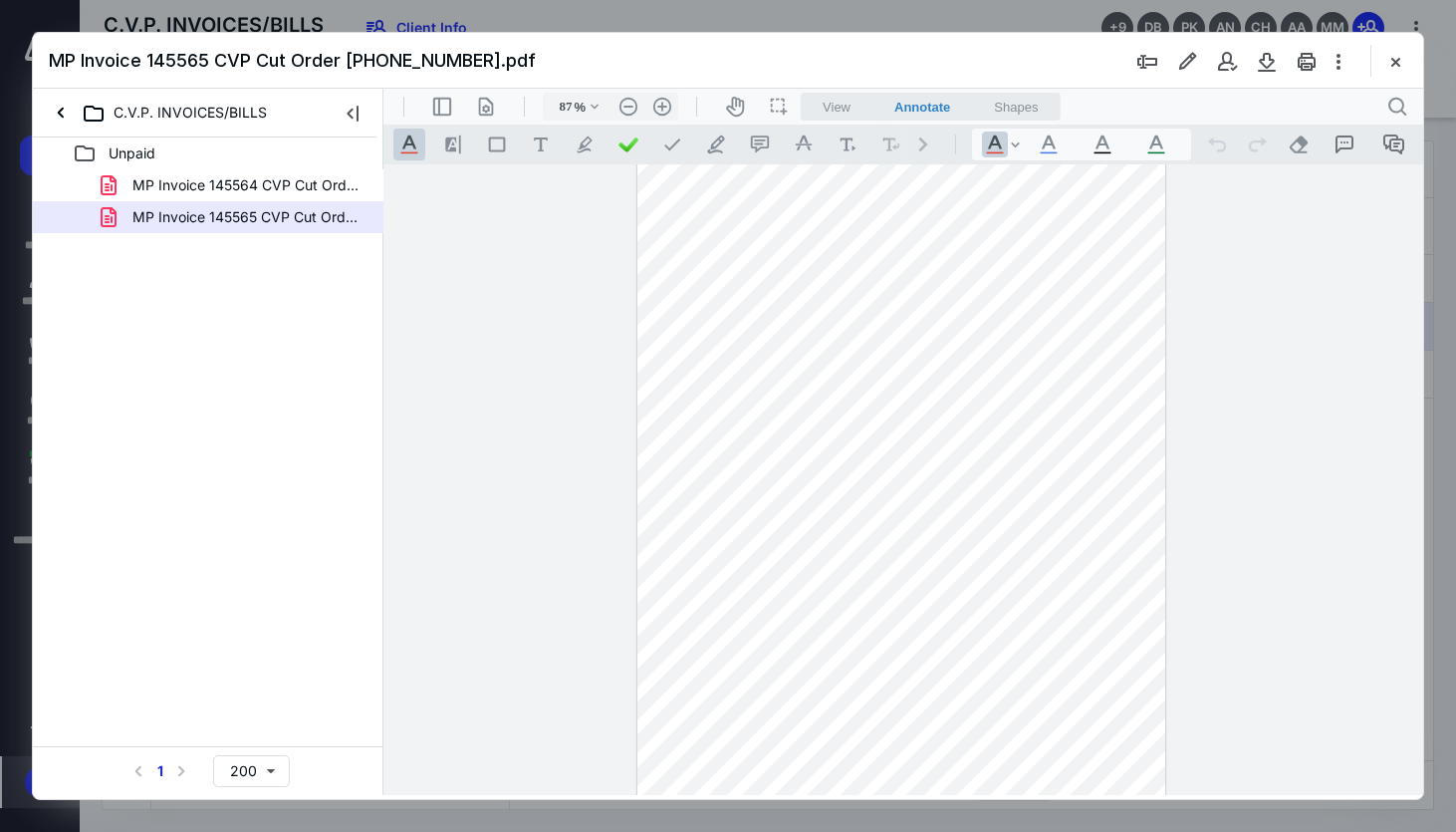 click on ".cls-1{fill:#abb0c4;} icon - header - zoom - in - line" at bounding box center (662, 107) 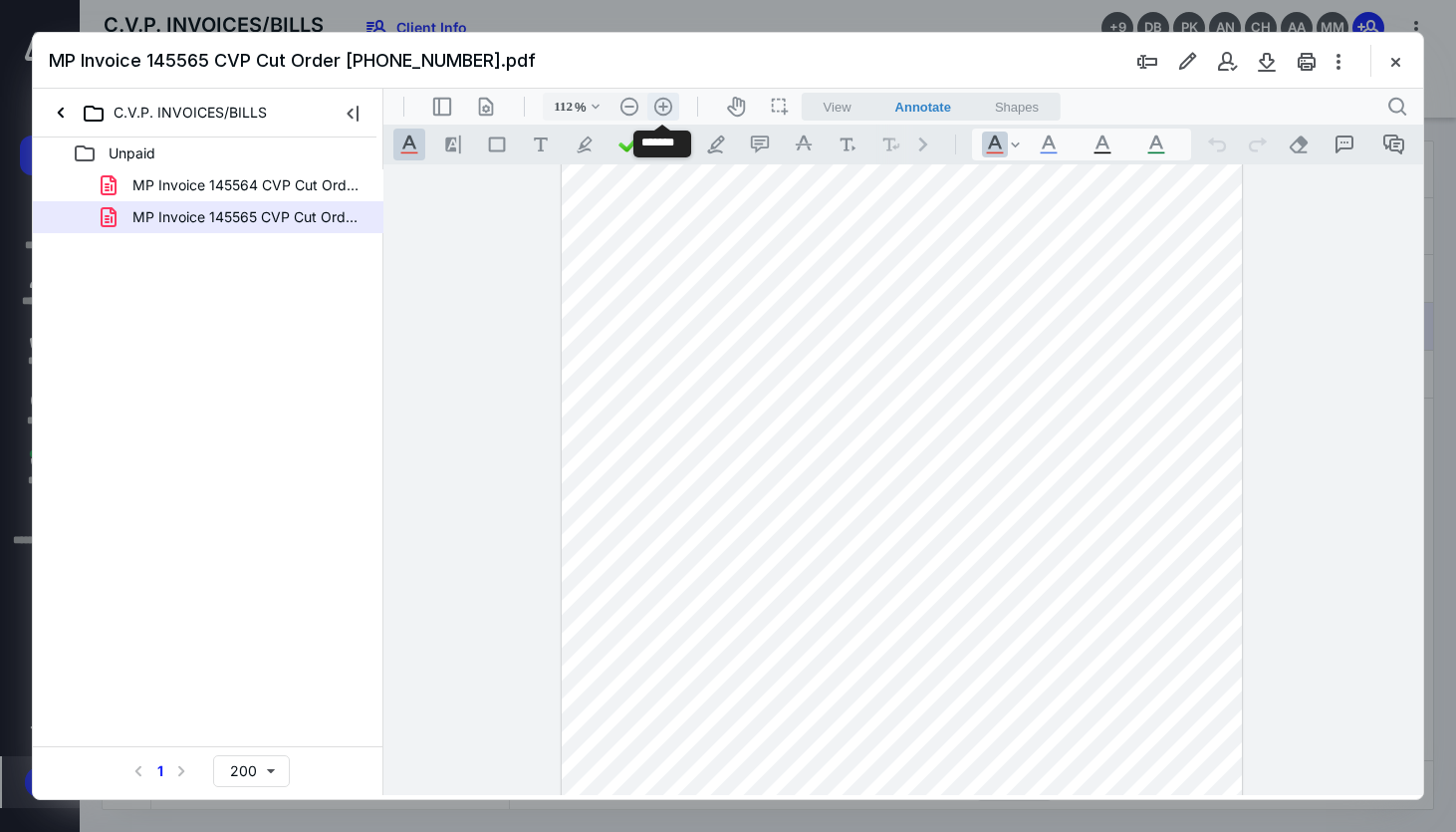 click on ".cls-1{fill:#abb0c4;} icon - header - zoom - in - line" at bounding box center [663, 107] 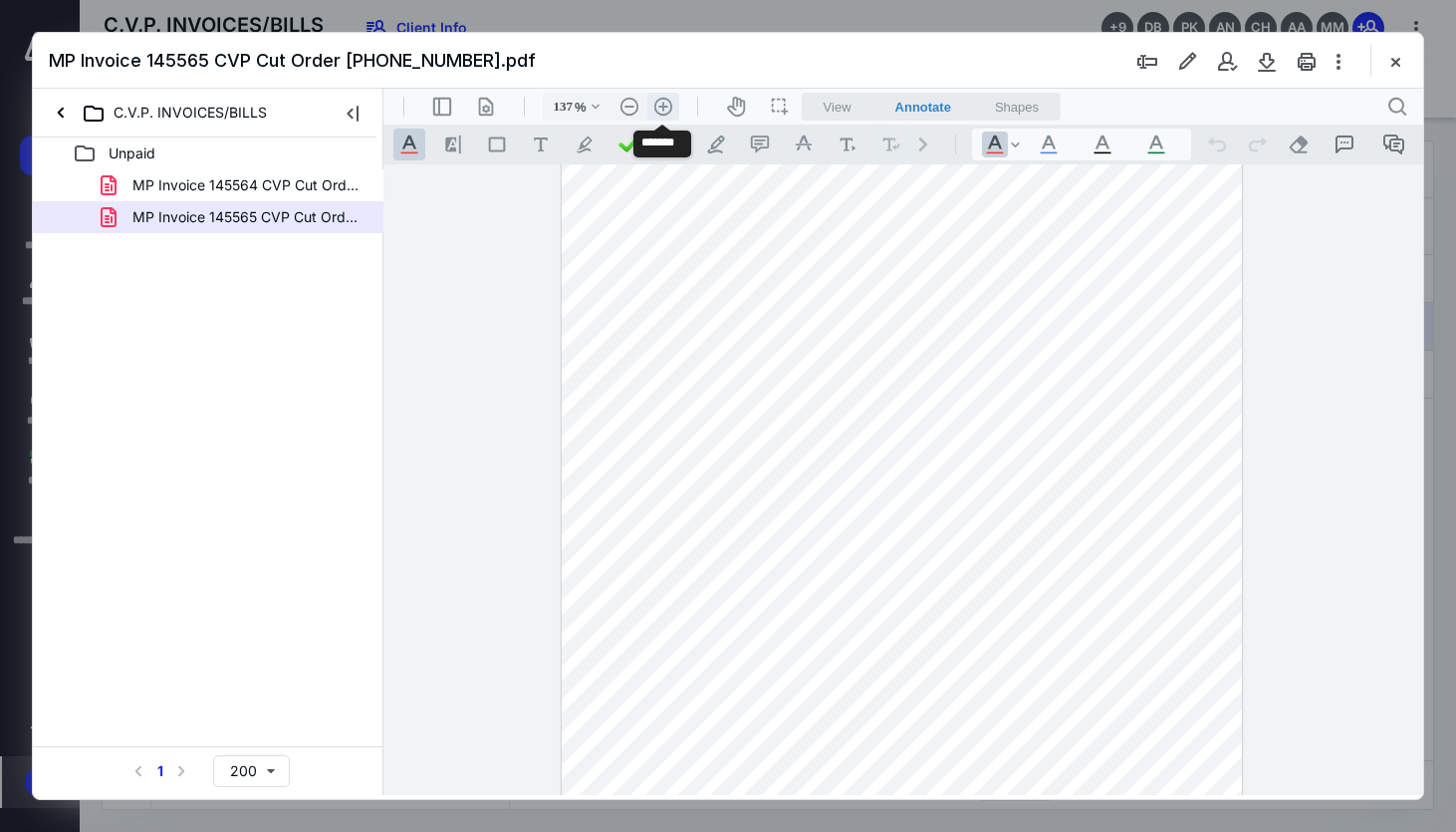 scroll, scrollTop: 199, scrollLeft: 0, axis: vertical 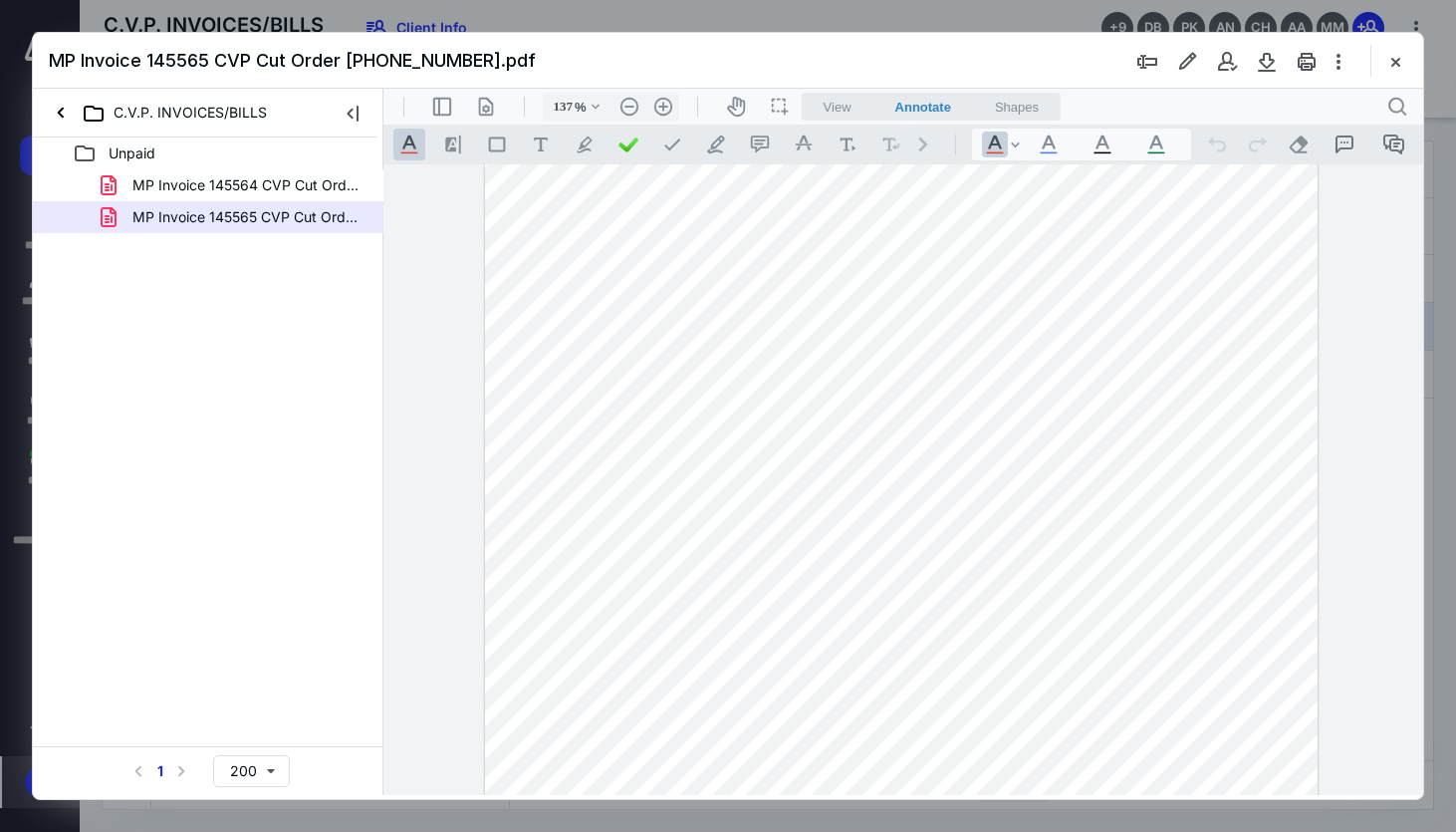 click on "C.V.P. INVOICES/BILLS" at bounding box center (204, 113) 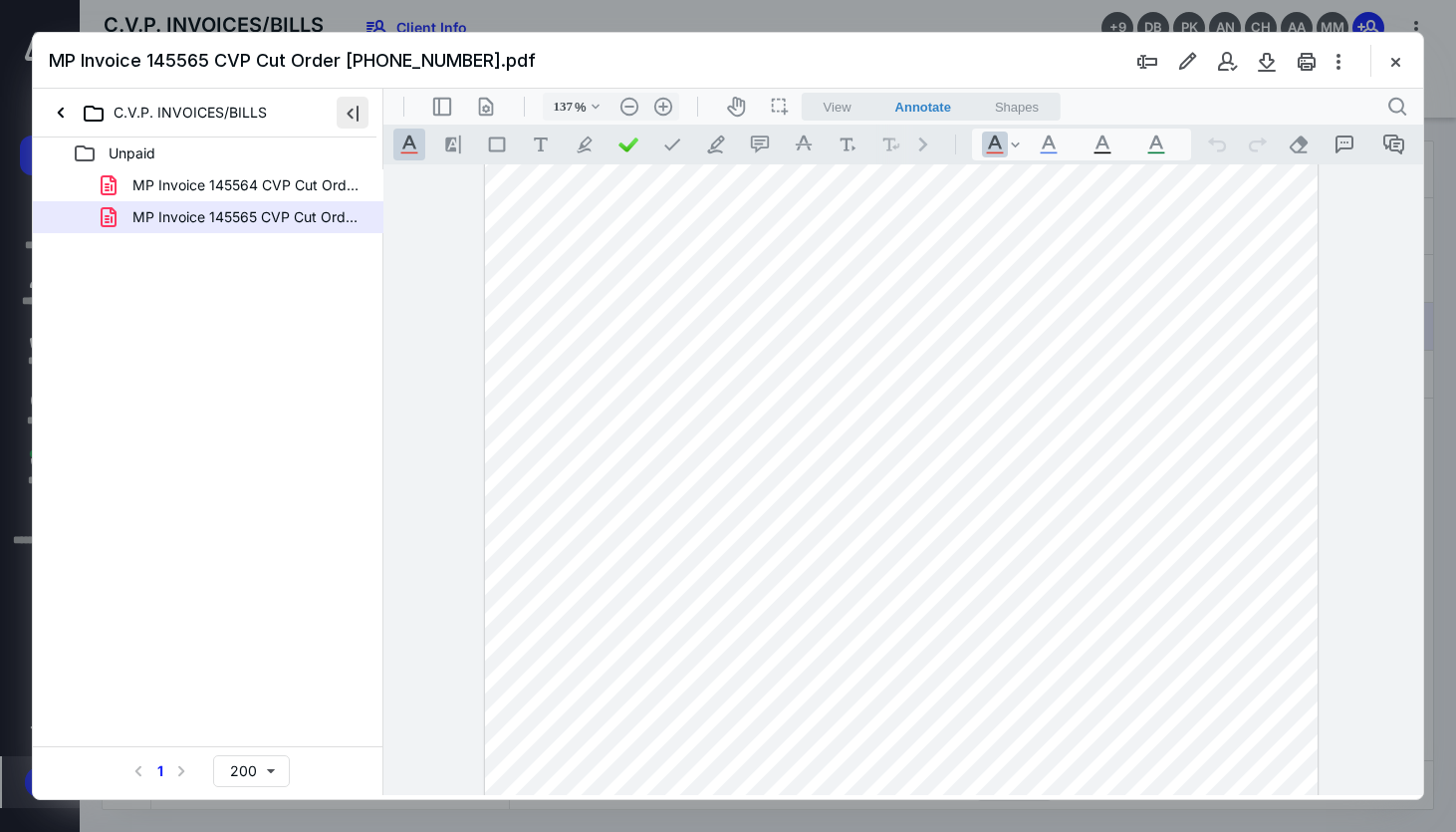 click at bounding box center [353, 113] 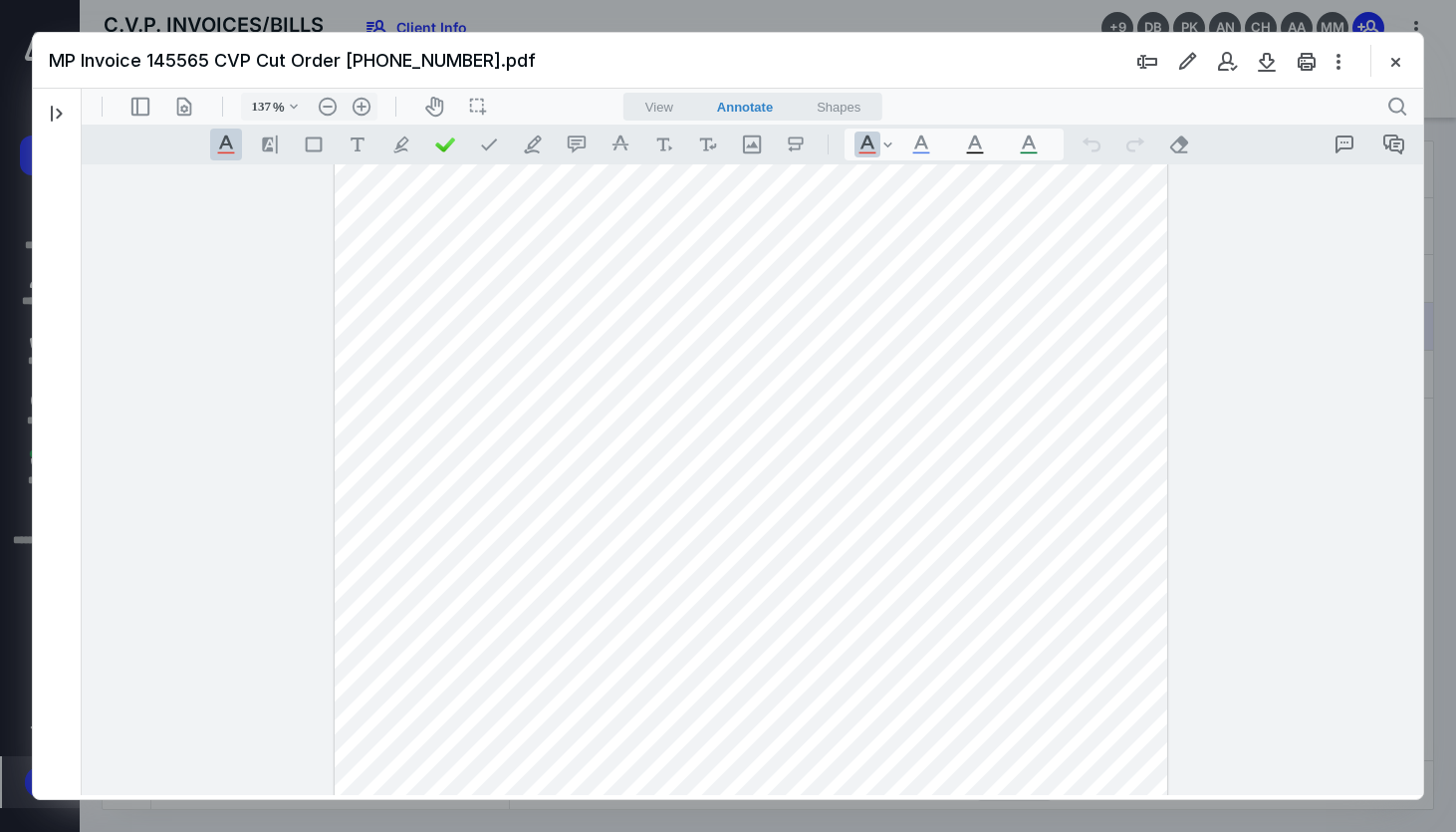 scroll, scrollTop: 0, scrollLeft: 0, axis: both 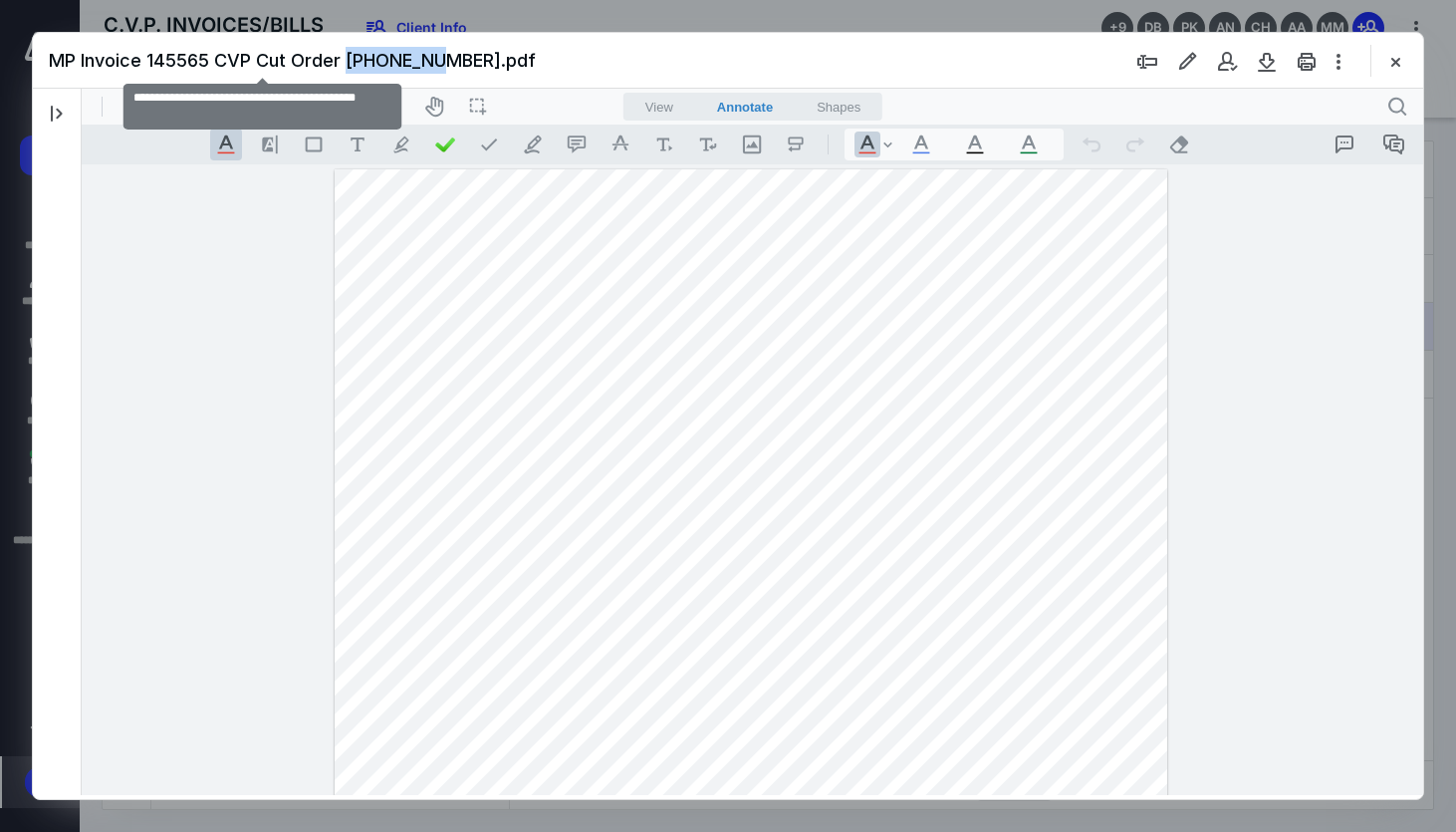drag, startPoint x: 352, startPoint y: 57, endPoint x: 438, endPoint y: 63, distance: 86.20905 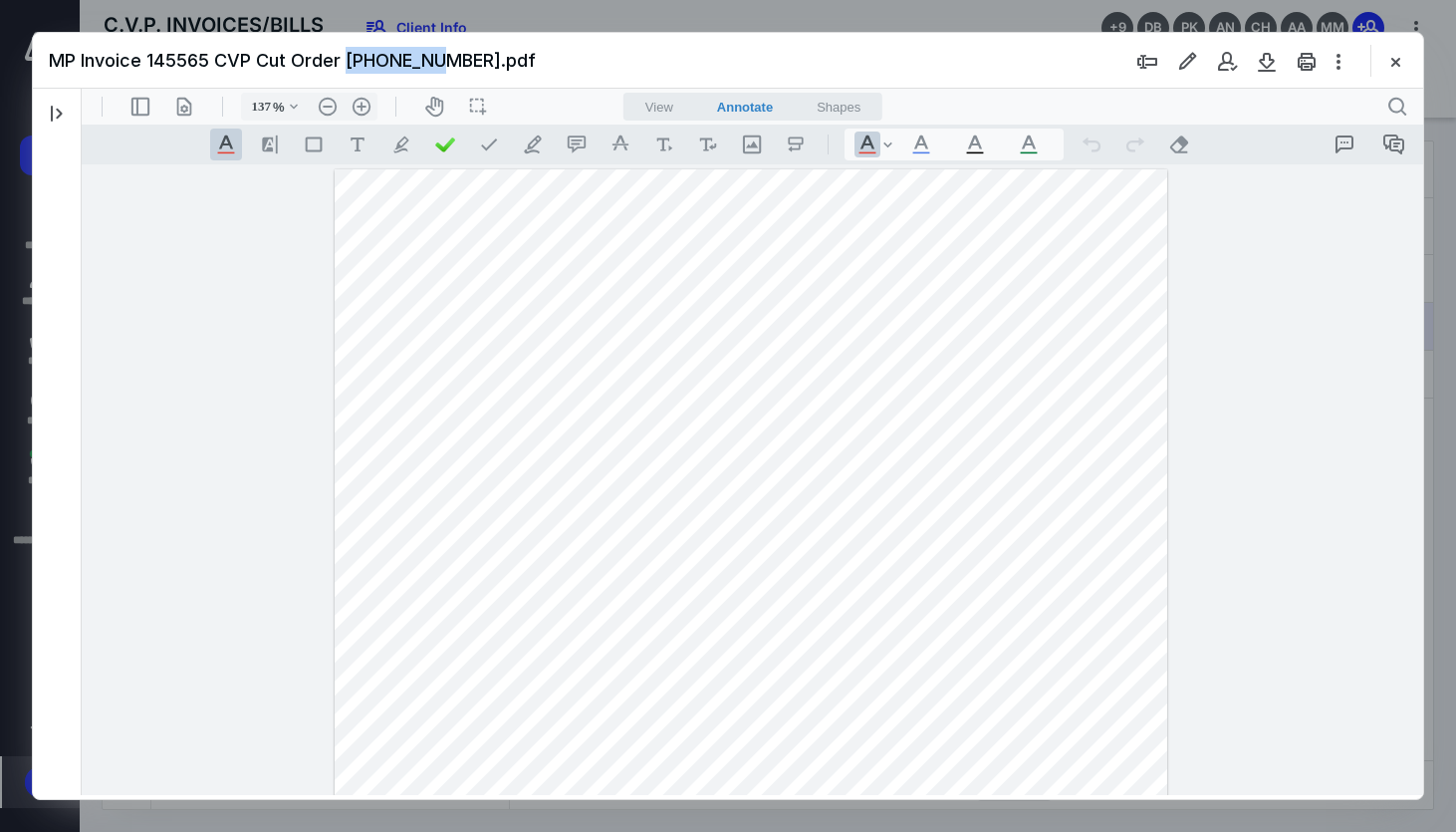 copy on "[PHONE_NUMBER]" 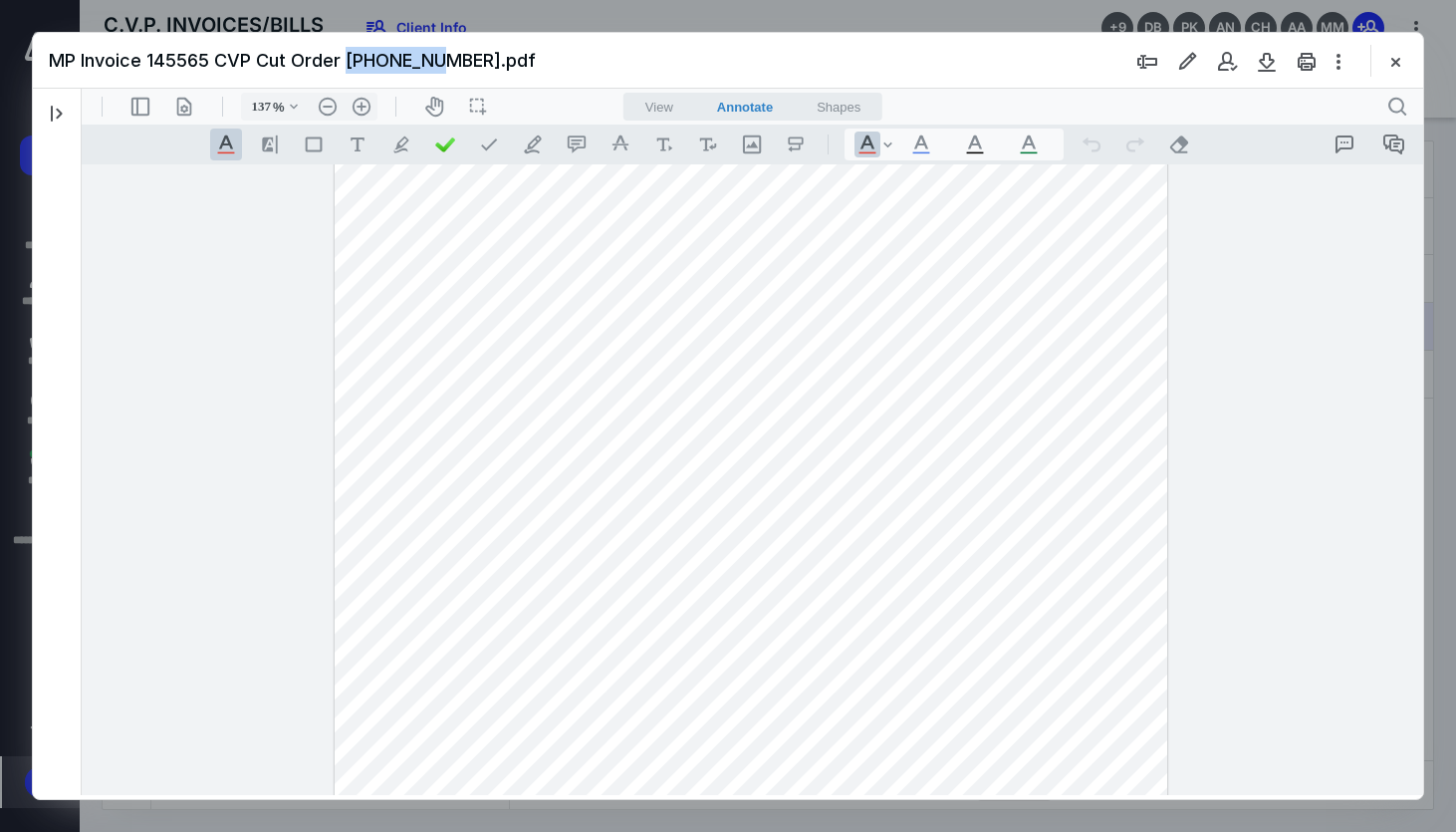 scroll, scrollTop: 61, scrollLeft: 0, axis: vertical 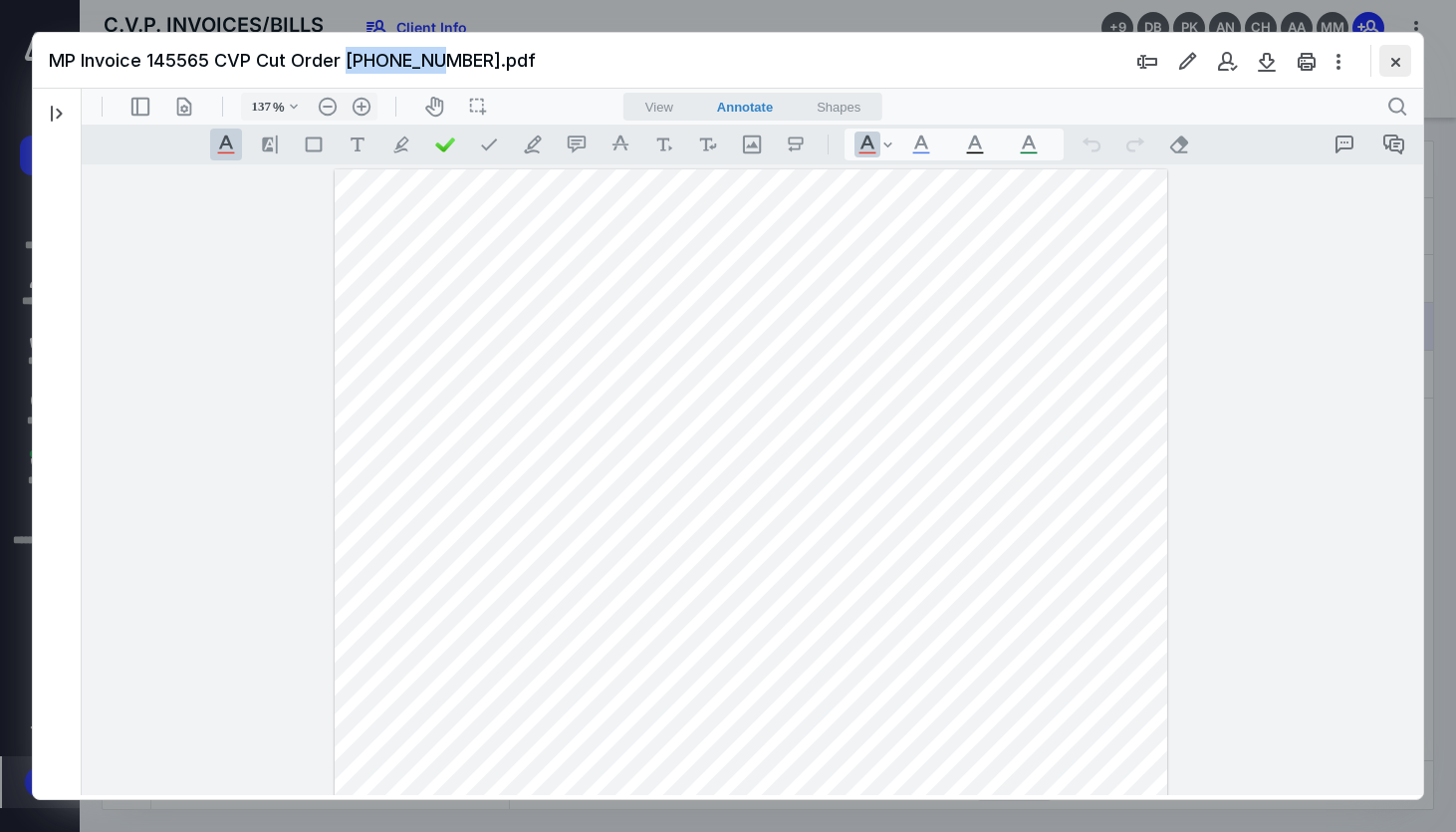 click at bounding box center [1395, 61] 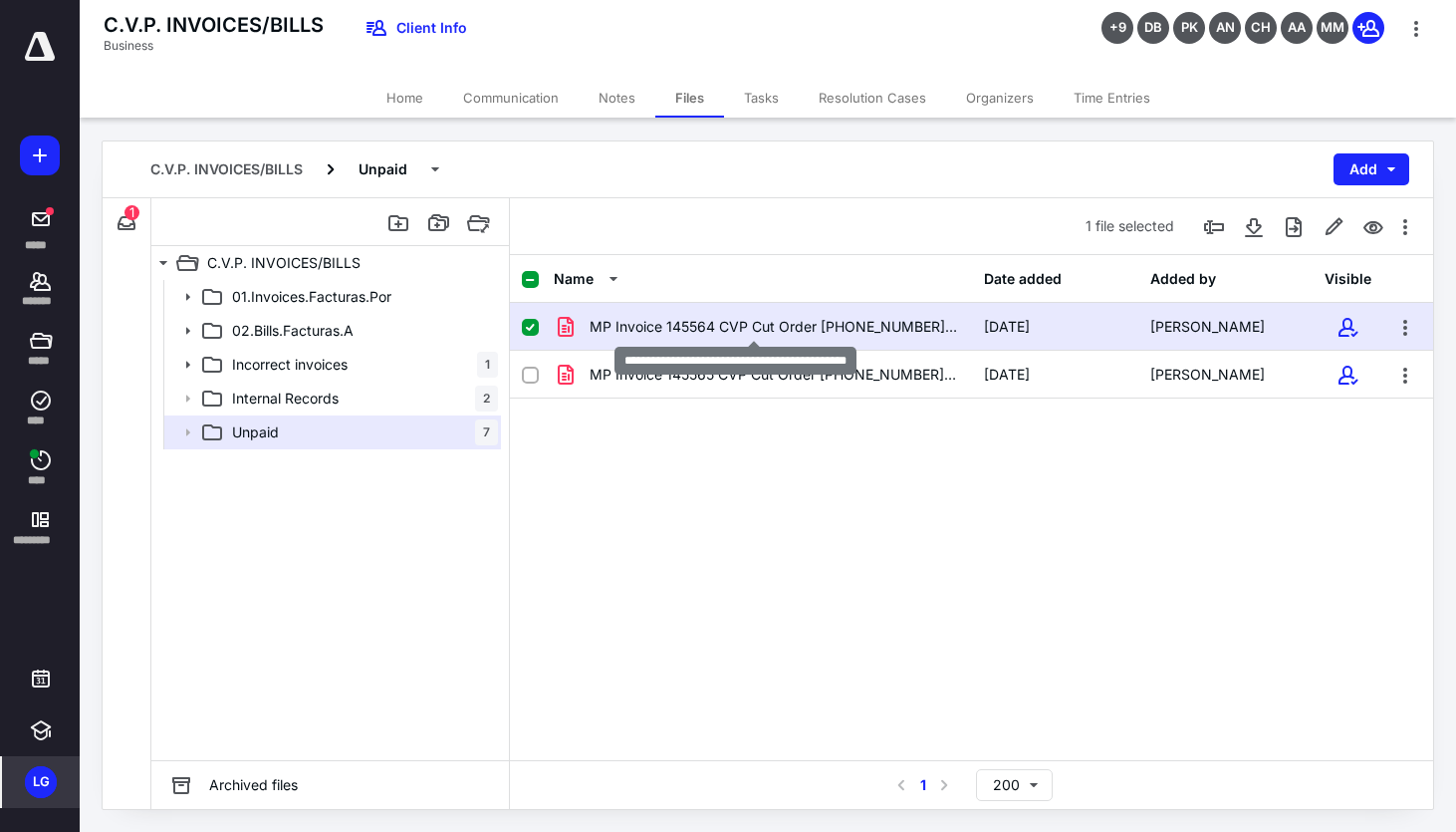 click on "MP Invoice 145564 CVP Cut Order [PHONE_NUMBER].pdf" at bounding box center (775, 327) 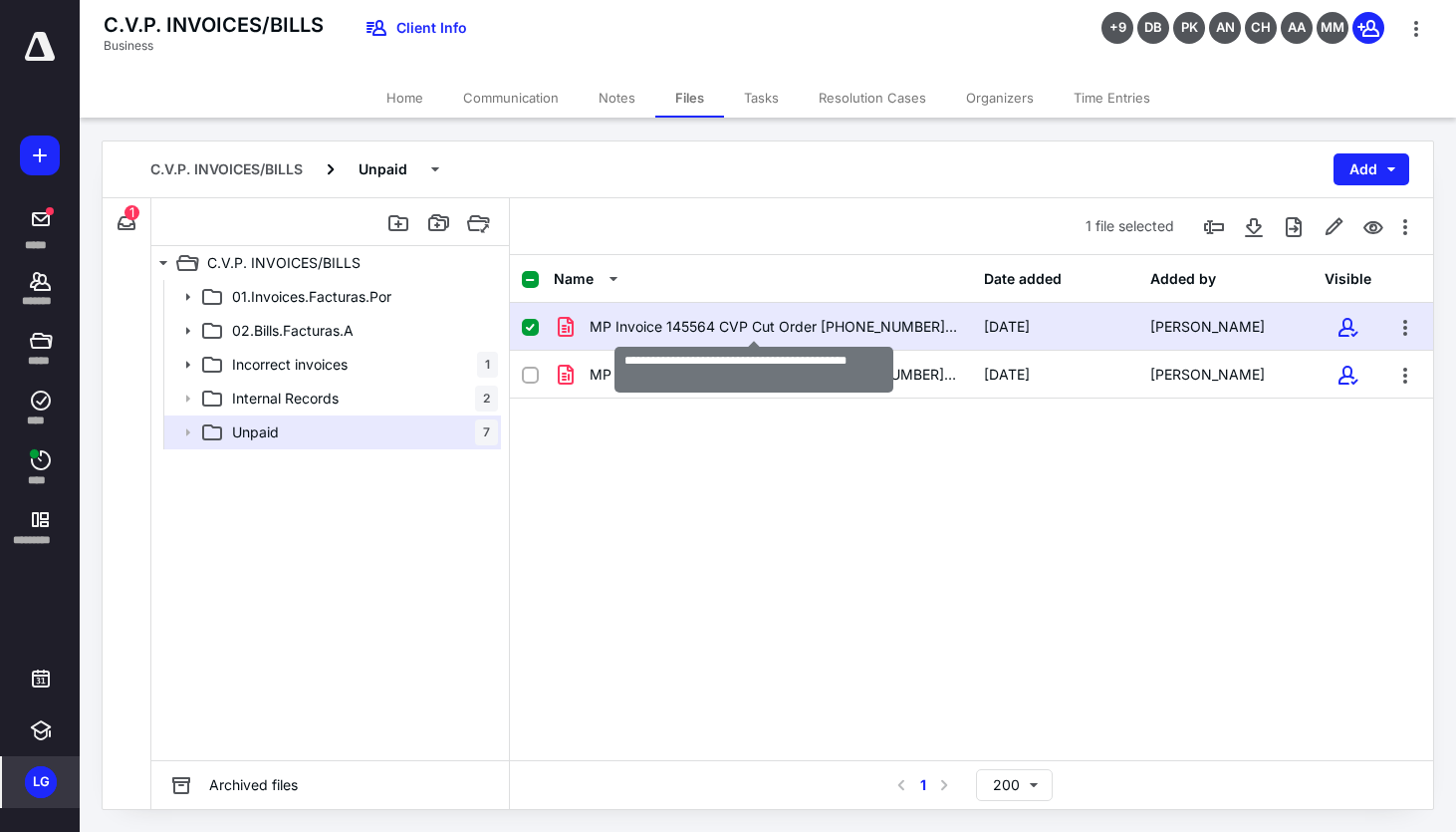 click on "MP Invoice 145564 CVP Cut Order [PHONE_NUMBER].pdf" at bounding box center [775, 327] 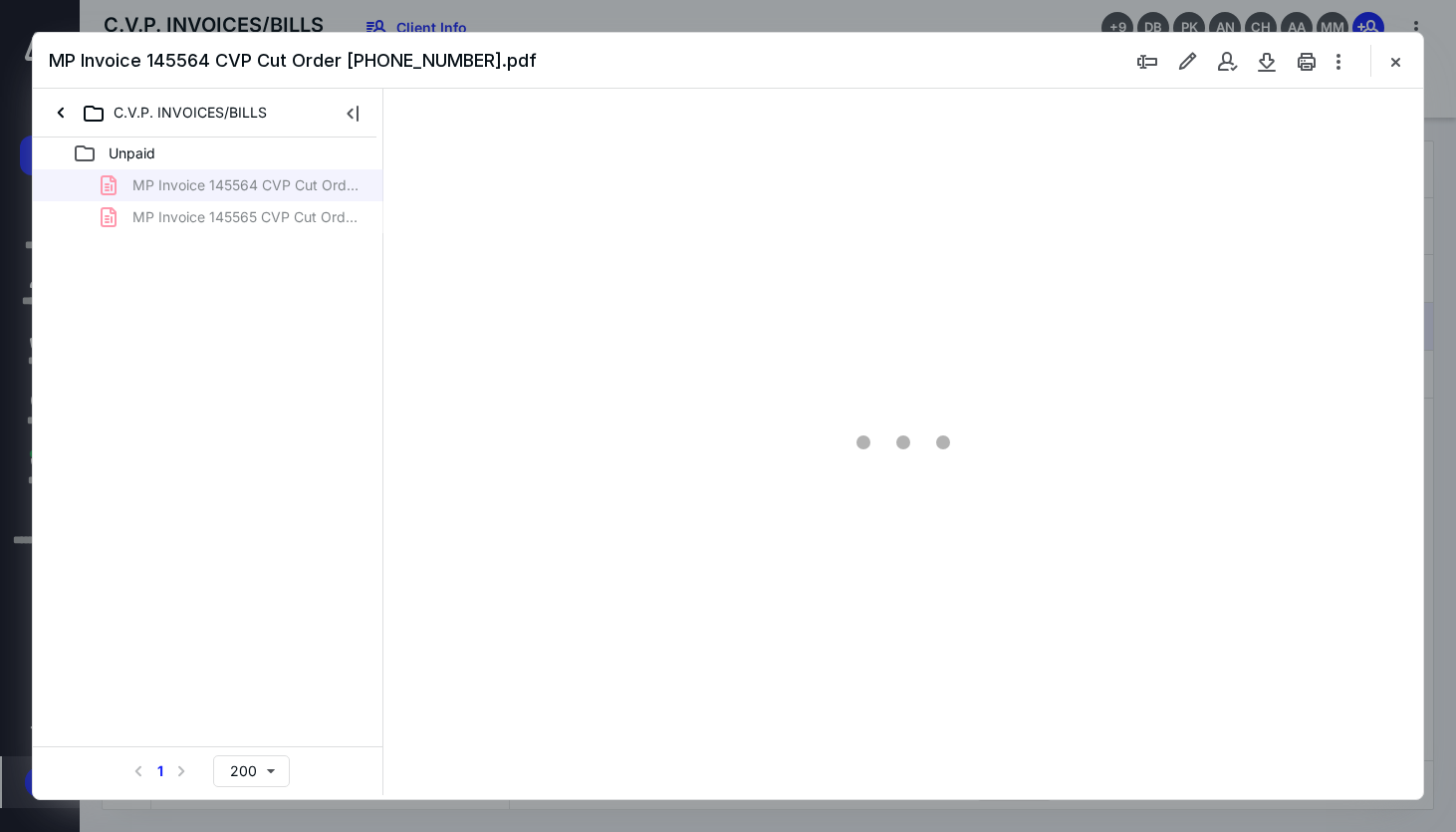 scroll, scrollTop: 0, scrollLeft: 0, axis: both 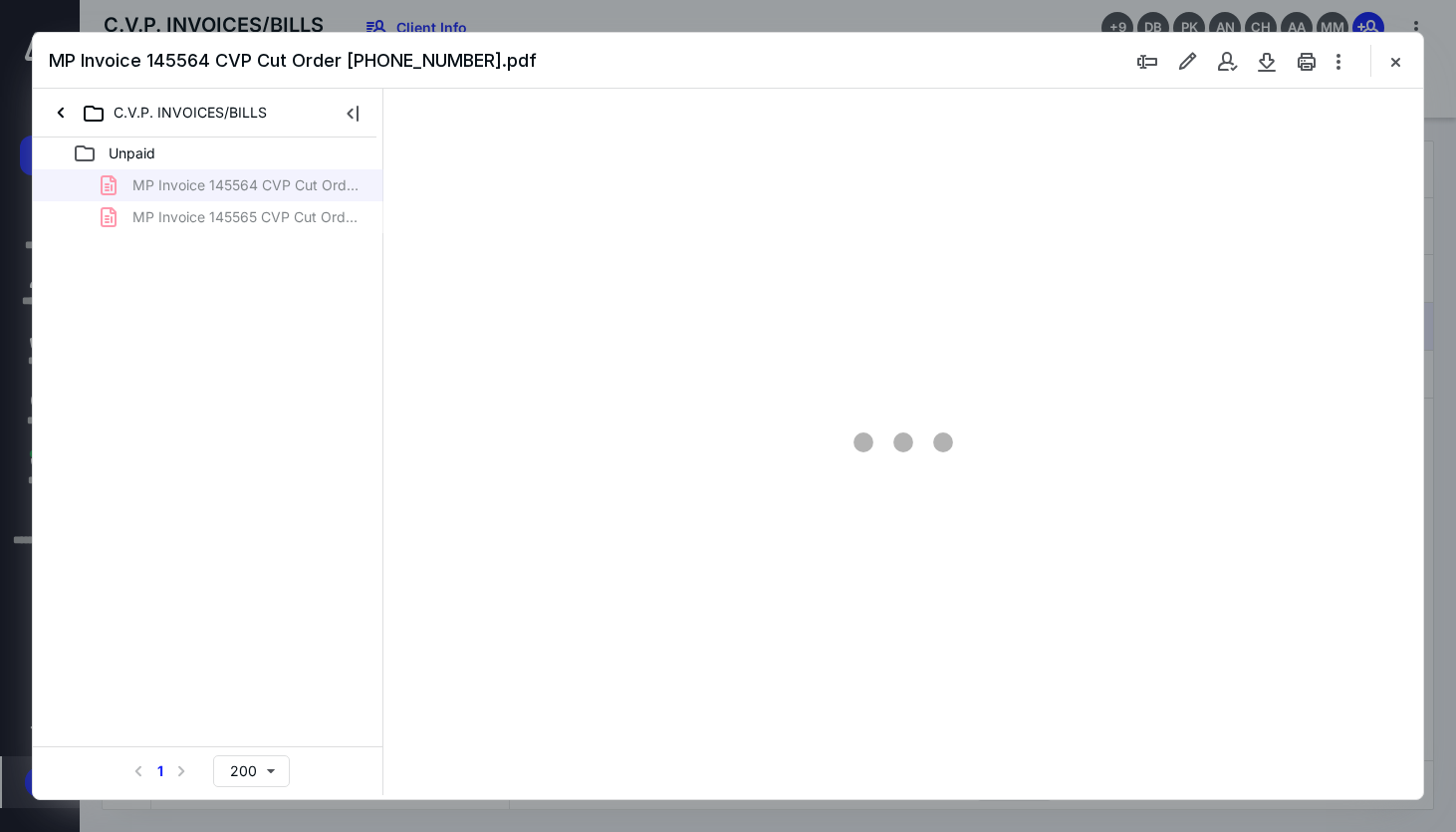 type on "80" 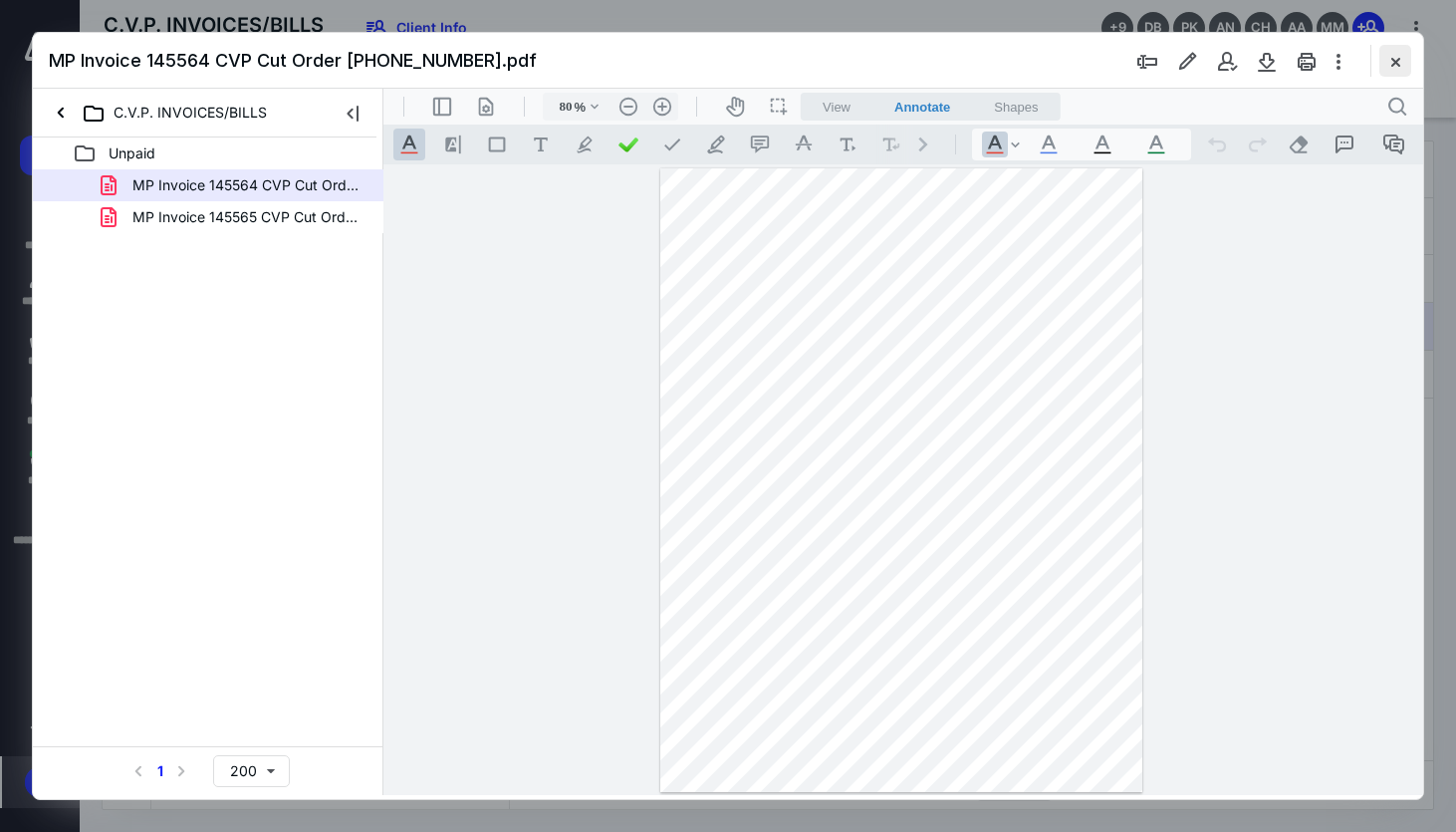 click at bounding box center (1395, 61) 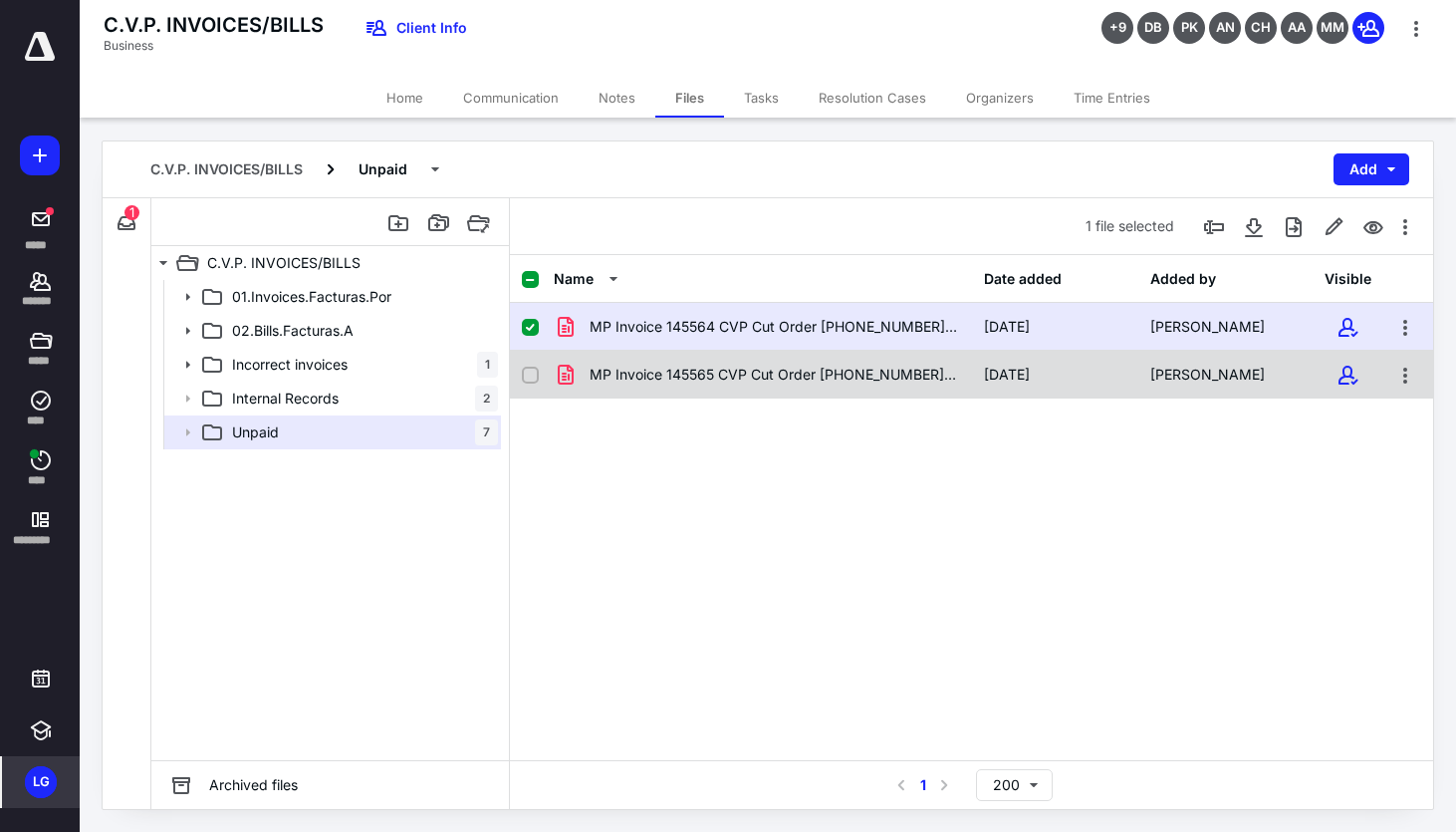 click on "MP Invoice 145565 CVP Cut Order [PHONE_NUMBER].pdf [DATE] [PERSON_NAME]" at bounding box center (971, 375) 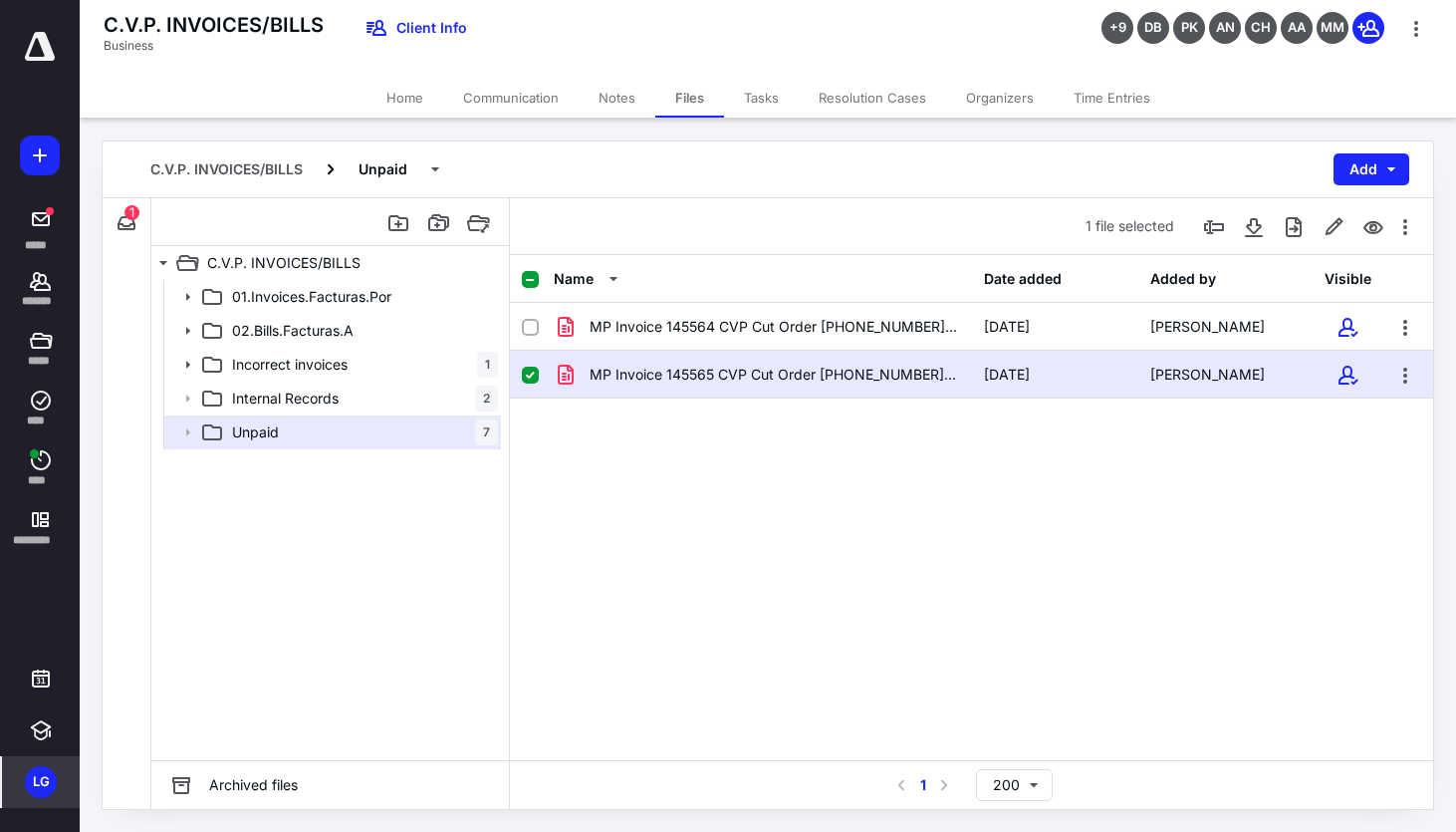 checkbox on "false" 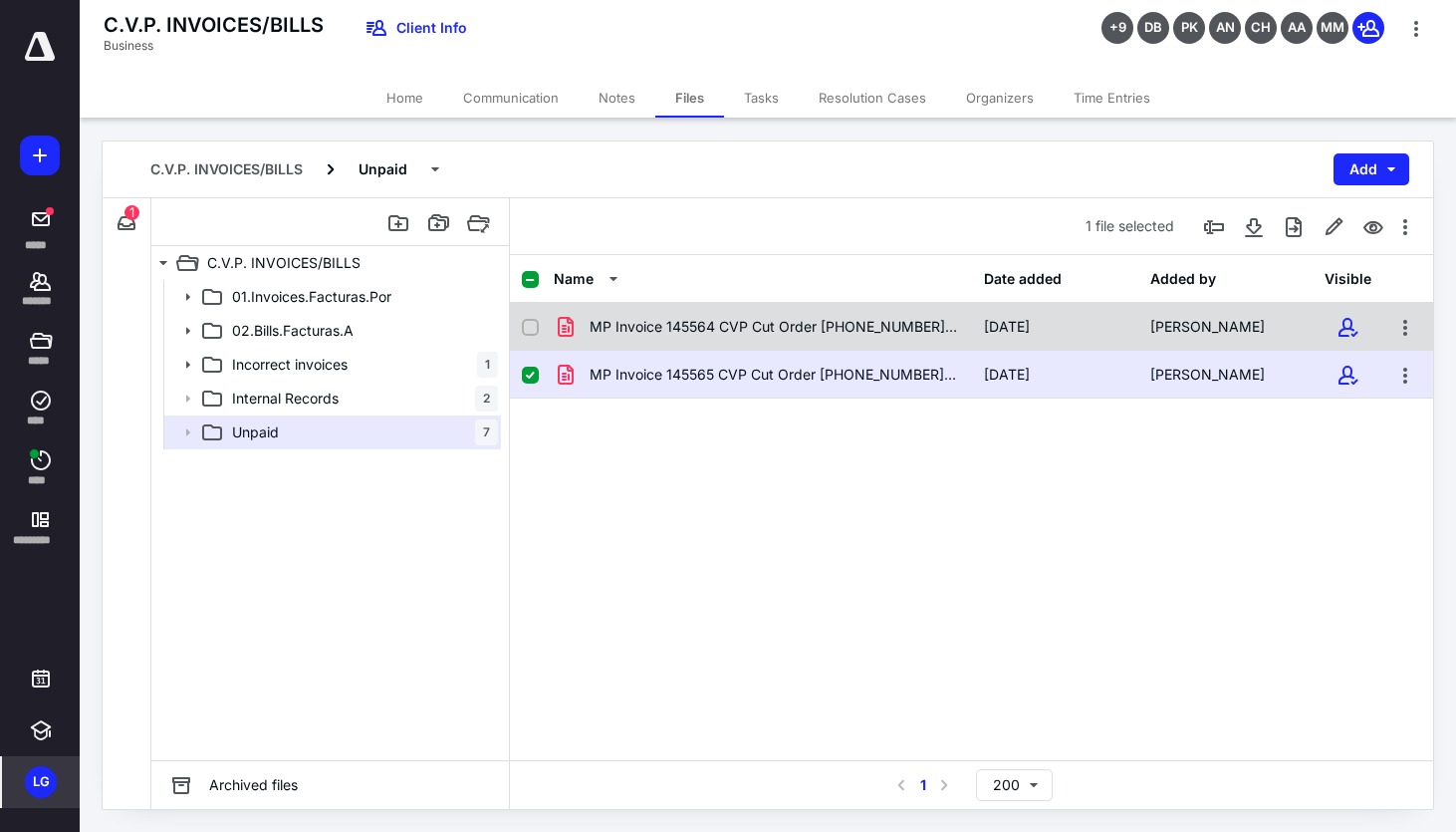 click at bounding box center [530, 328] 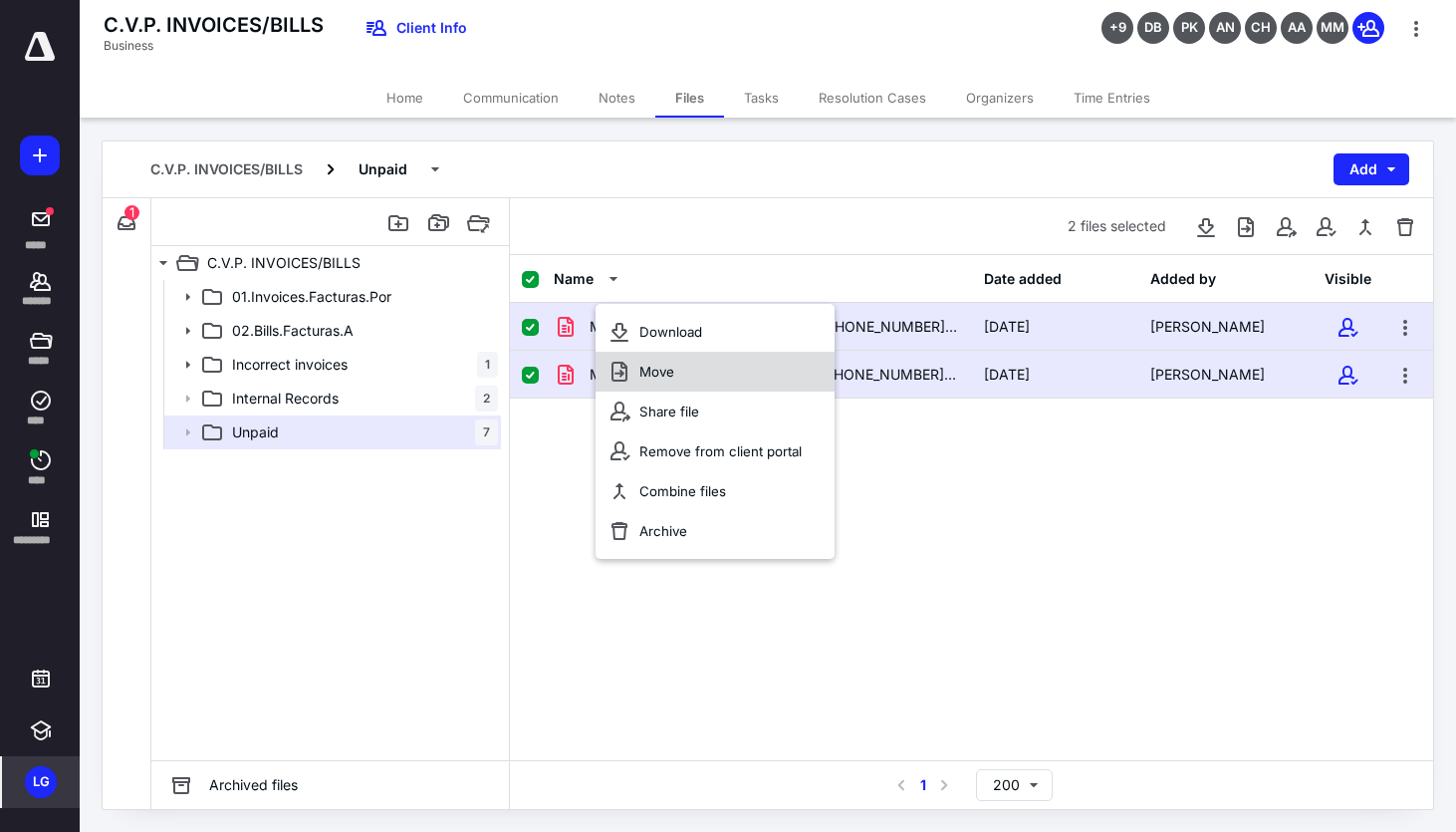 click on "Move" at bounding box center (656, 372) 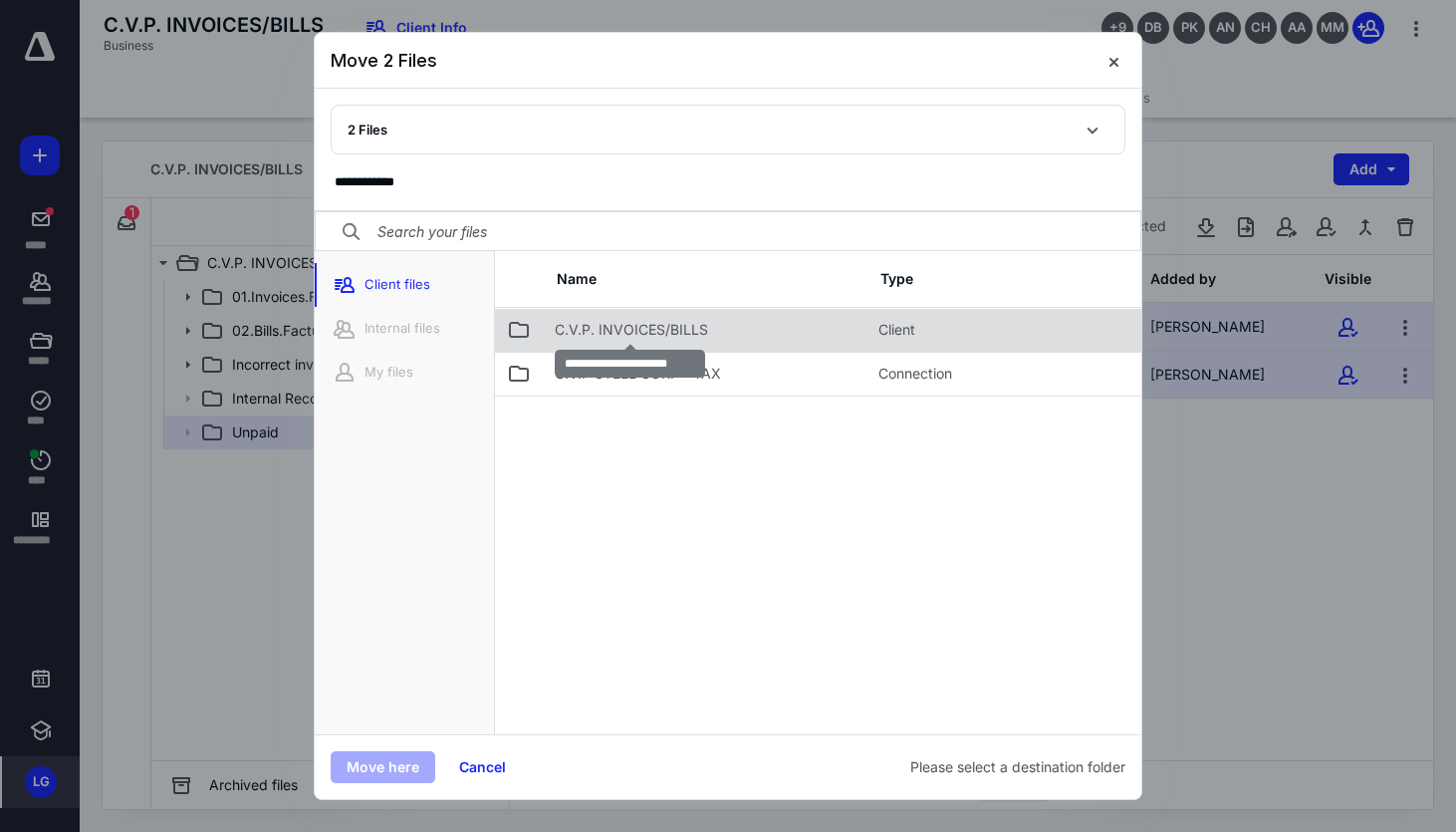 click on "C.V.P. INVOICES/BILLS" at bounding box center [631, 330] 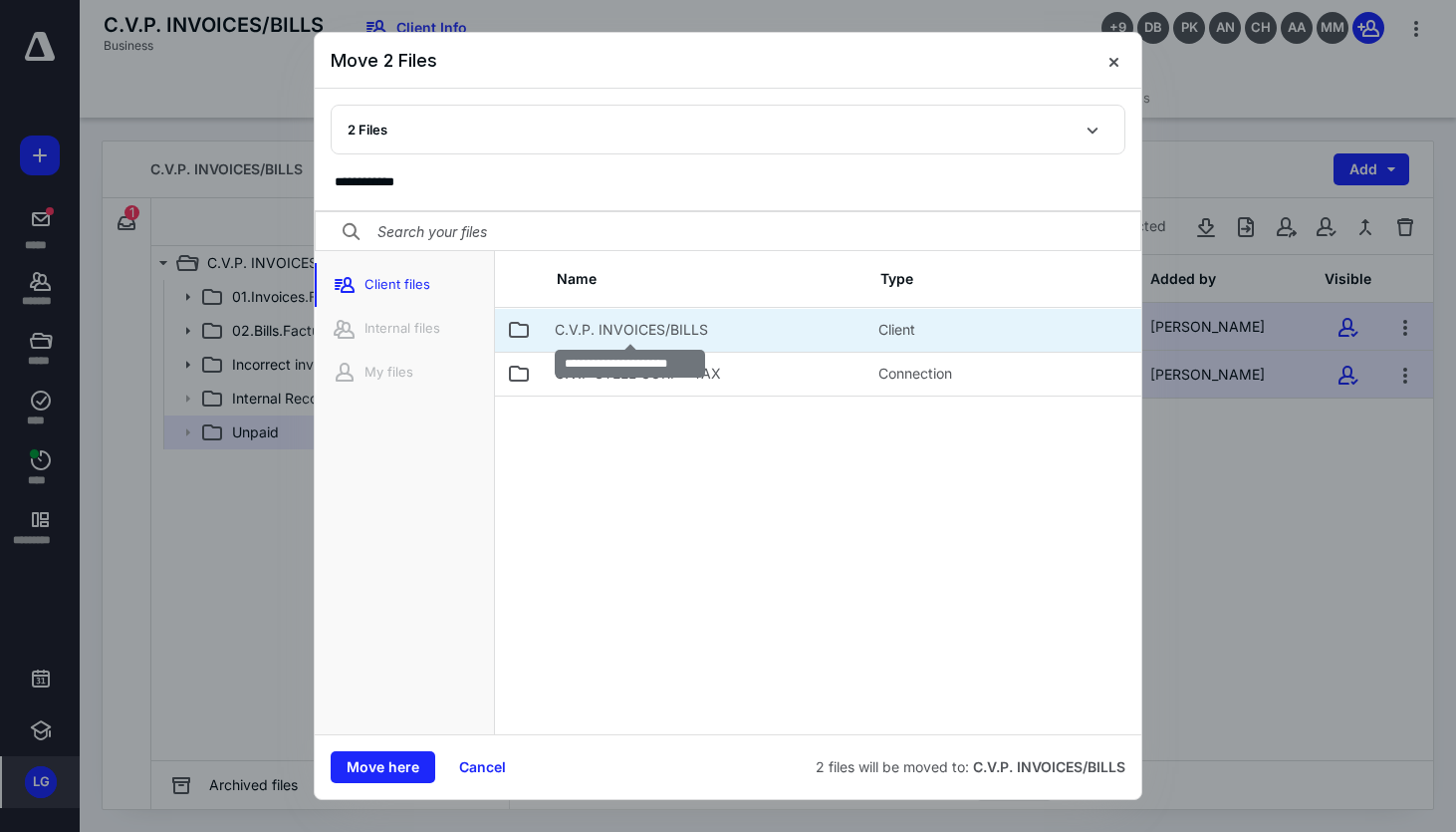 click on "C.V.P. INVOICES/BILLS" at bounding box center [631, 330] 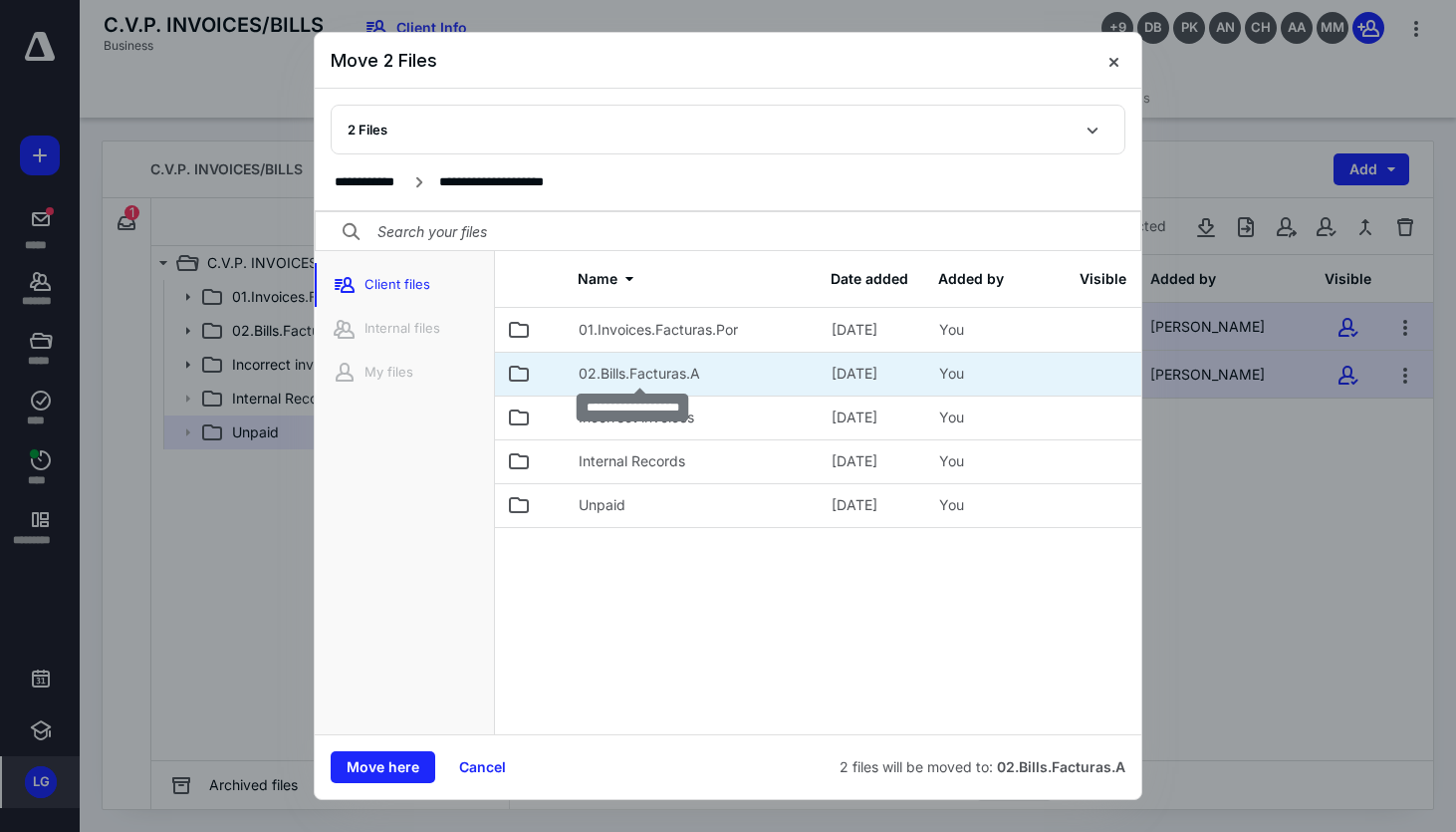 click on "02.Bills.Facturas.A" at bounding box center [639, 374] 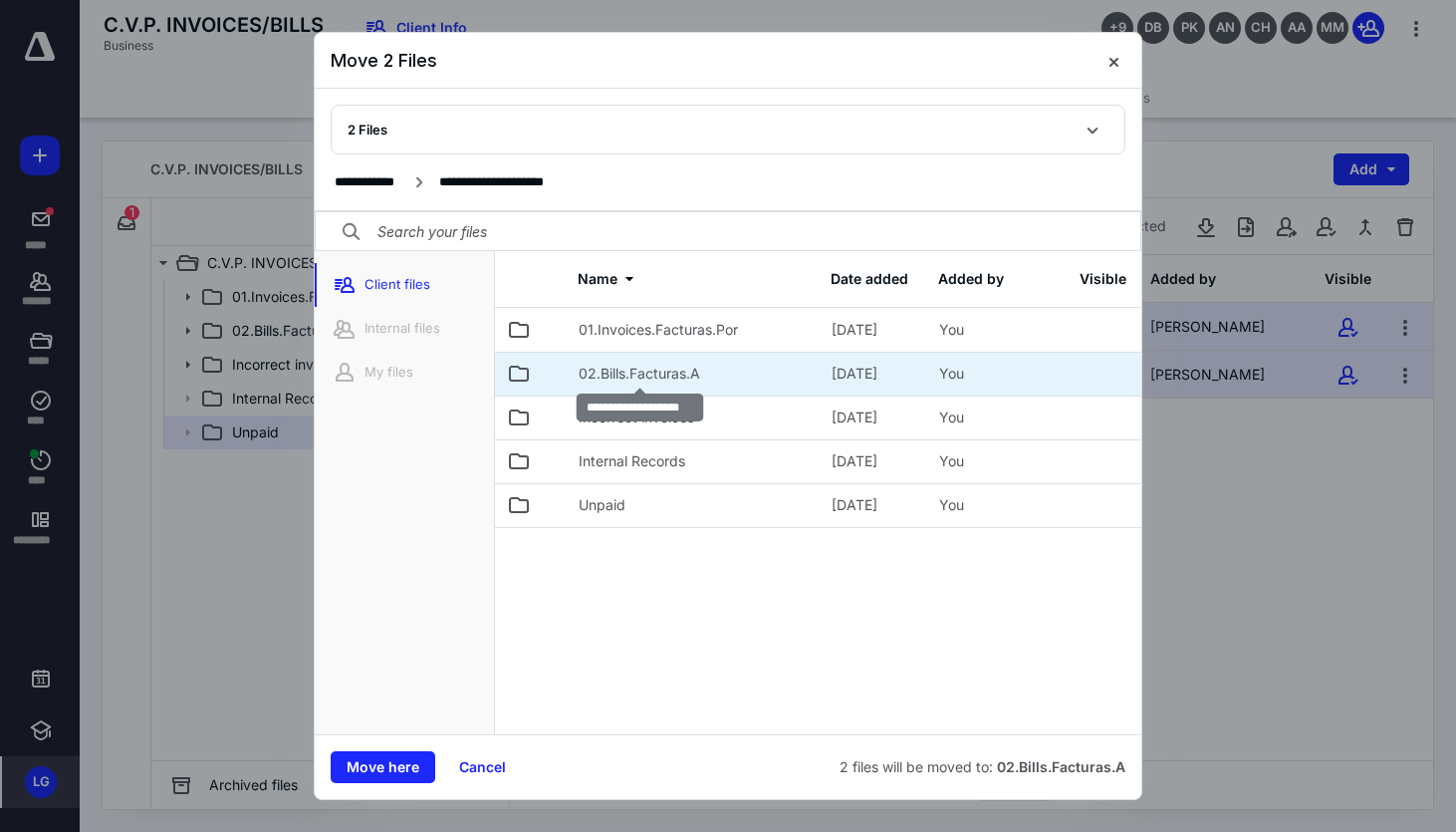 click on "02.Bills.Facturas.A" at bounding box center [639, 374] 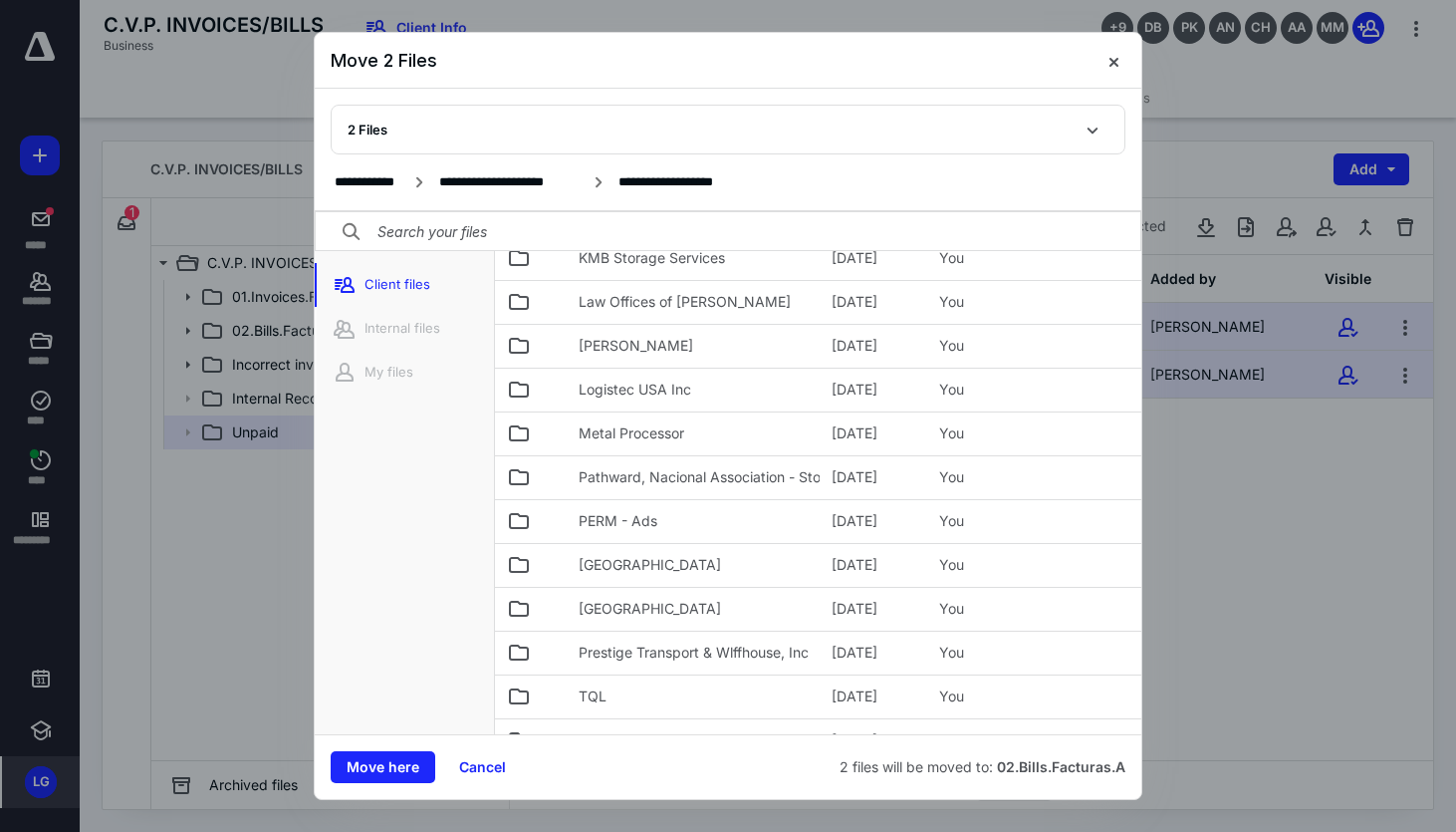 scroll, scrollTop: 523, scrollLeft: 0, axis: vertical 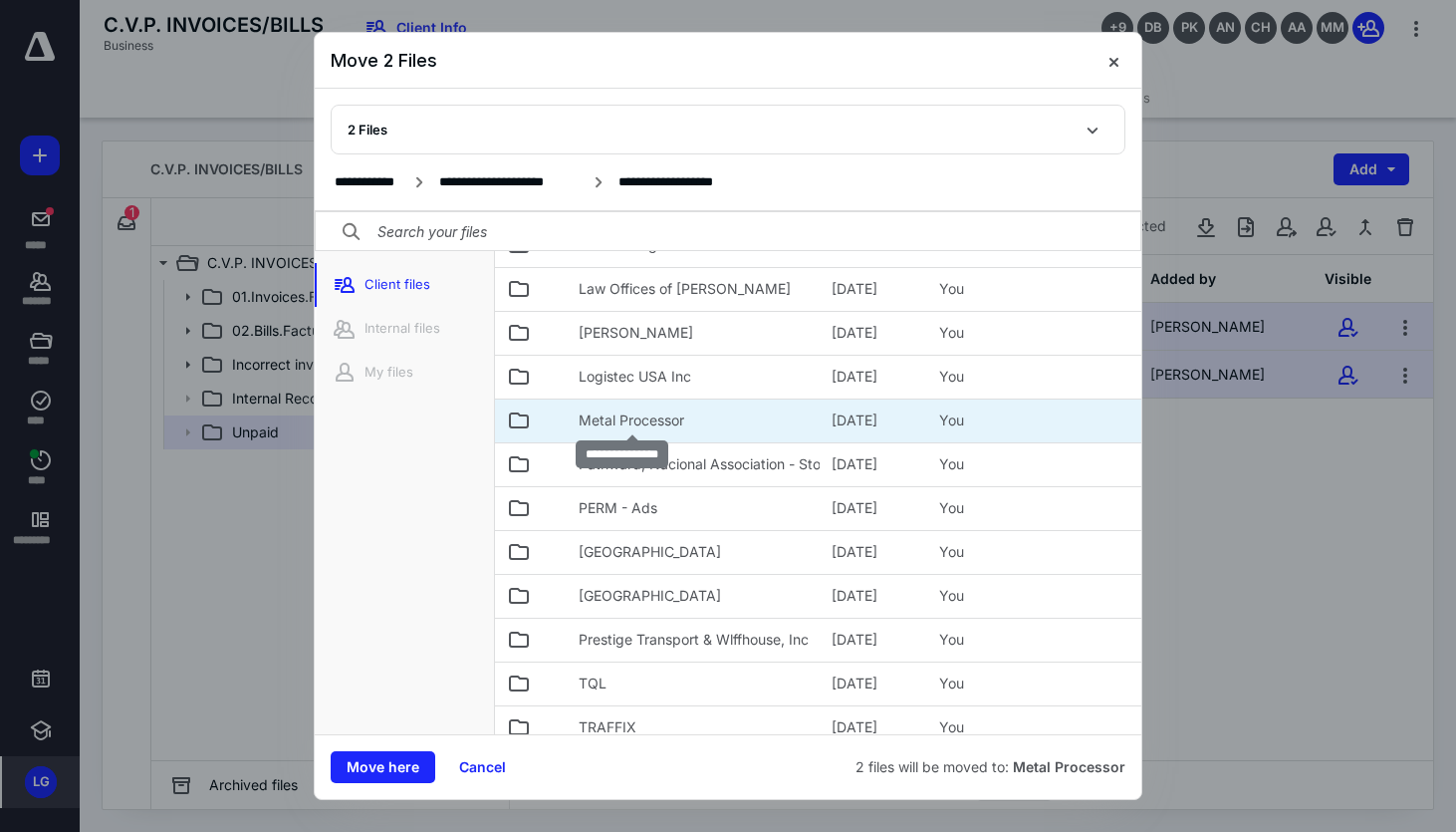 click on "Metal Processor" at bounding box center [631, 420] 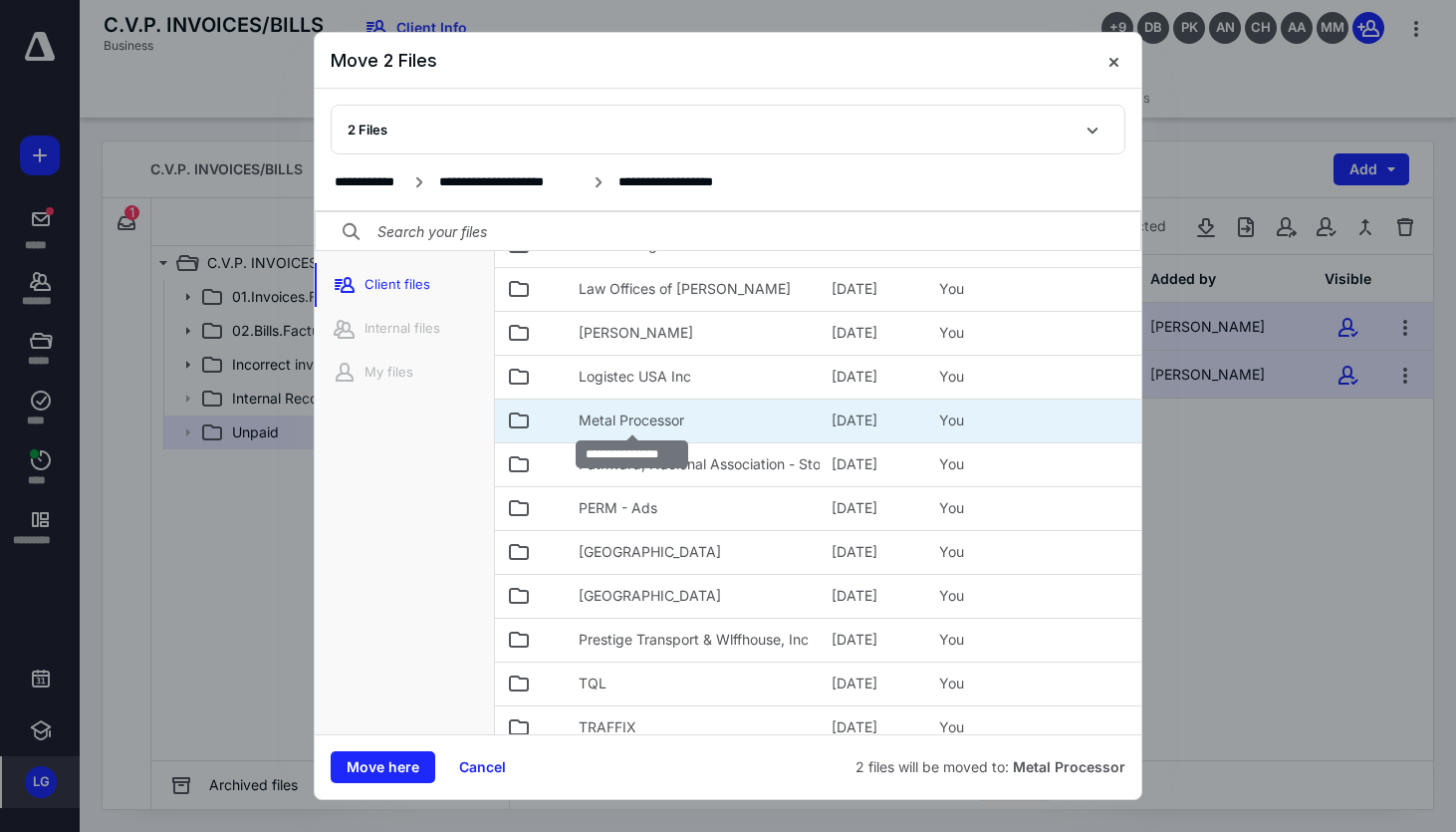 click on "Metal Processor" at bounding box center [631, 420] 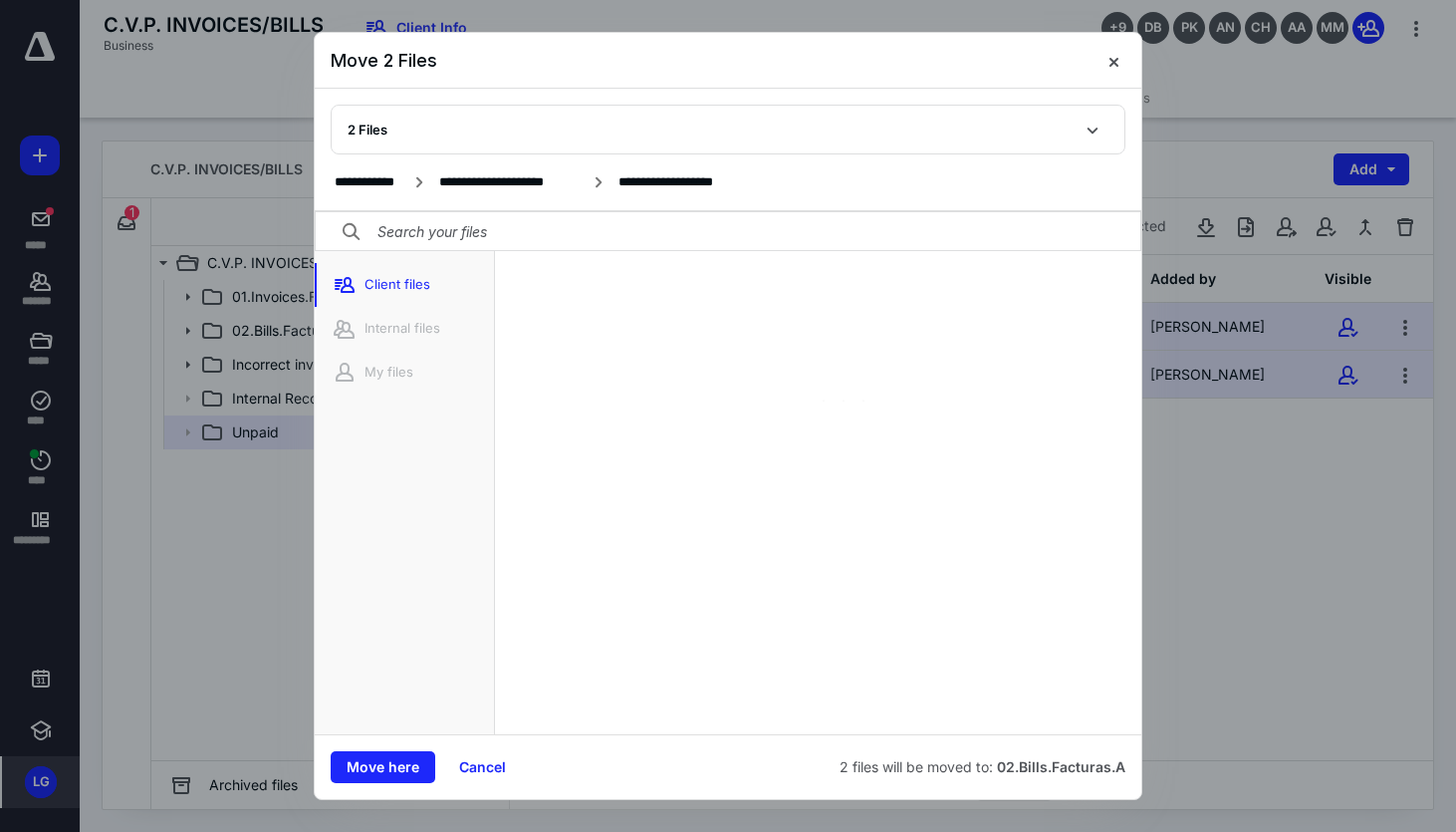 scroll, scrollTop: 0, scrollLeft: 0, axis: both 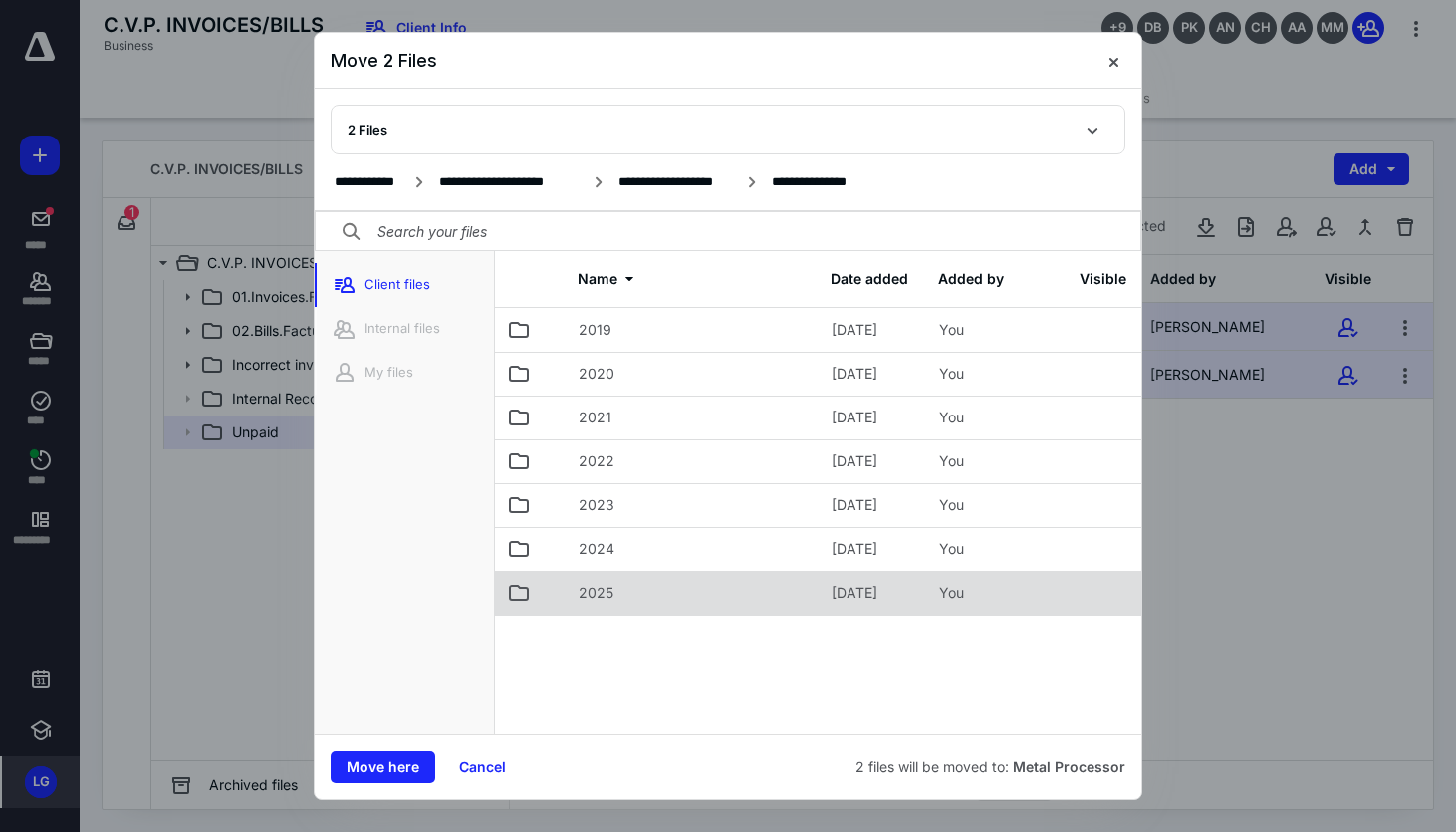 click on "2025" at bounding box center (693, 593) 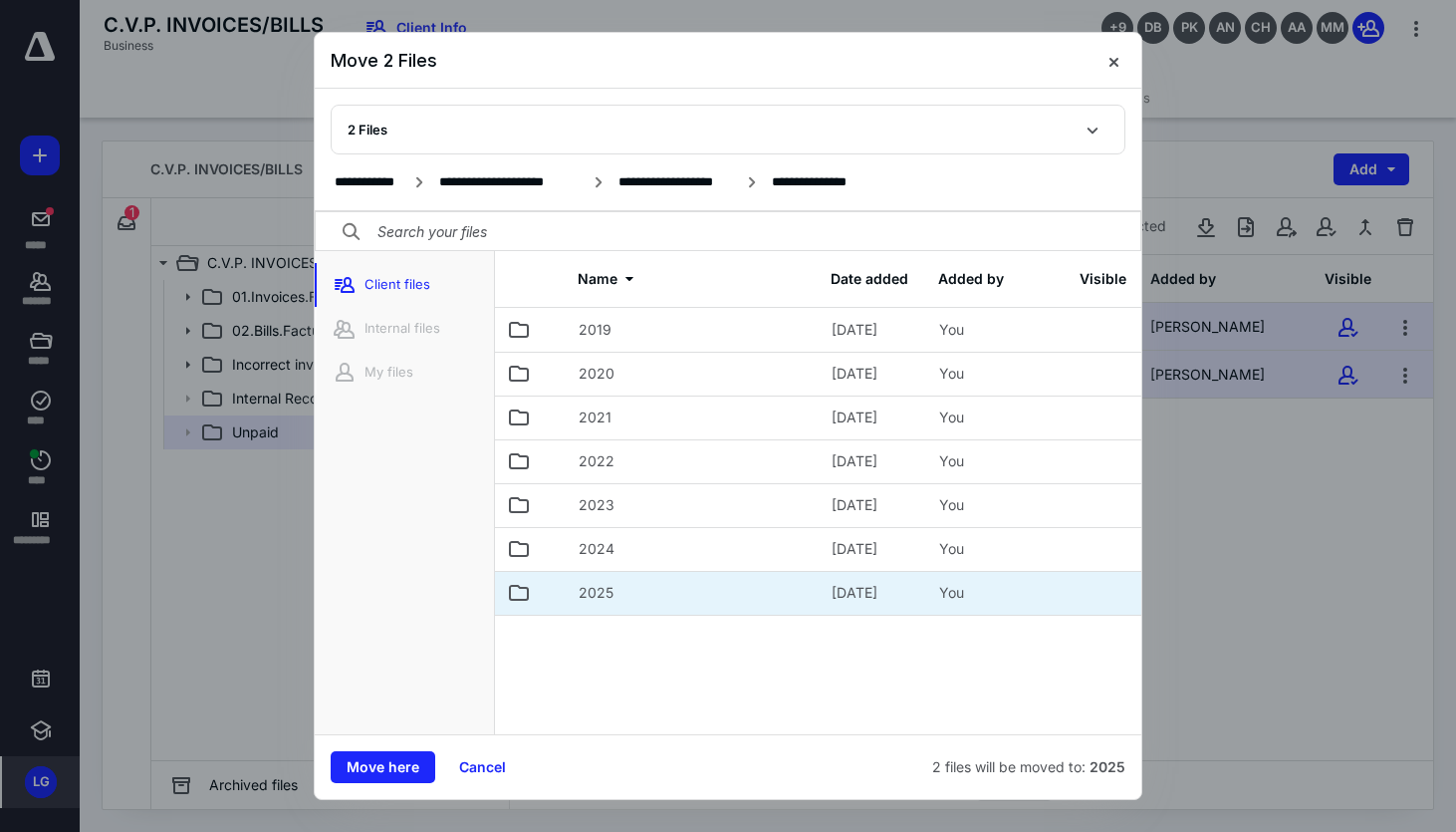 click on "2025" at bounding box center [693, 593] 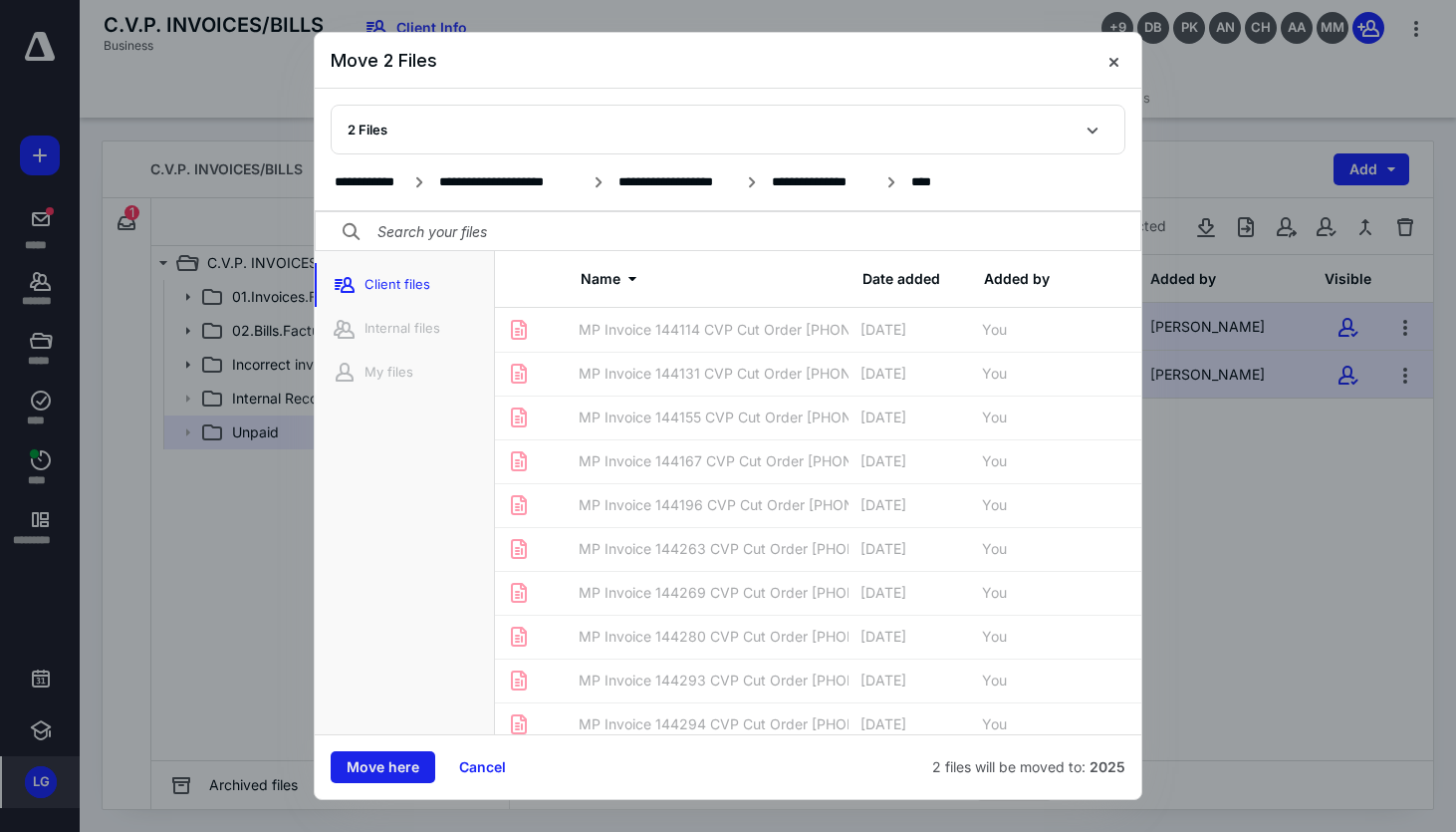 click on "Move here" at bounding box center [382, 767] 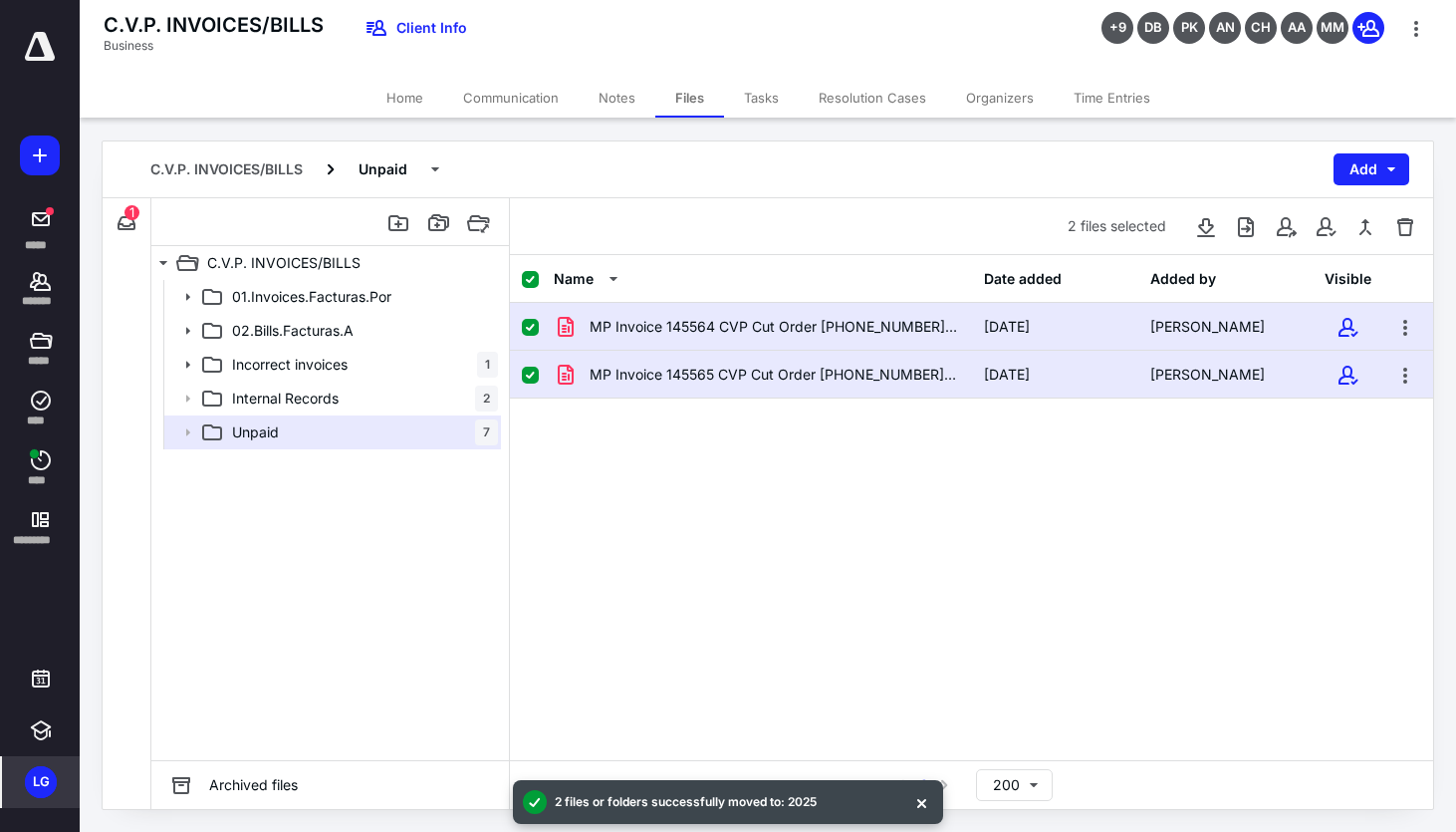 checkbox on "false" 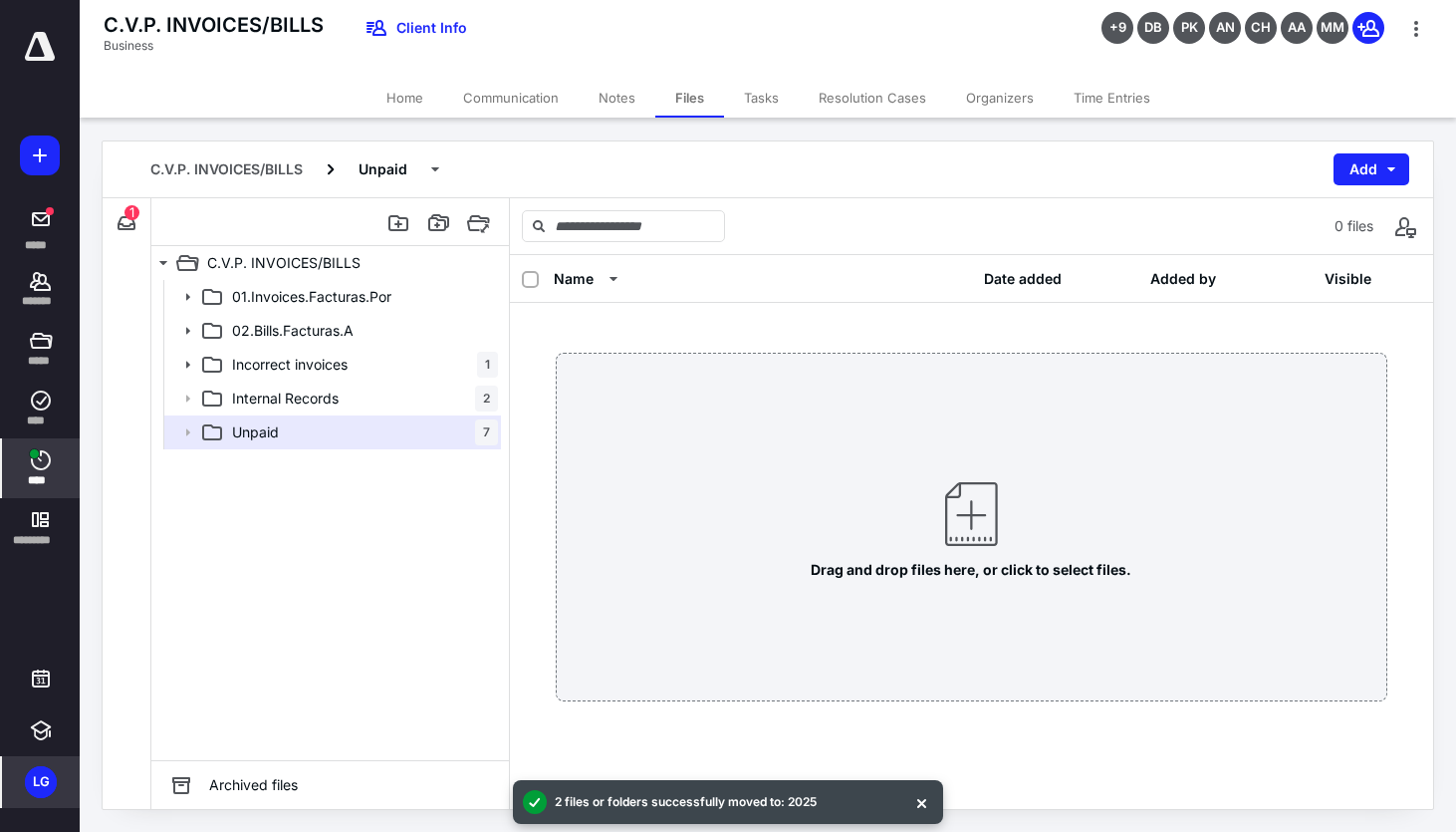 click 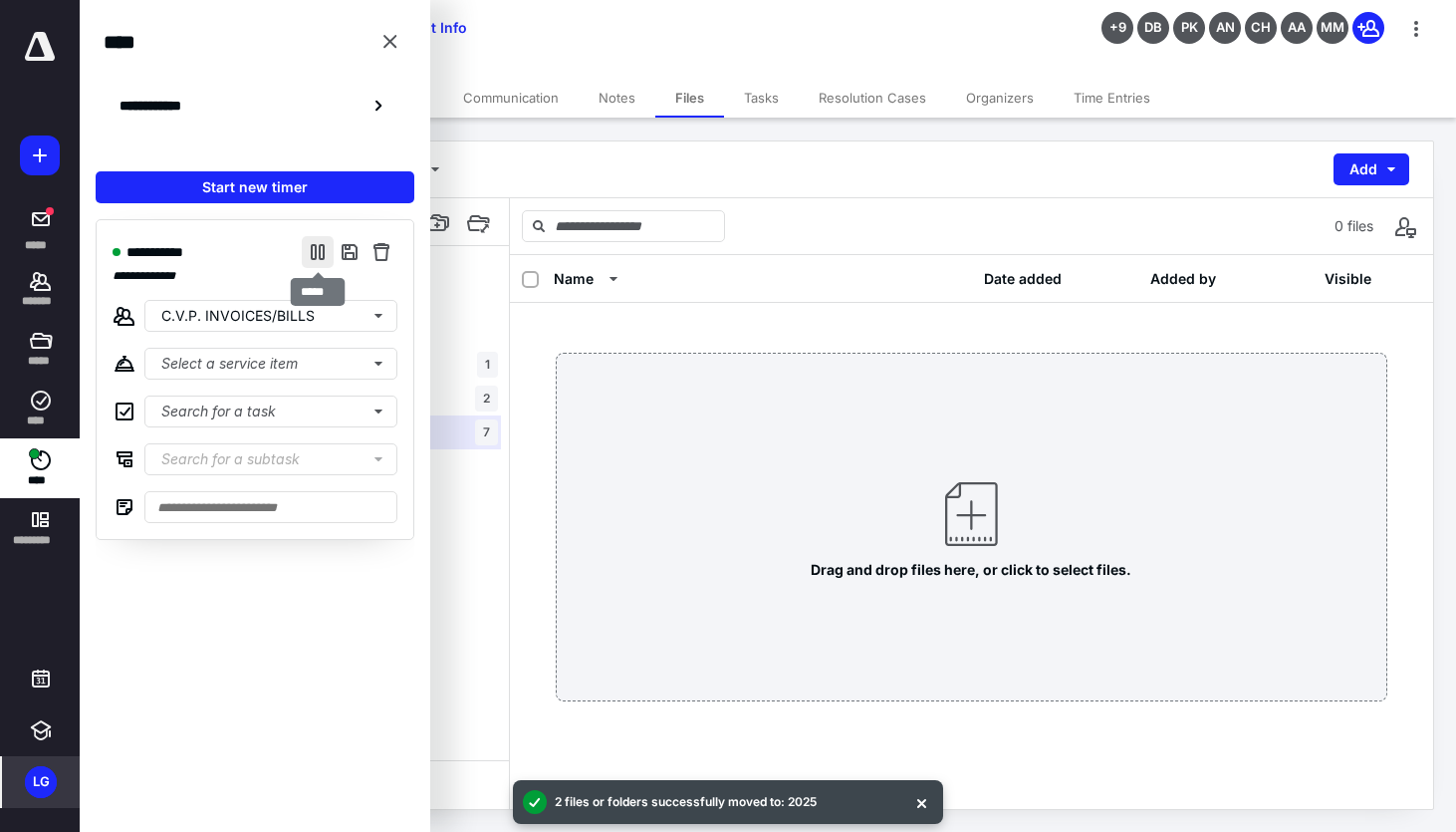 click at bounding box center [318, 252] 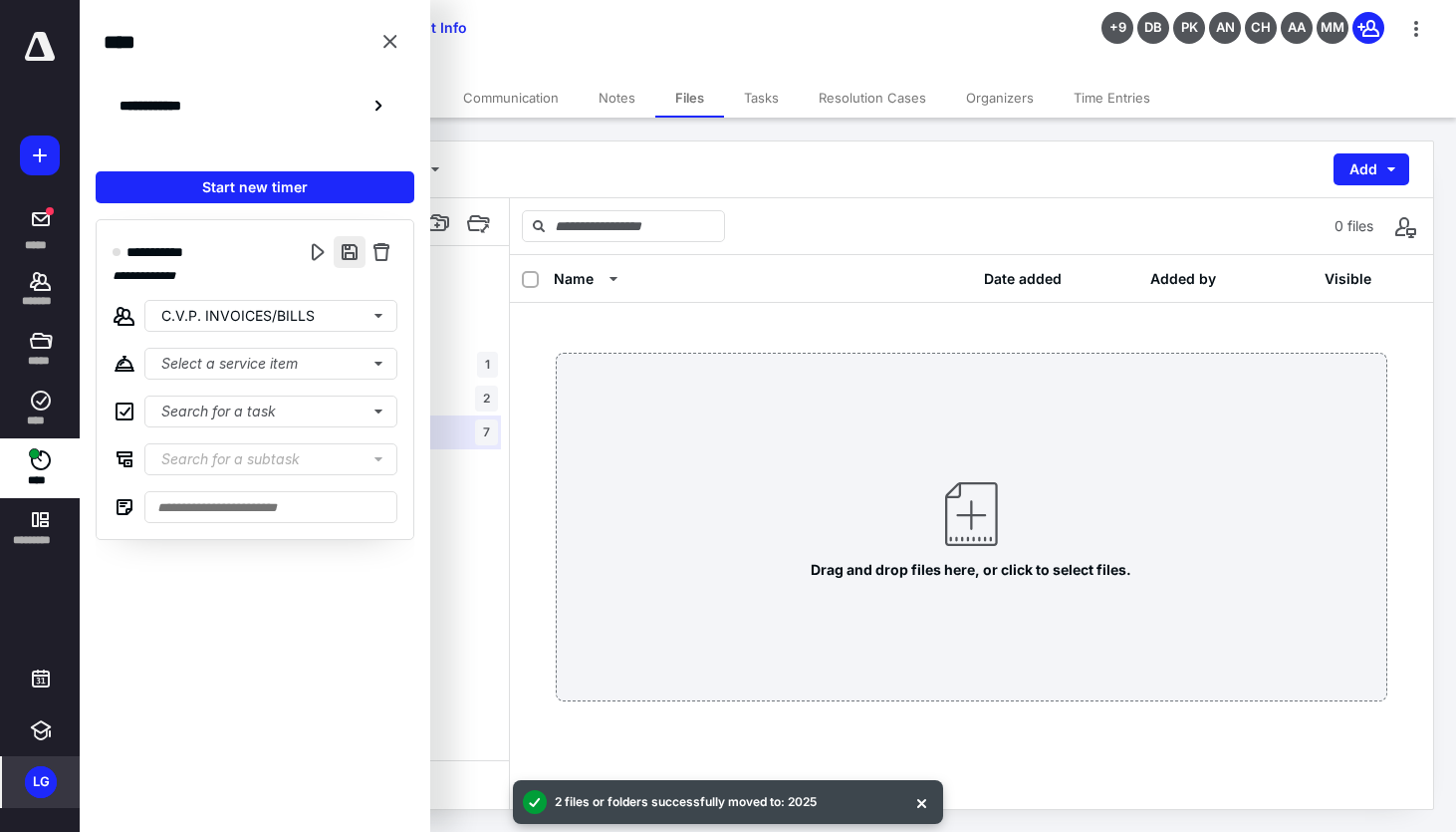 click at bounding box center (350, 252) 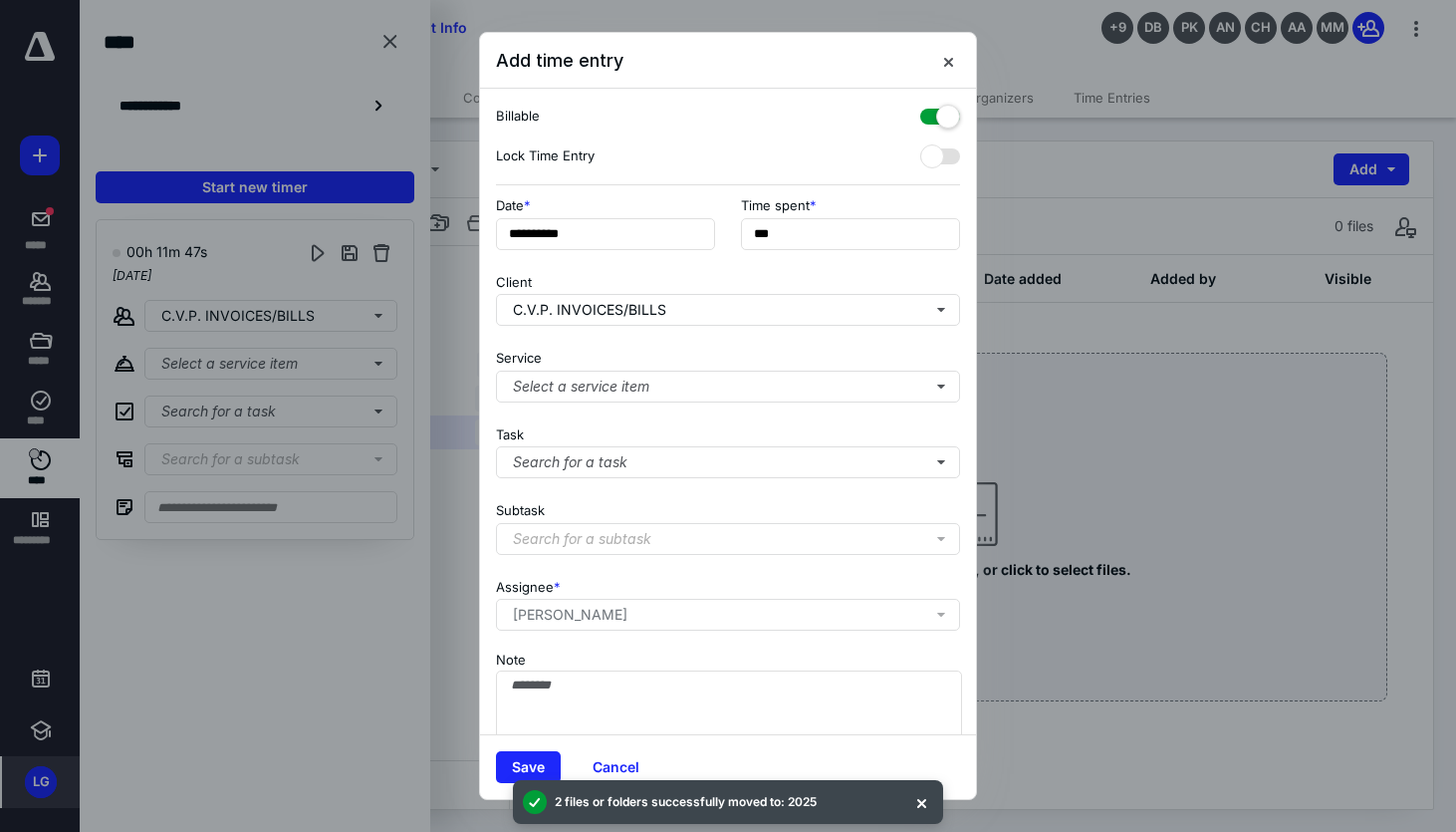 scroll, scrollTop: 66, scrollLeft: 0, axis: vertical 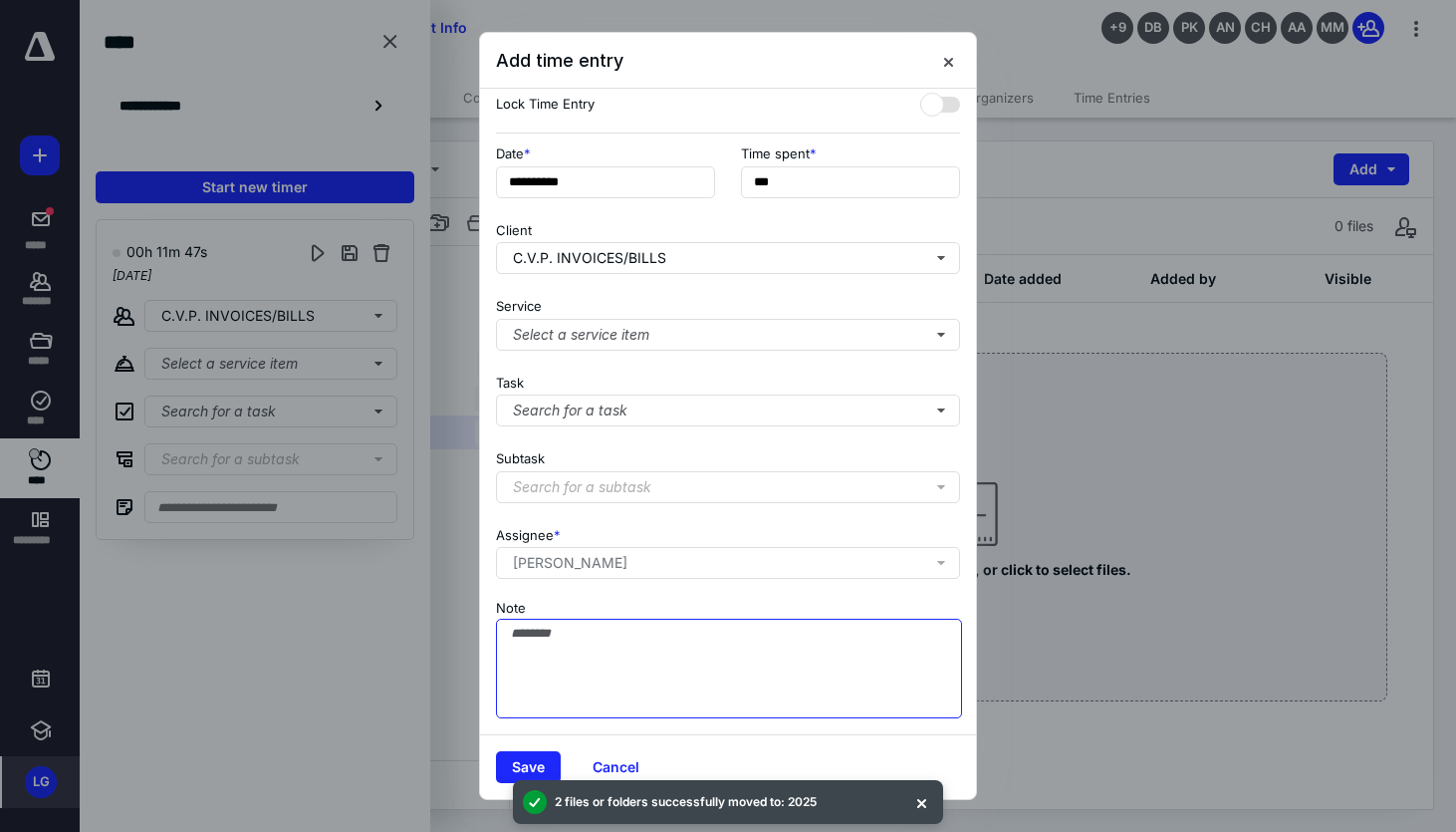 click on "Note" at bounding box center [729, 669] 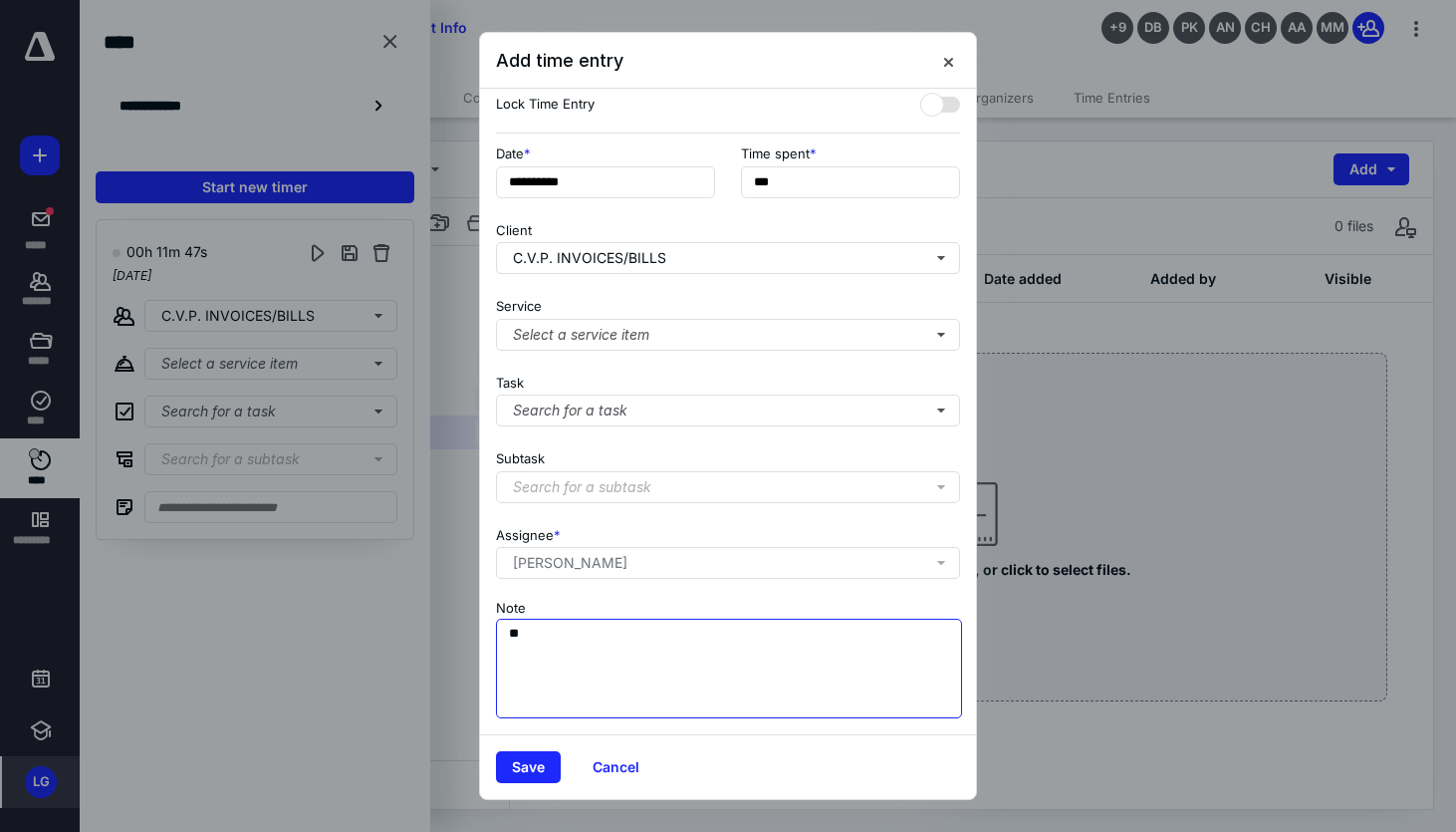 type on "*" 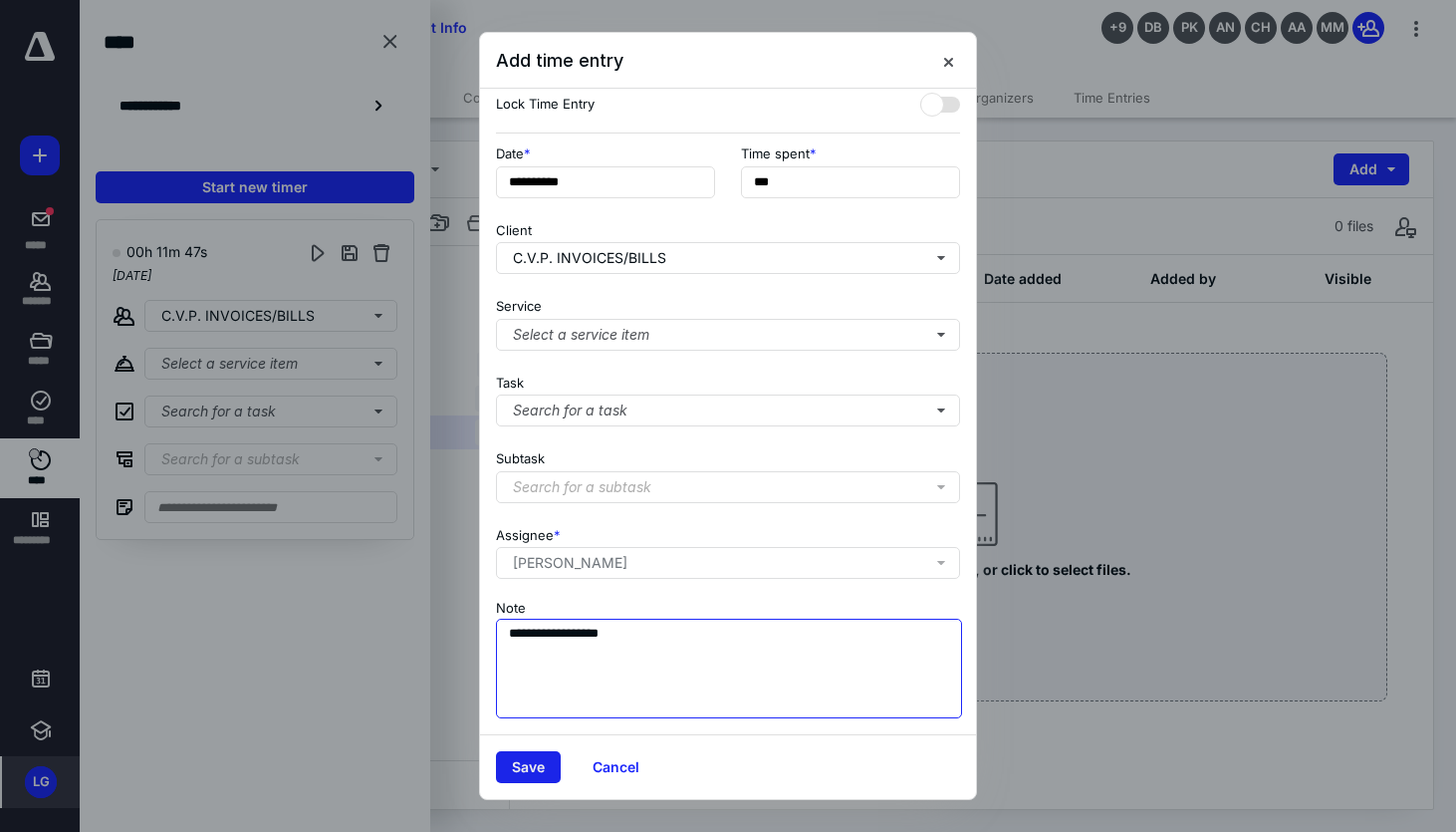 type on "**********" 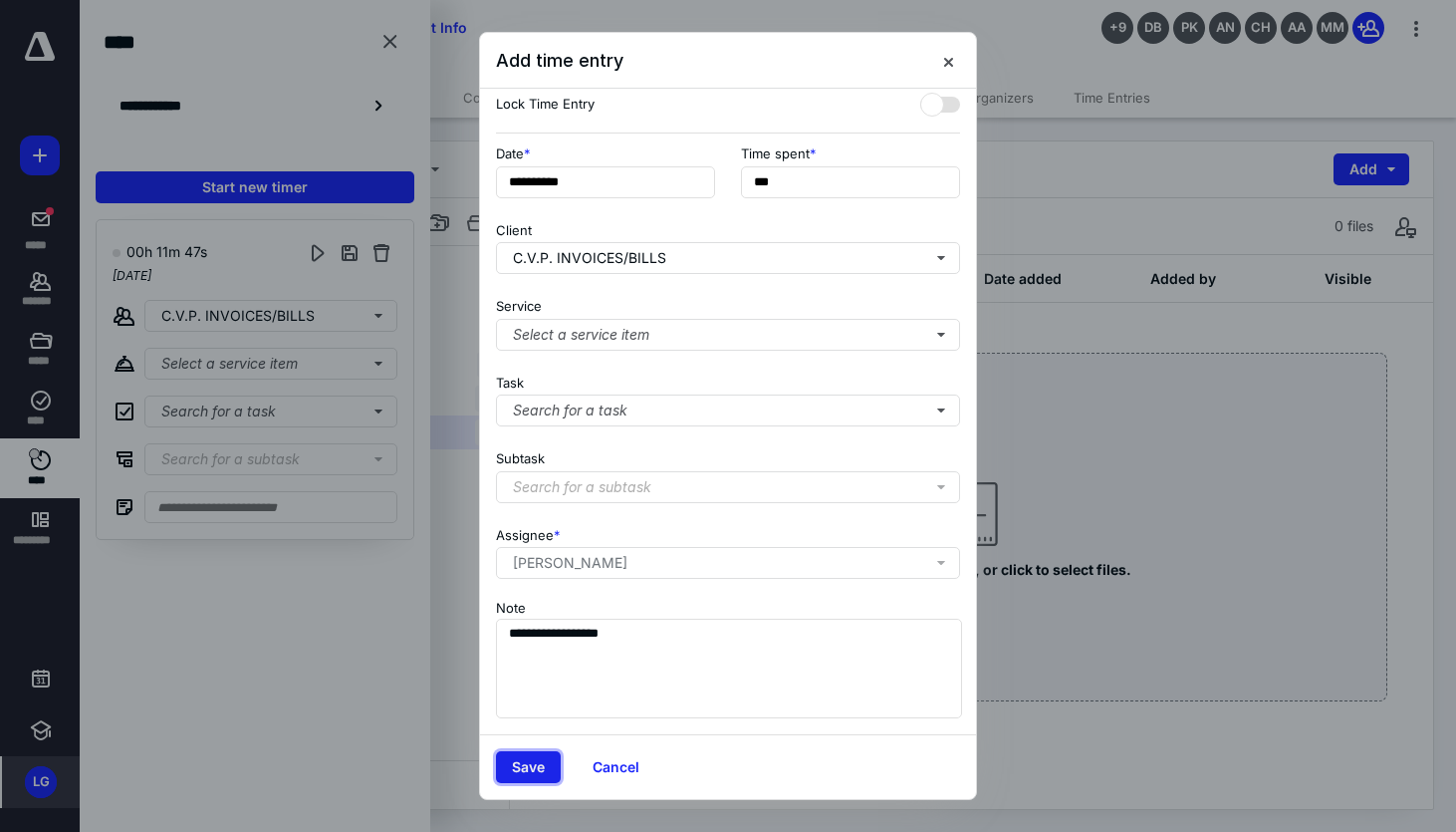 click on "Save" at bounding box center [528, 767] 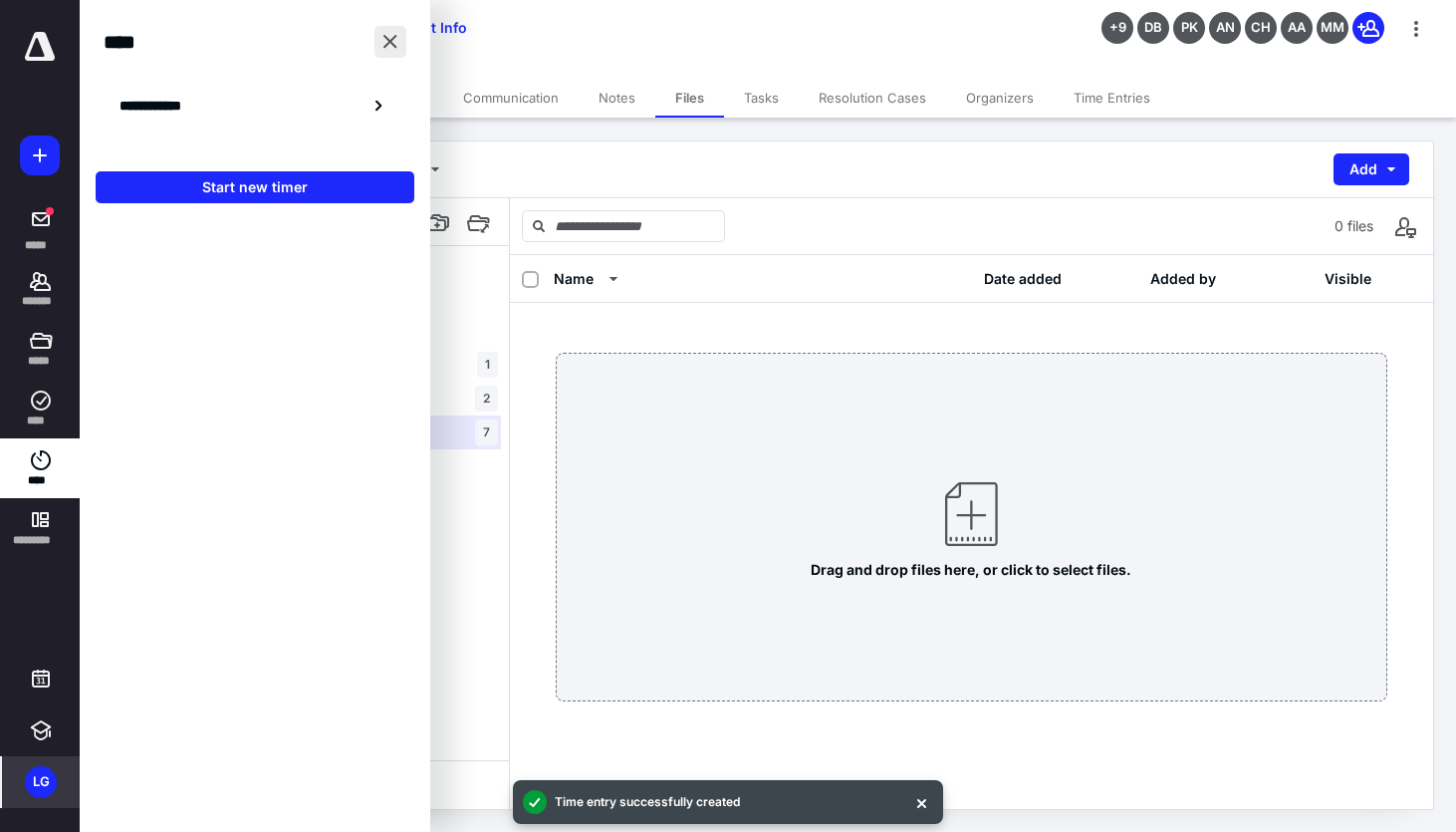 click at bounding box center [390, 42] 